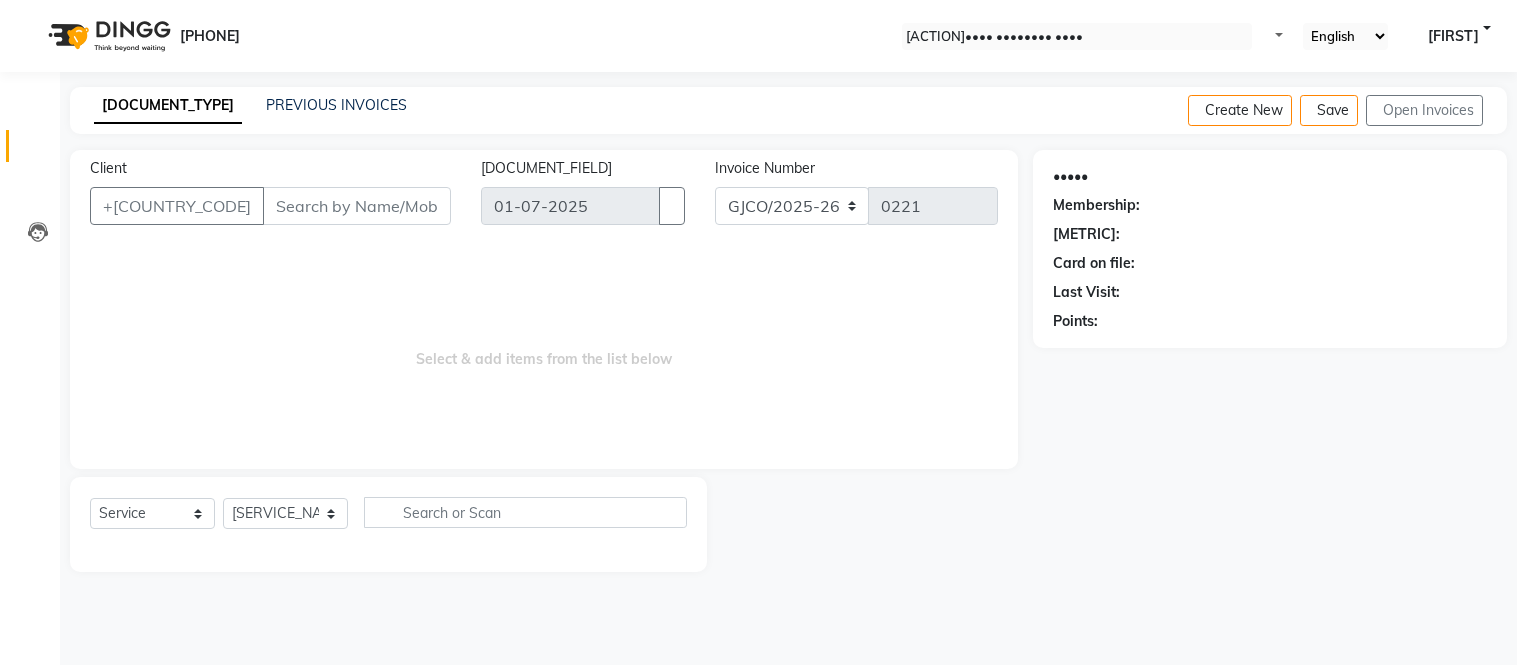 scroll, scrollTop: 0, scrollLeft: 0, axis: both 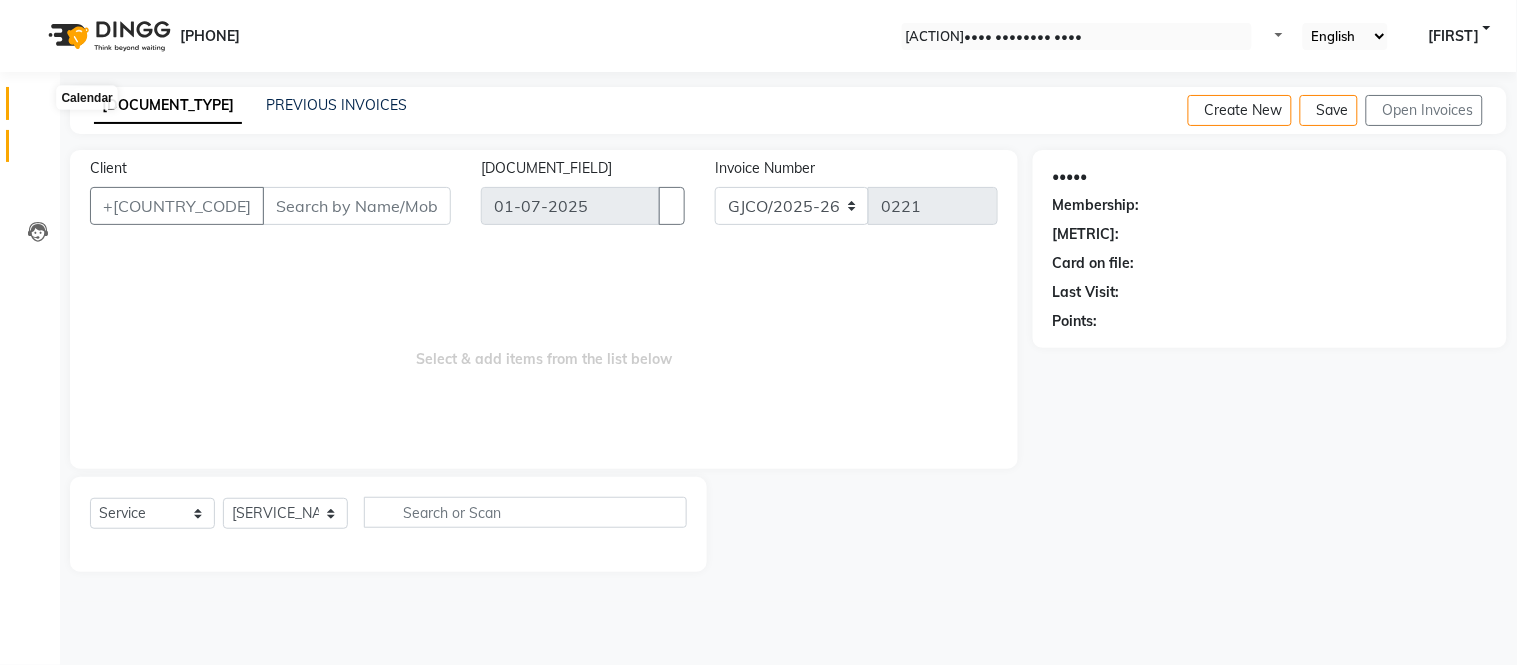 click at bounding box center (38, 108) 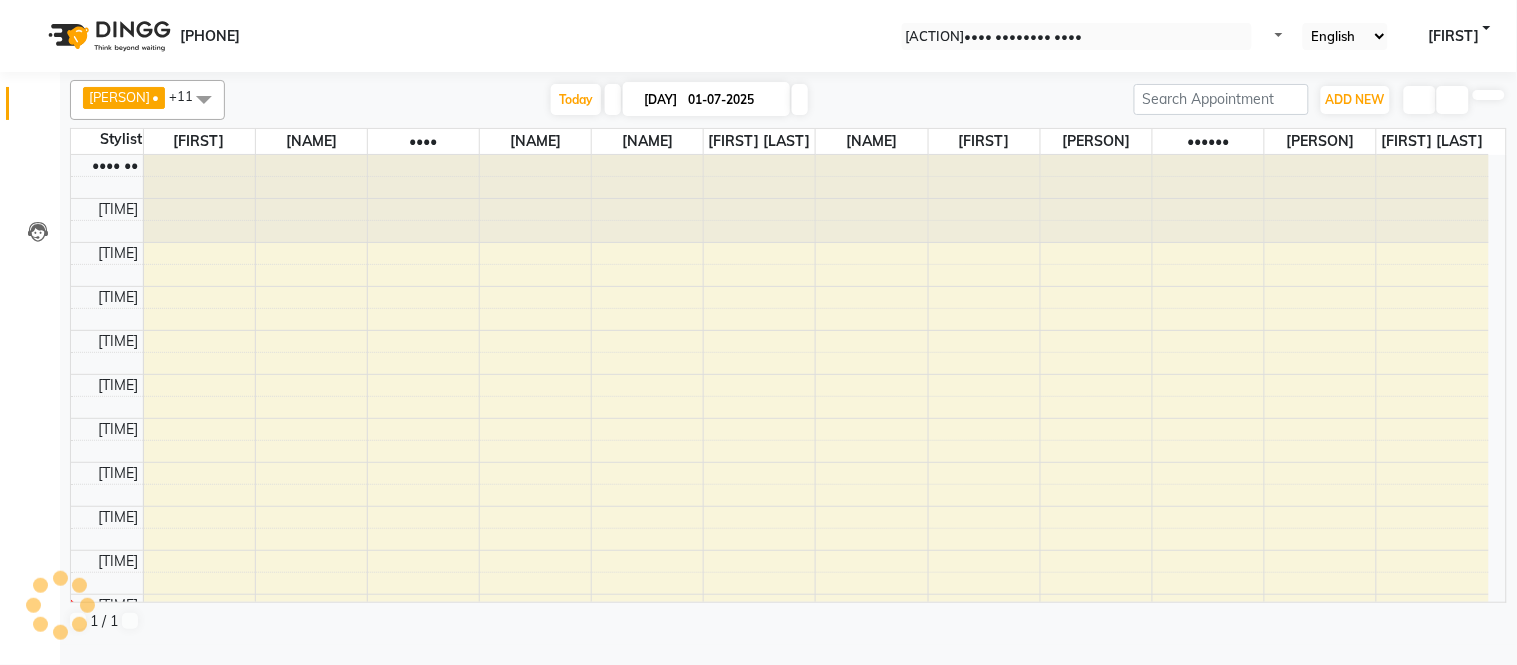 click on "01-07-2025" at bounding box center (732, 100) 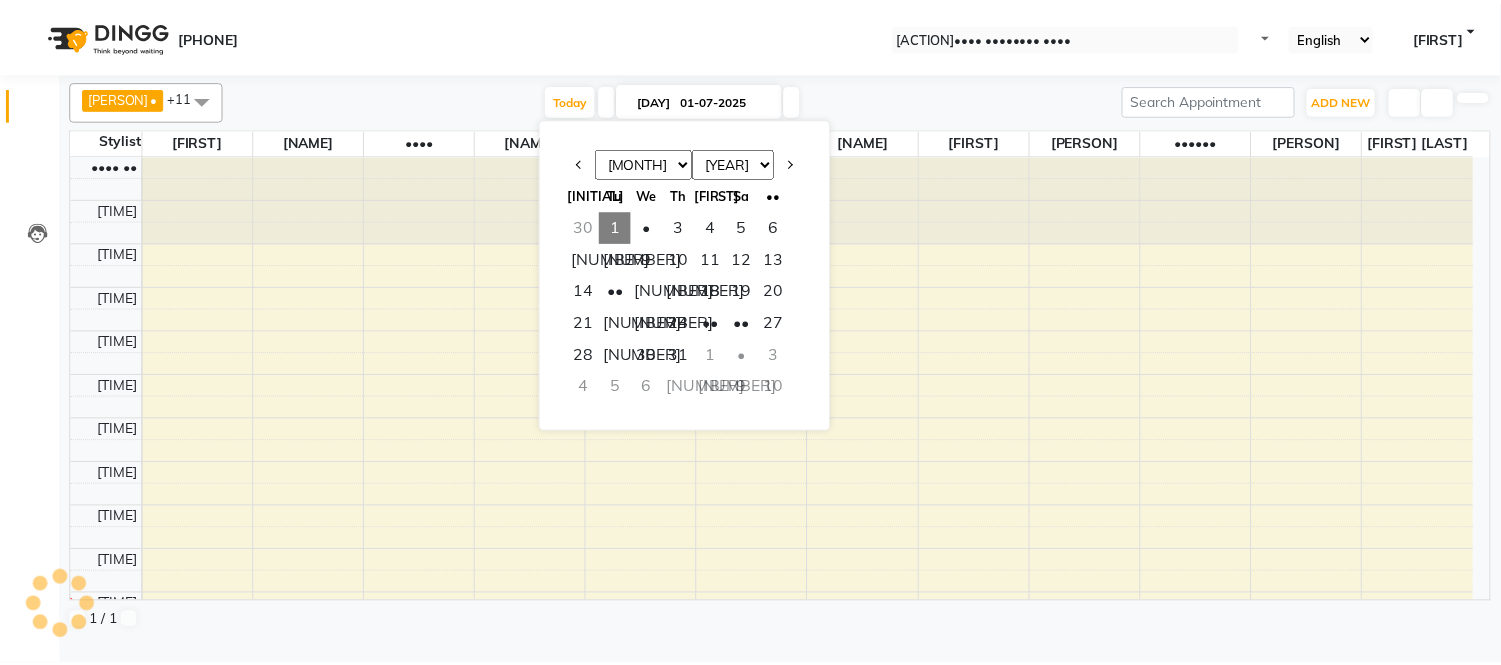 scroll, scrollTop: 0, scrollLeft: 0, axis: both 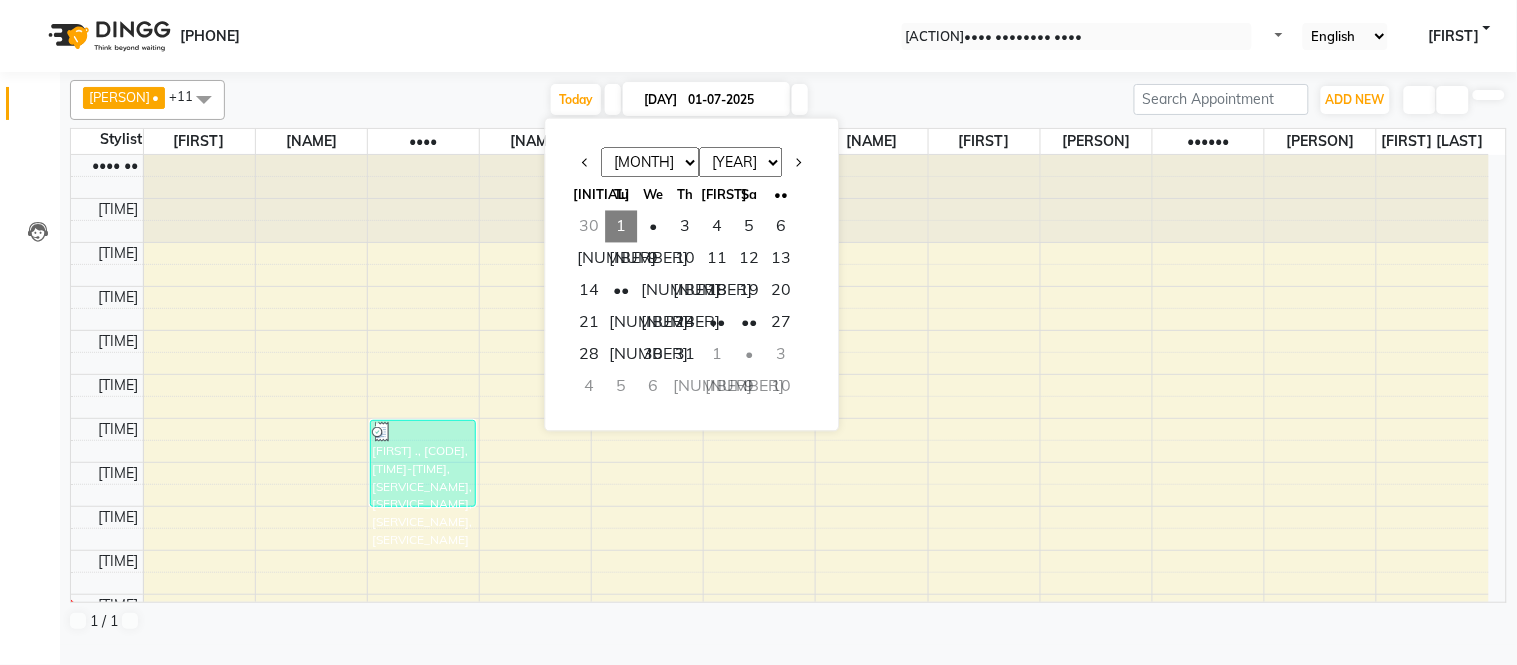 click on "Jan Feb Mar Apr May Jun Jul Aug Sep Oct Nov Dec" at bounding box center (650, 163) 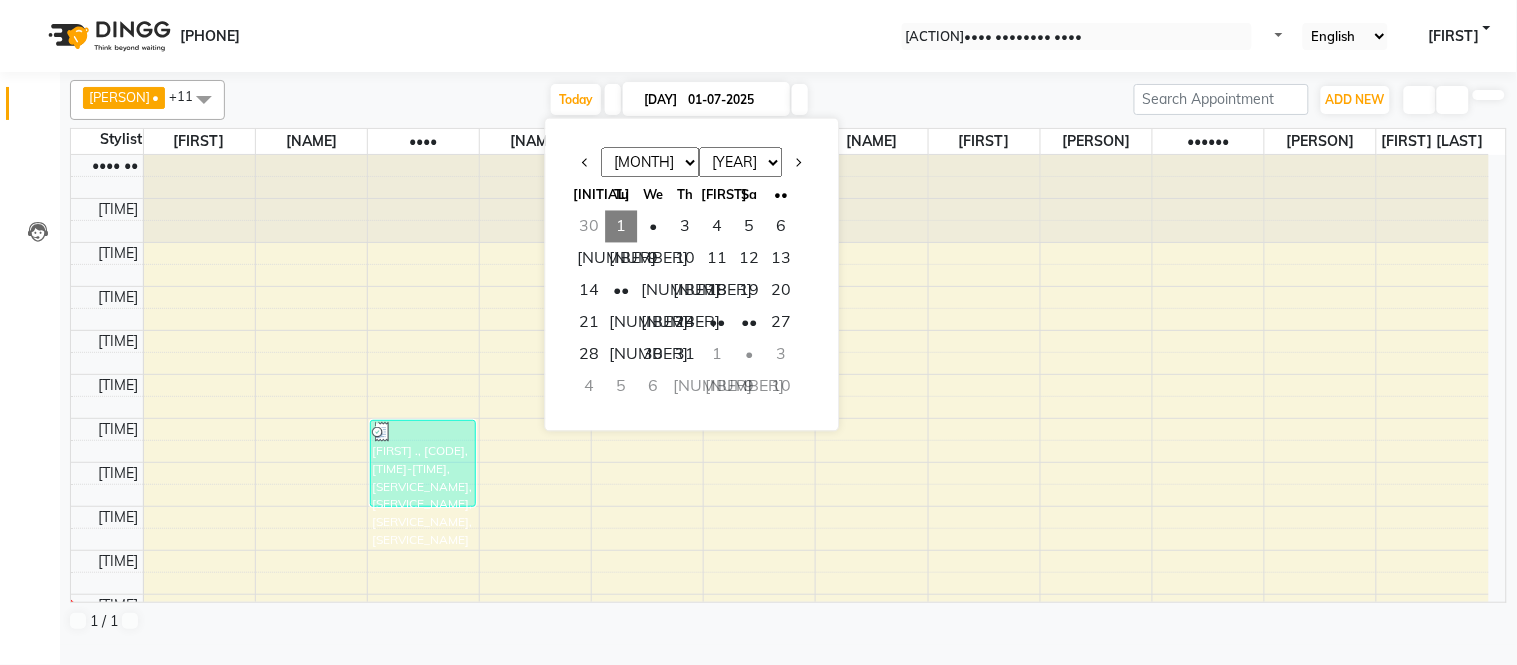 select on "[NUMBER]" 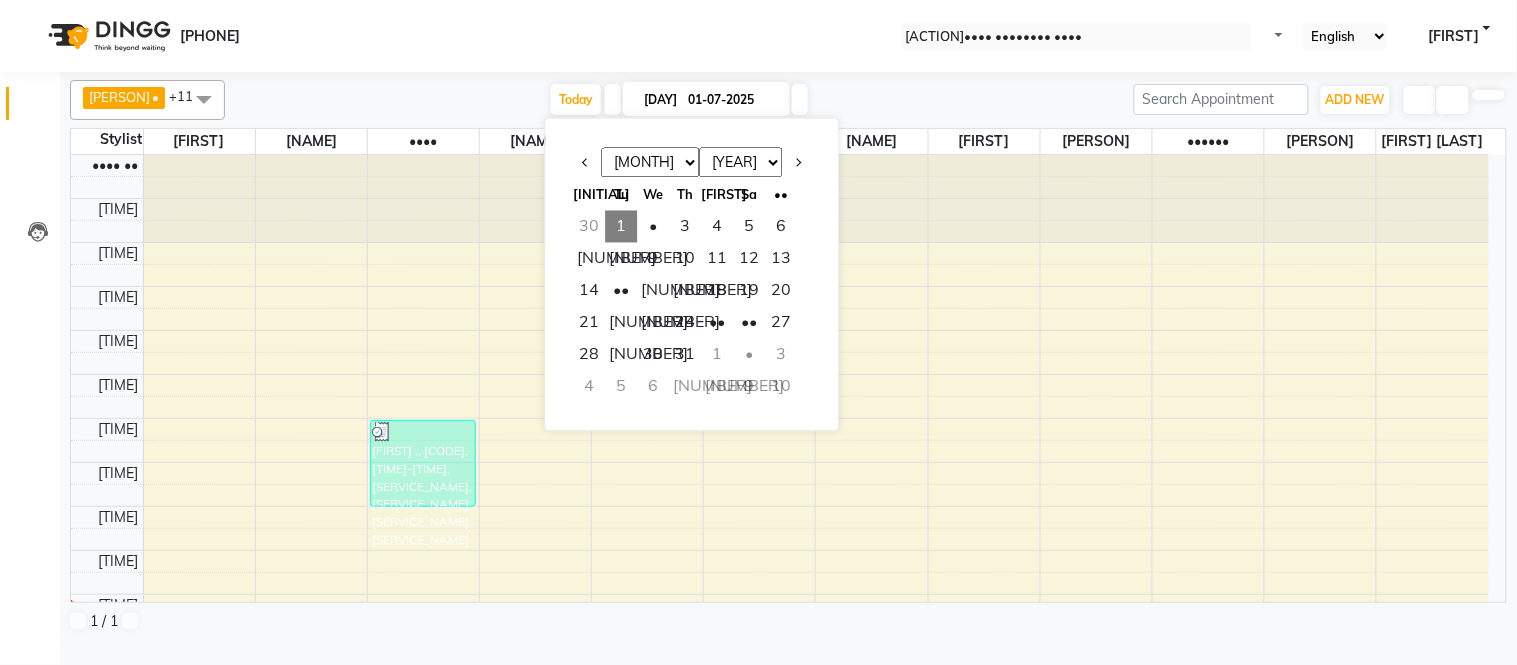 click on "Jan Feb Mar Apr May Jun Jul Aug Sep Oct Nov Dec" at bounding box center (650, 163) 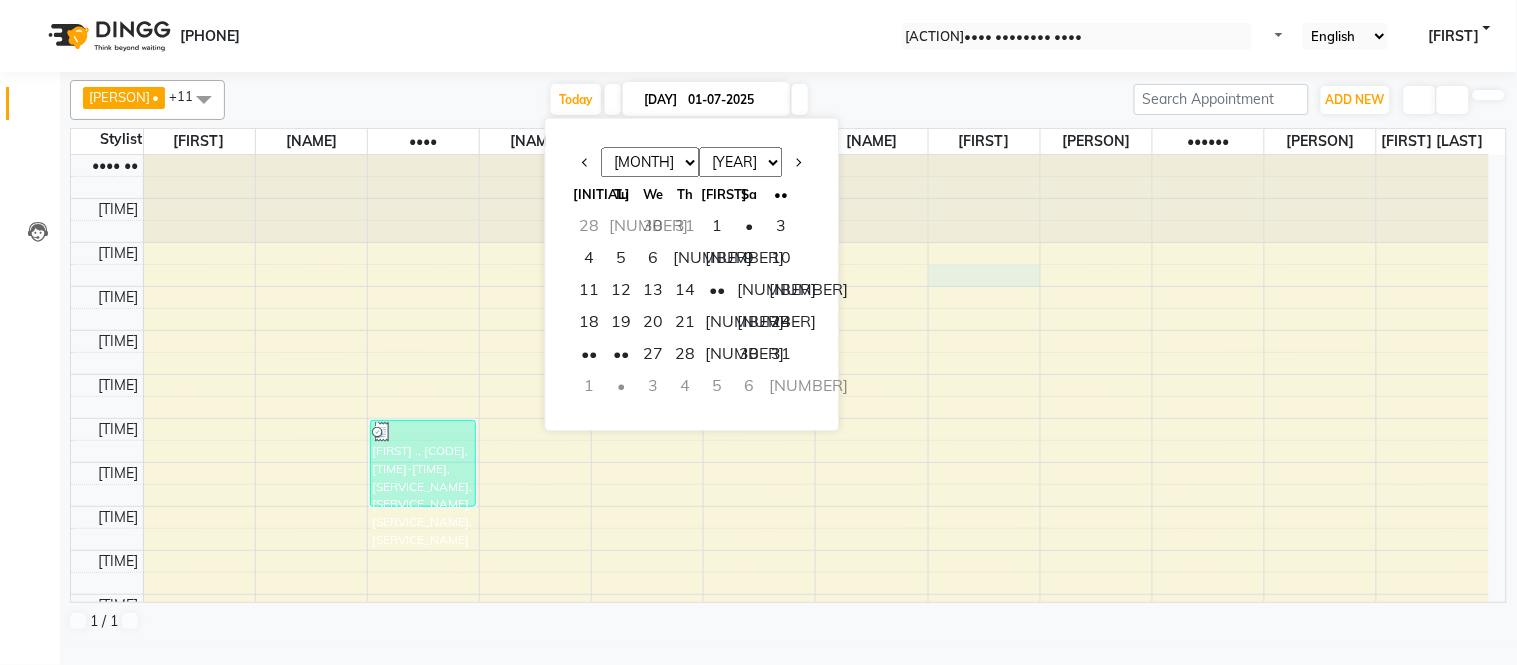 click on "[FIRST] ., [CODE], [TIME]-[TIME], [SERVICE_NAME], [SERVICE_NAME], [SERVICE_NAME], [SERVICE_NAME]" at bounding box center (780, 726) 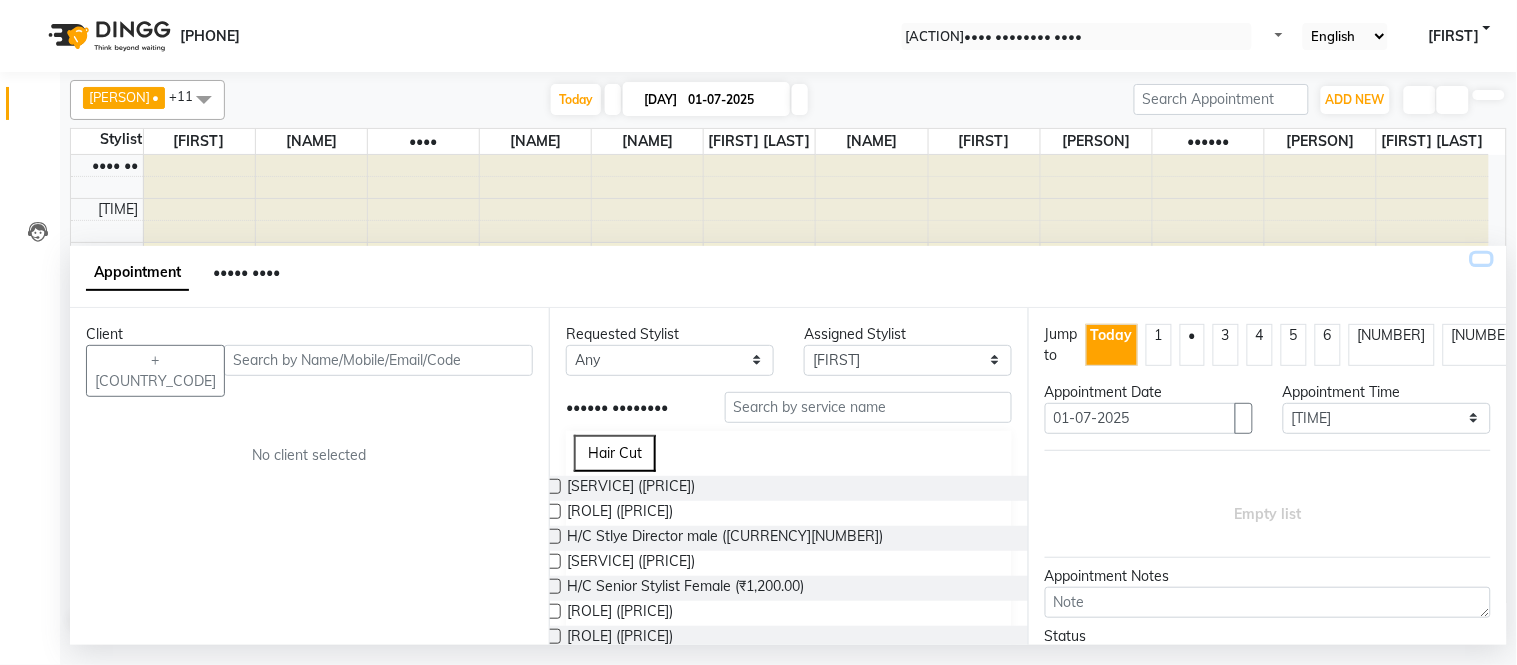 click at bounding box center [1482, 259] 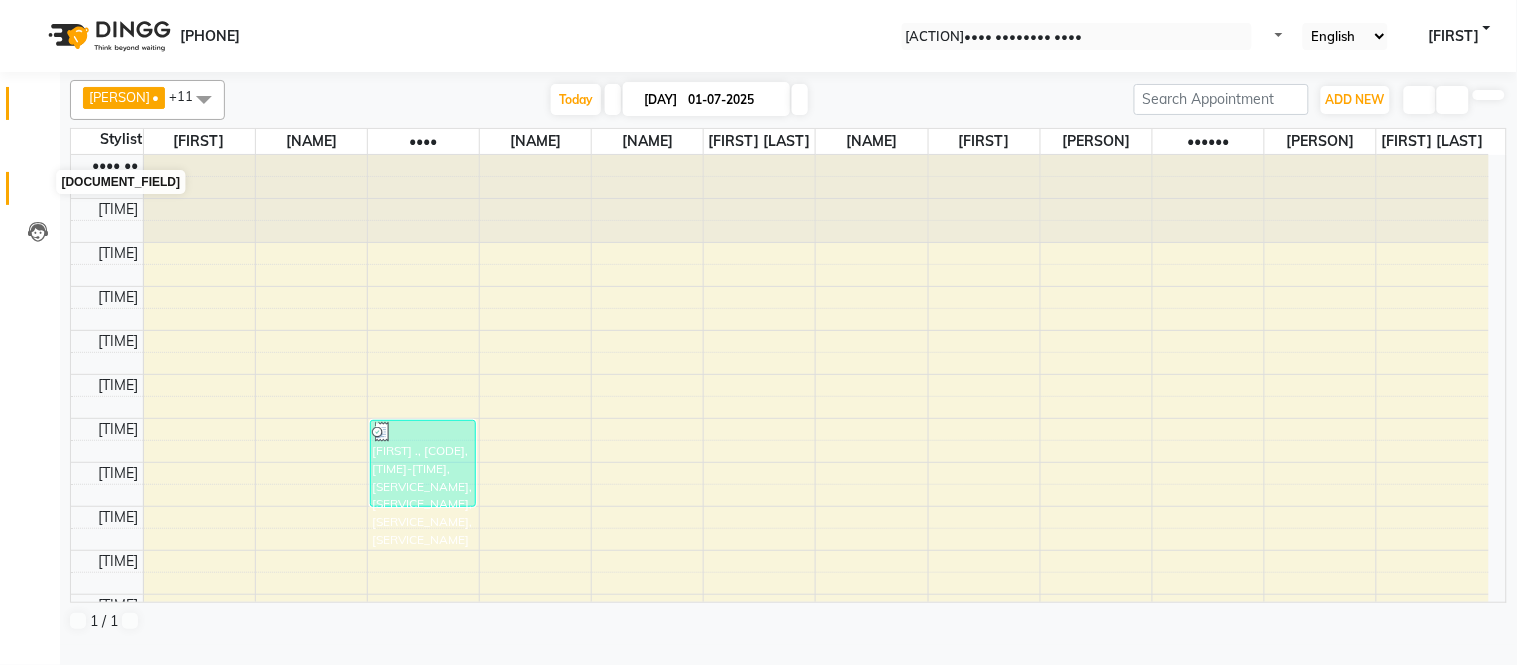 click at bounding box center (38, 193) 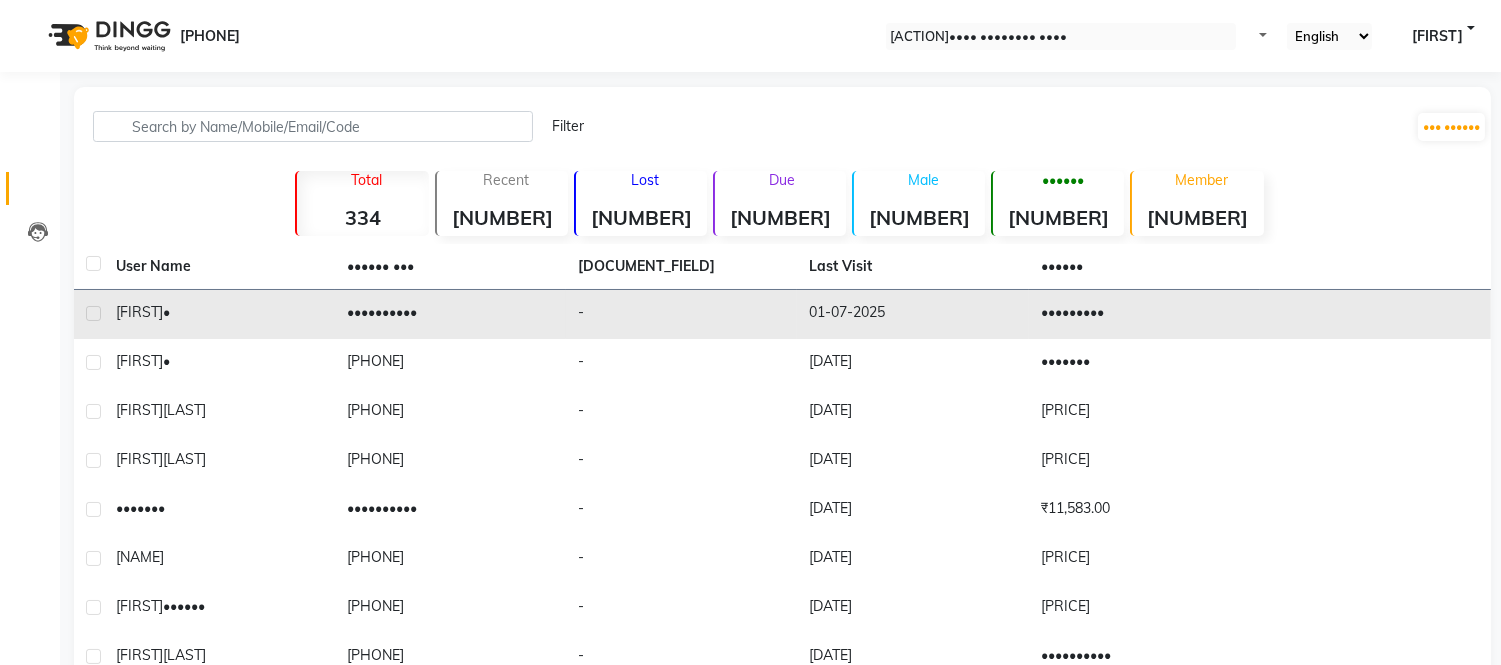 click on "••••••••••" at bounding box center [450, 314] 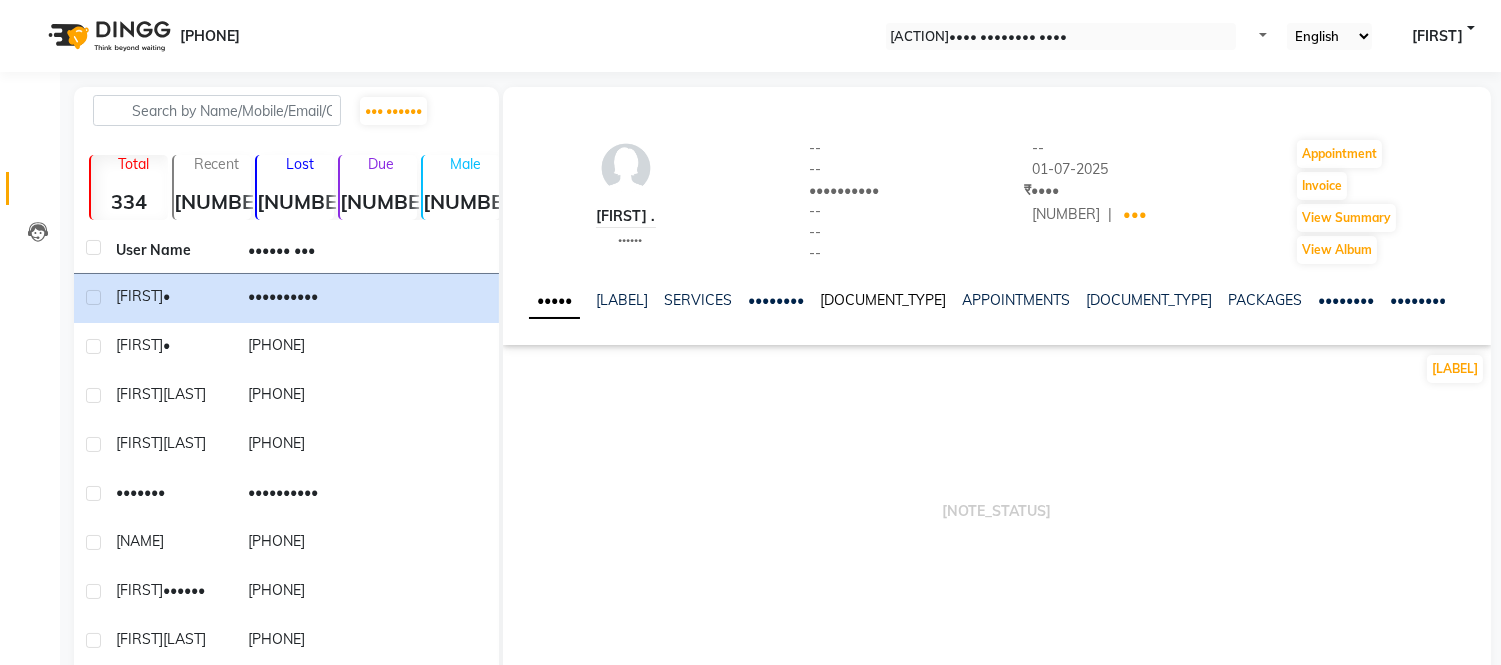 click on "[DOCUMENT_TYPE]" at bounding box center (883, 300) 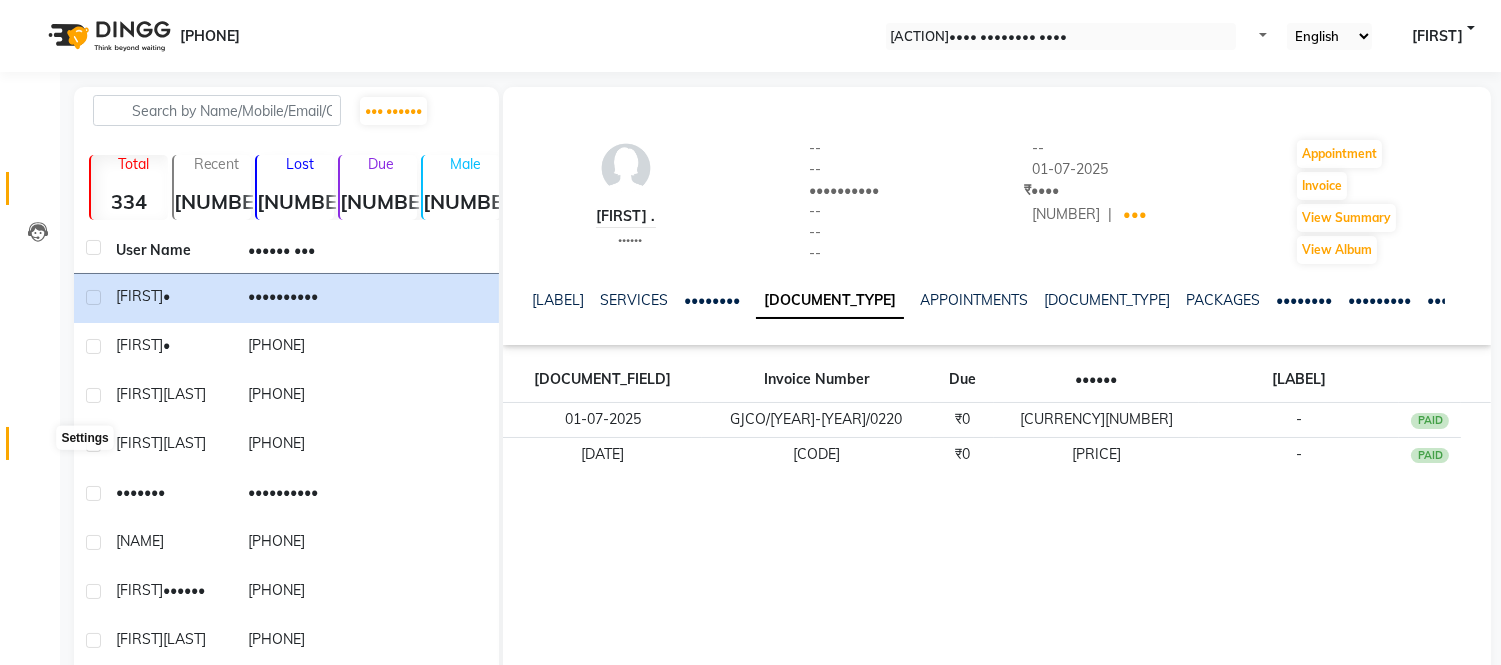 click at bounding box center (38, 448) 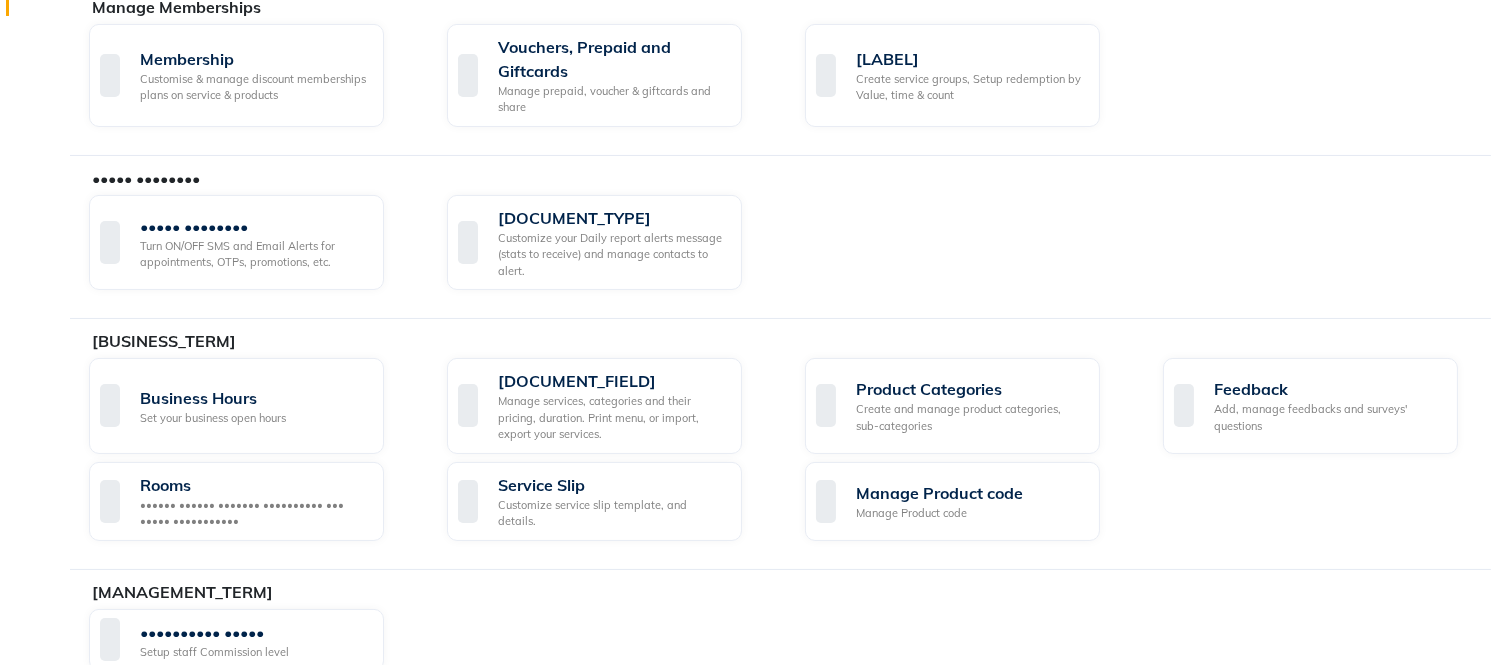 scroll, scrollTop: 0, scrollLeft: 0, axis: both 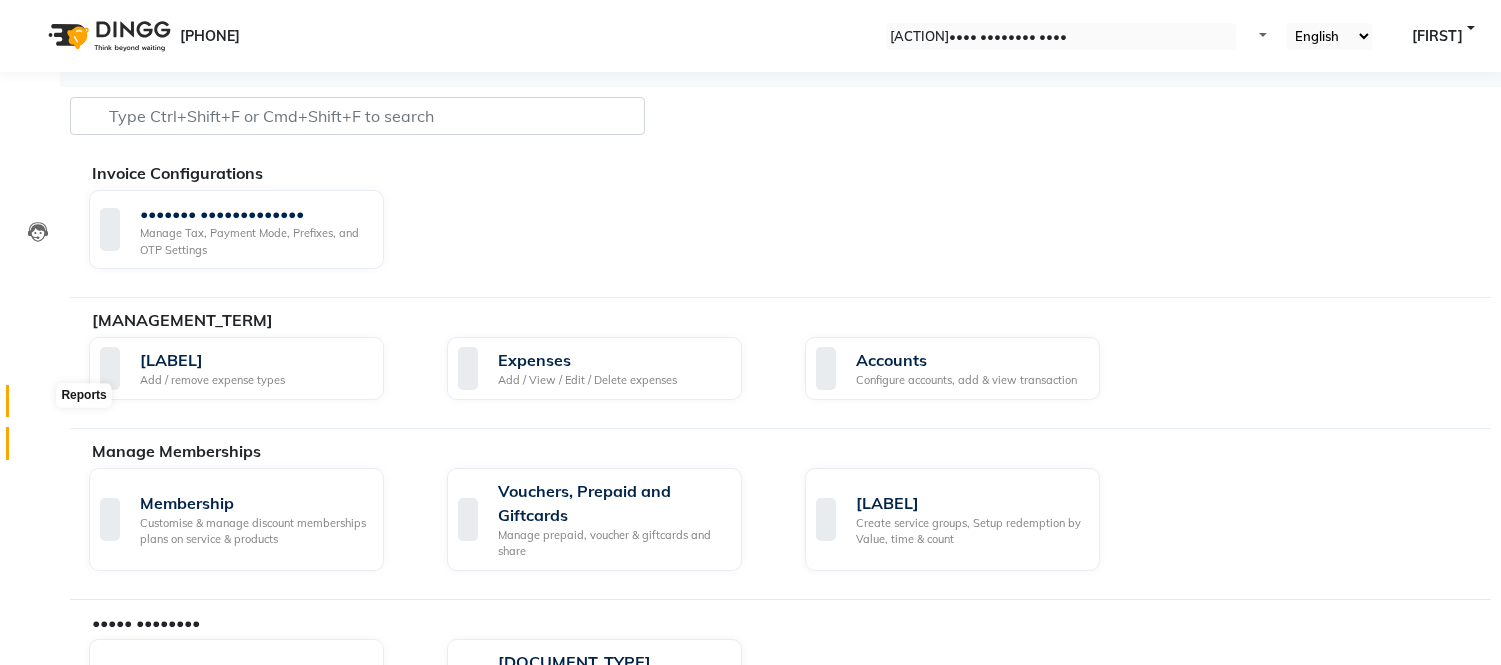 click at bounding box center [38, 406] 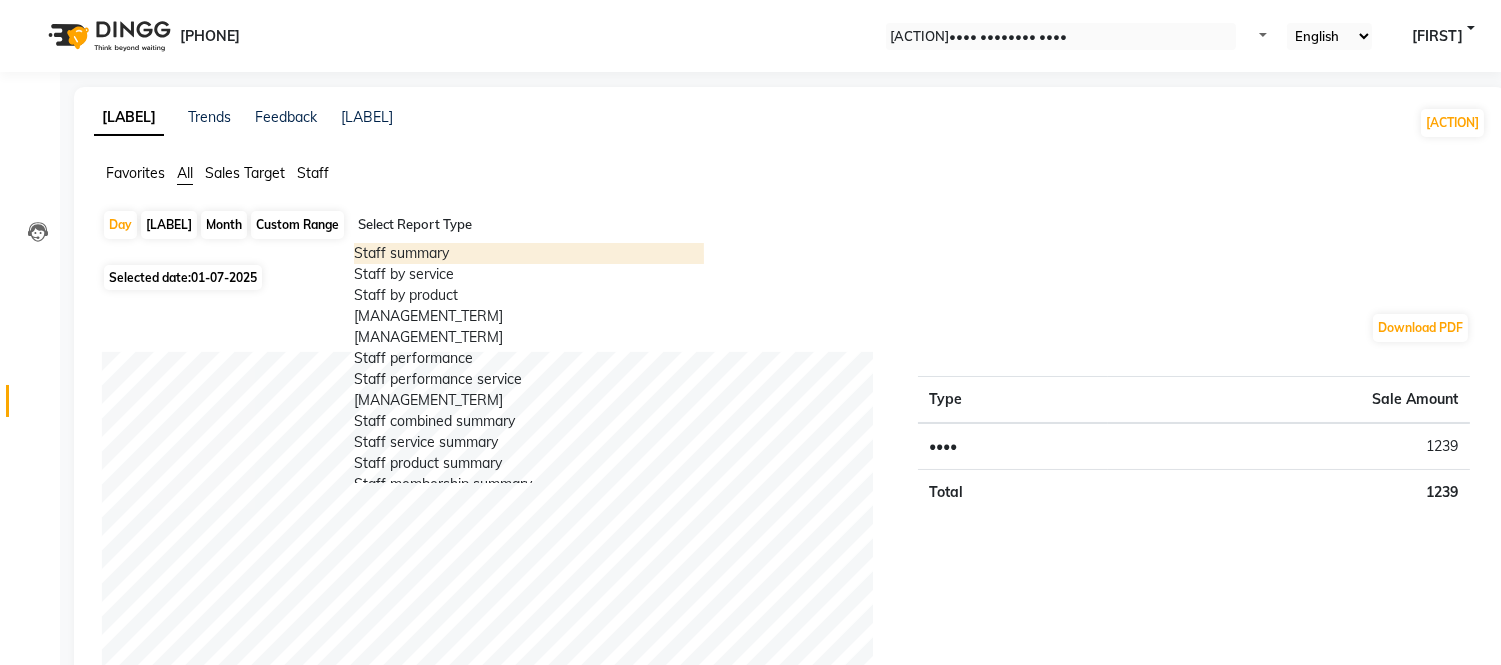 click at bounding box center (529, 225) 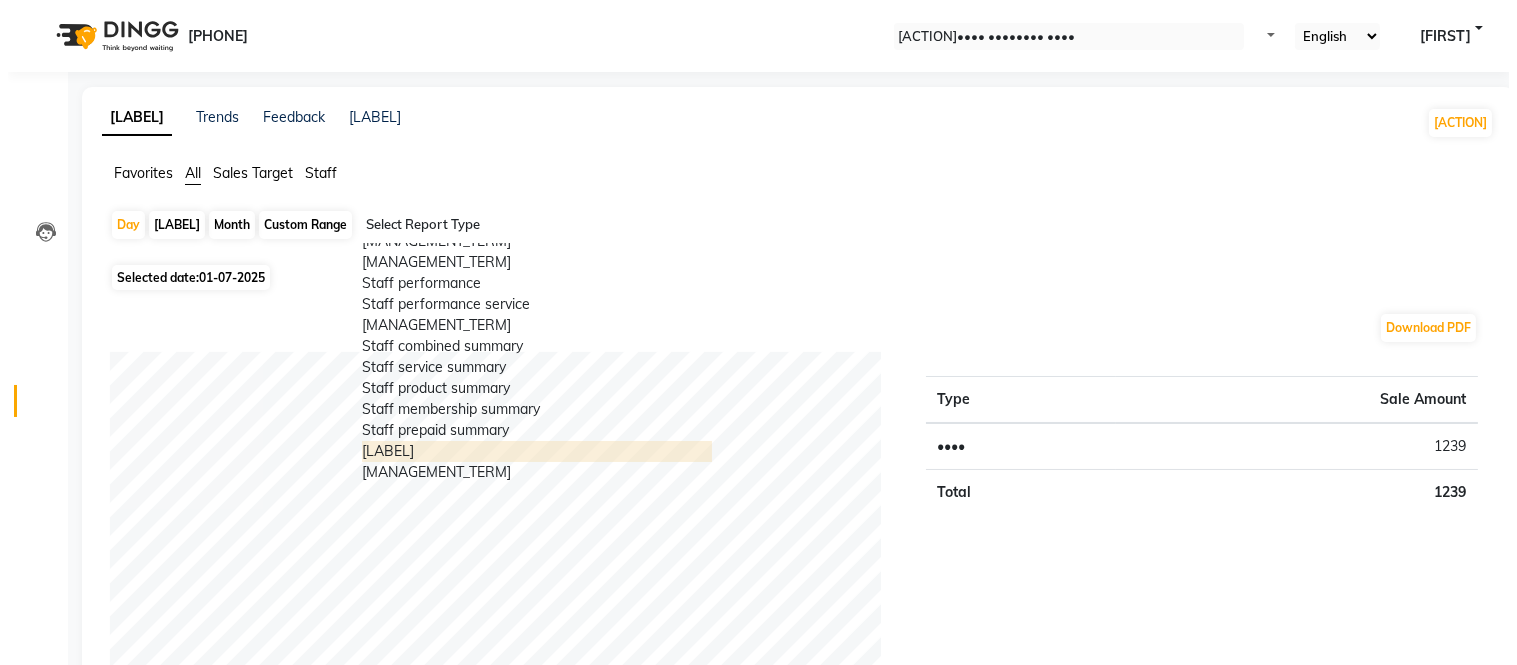 scroll, scrollTop: 248, scrollLeft: 0, axis: vertical 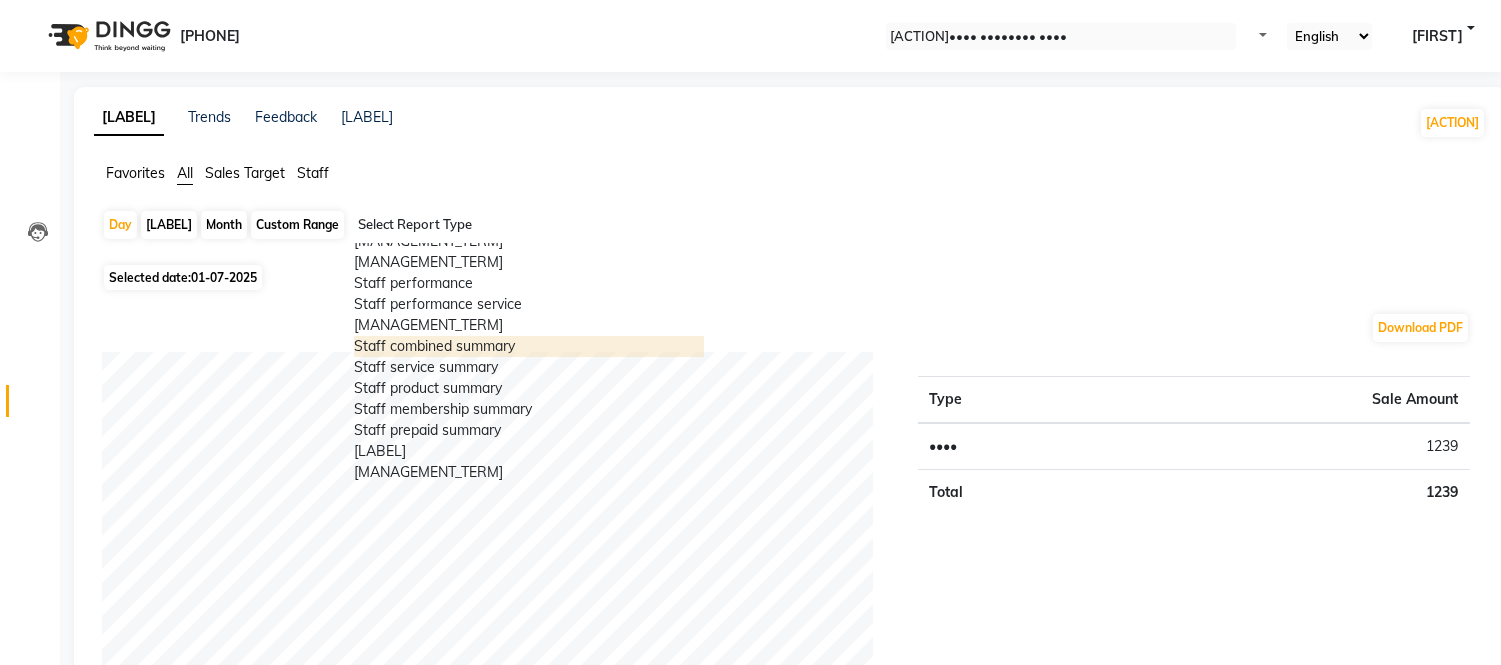 click on "Staff combined summary" at bounding box center (529, 346) 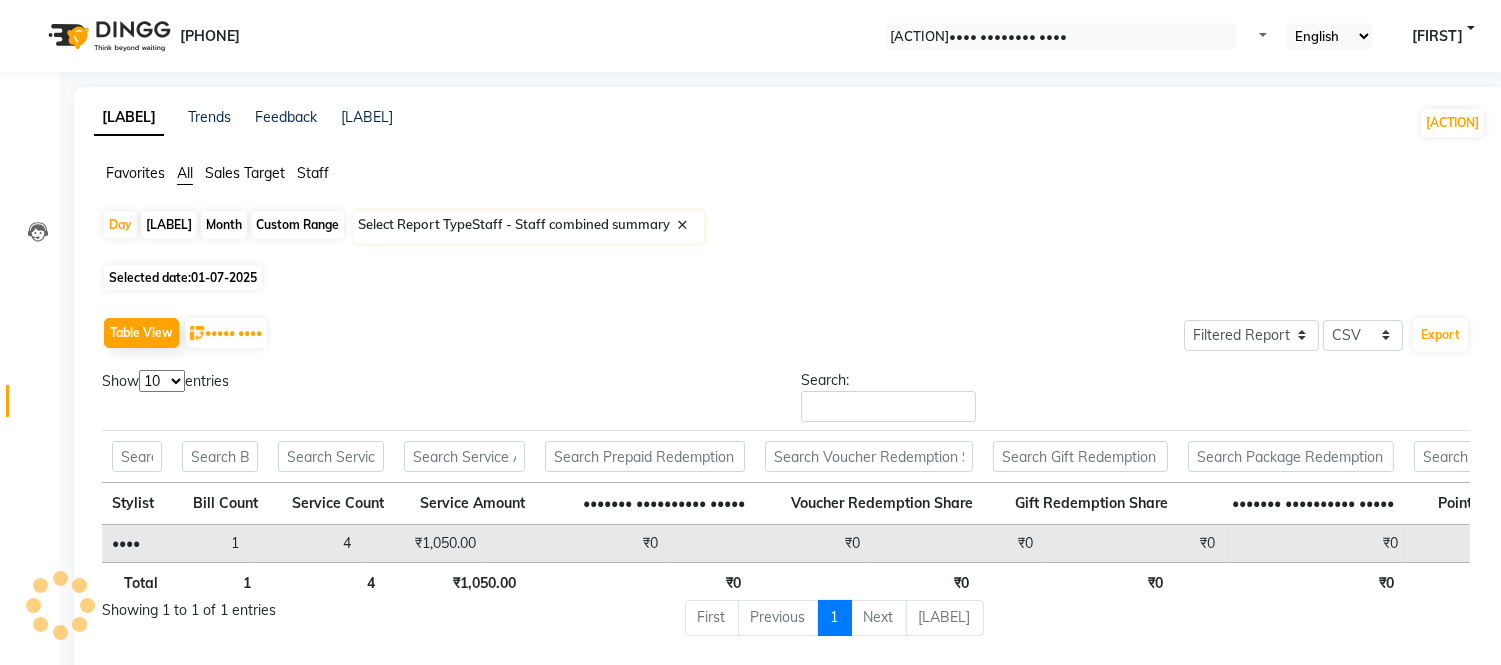click on "Selected date:  [DATE]" at bounding box center (183, 277) 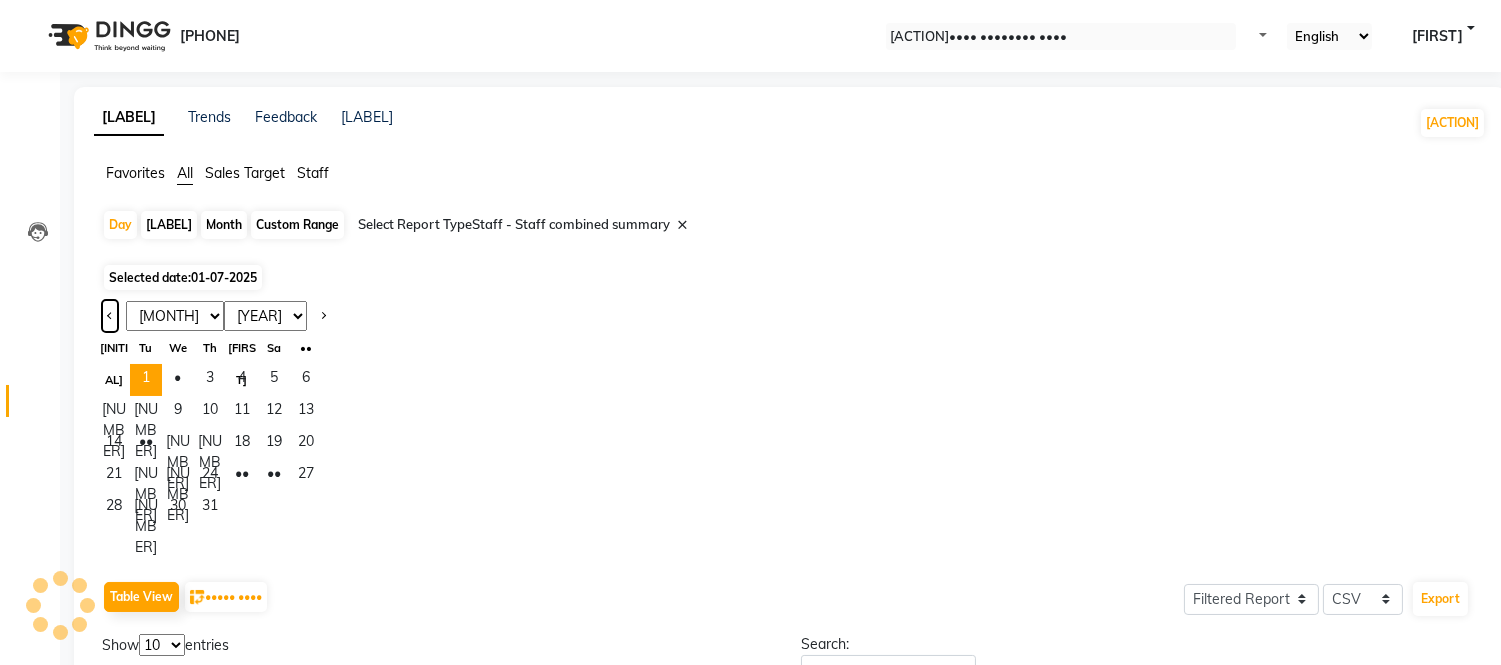 click at bounding box center [110, 316] 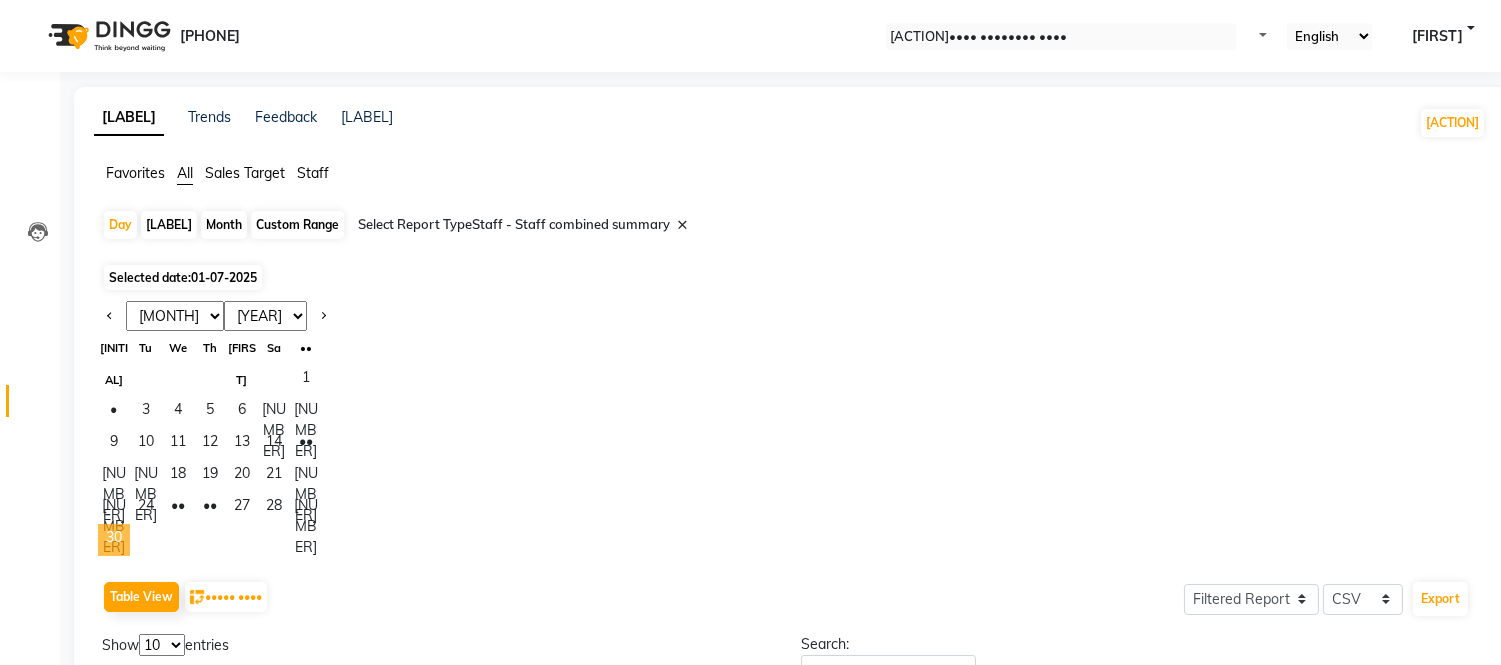 click on "30" at bounding box center (114, 540) 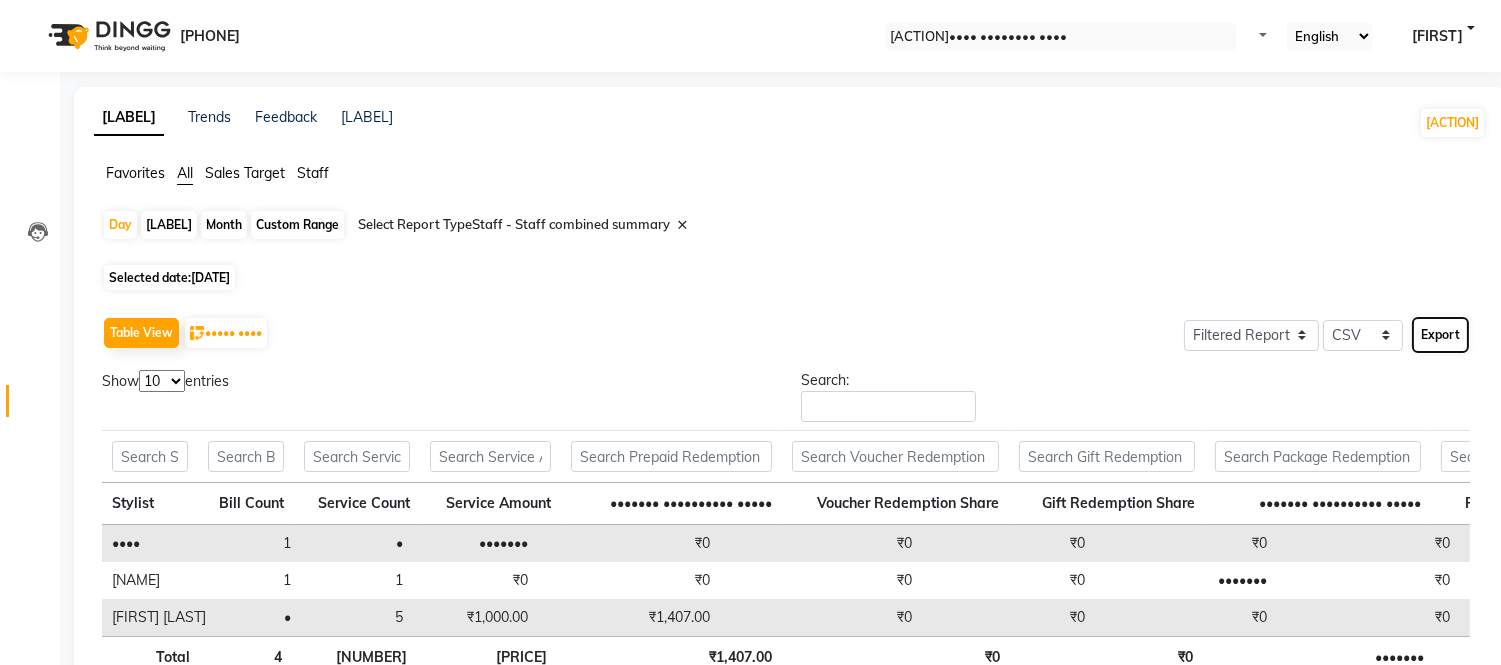 click on "Export" at bounding box center (1440, 335) 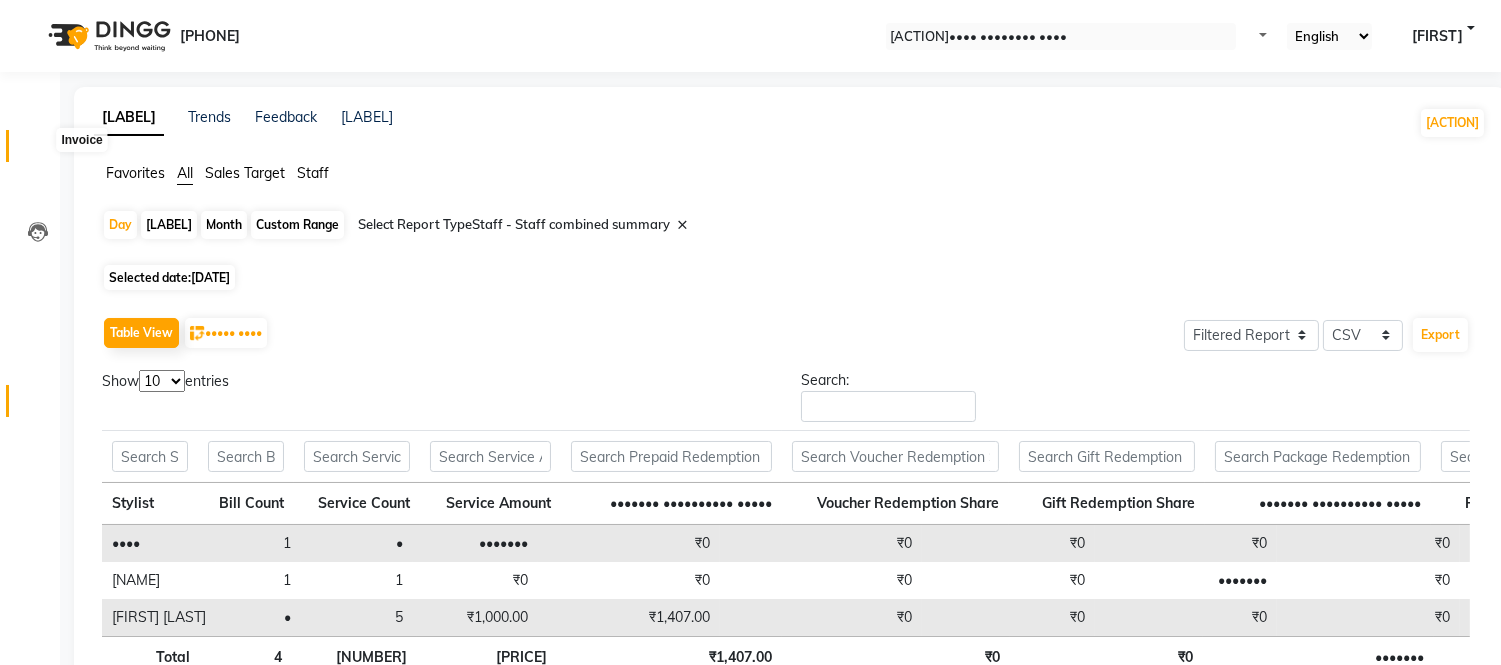 click at bounding box center [38, 151] 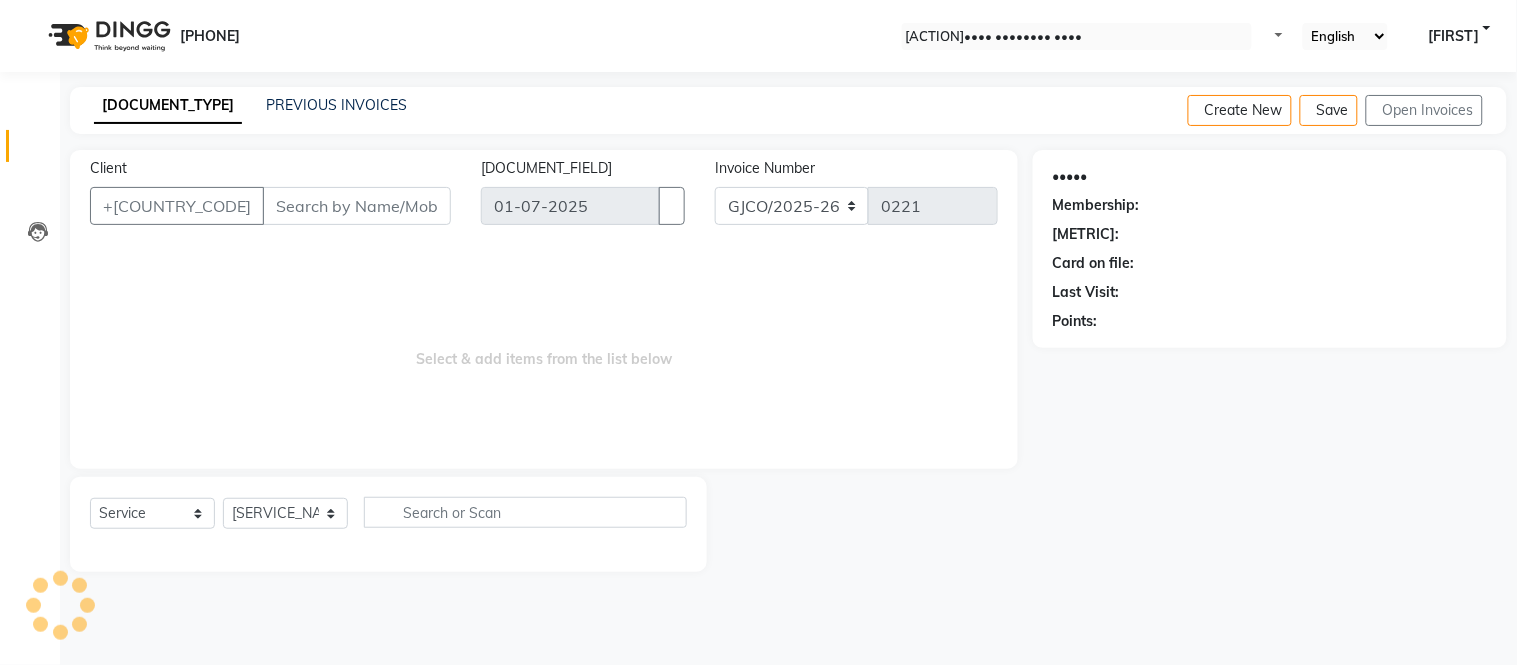 click on "Client" at bounding box center [357, 206] 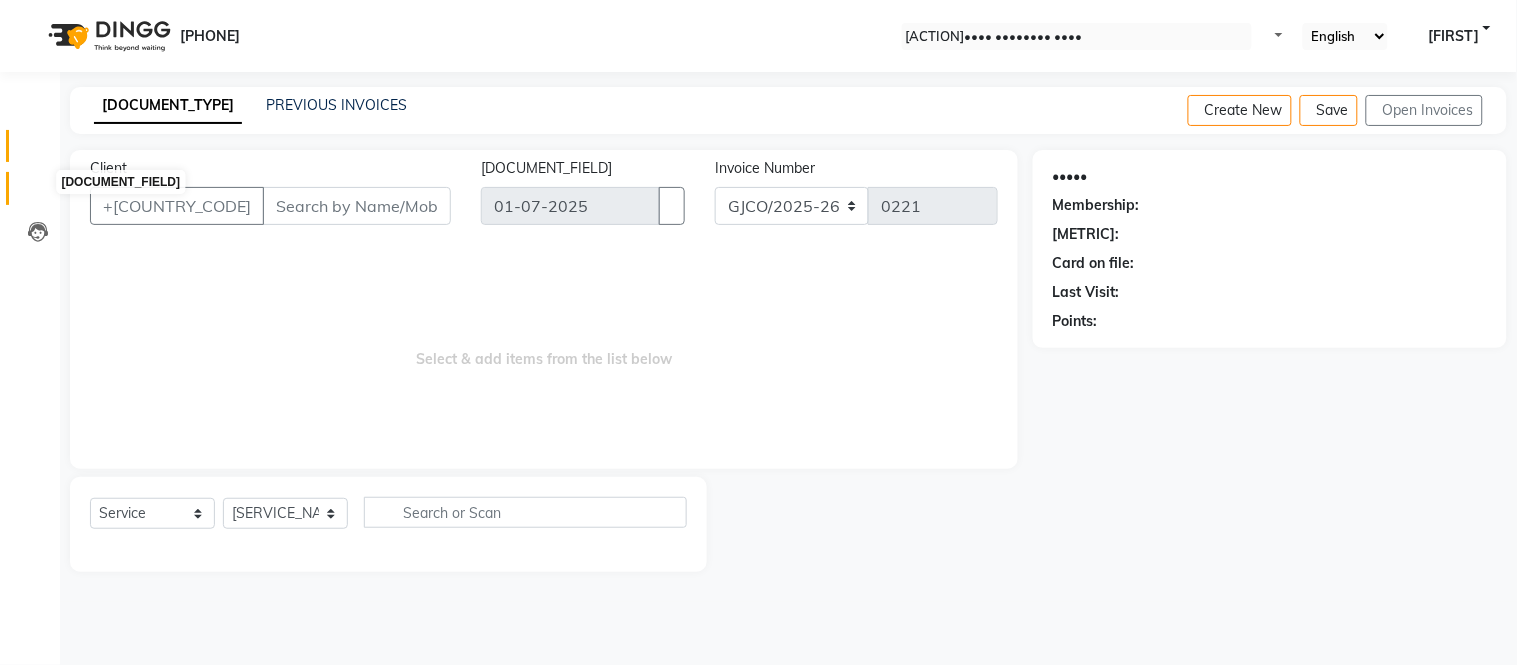 click at bounding box center (38, 193) 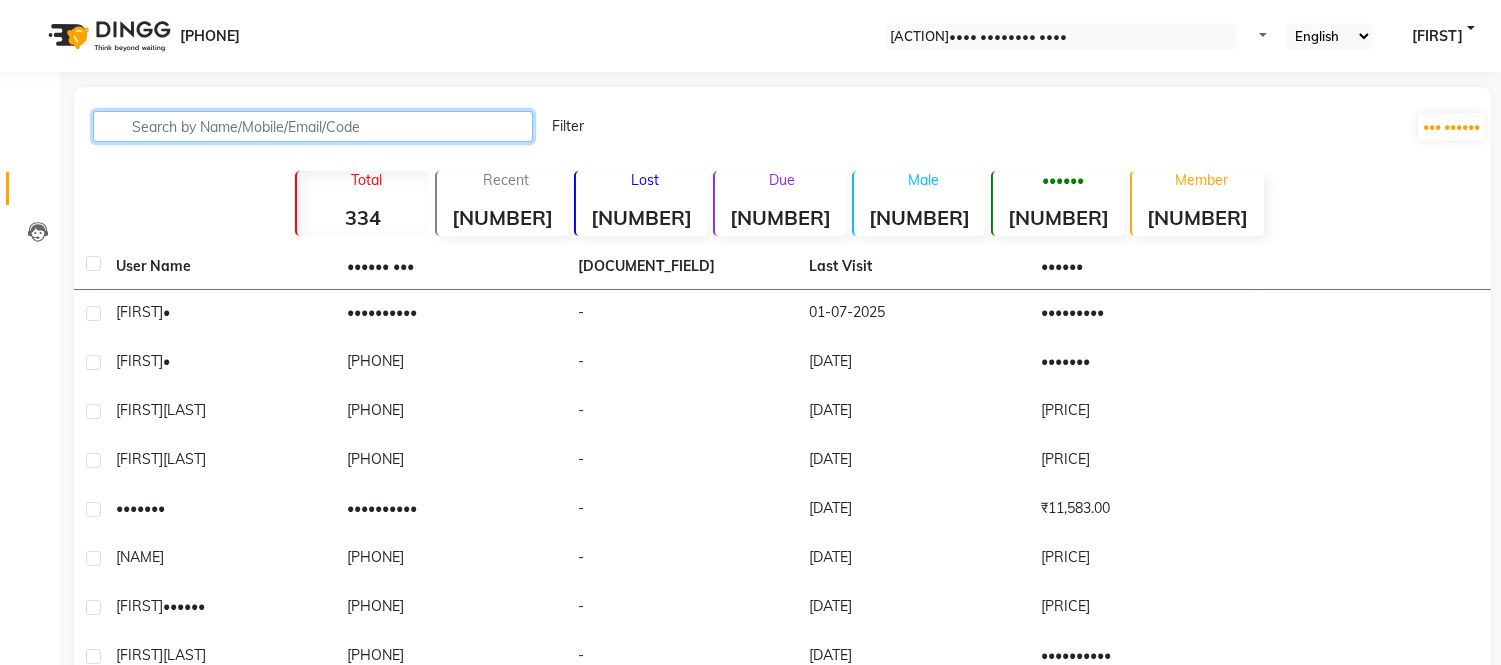 click at bounding box center [313, 126] 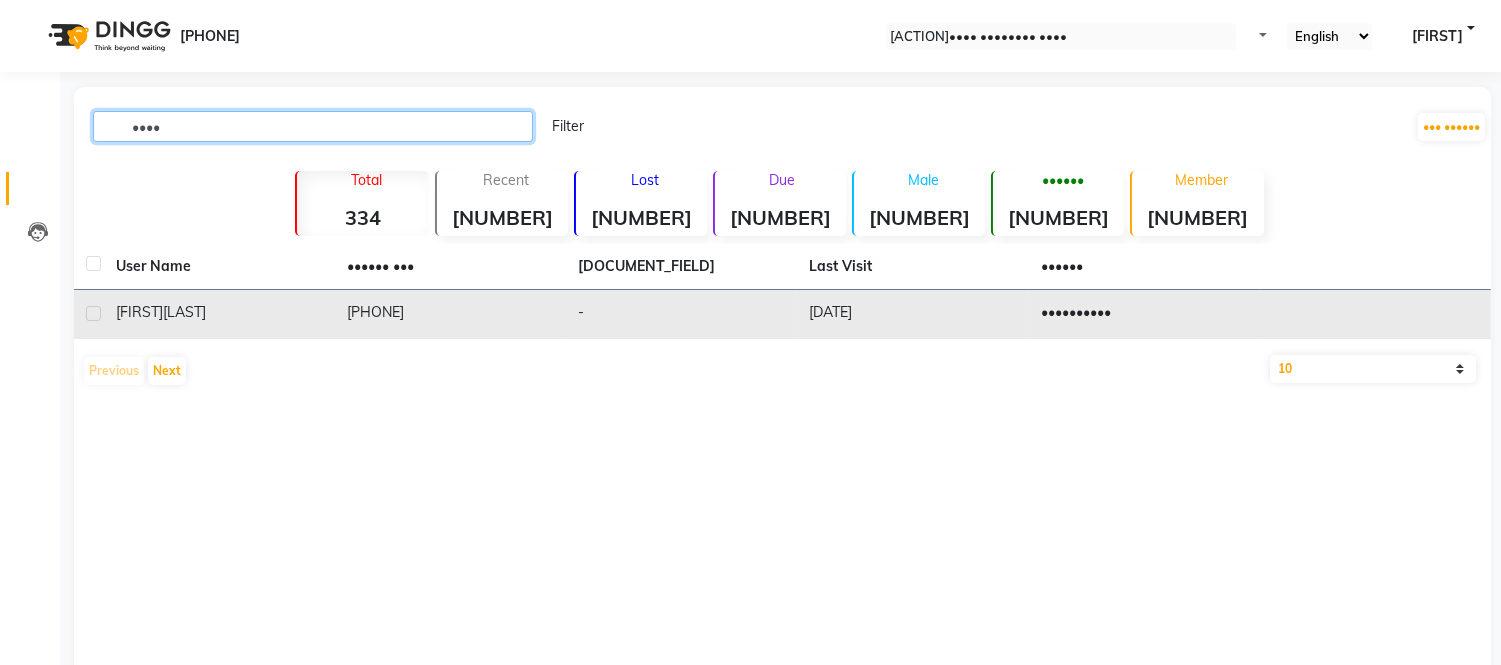 type on "••••" 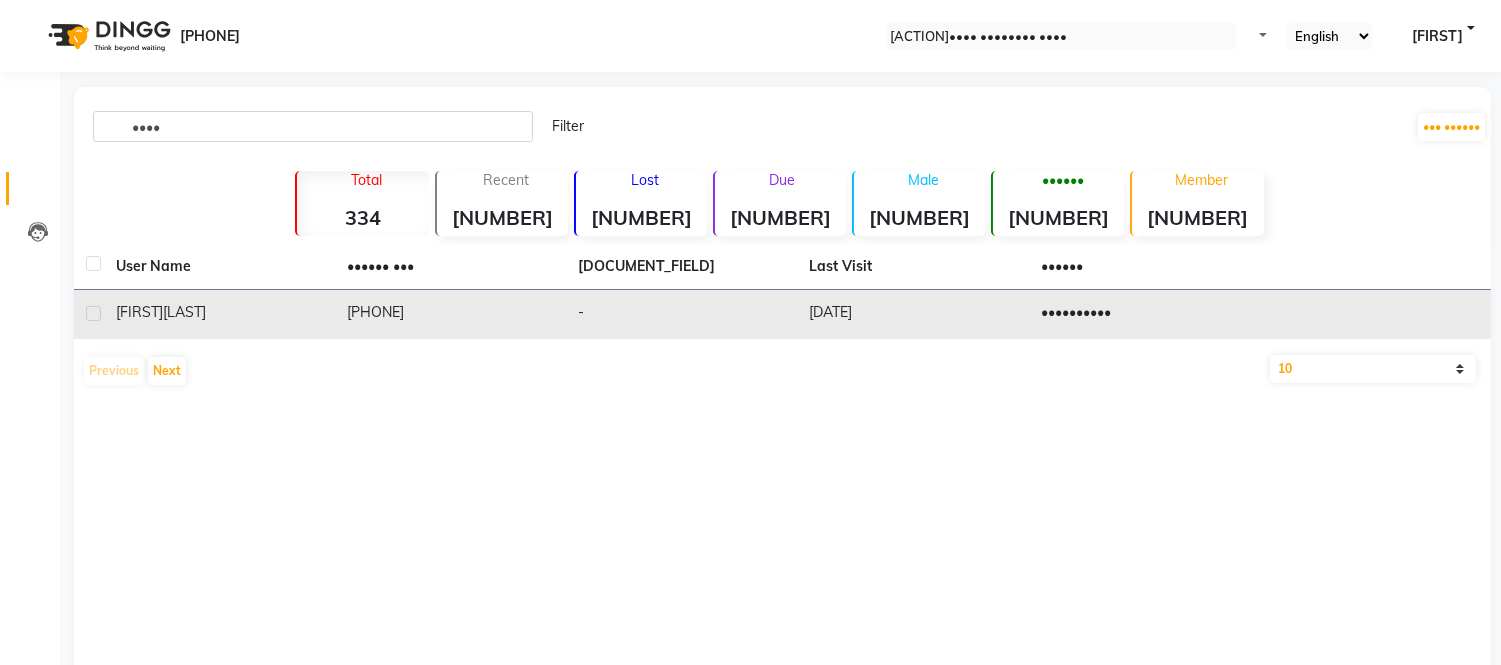 click on "[LAST]" at bounding box center [184, 312] 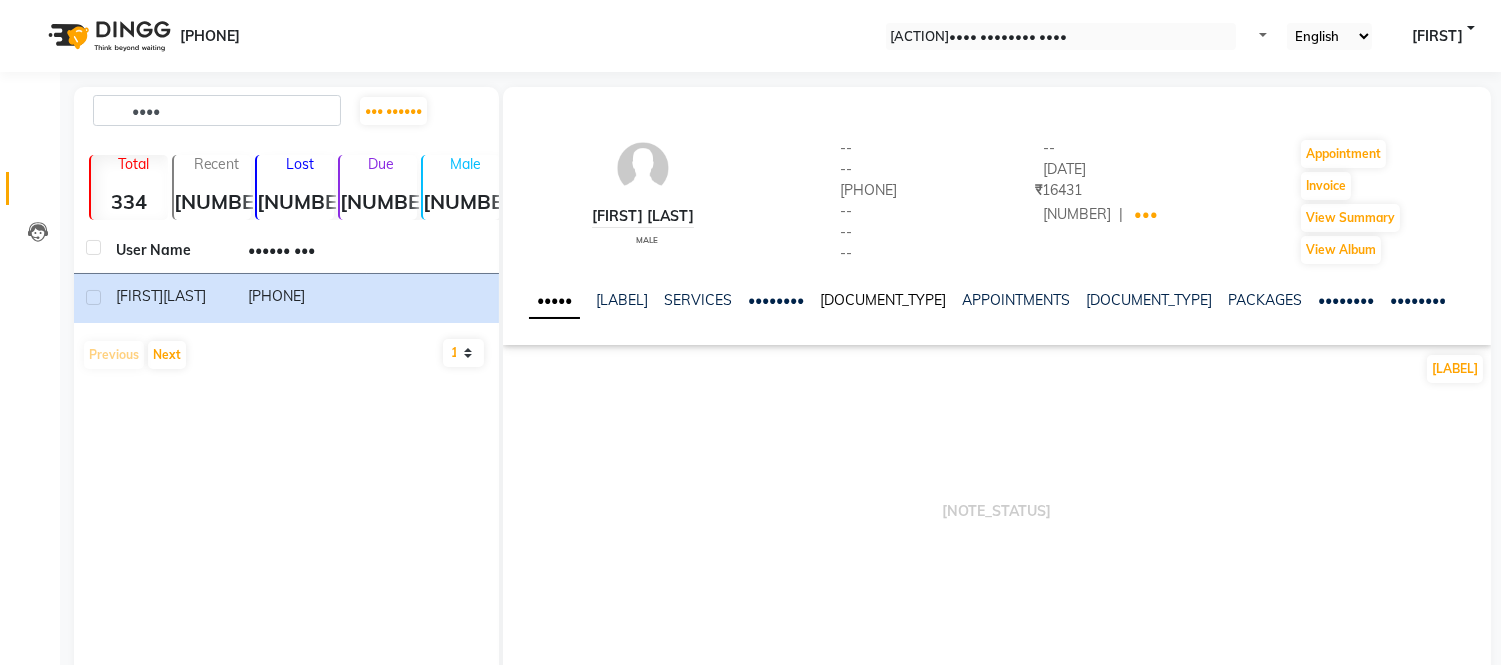 click on "[DOCUMENT_TYPE]" at bounding box center [883, 300] 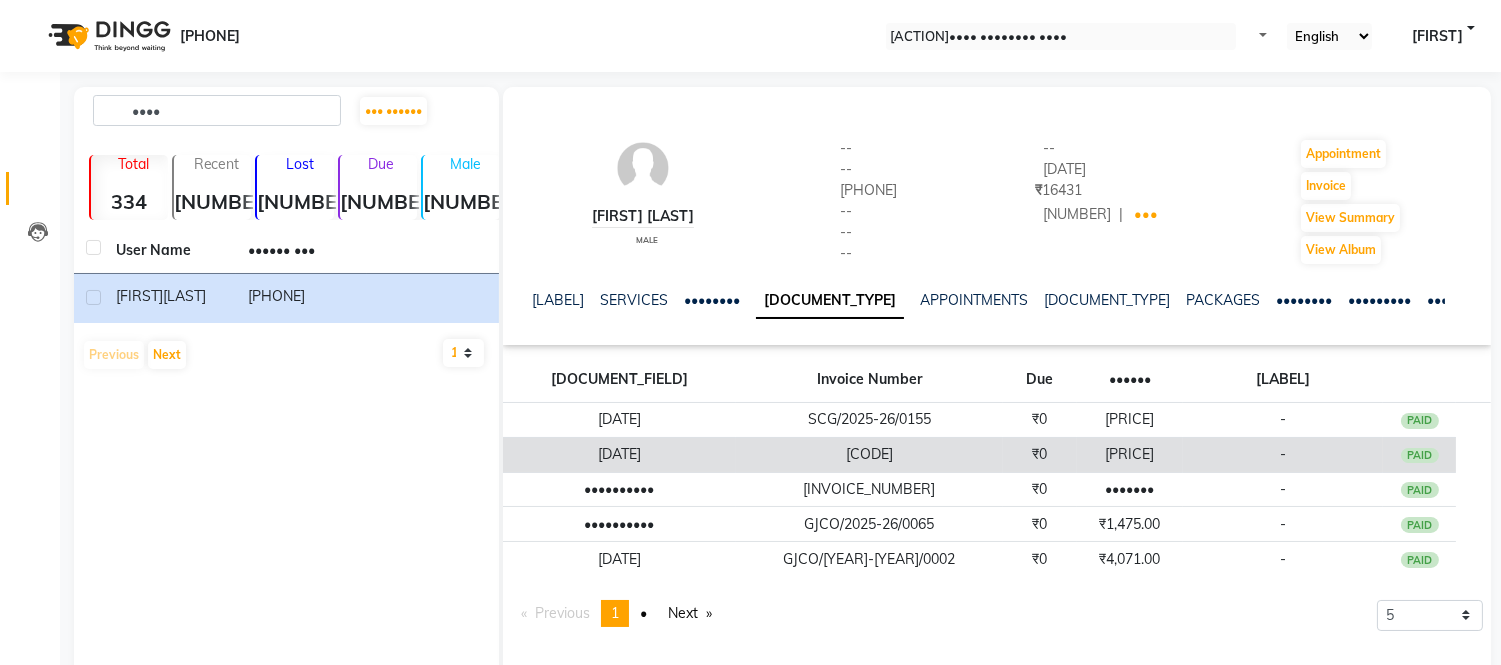 click on "[CODE]" at bounding box center [869, 420] 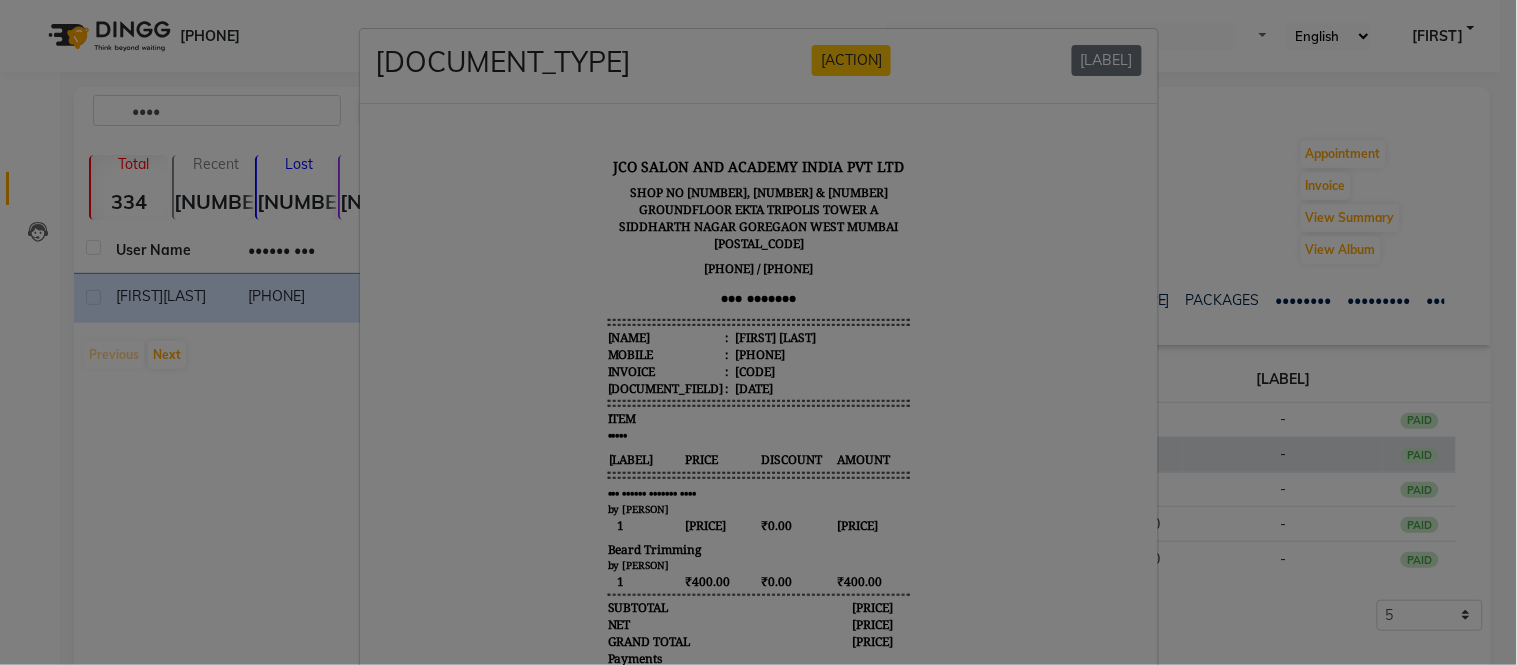 scroll, scrollTop: 15, scrollLeft: 0, axis: vertical 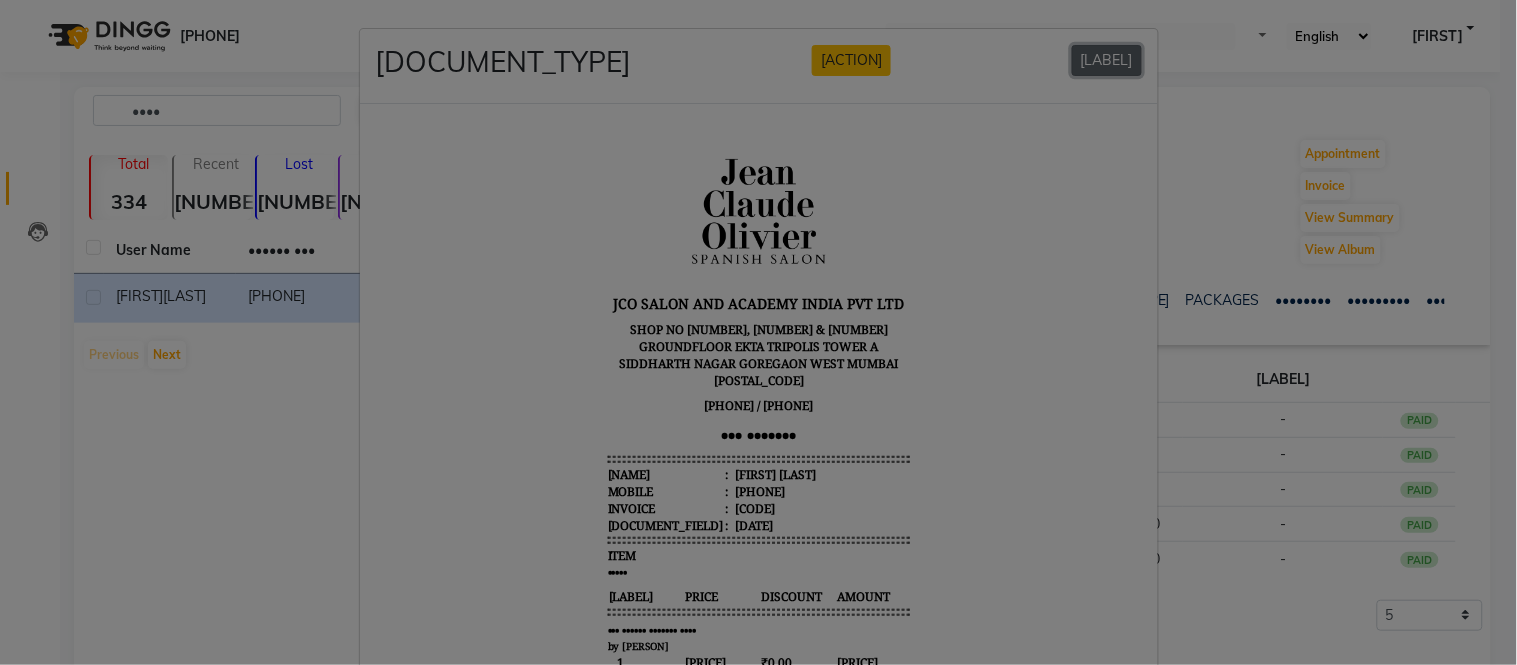 click on "[LABEL]" at bounding box center (1107, 60) 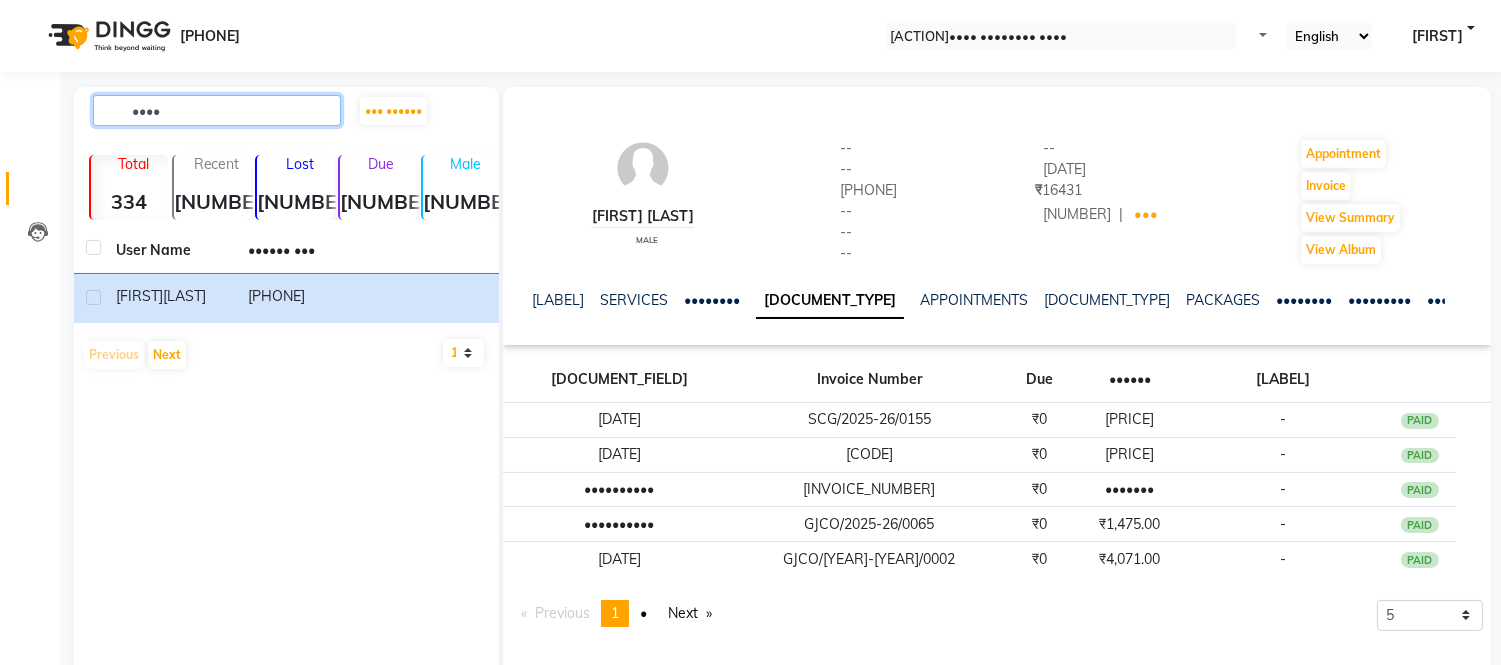 click on "••••" at bounding box center (217, 110) 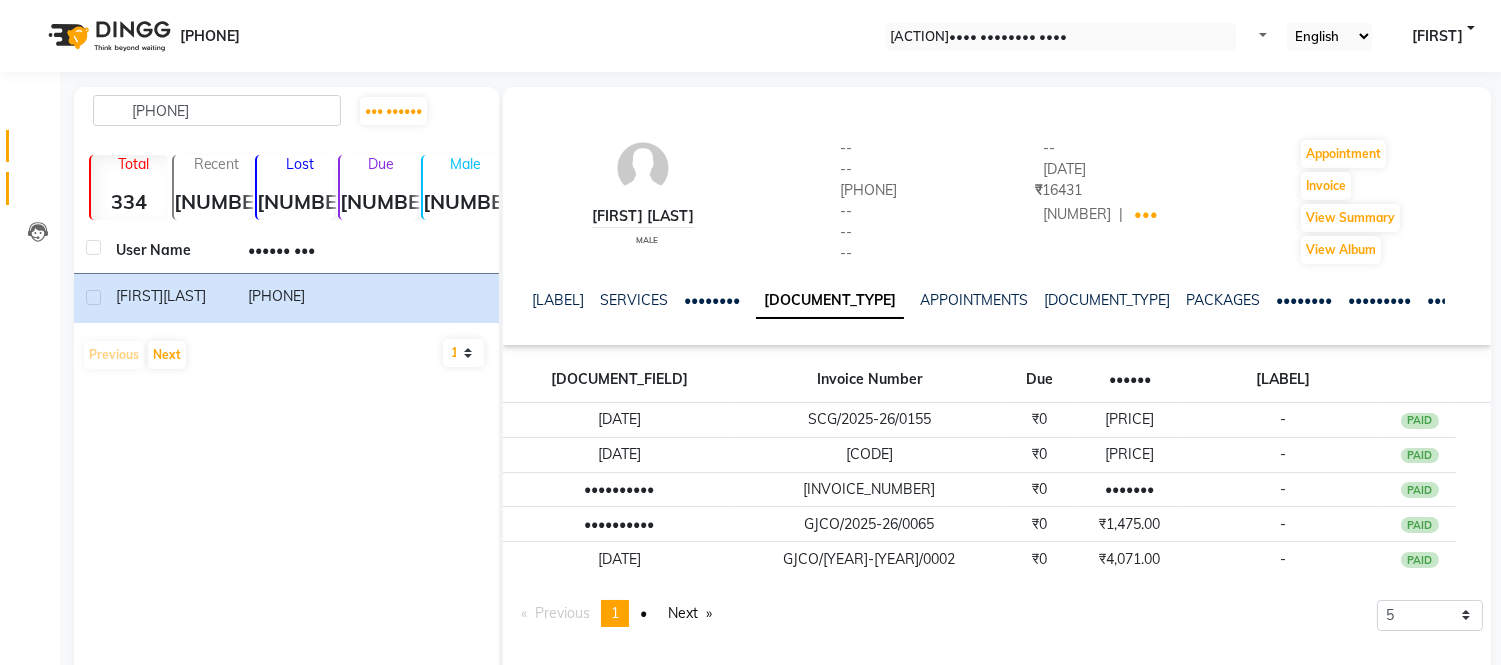 click at bounding box center [38, 151] 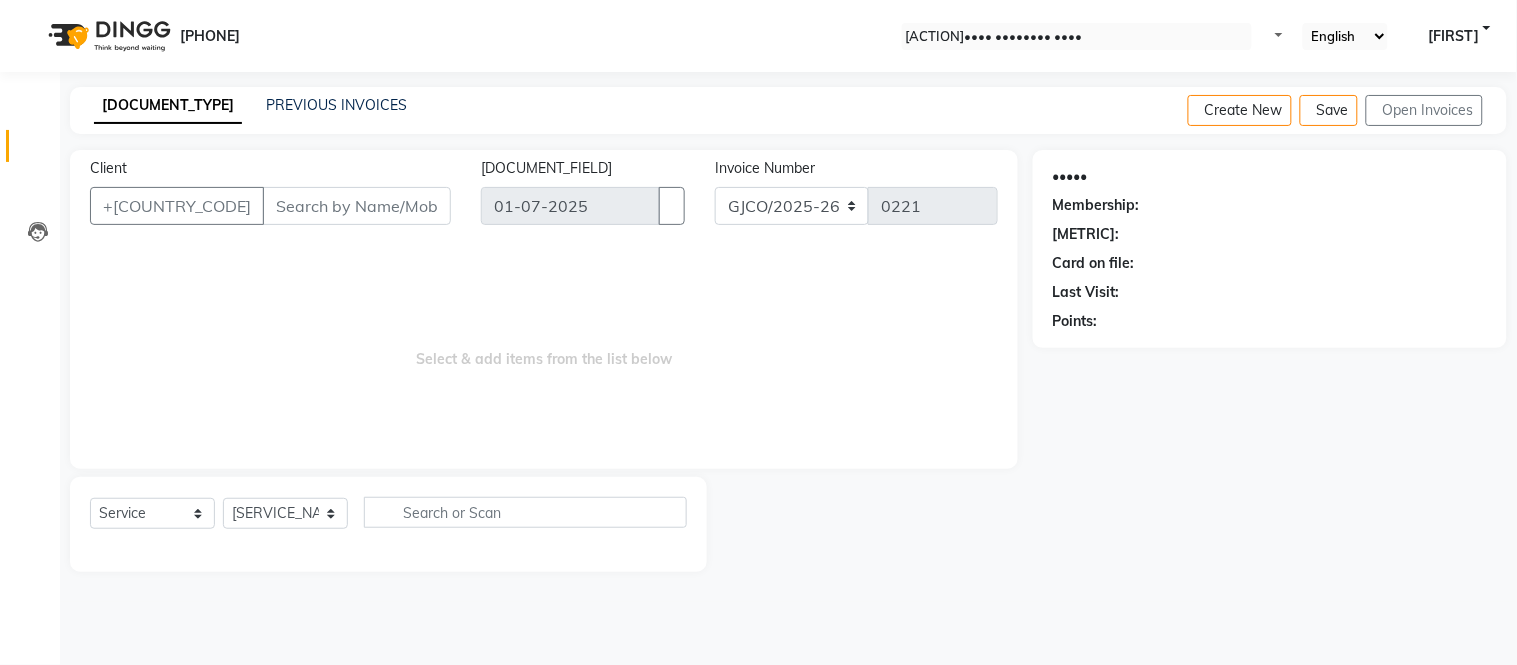 click on "Client" at bounding box center (357, 206) 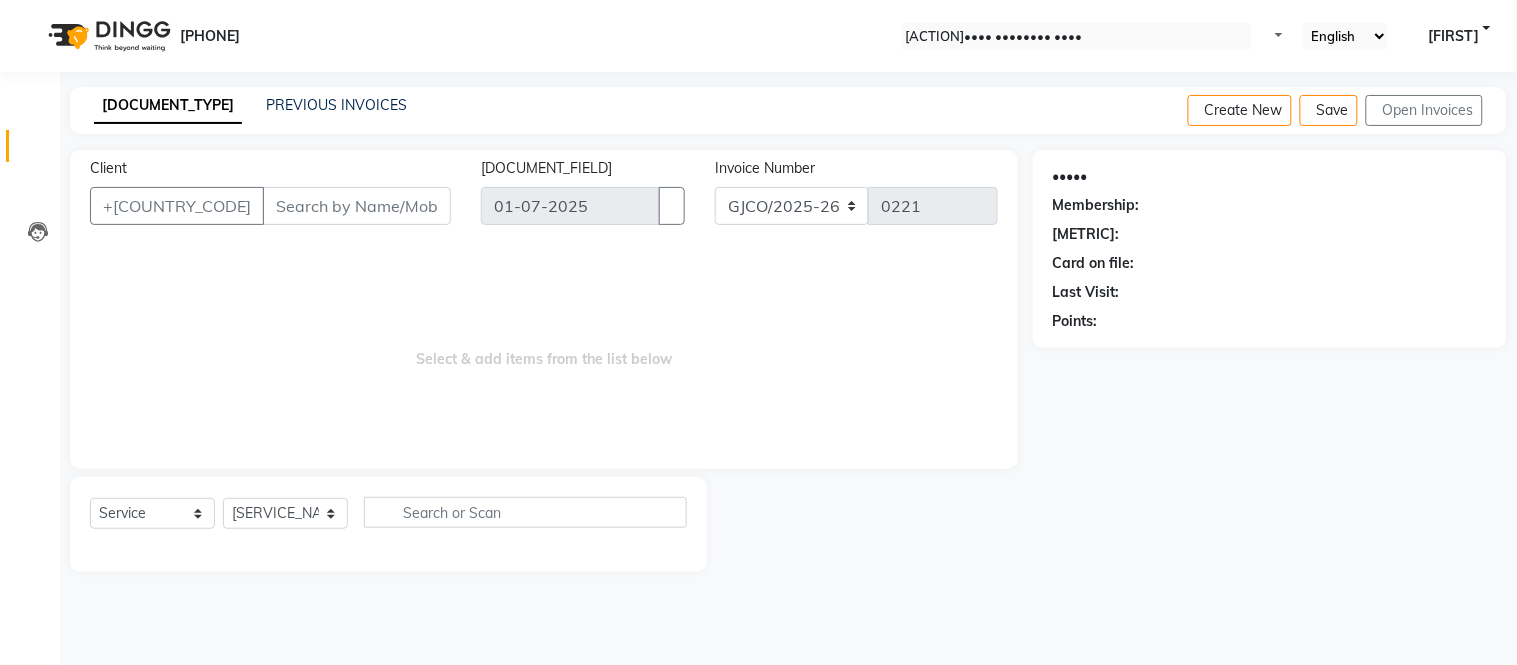 click on "Client" at bounding box center [357, 206] 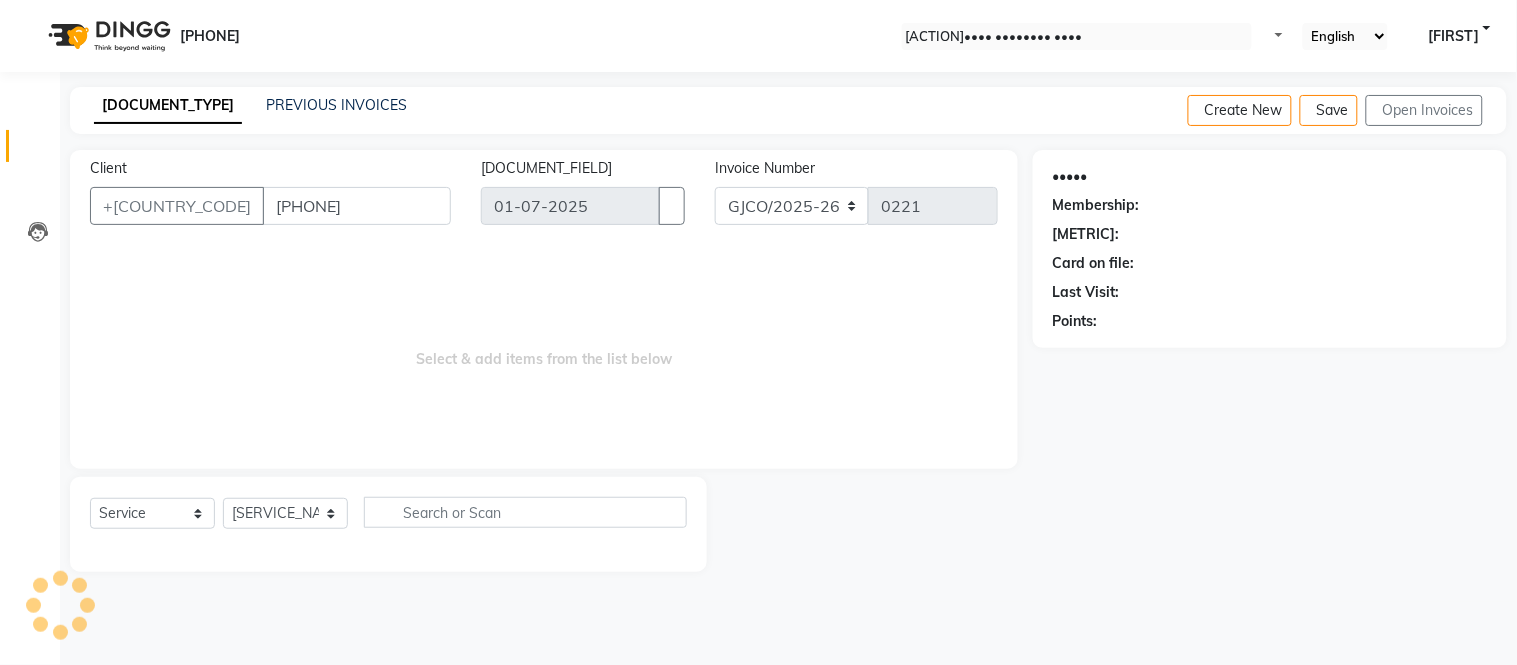 type on "[PHONE]" 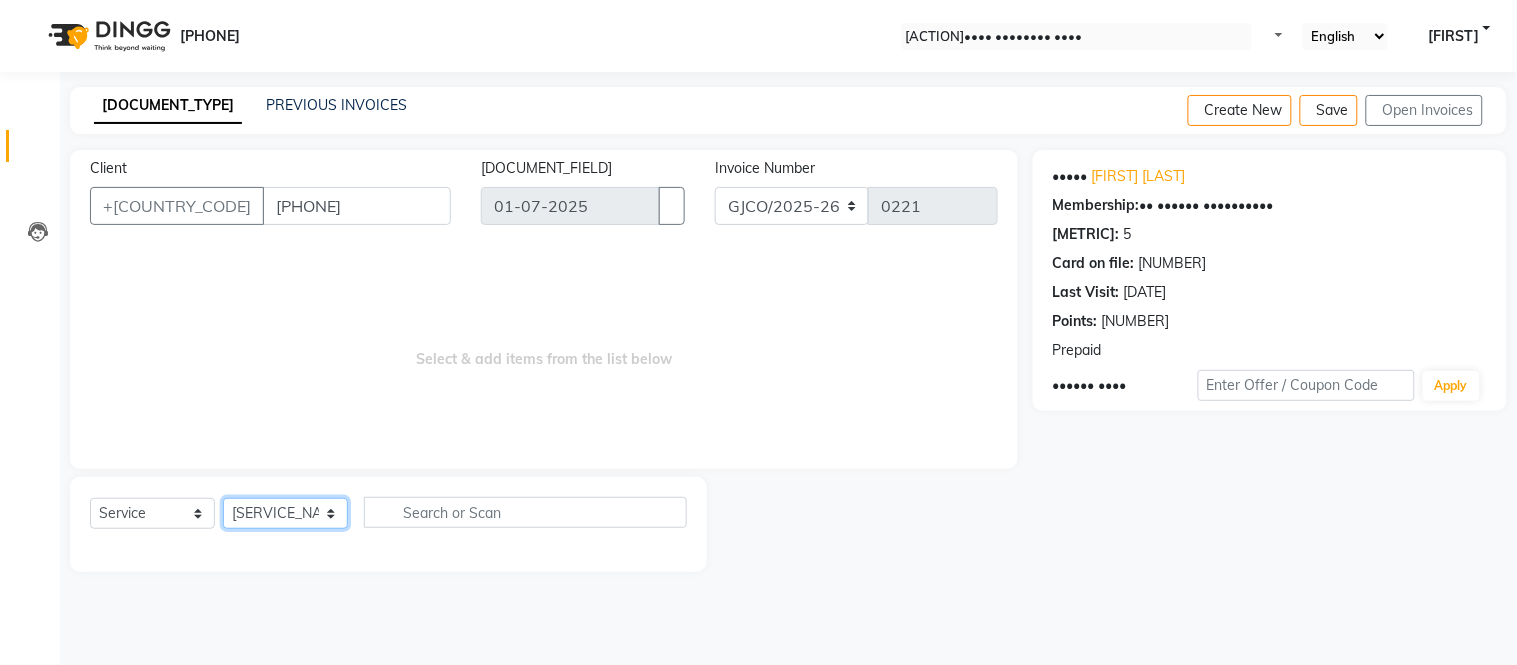 click on "•••••• ••••••• ••••• ••••  ••••• •••• ••••••• •••••••• ••••• ••••• ••••••••• ••••• ••••• •••••• ••••• •••••• ••••• •••• •••• •••• ••••••• ••••• •••••• •••••• ••••• •••••• ••••••• •••••• •••••• ••••••• ••••• ••••••• •• •••••• ••••• •••••••" at bounding box center [285, 513] 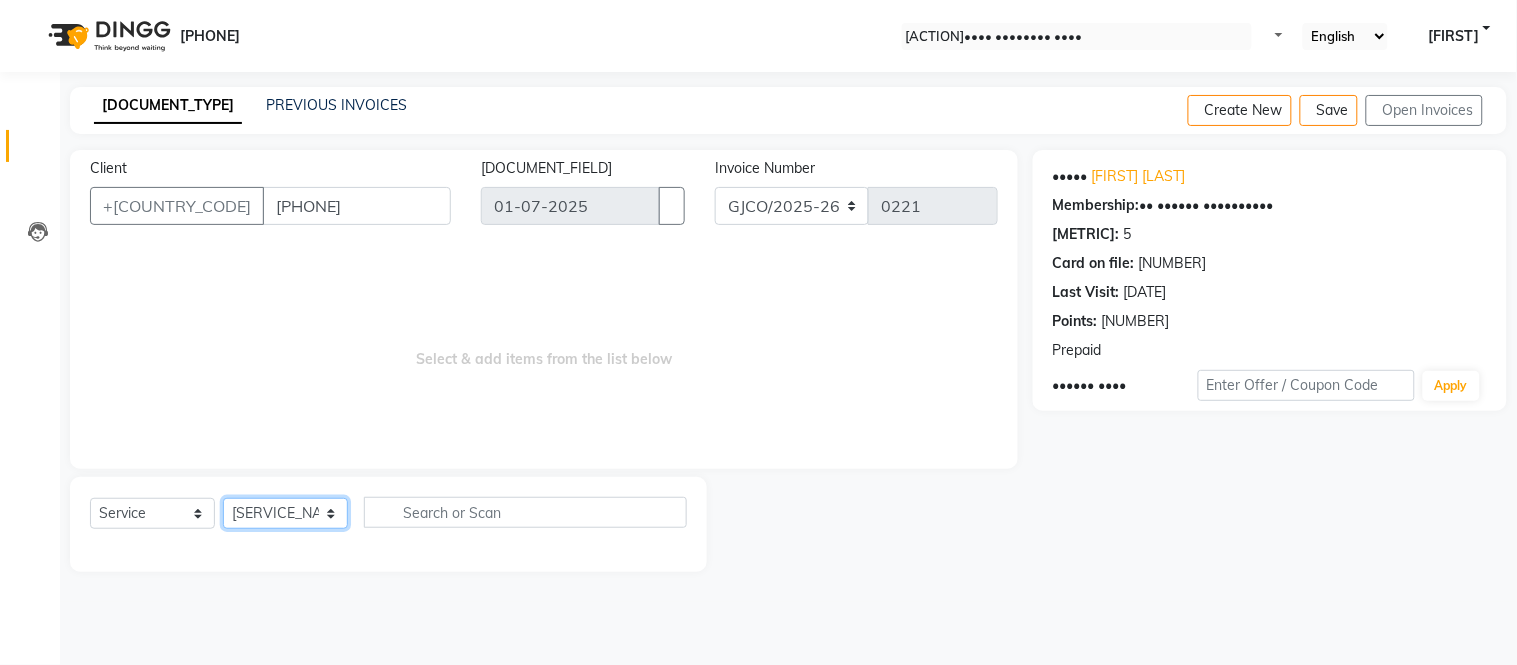 click on "•••••• ••••••• ••••• ••••  ••••• •••• ••••••• •••••••• ••••• ••••• ••••••••• ••••• ••••• •••••• ••••• •••••• ••••• •••• •••• •••• ••••••• ••••• •••••• •••••• ••••• •••••• ••••••• •••••• •••••• ••••••• ••••• ••••••• •• •••••• ••••• •••••••" at bounding box center [285, 513] 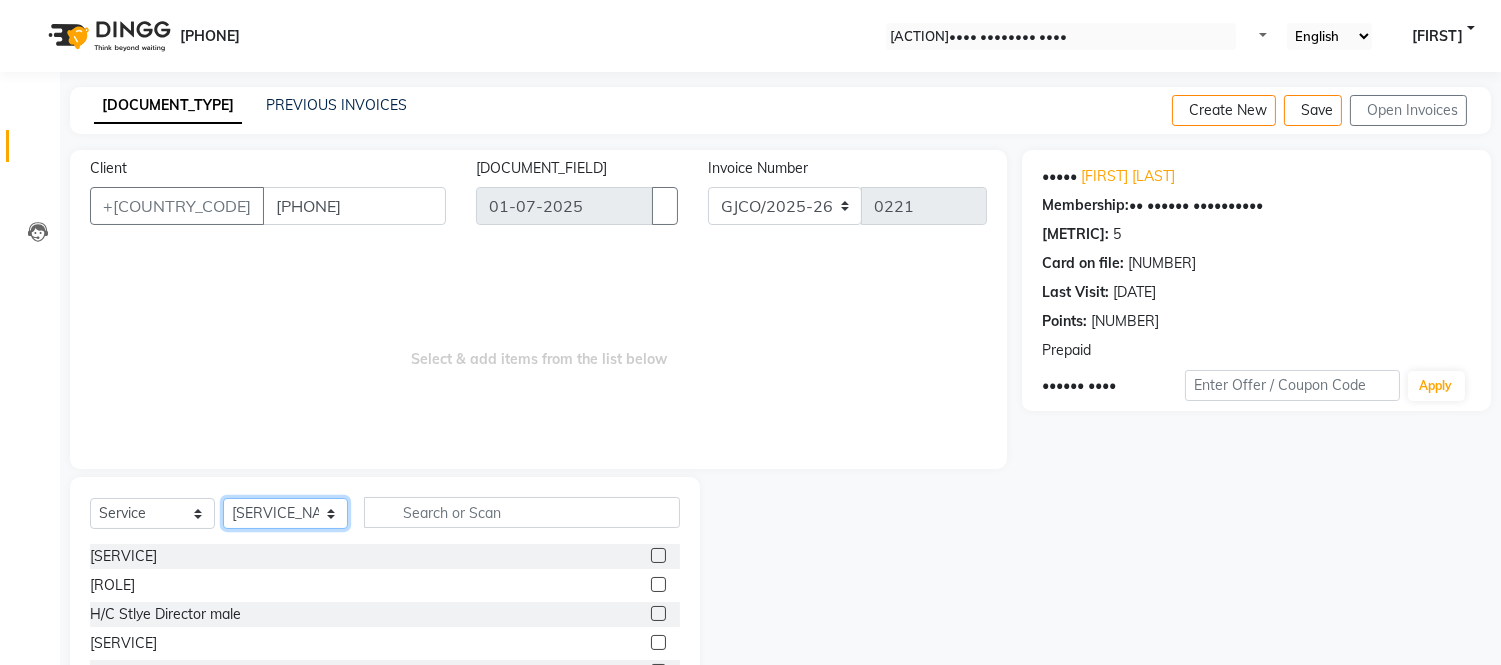 click on "•••••• ••••••• ••••• ••••  ••••• •••• ••••••• •••••••• ••••• ••••• ••••••••• ••••• ••••• •••••• ••••• •••••• ••••• •••• •••• •••• ••••••• ••••• •••••• •••••• ••••• •••••• ••••••• •••••• •••••• ••••••• ••••• ••••••• •• •••••• ••••• •••••••" at bounding box center [285, 513] 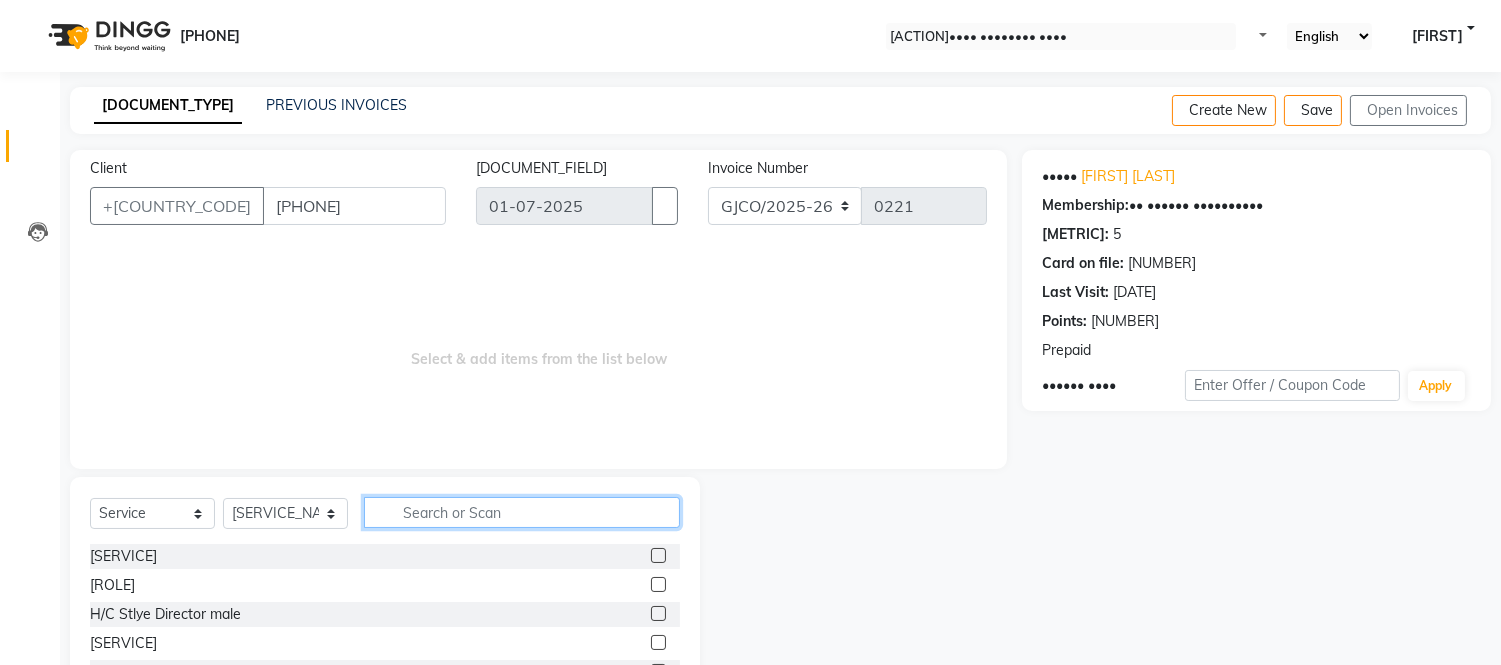 click at bounding box center [522, 512] 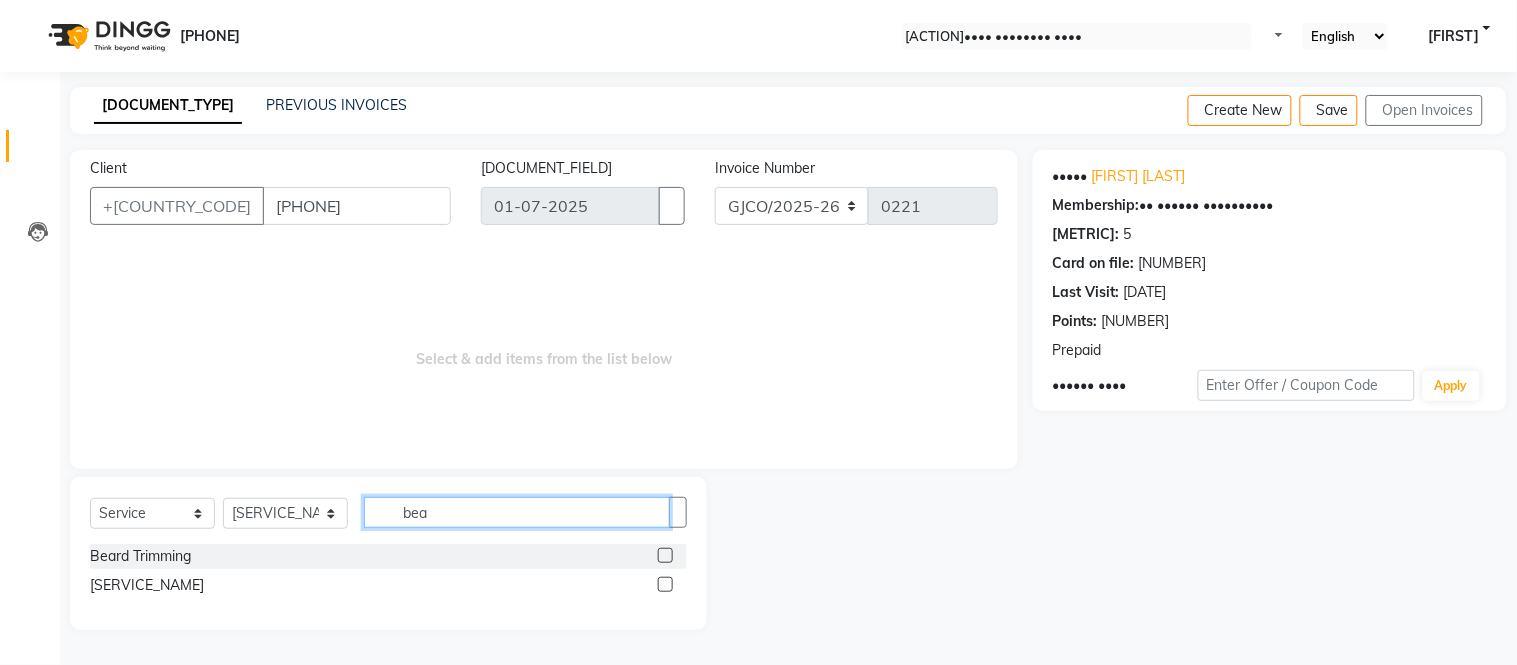 type on "bea" 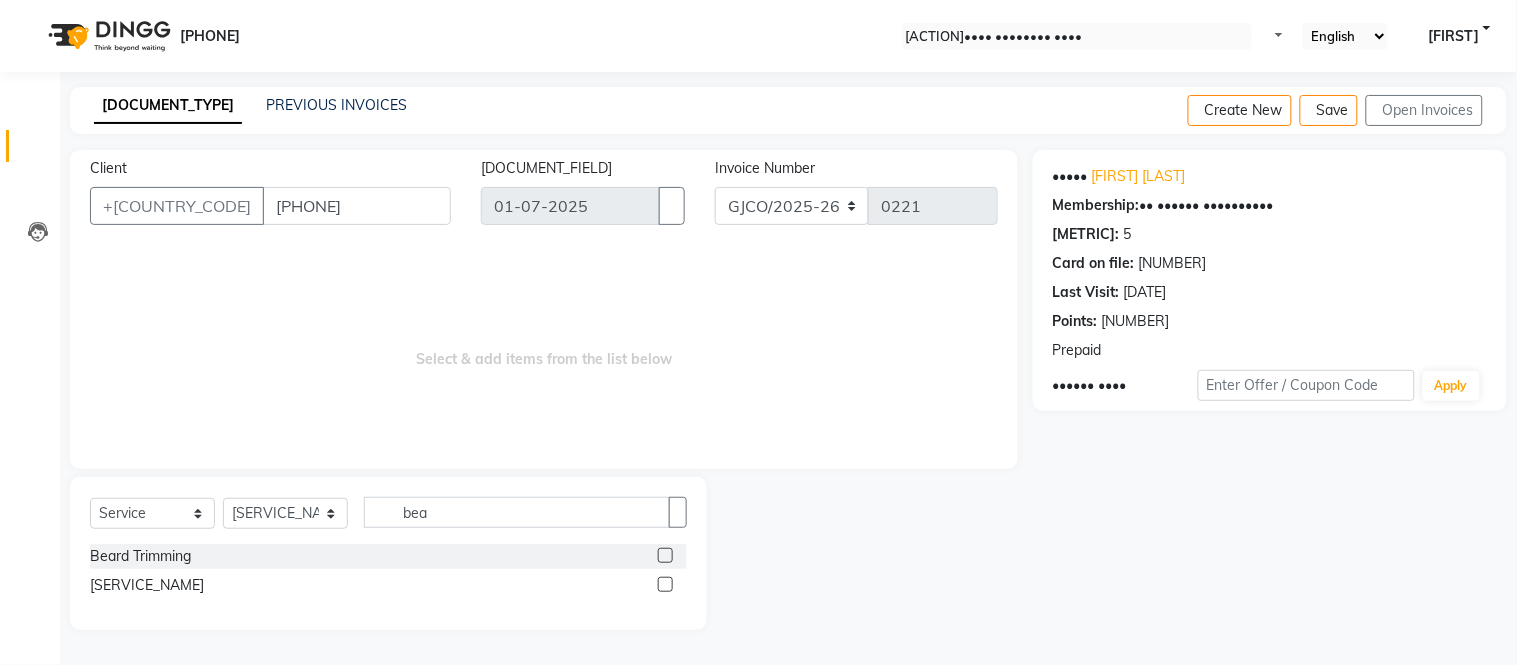 click at bounding box center (665, 555) 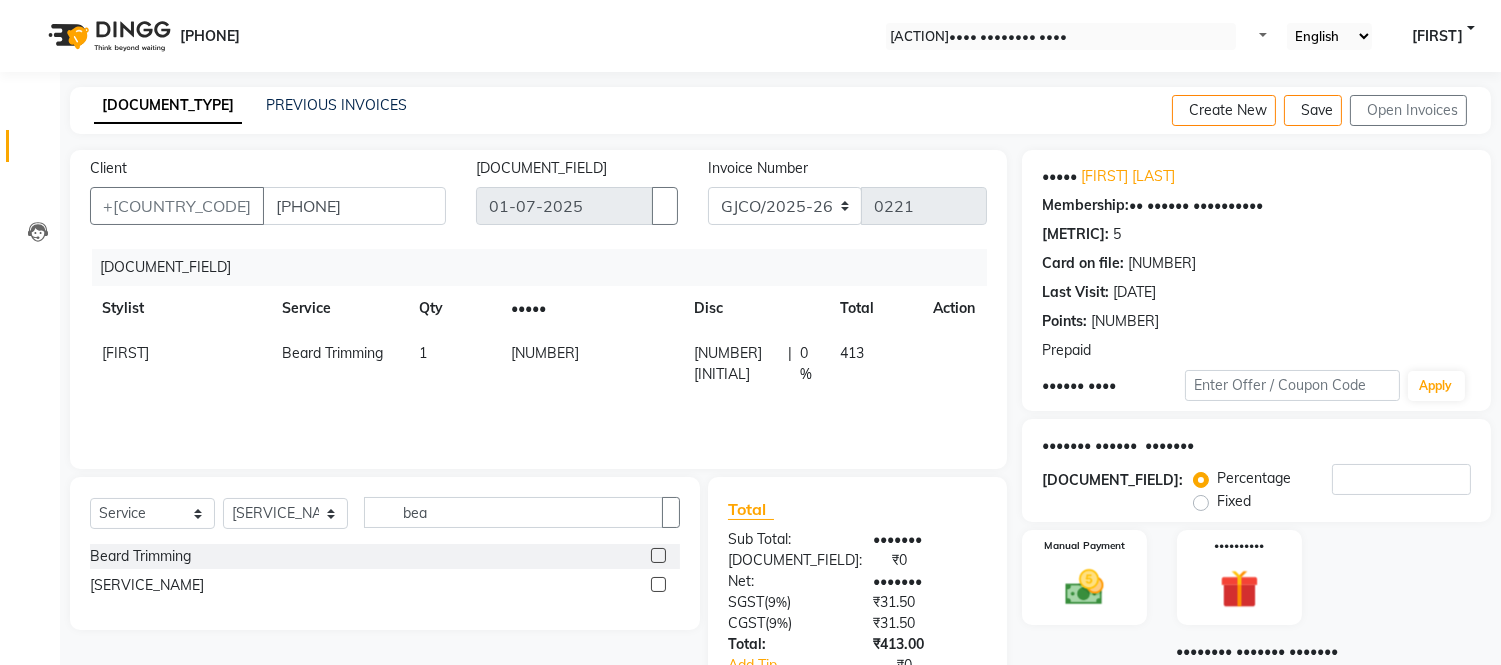 click on "[NUMBER]" at bounding box center (590, 364) 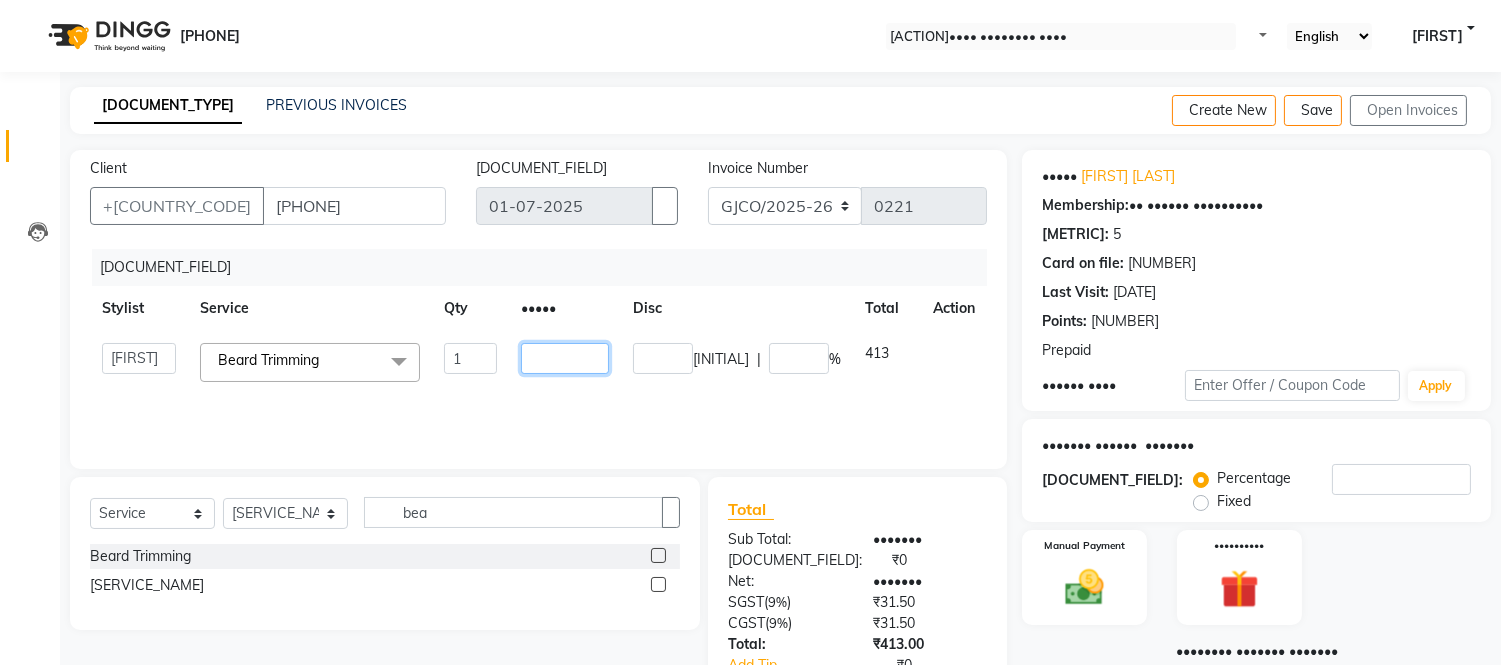 click on "[NUMBER]" at bounding box center (470, 358) 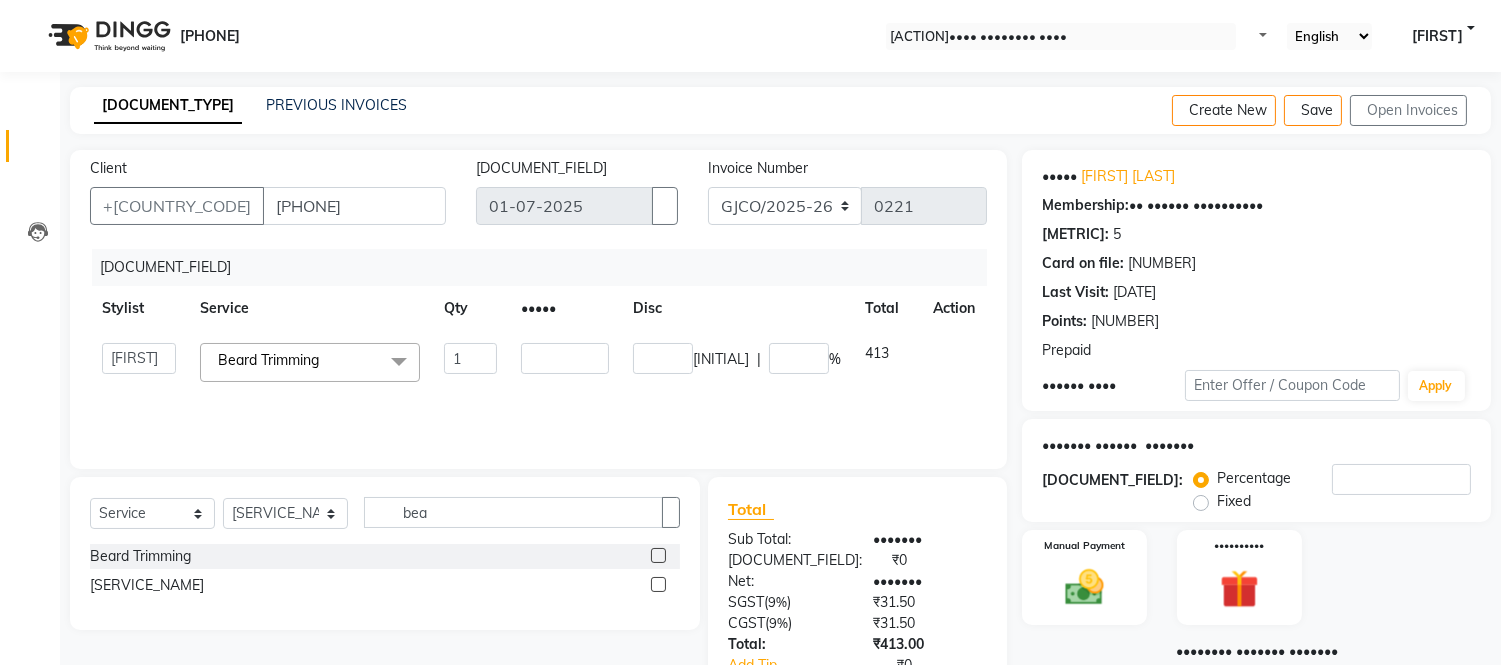 click on "Abdul Abid Ajmal Aphy Araslan Ashfaque Aslam Azhar Frontdesk Gopal Jouyi Jubair [NAME] Naomi Raaj Raja Rose [NAME] [NAME] [NAME] [NAME] Sanatan sanjay Shilpa Shimrei Somya Thotsem as Tulika Wasim salmani Beard Trimming&nbsp;x H/C Art Director Male H/C Art Director Female H/C Stlye Director male H/C Stlye Director female H/C Senior Stylist Female H/C Senior Stylist male H/C Stylist Male H/C Stylist Female H/C Child M- below 12 H/C Child F - below 12 H/C - Fringes/Locks PQ Hair Wash Male +Styling Wash &nbsp;&nbsp;Wash &nbsp;&nbsp;Wash &nbsp;&nbsp;Wash &nbsp;&nbsp;Wash &nbsp;&nbsp;Wash &nbsp;&nbsp;Wash &nbsp;&nbsp;Shampoo &nbsp;&nbsp;Add on Mask/ Deep Conditioning Extension Wash (onwards) Blow Dry Hair Ironing Short Hair Tong (Onwards) Hair do (Onwards) Crimping /Braiding(Onwards) Up Style (Onwards) Hair per Strand (Onwards) Hair Braid ( onwards) Hair Ironing mid length Hair ironing long Chin" at bounding box center (538, 349) 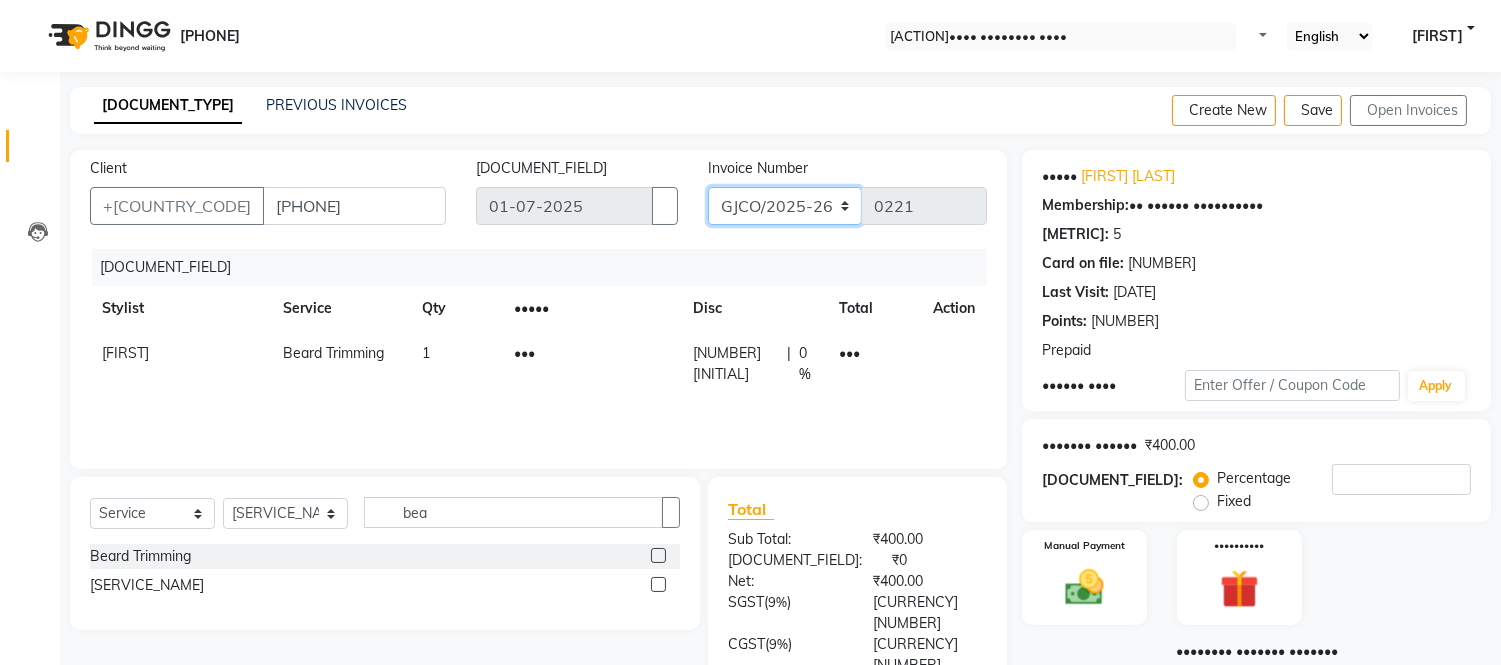 click on "GJCO/2025-26 SCG/2025-26 Gpre/2025-26" at bounding box center (785, 206) 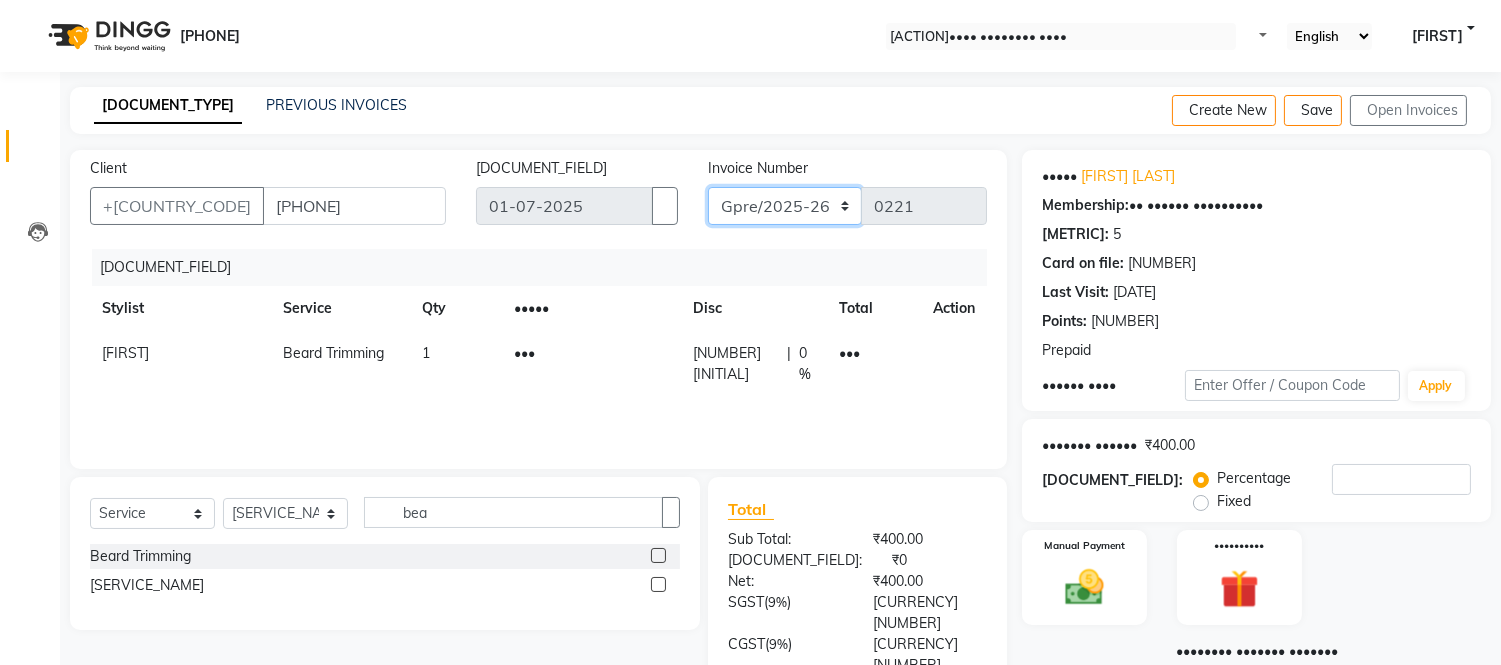 click on "GJCO/2025-26 SCG/2025-26 Gpre/2025-26" at bounding box center [785, 206] 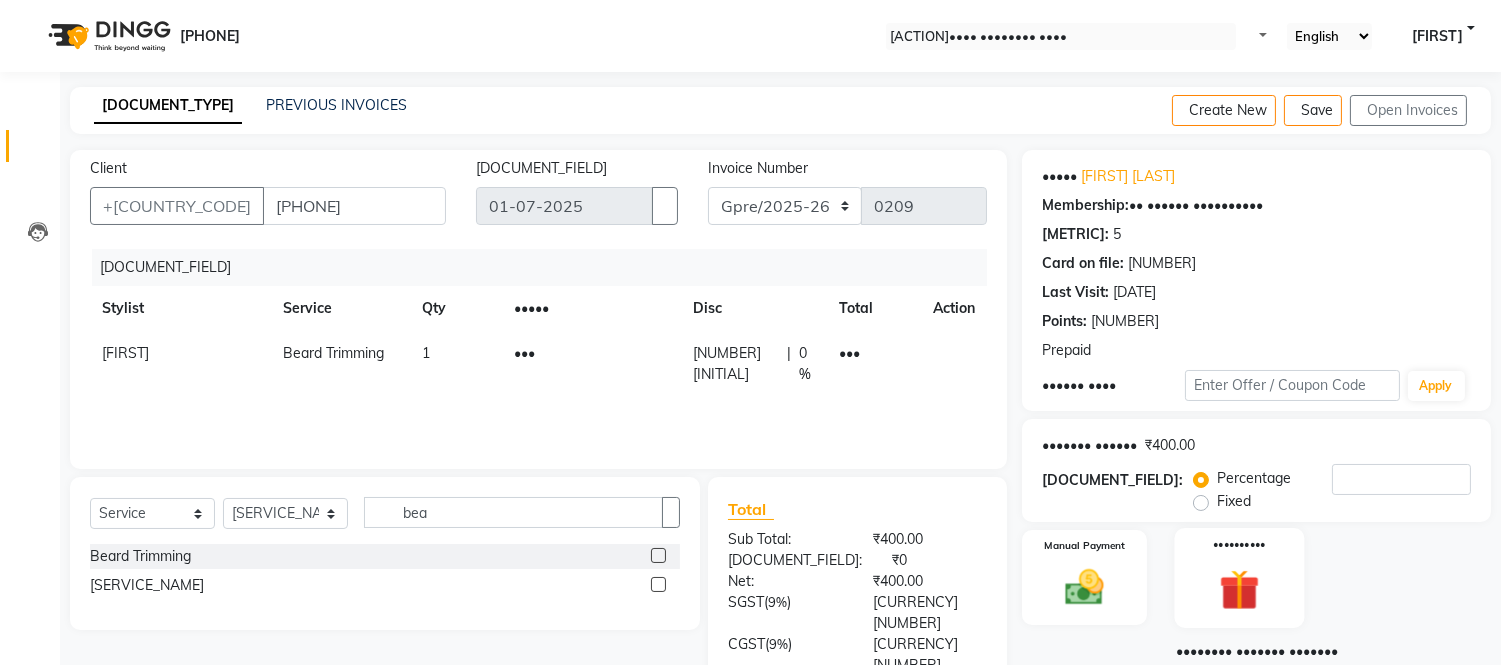 click at bounding box center (1084, 587) 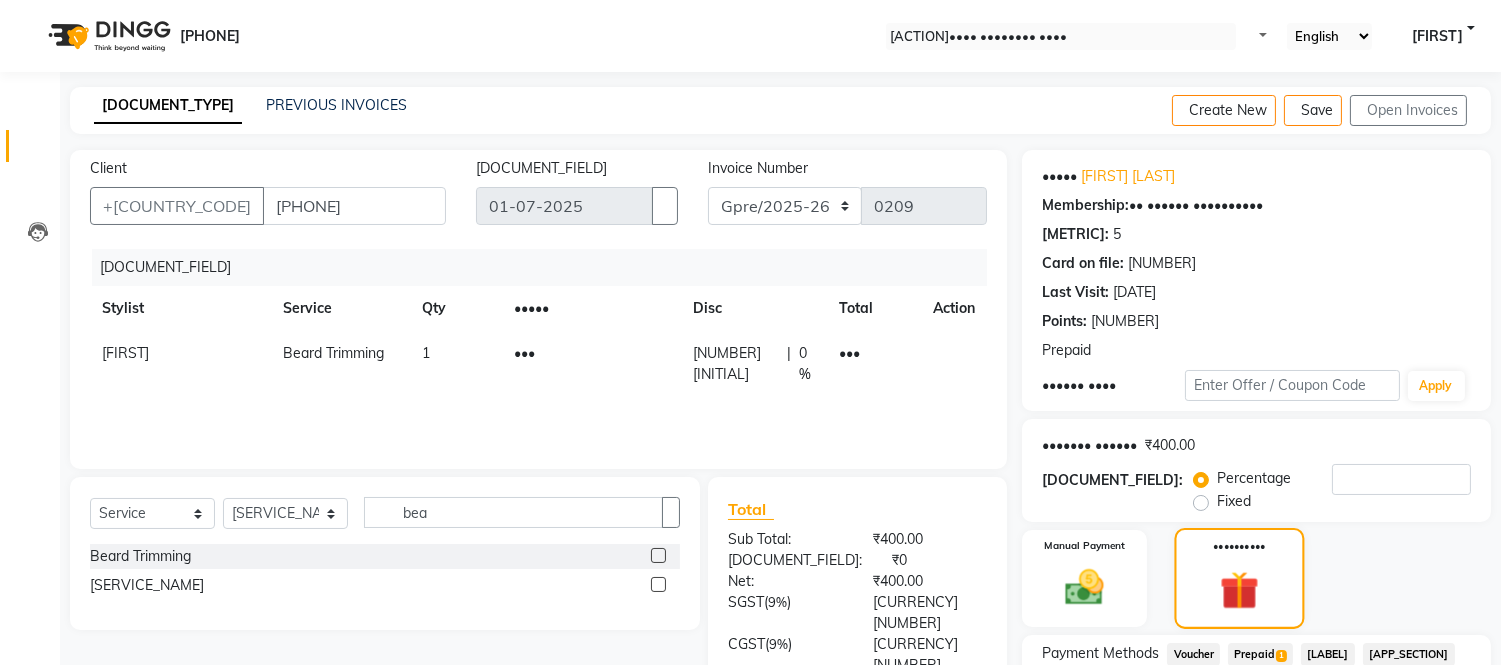 scroll, scrollTop: 143, scrollLeft: 0, axis: vertical 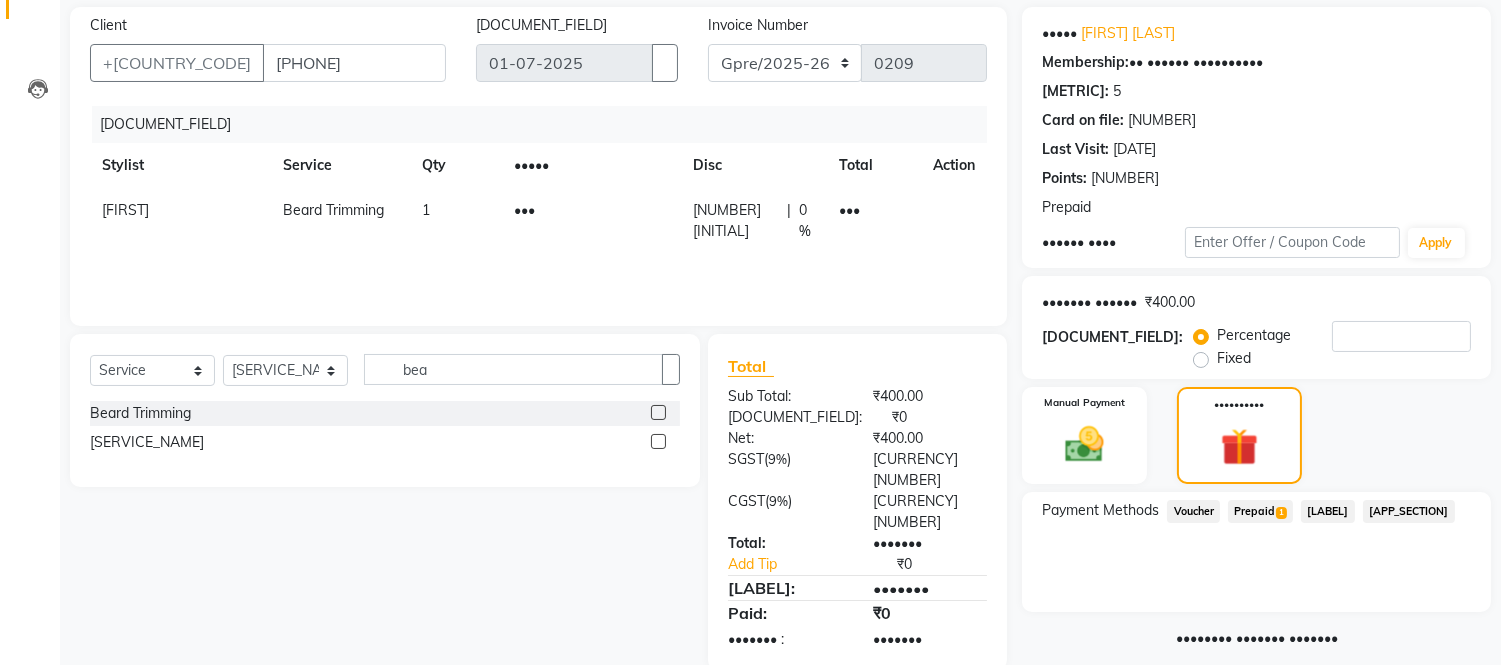 click on "Prepaid  1" at bounding box center (1193, 511) 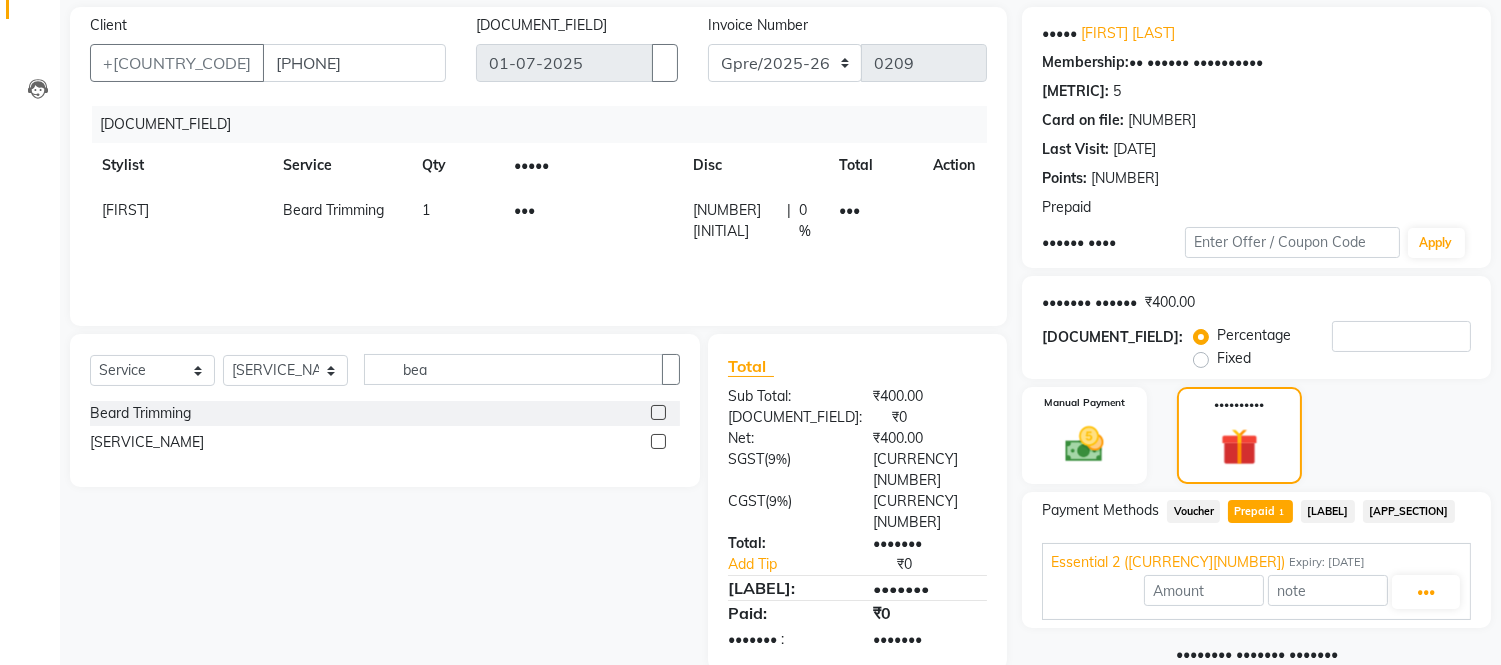 scroll, scrollTop: 160, scrollLeft: 0, axis: vertical 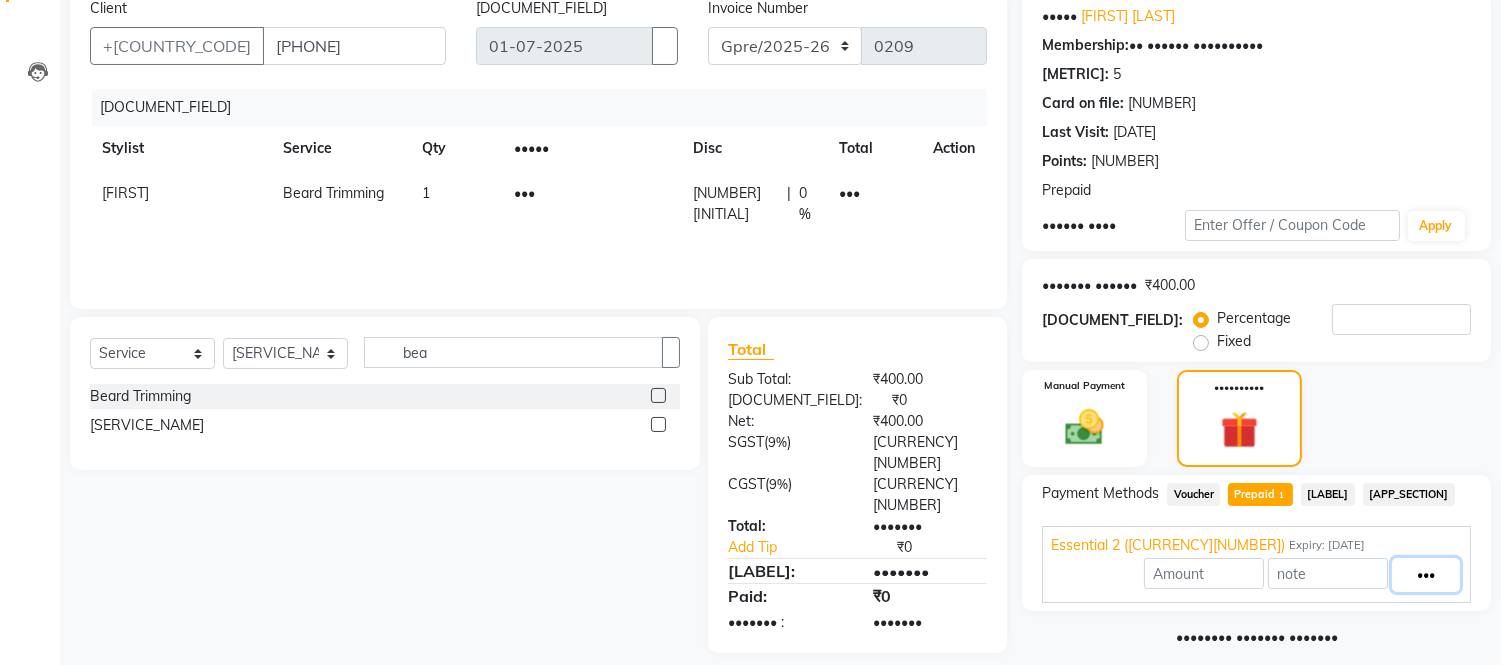 click on "•••" at bounding box center (1426, 575) 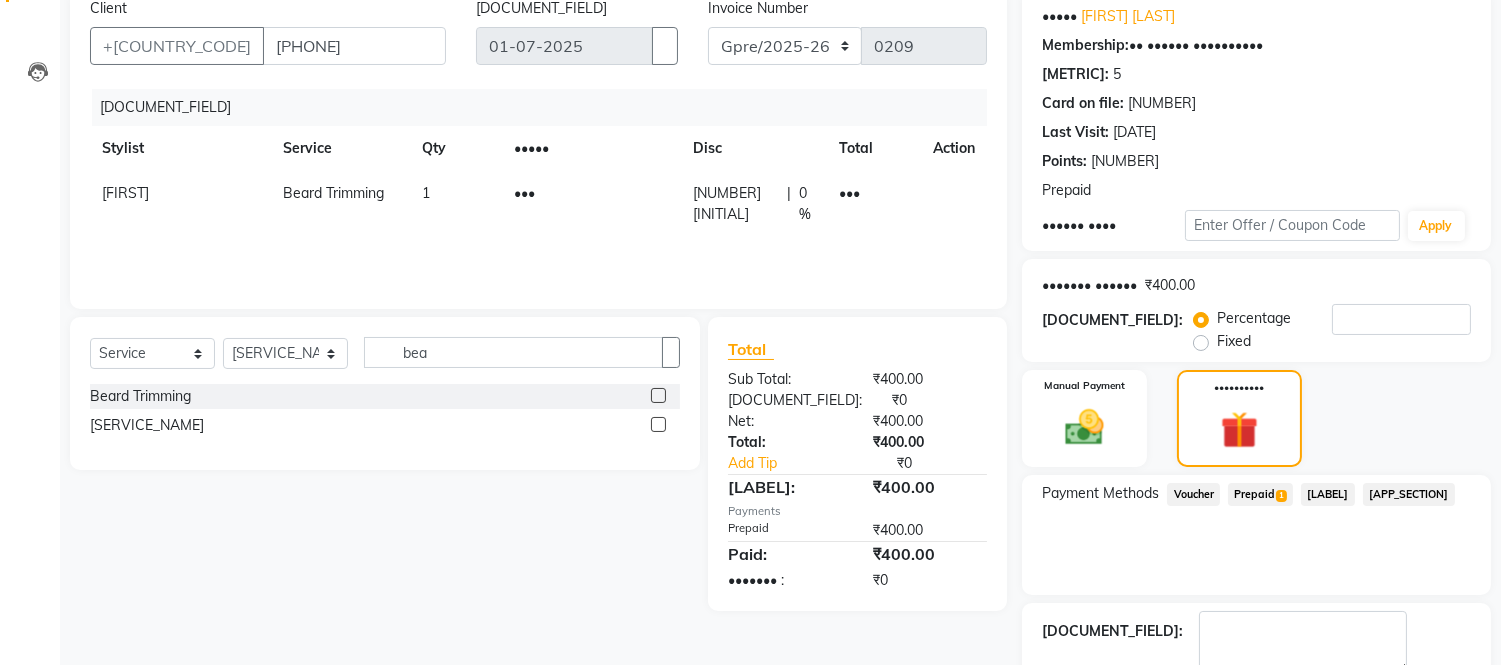 scroll, scrollTop: 256, scrollLeft: 0, axis: vertical 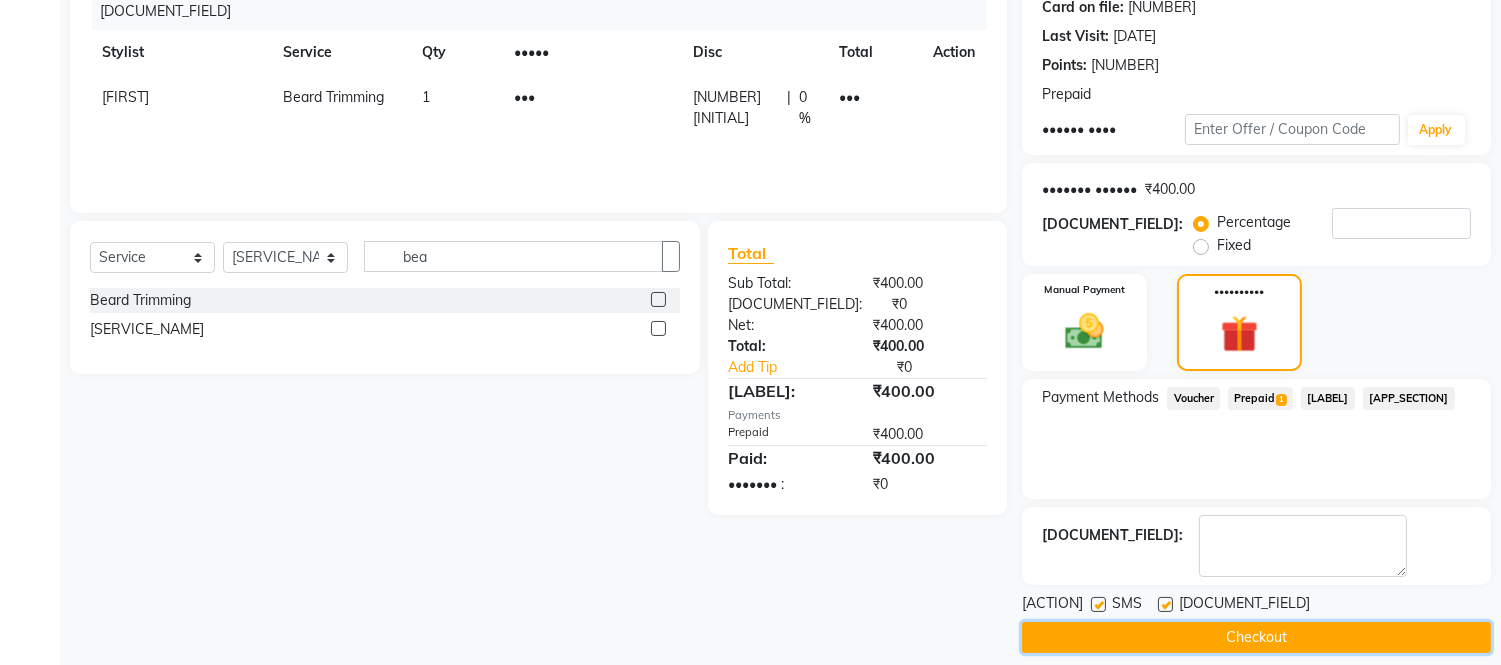 click on "Checkout" at bounding box center [1256, 637] 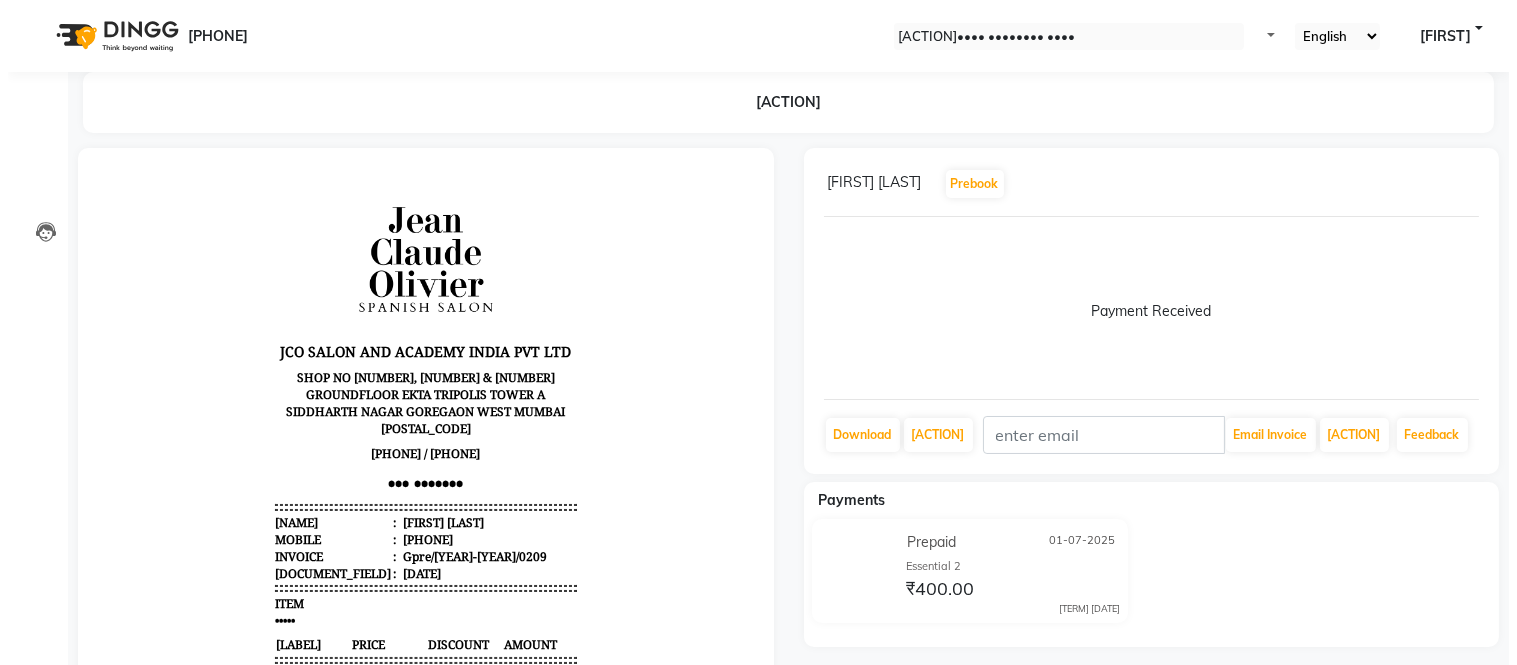 scroll, scrollTop: 0, scrollLeft: 0, axis: both 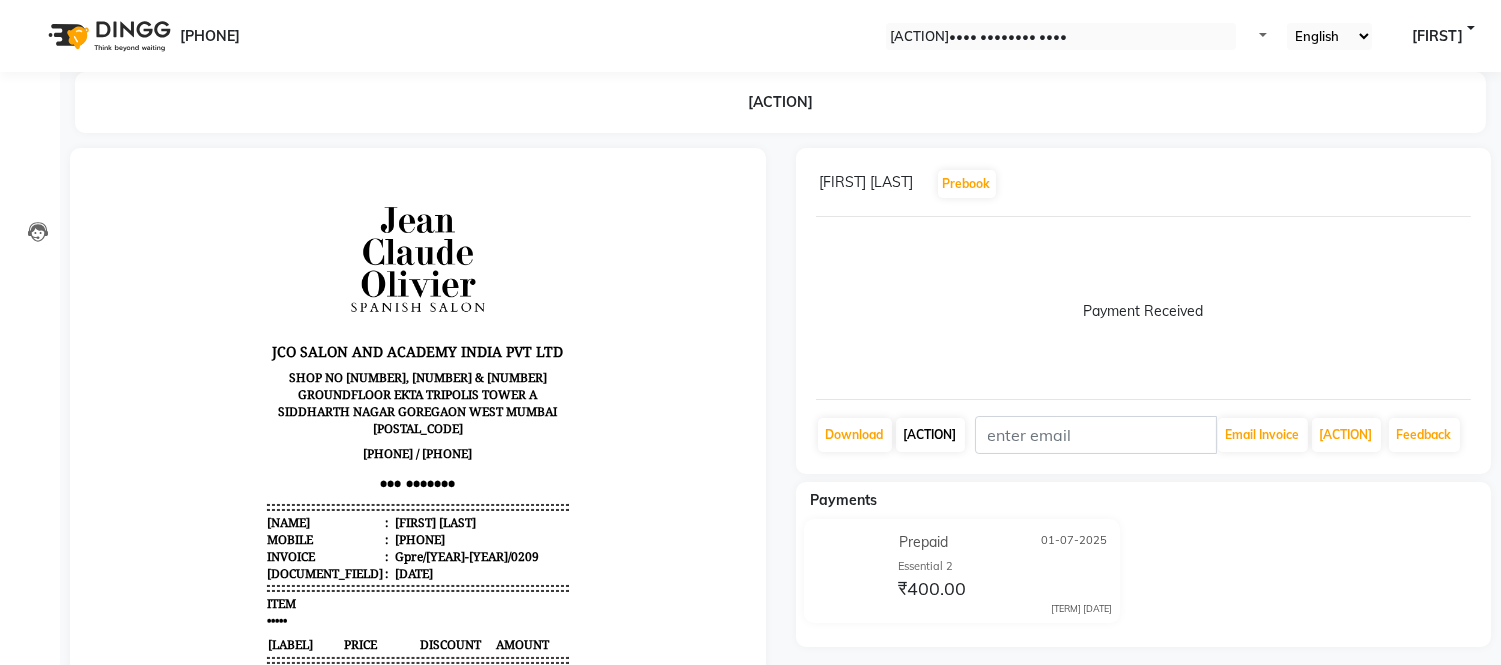 click on "[ACTION]" at bounding box center (855, 435) 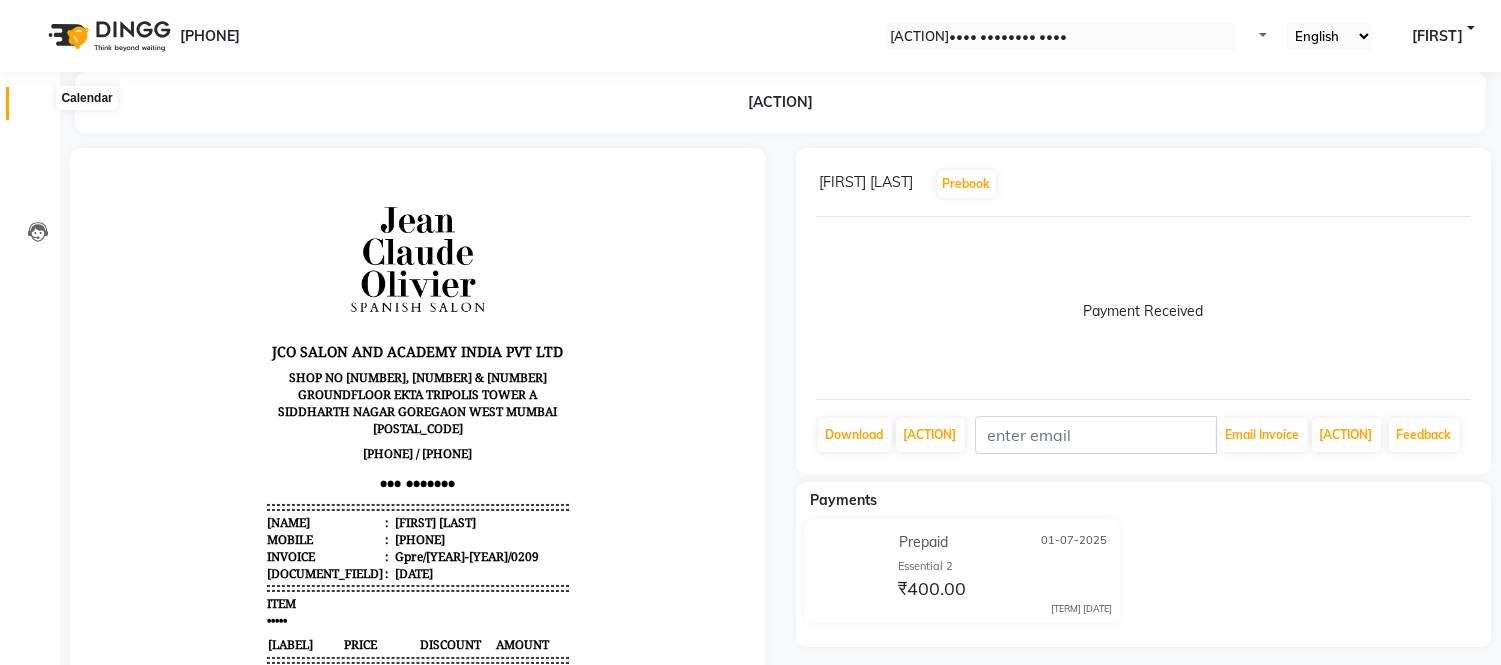 click at bounding box center (38, 108) 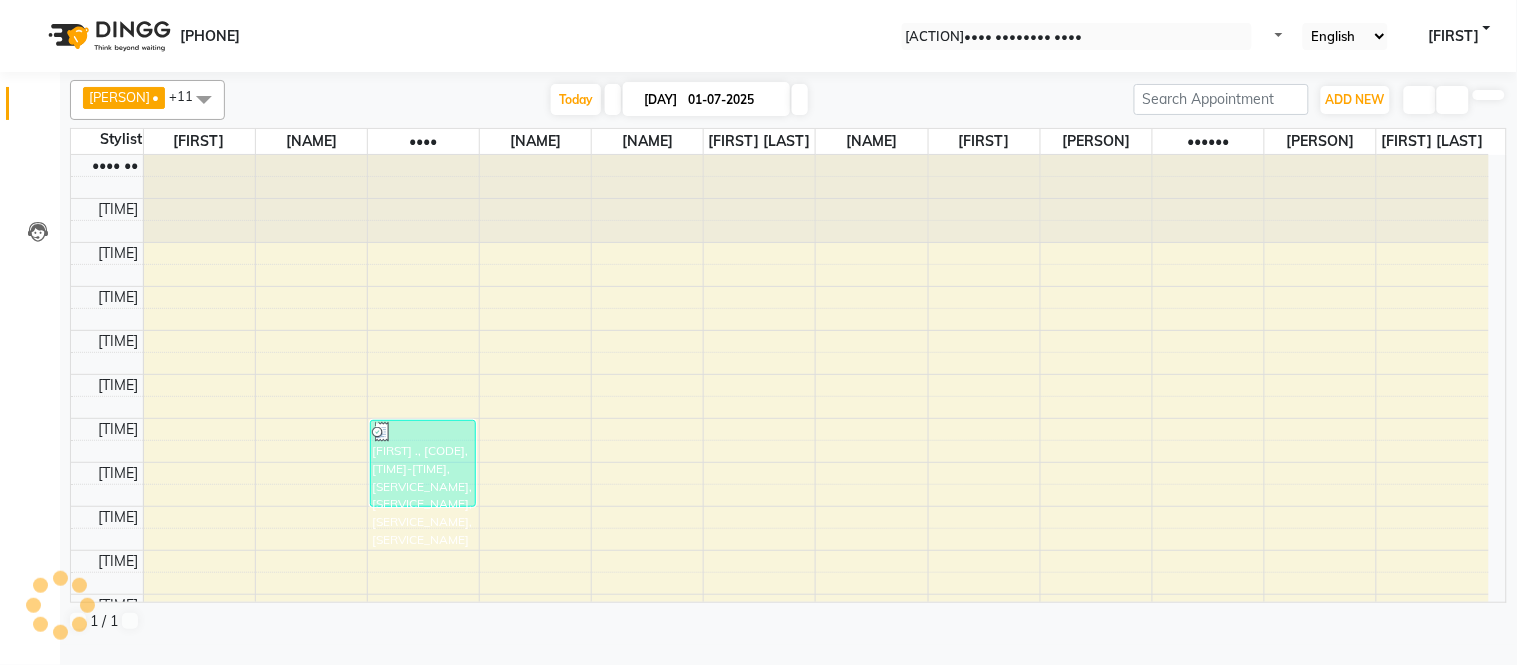 scroll, scrollTop: 0, scrollLeft: 0, axis: both 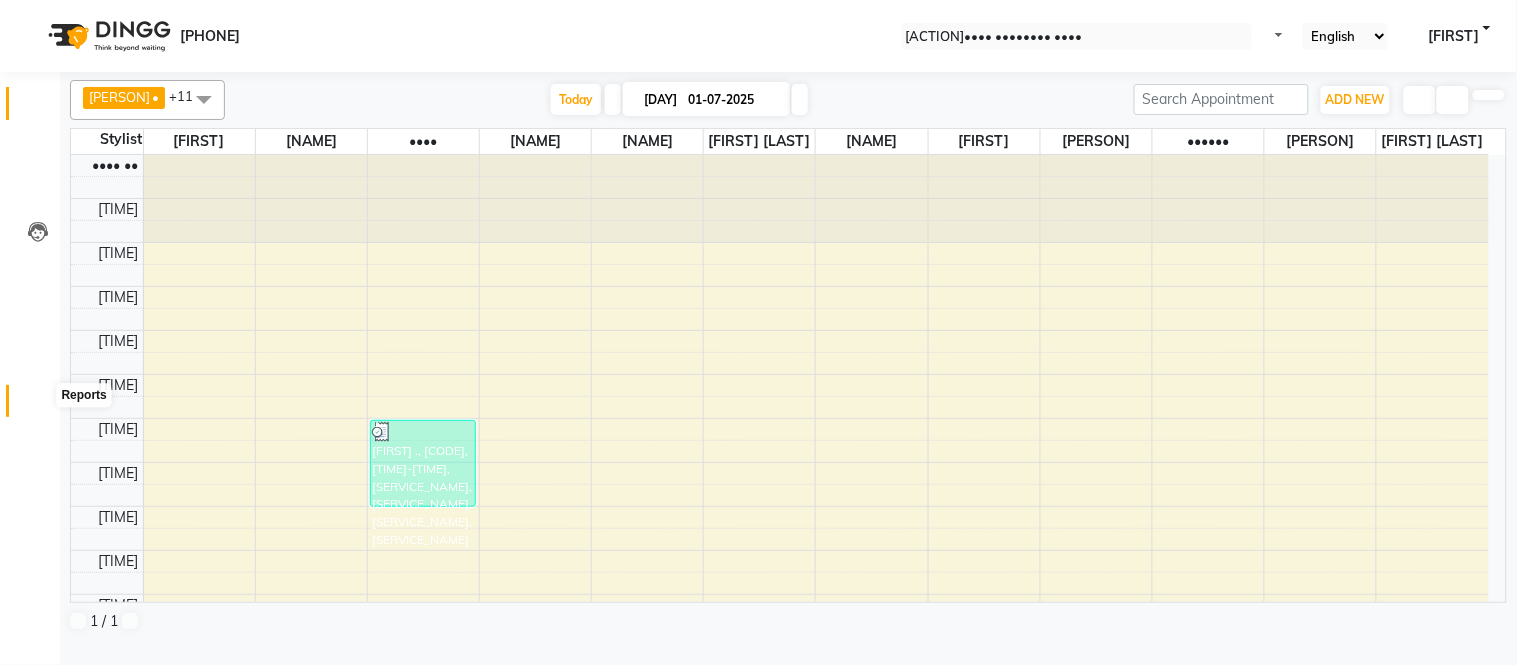 click at bounding box center (37, 406) 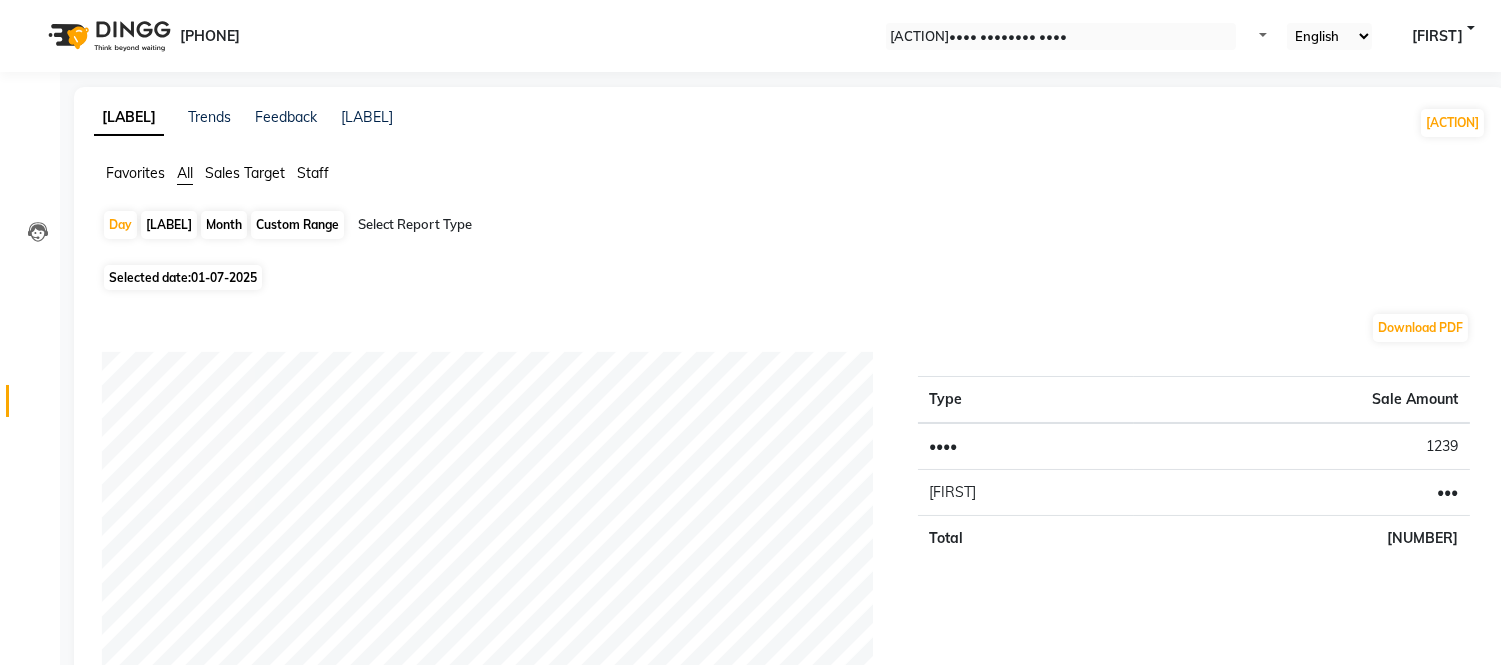 click on "Select Report Type" at bounding box center (529, 227) 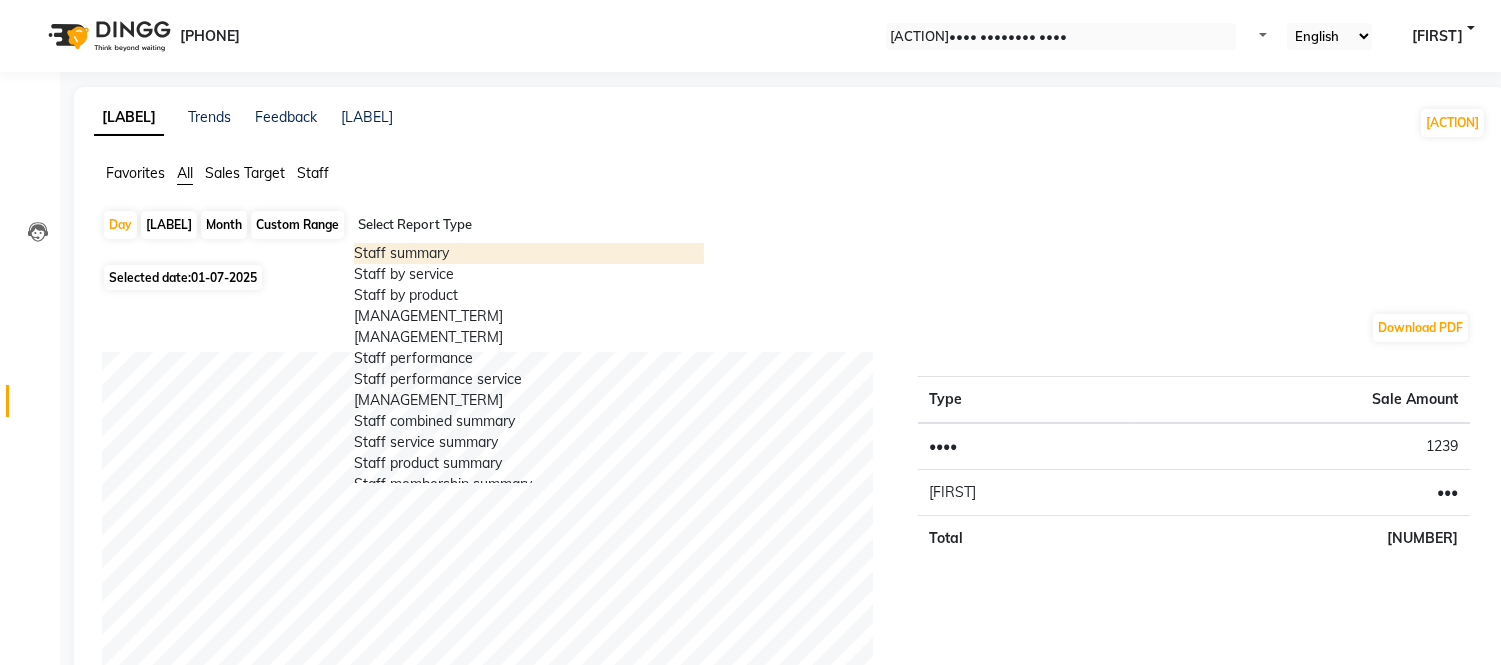 click on "Selected date:  [DATE]" at bounding box center [183, 277] 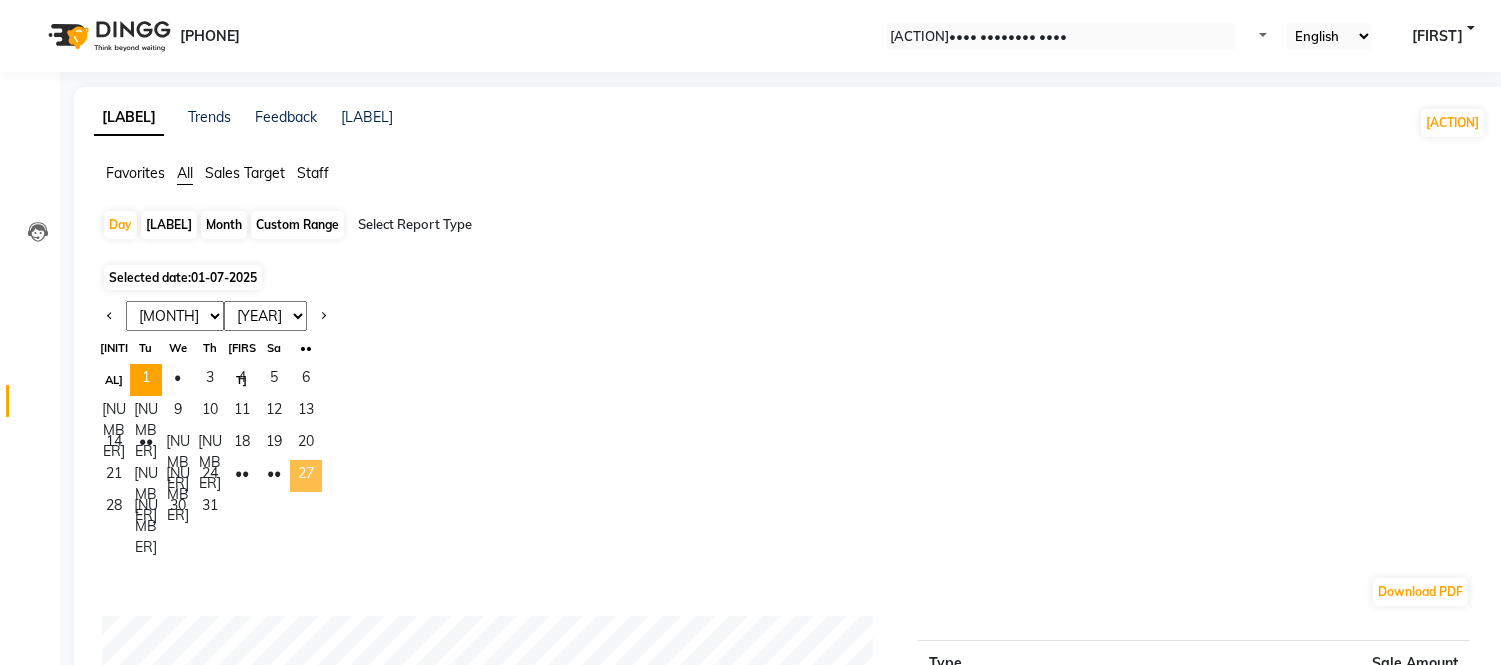click on "27" at bounding box center (306, 476) 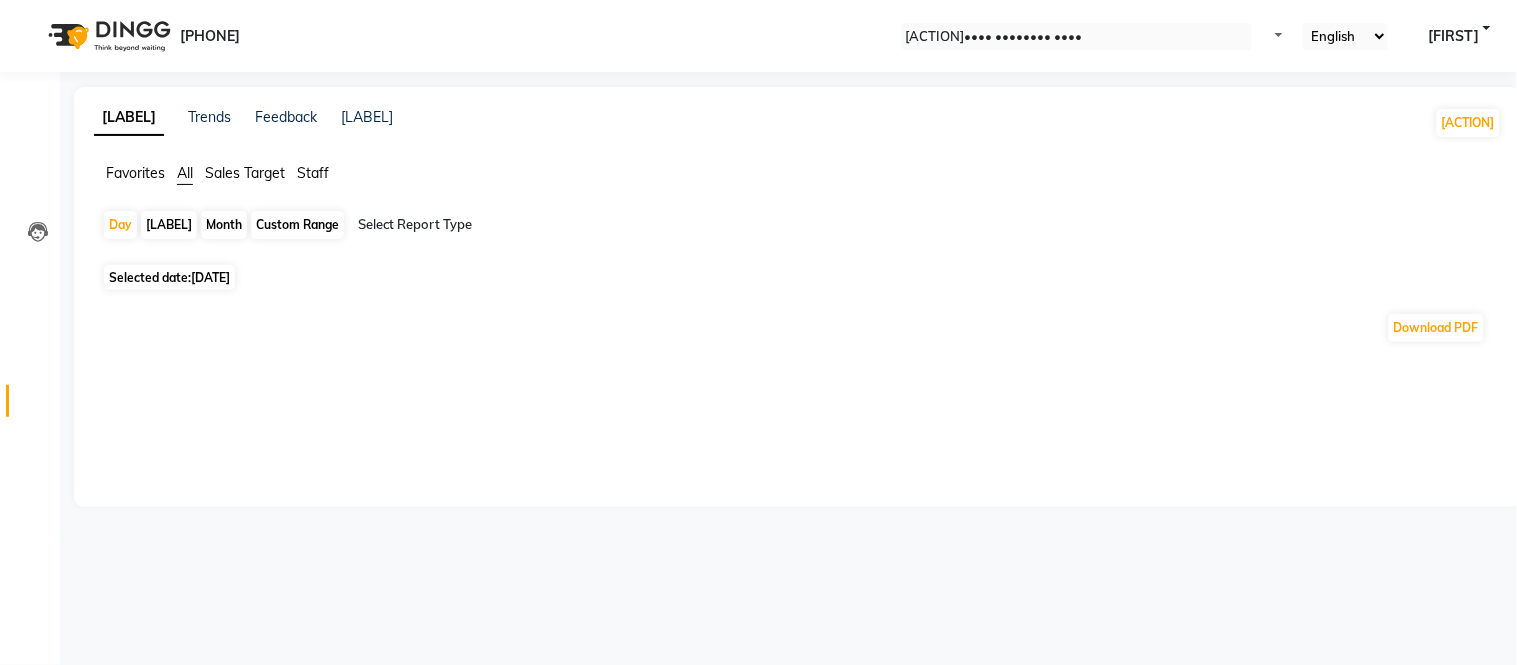 click at bounding box center [529, 225] 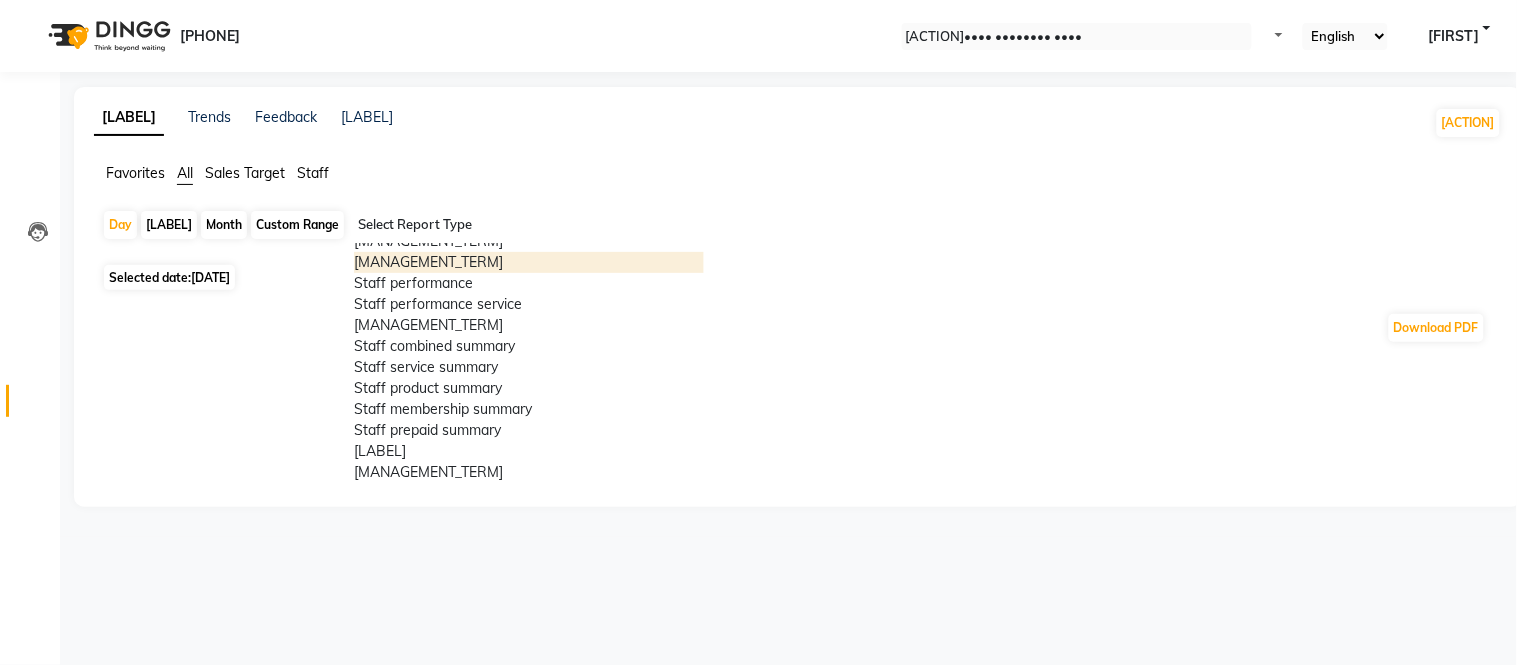 scroll, scrollTop: 222, scrollLeft: 0, axis: vertical 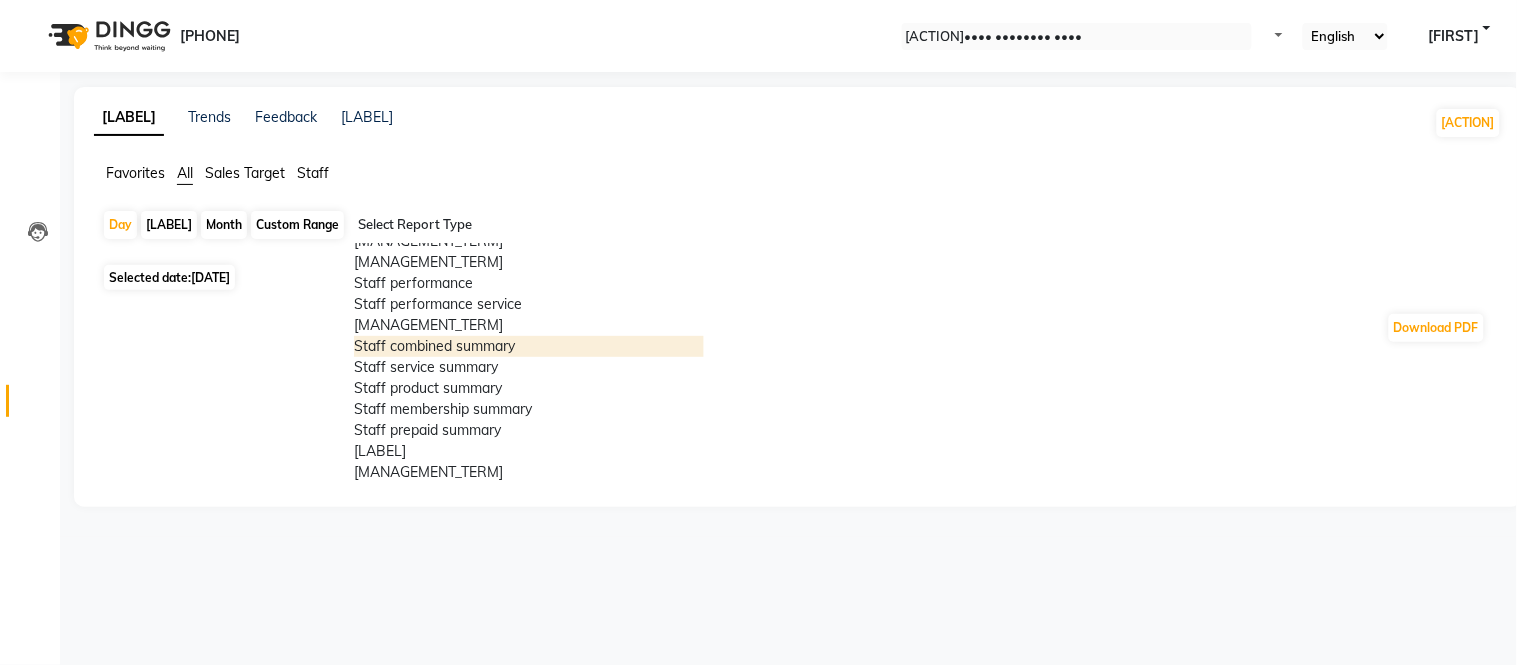 click on "Staff combined summary" at bounding box center [529, 346] 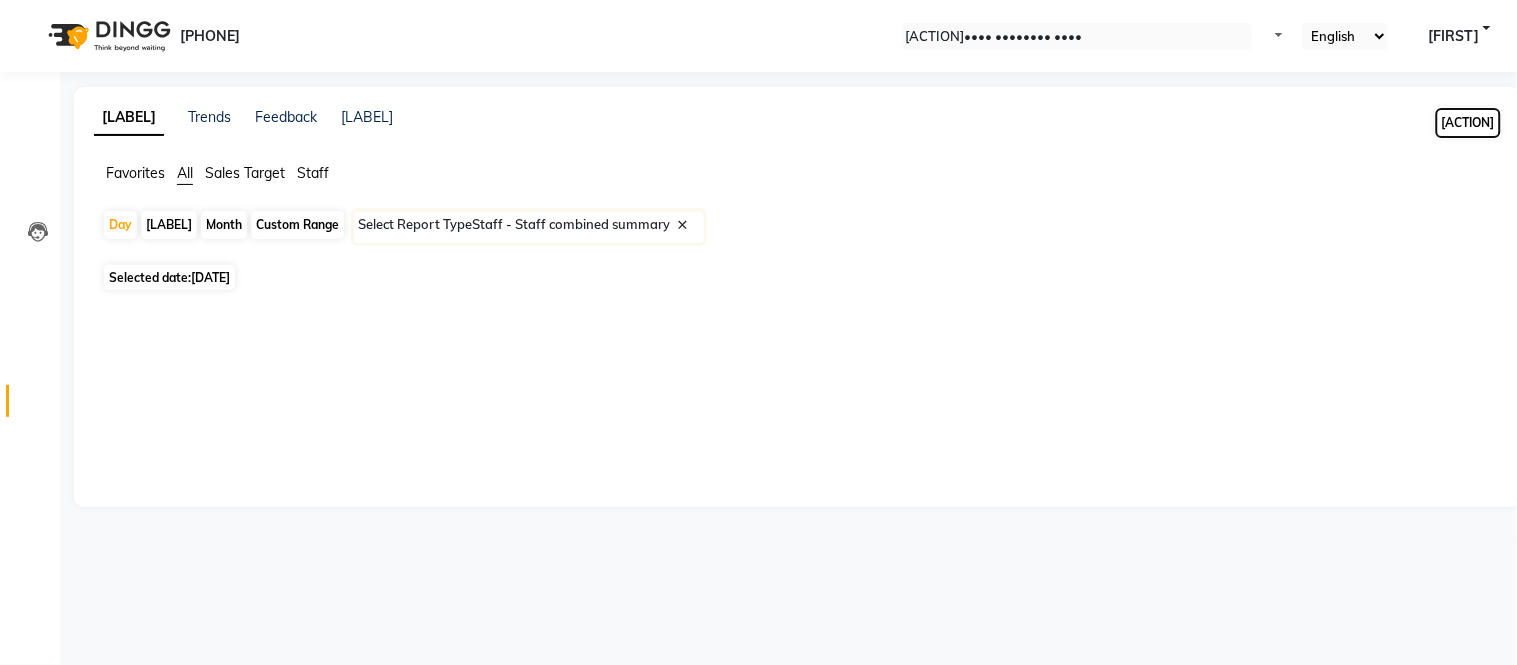 click on "[ACTION]" at bounding box center (1468, 123) 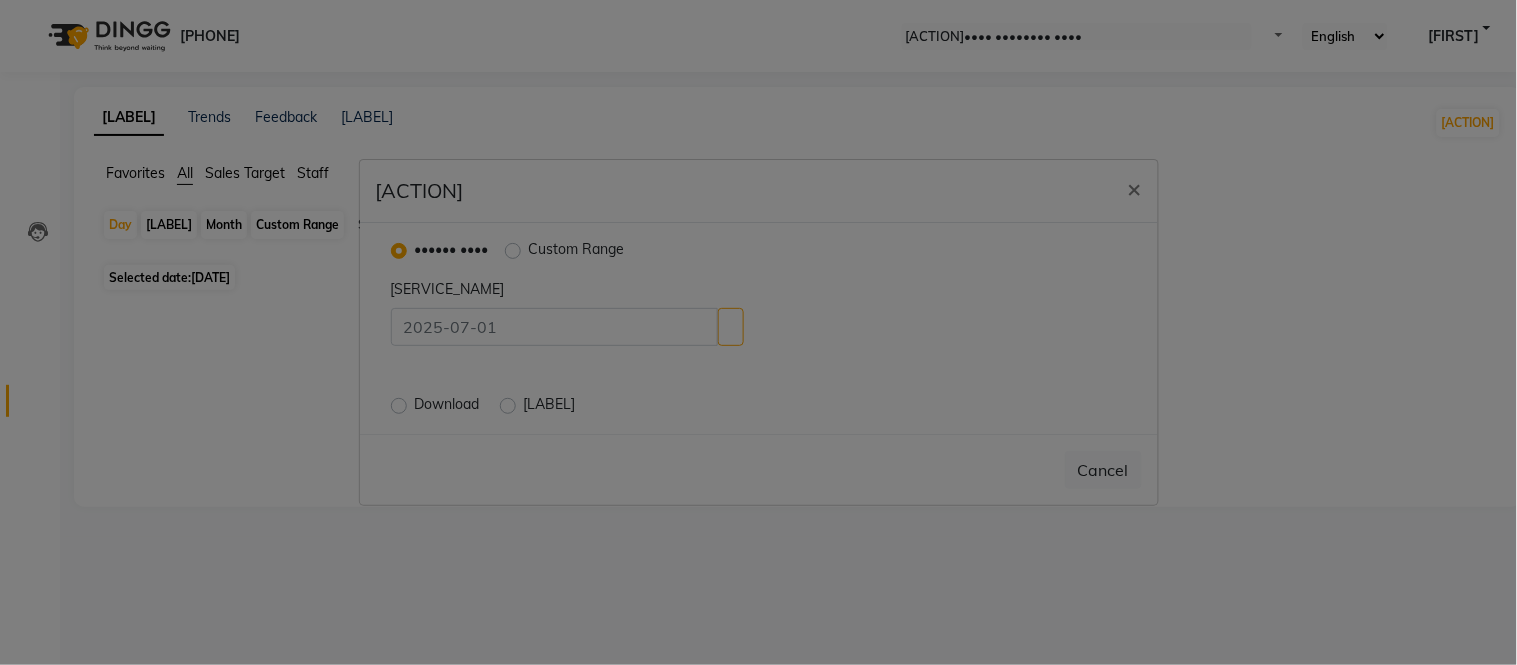 click on "Download" at bounding box center [449, 406] 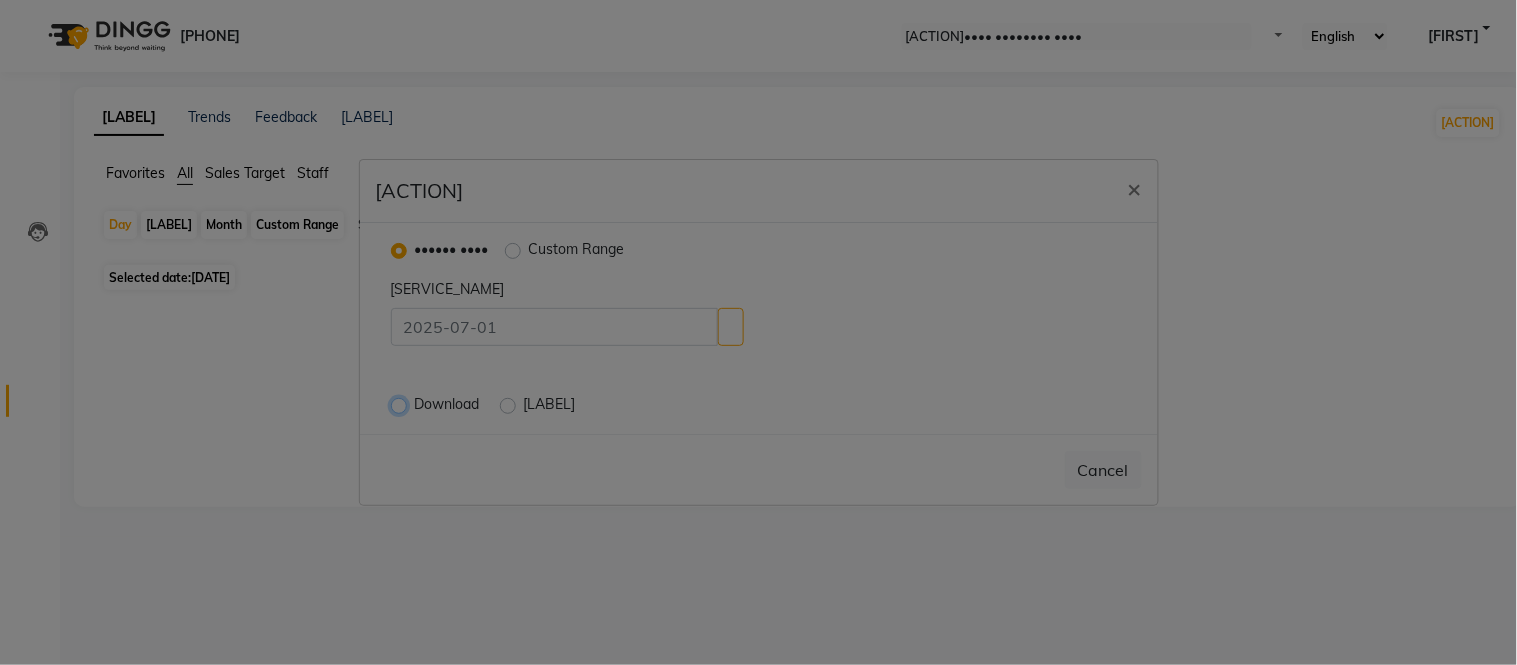 click on "Download" at bounding box center [401, 405] 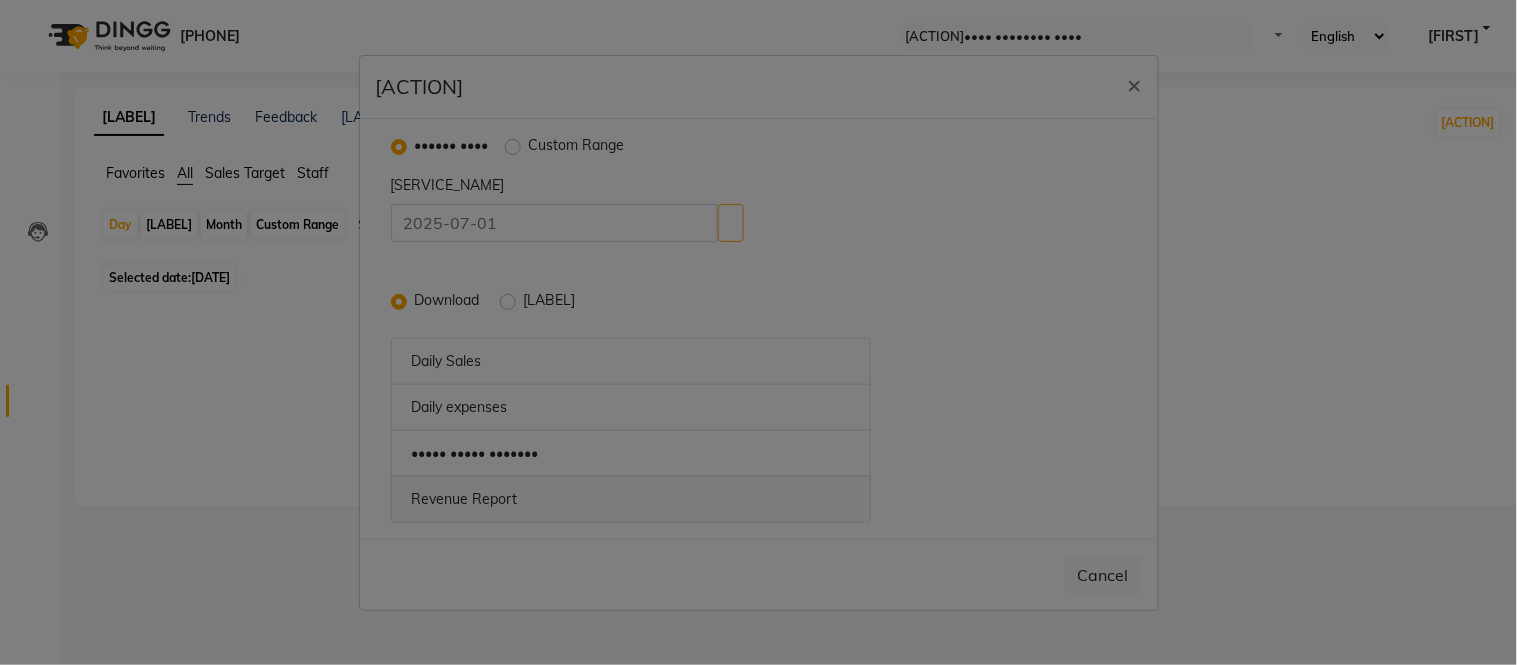 click on "Revenue Report" at bounding box center (631, 499) 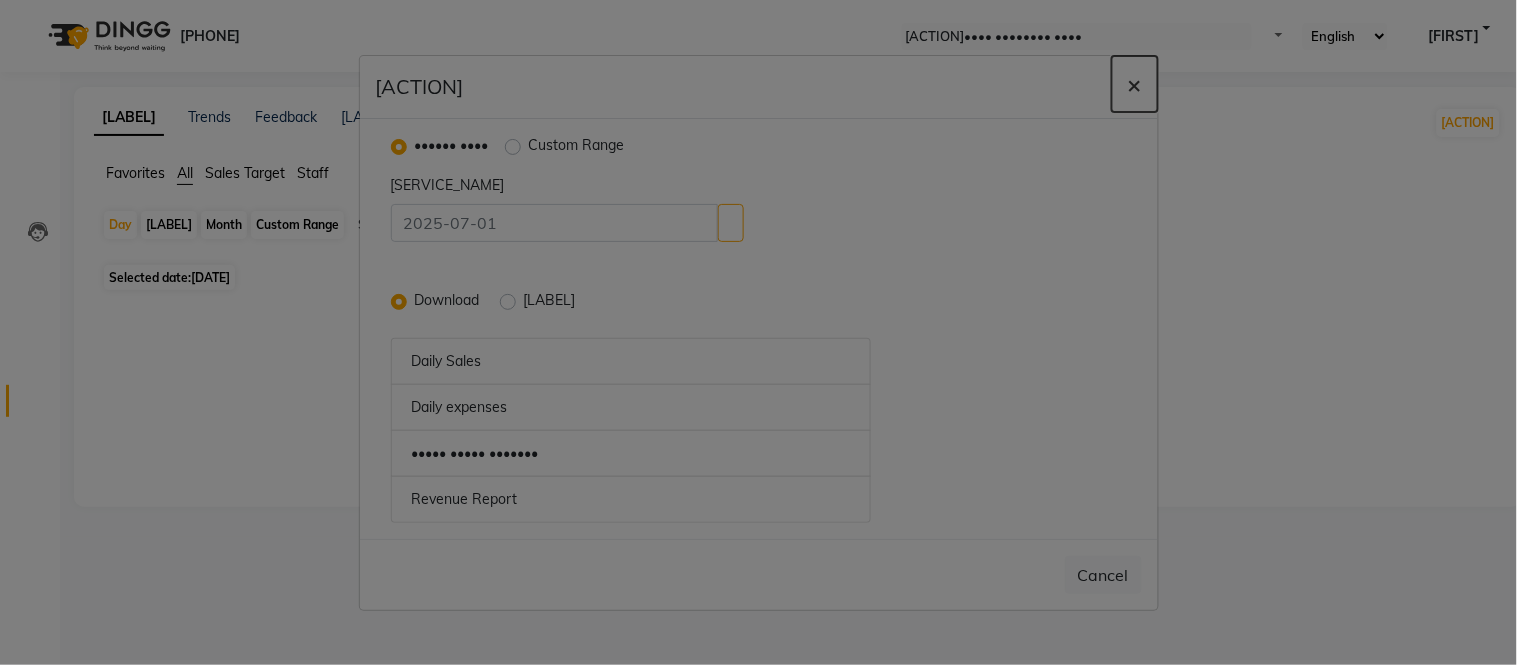 click on "×" at bounding box center (1135, 84) 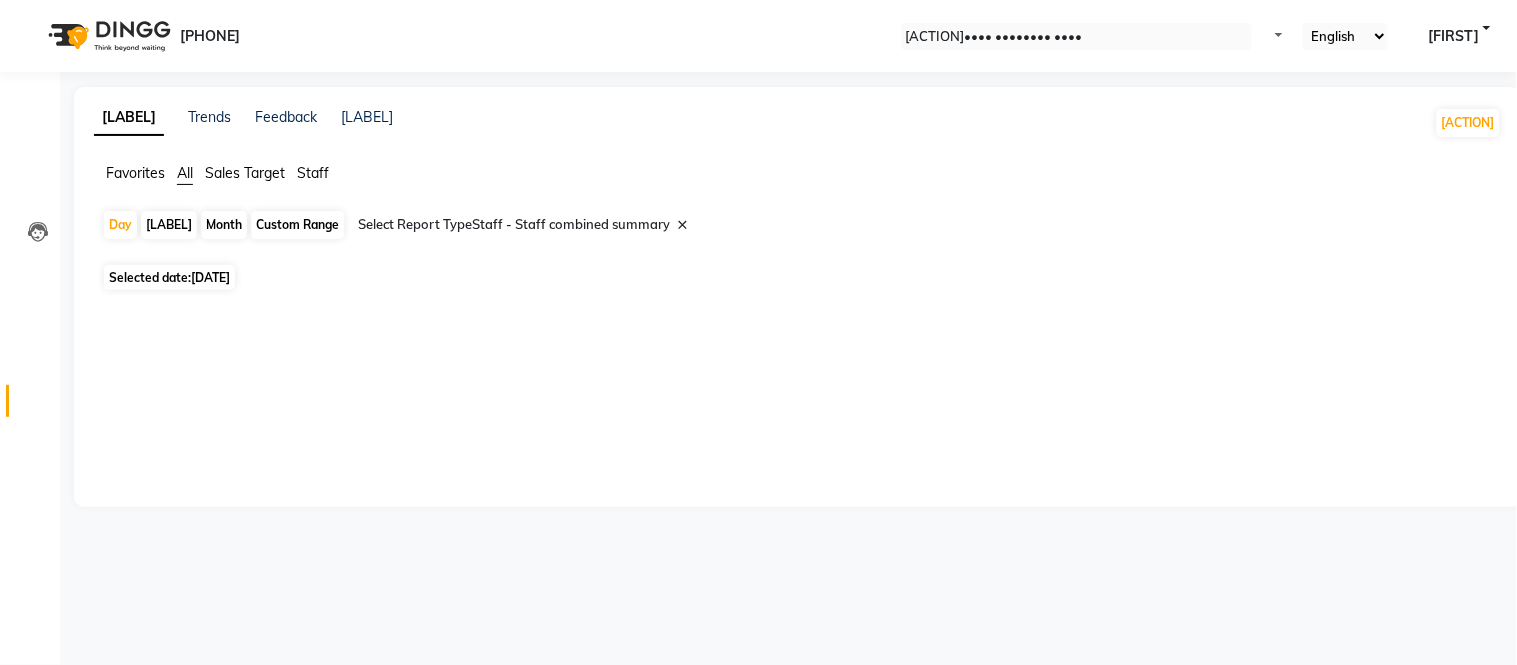 click at bounding box center [529, 225] 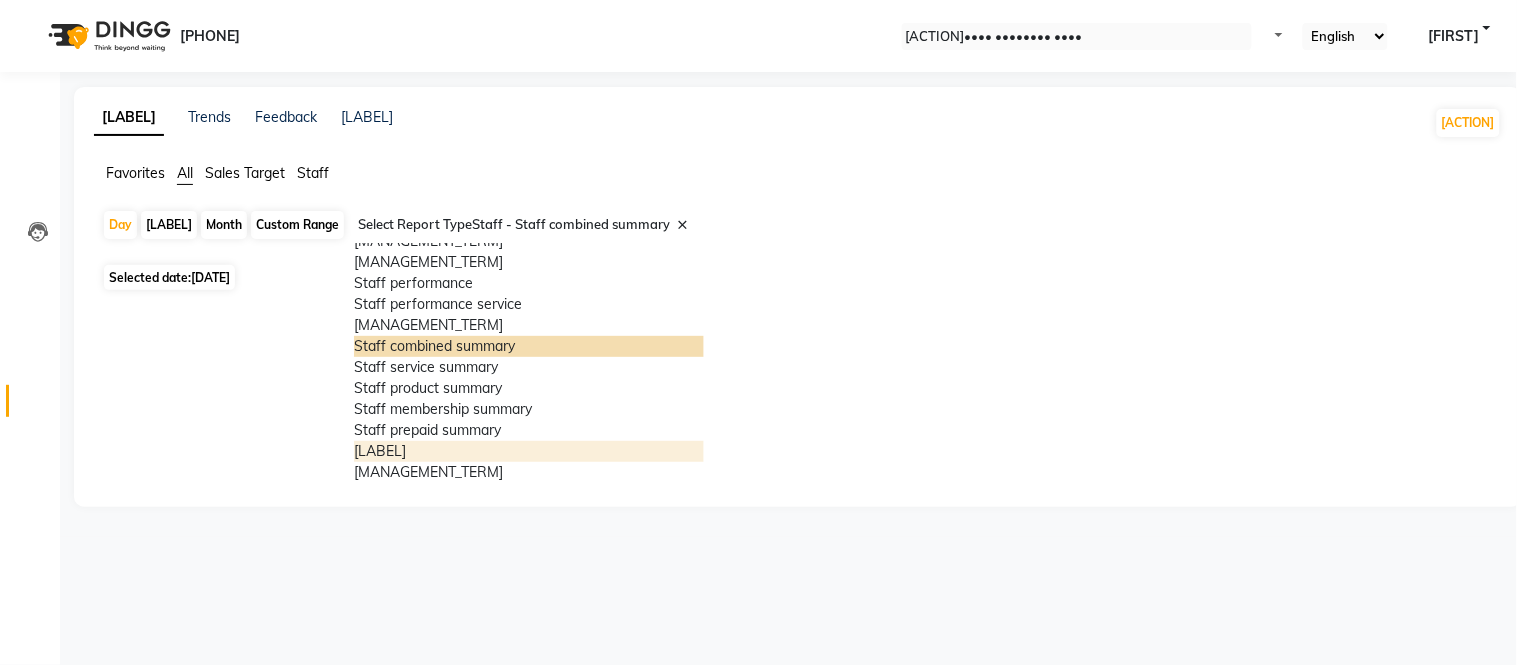 scroll, scrollTop: 137, scrollLeft: 0, axis: vertical 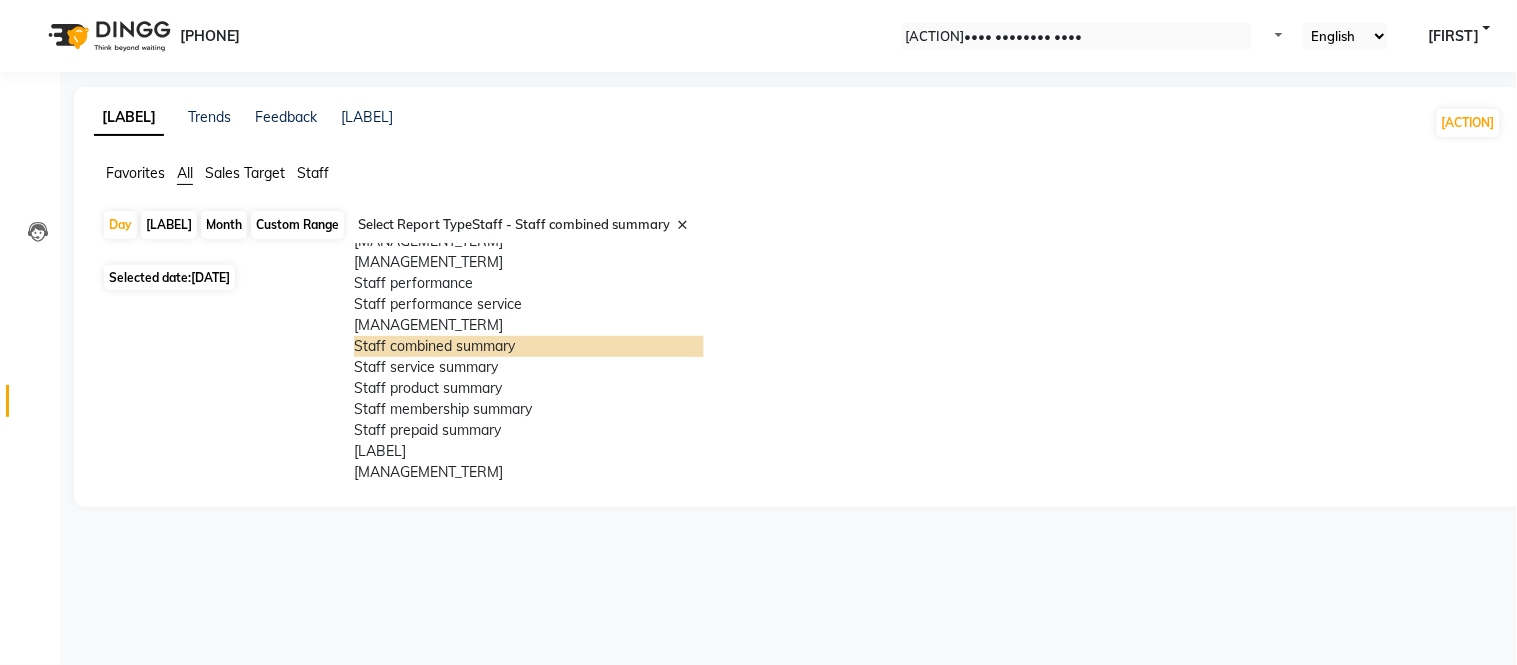 click on "Staff combined summary" at bounding box center (529, 346) 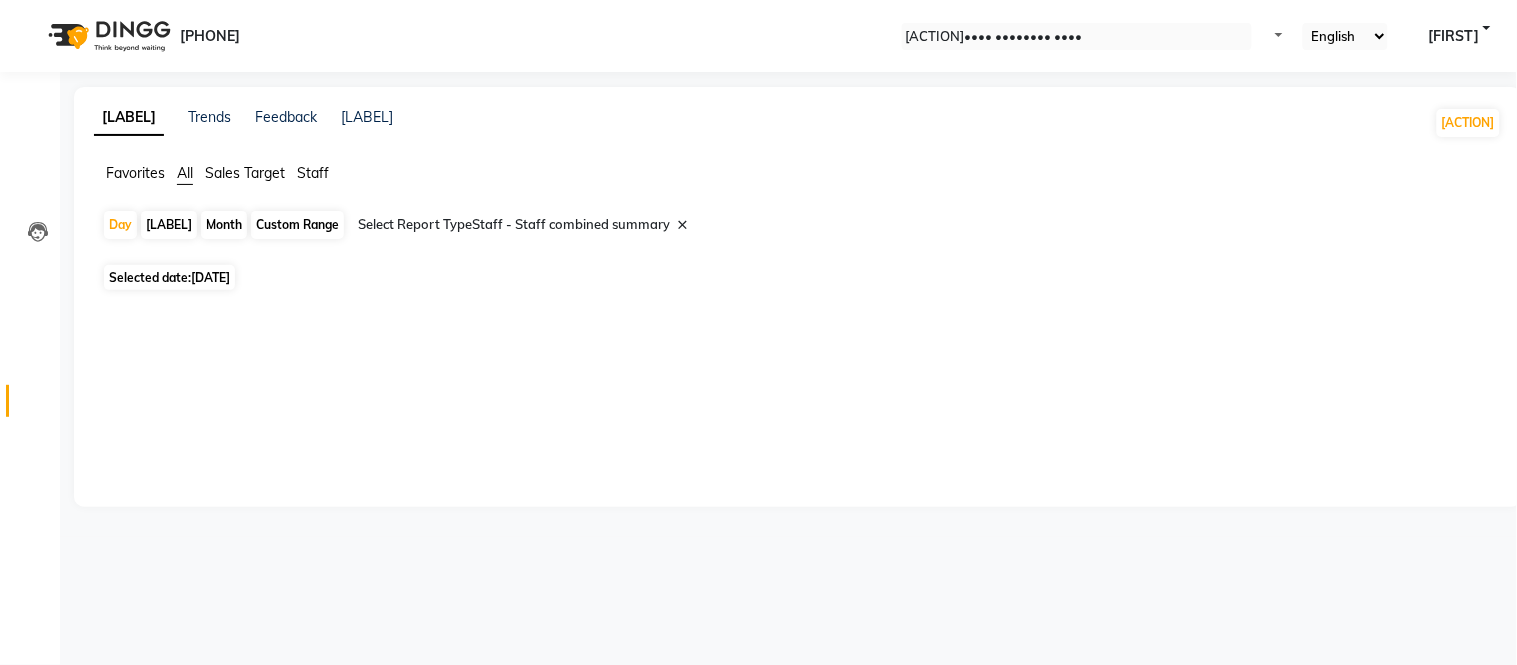 click on "Selected date:  [DATE]" at bounding box center [169, 277] 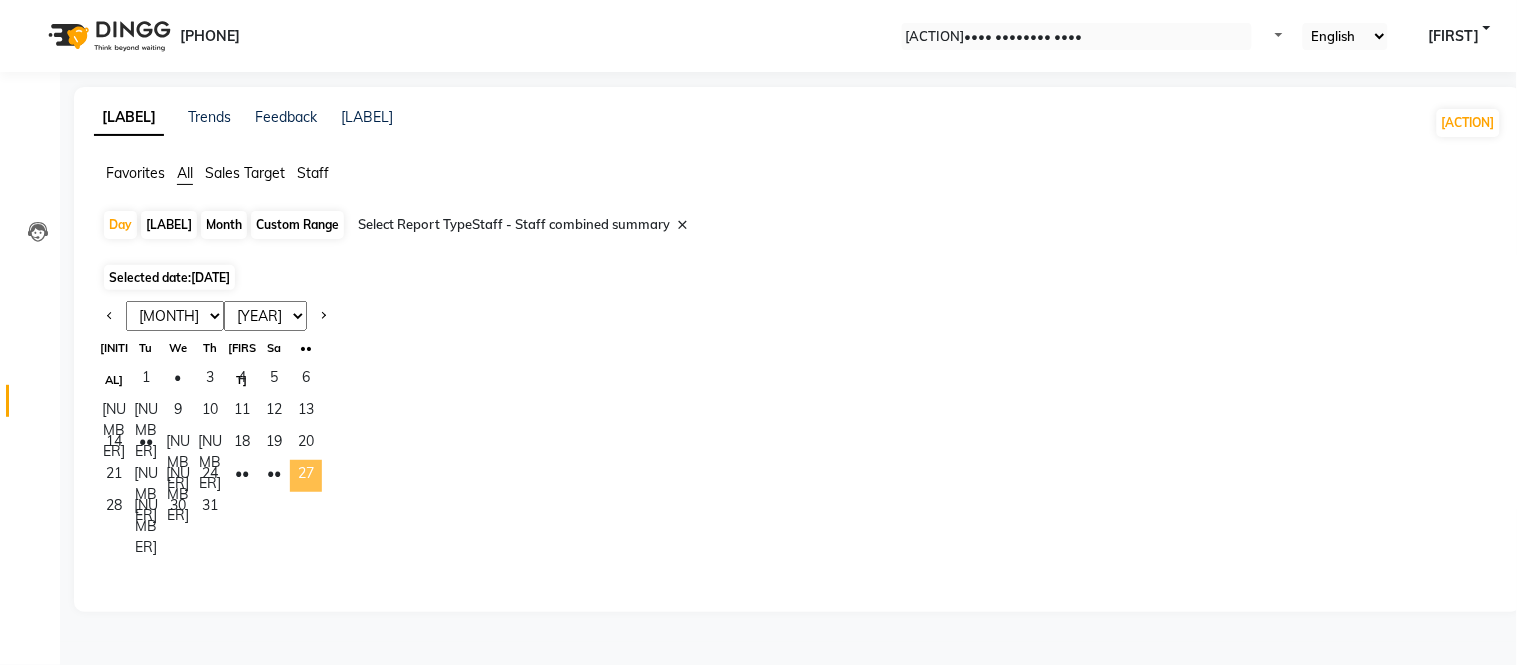 click on "27" at bounding box center [306, 476] 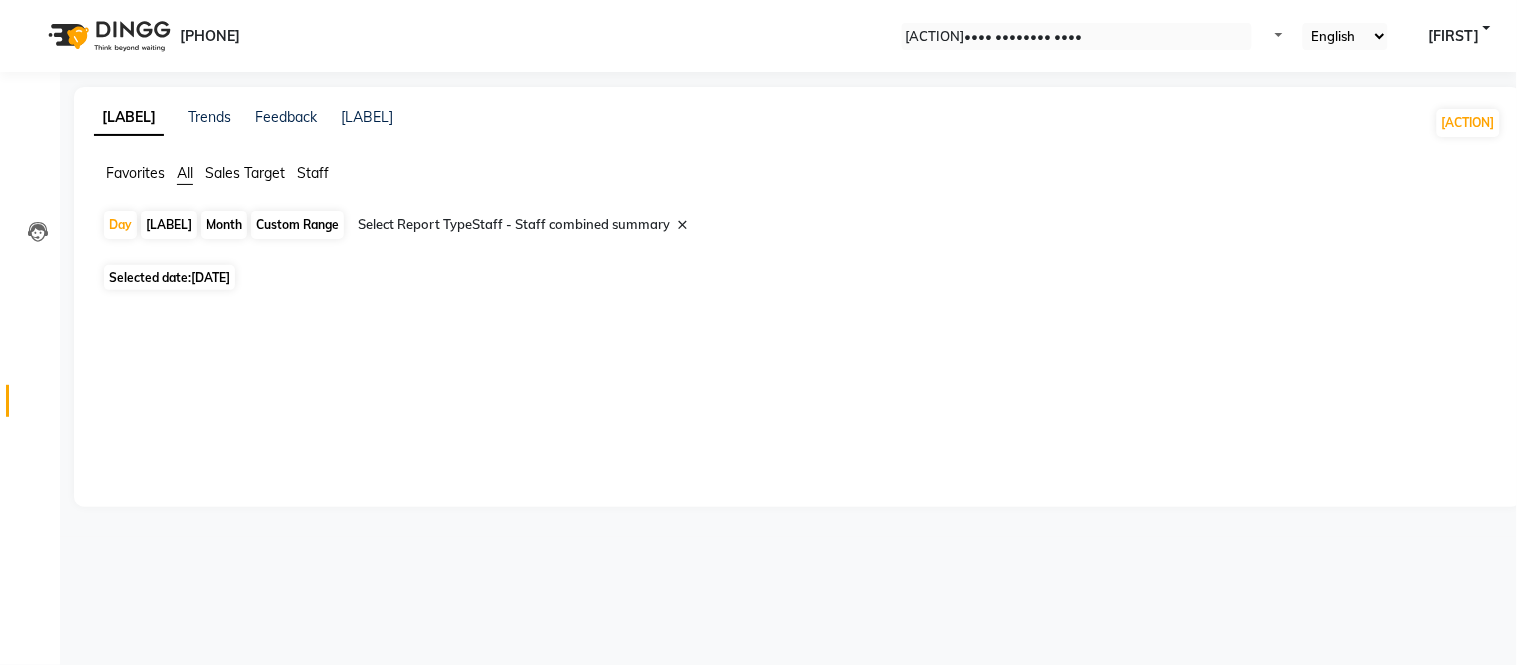 click at bounding box center (529, 225) 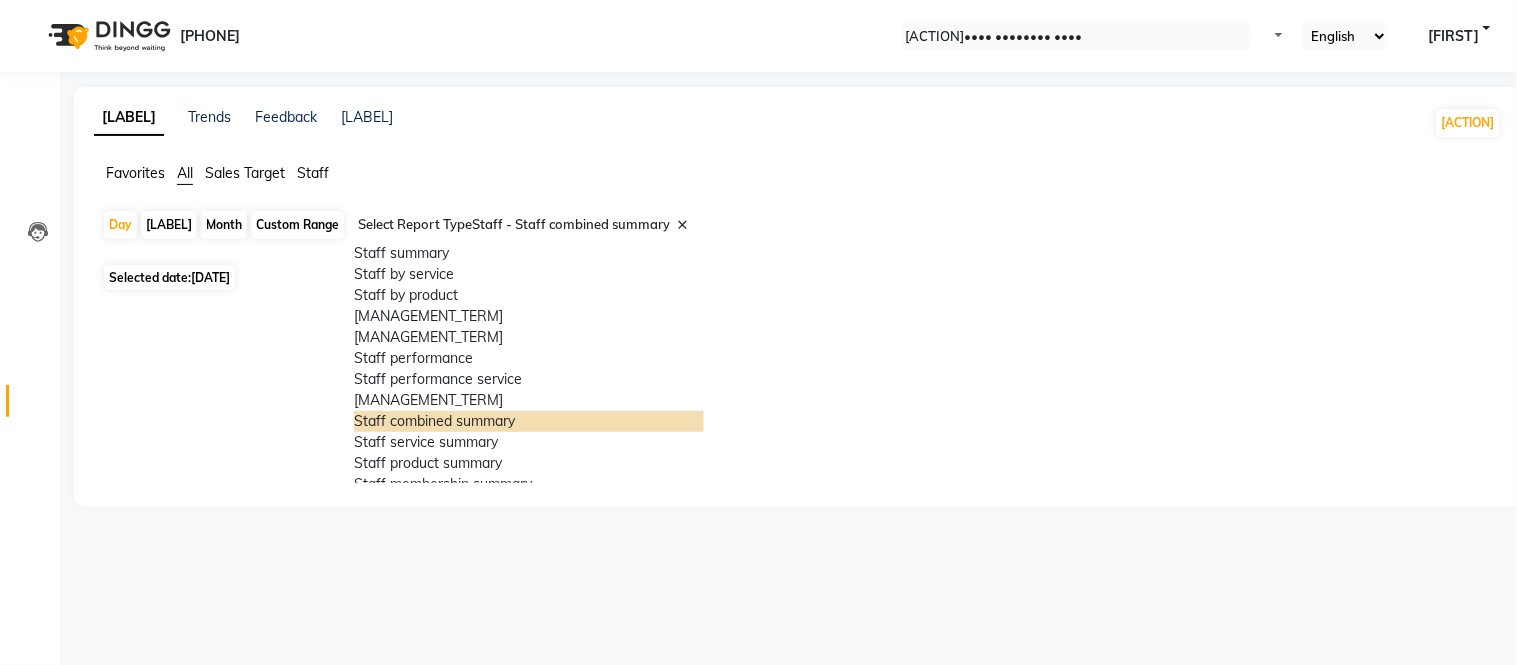 scroll, scrollTop: 320, scrollLeft: 0, axis: vertical 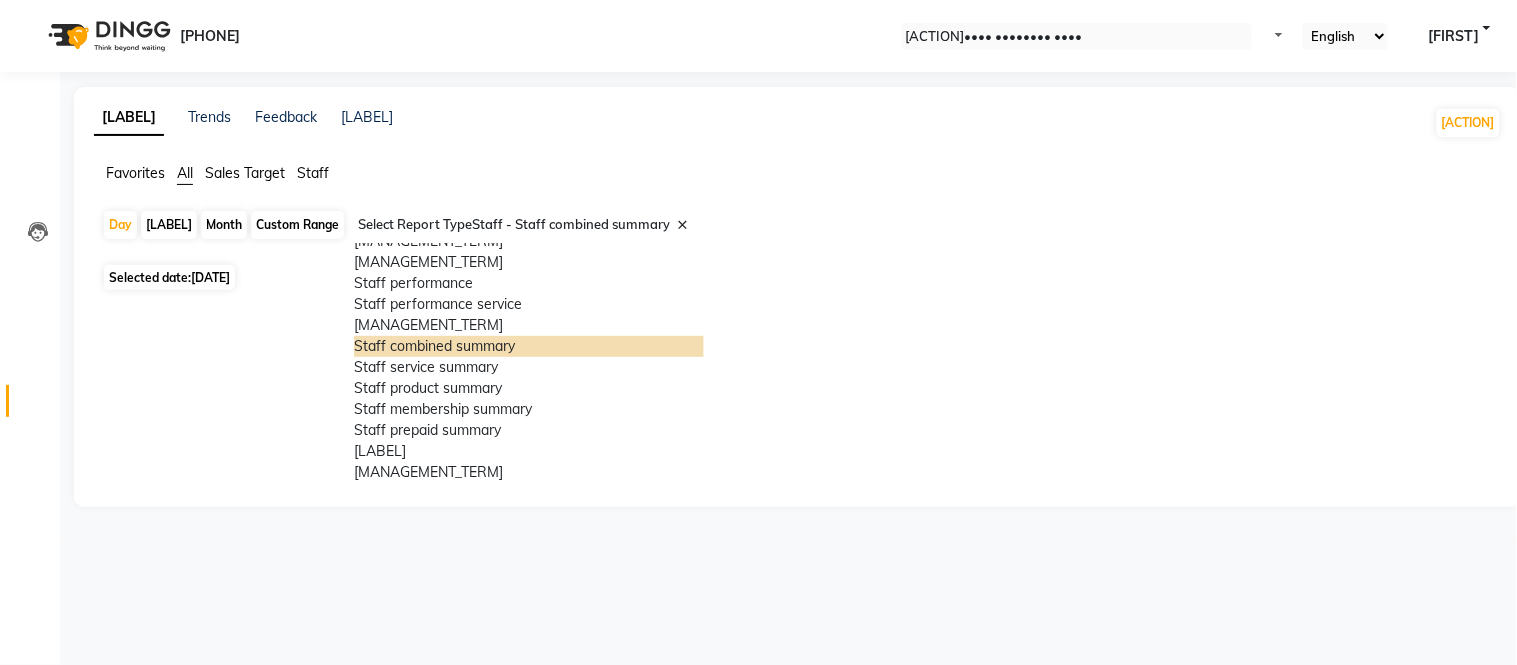 click on "Custom Range" at bounding box center [297, 225] 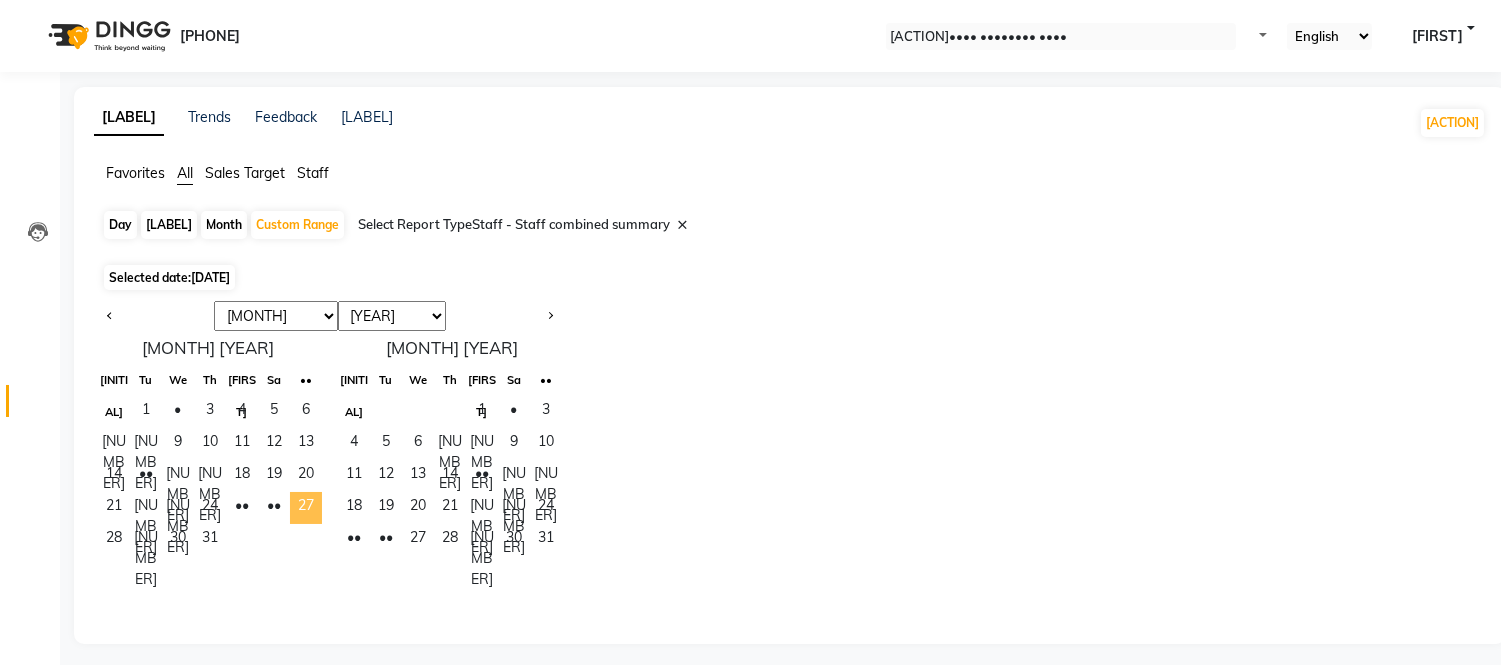 click on "27" at bounding box center (306, 508) 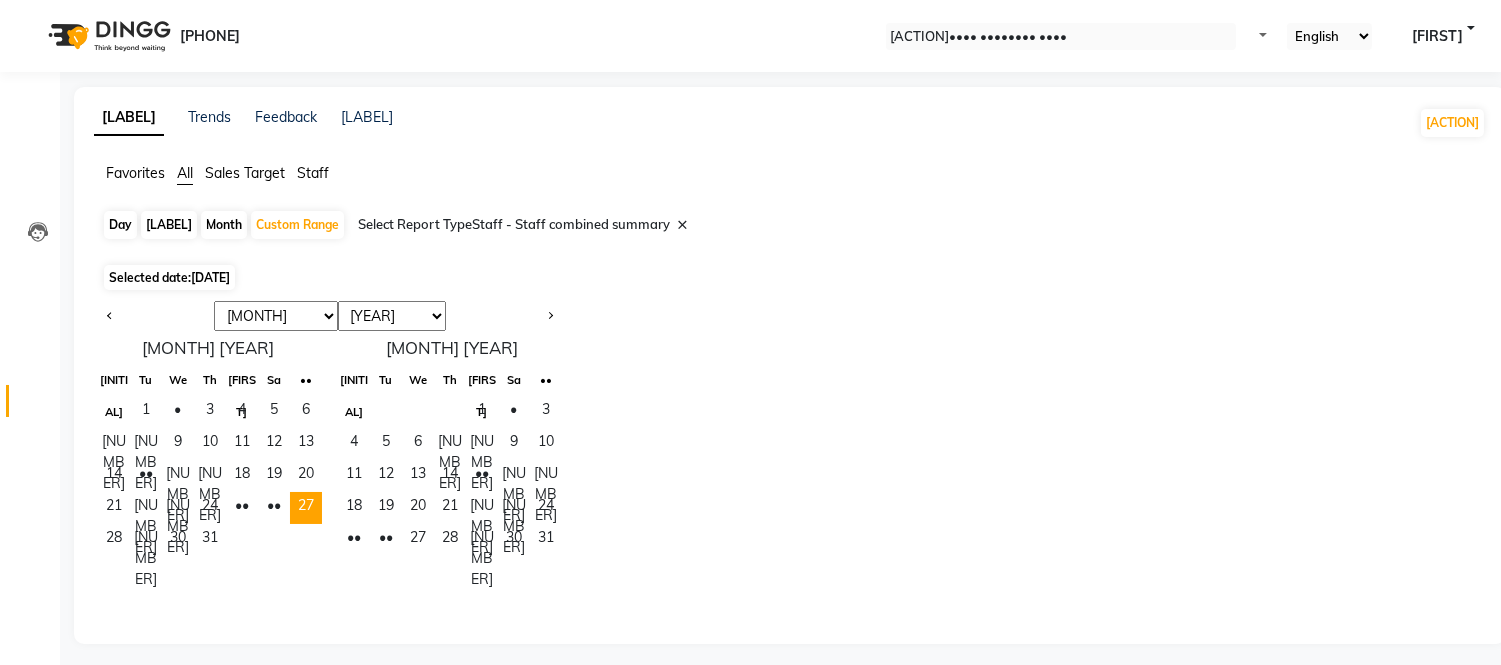 click on "Jan Feb Mar Apr May Jun Jul Aug Sep Oct Nov Dec" at bounding box center (276, 316) 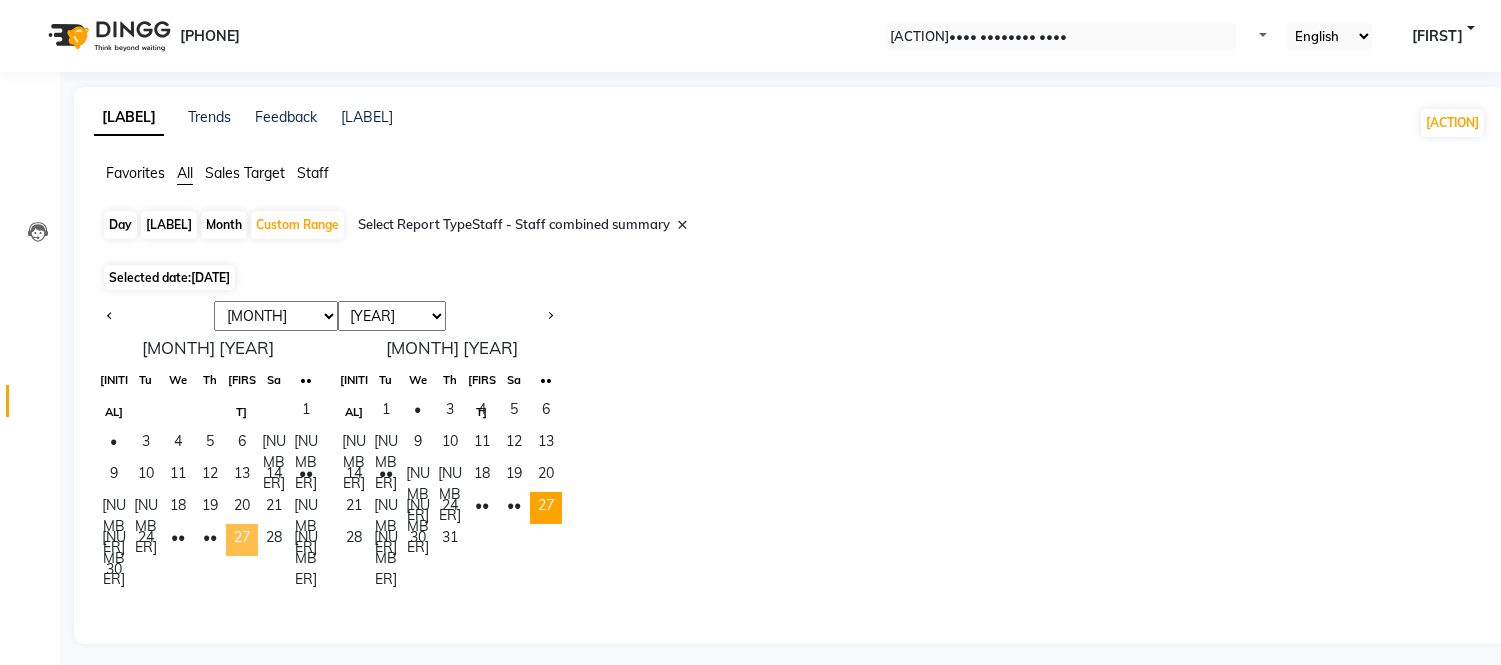click on "27" at bounding box center (242, 540) 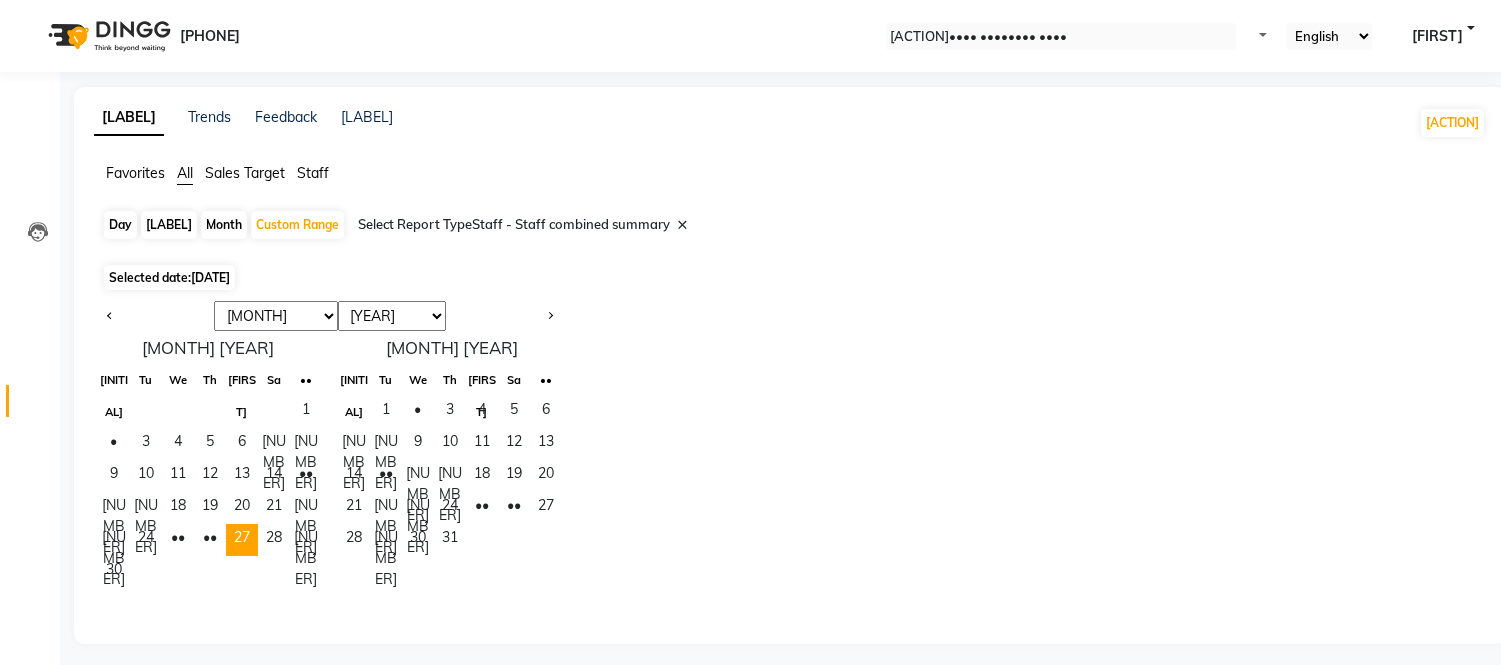 click on "••• ••• ••• ••• ••• ••• ••• ••• ••• ••• ••• ••• •••• •••• •••• •••• •••• •••• •••• •••• •••• •••• •••• •••• •••• •••• •••• •••• •••• •••• •••• •••• ••••  •••• ••••  •• •• •• •• •• •• ••  •   •   •   •   •   •   •   •   •   ••   ••   ••   ••   ••   ••   ••   ••   ••   ••   ••   ••   ••   ••   ••   ••   ••   ••   ••   ••   ••   •••• ••••  •• •• •• •• •• •• ••  •   •   •   •   •   •   •   •   •   ••   ••   ••   ••   ••   ••   ••   ••   ••   ••   ••   ••   ••   ••   ••   ••   ••   ••   ••   ••   ••   ••" at bounding box center (790, 444) 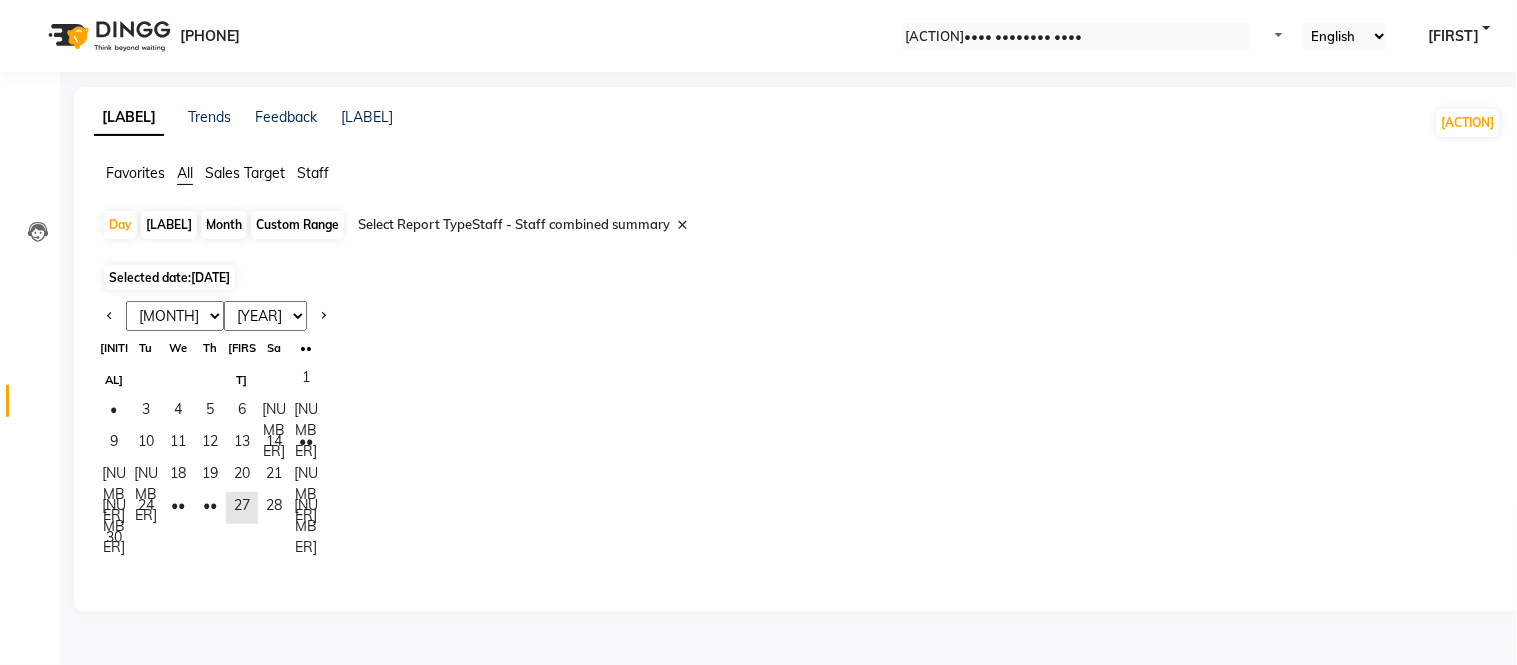 click at bounding box center (529, 225) 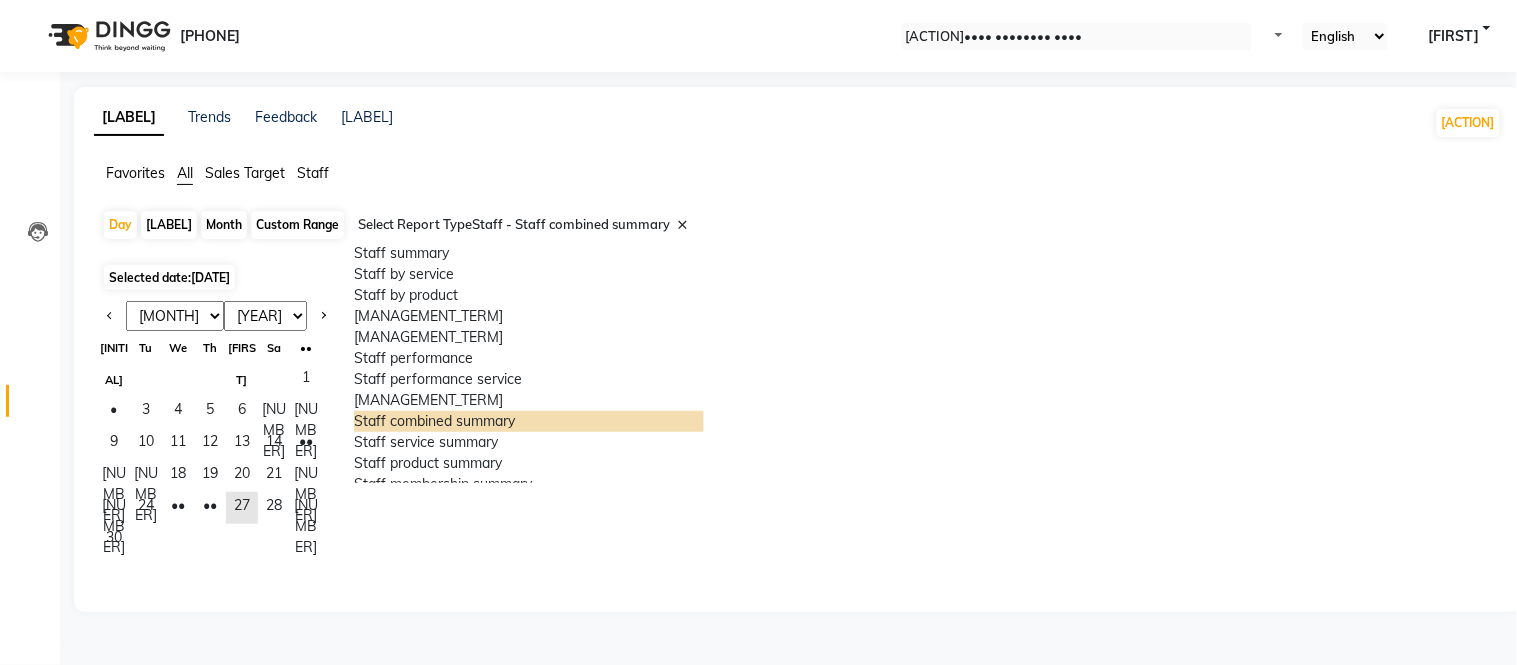 scroll, scrollTop: 320, scrollLeft: 0, axis: vertical 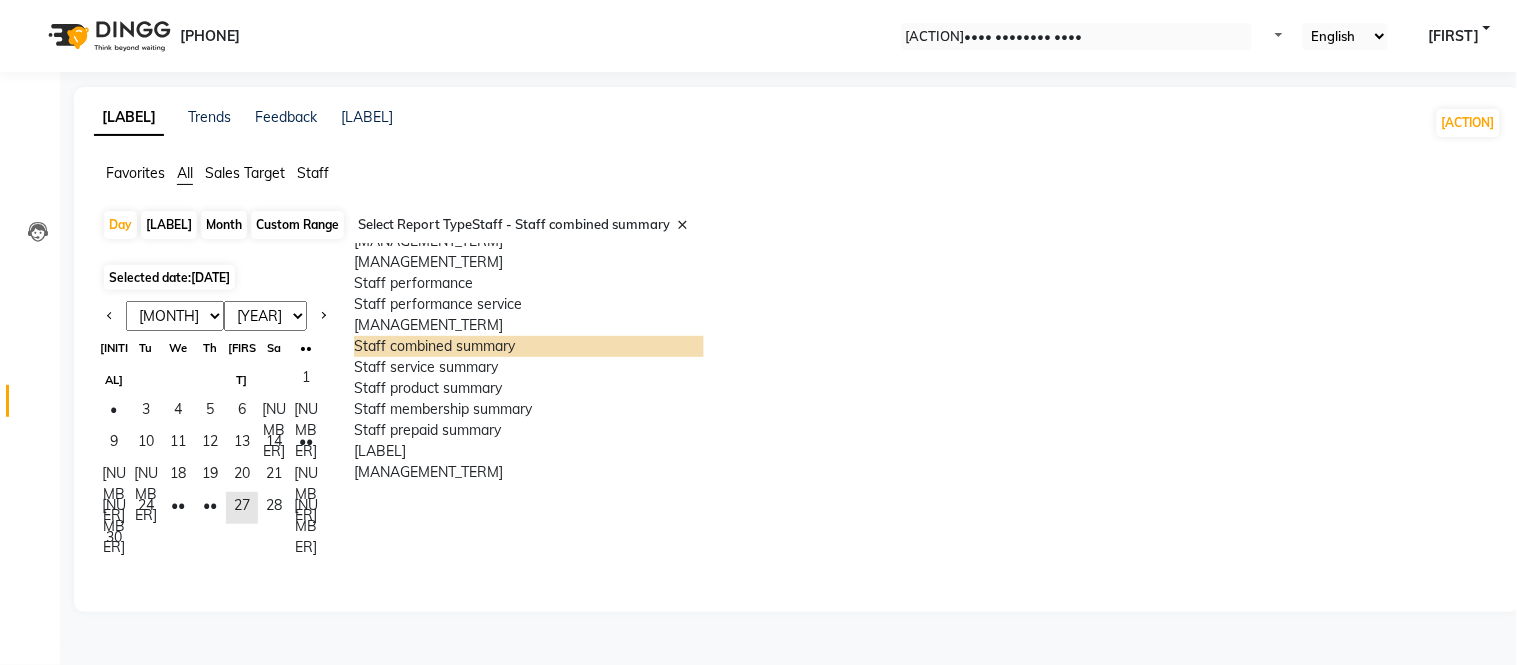 click on "Staff combined summary" at bounding box center [529, 346] 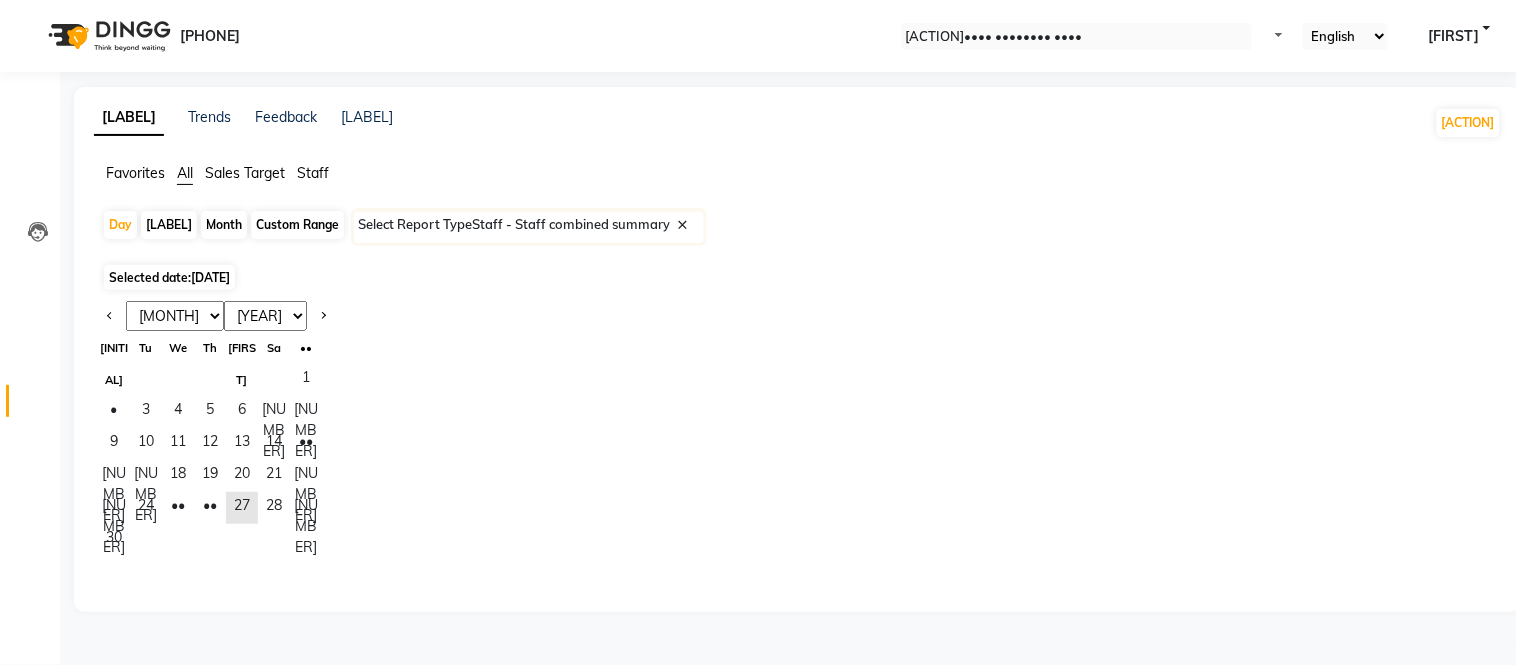 click on "Selected date:  [DATE]" at bounding box center [802, 277] 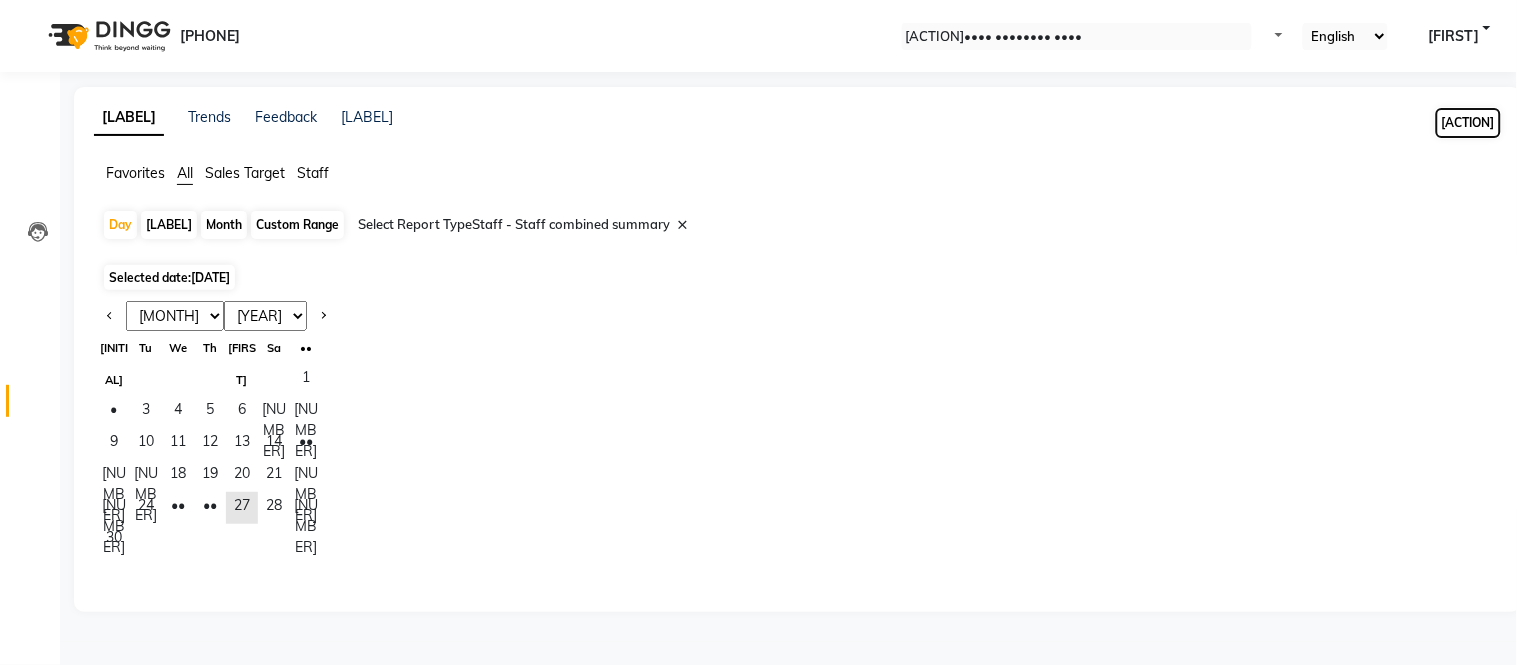 click on "[ACTION]" at bounding box center (1468, 123) 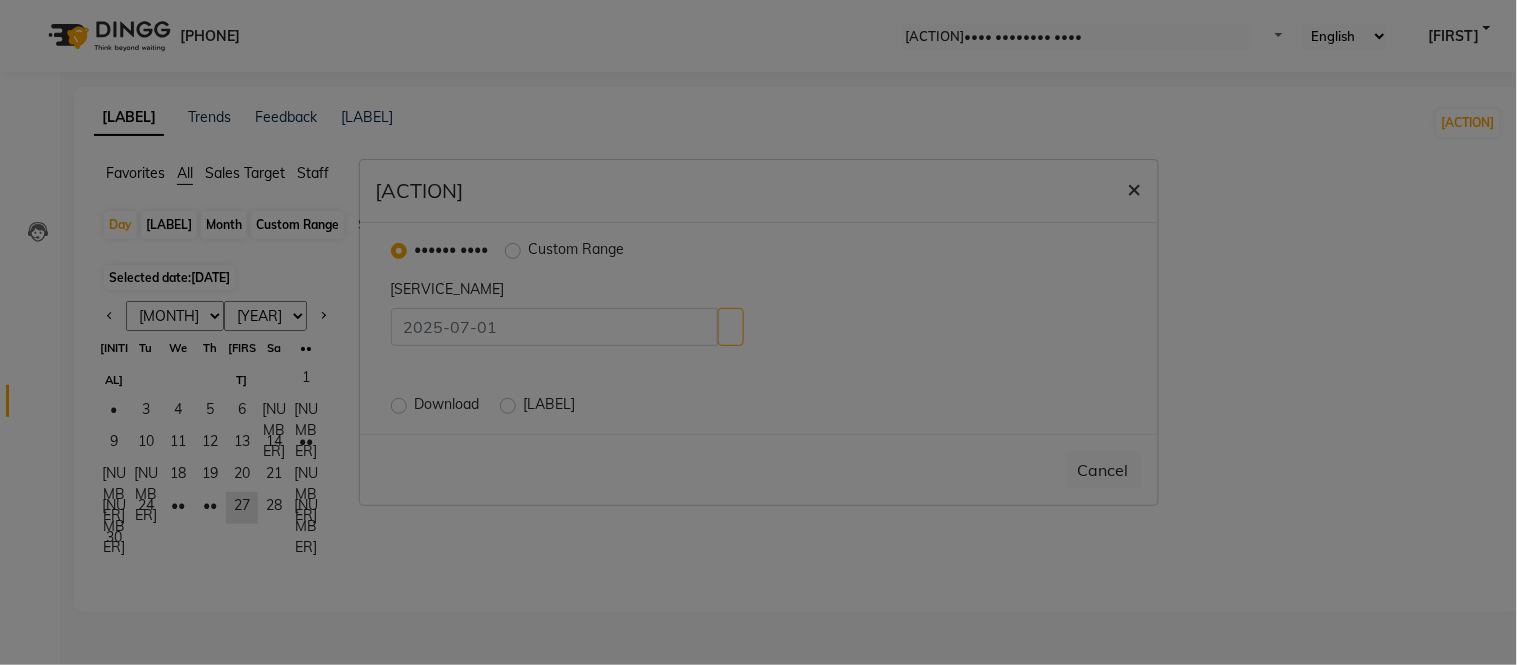 click on "×" at bounding box center [1135, 188] 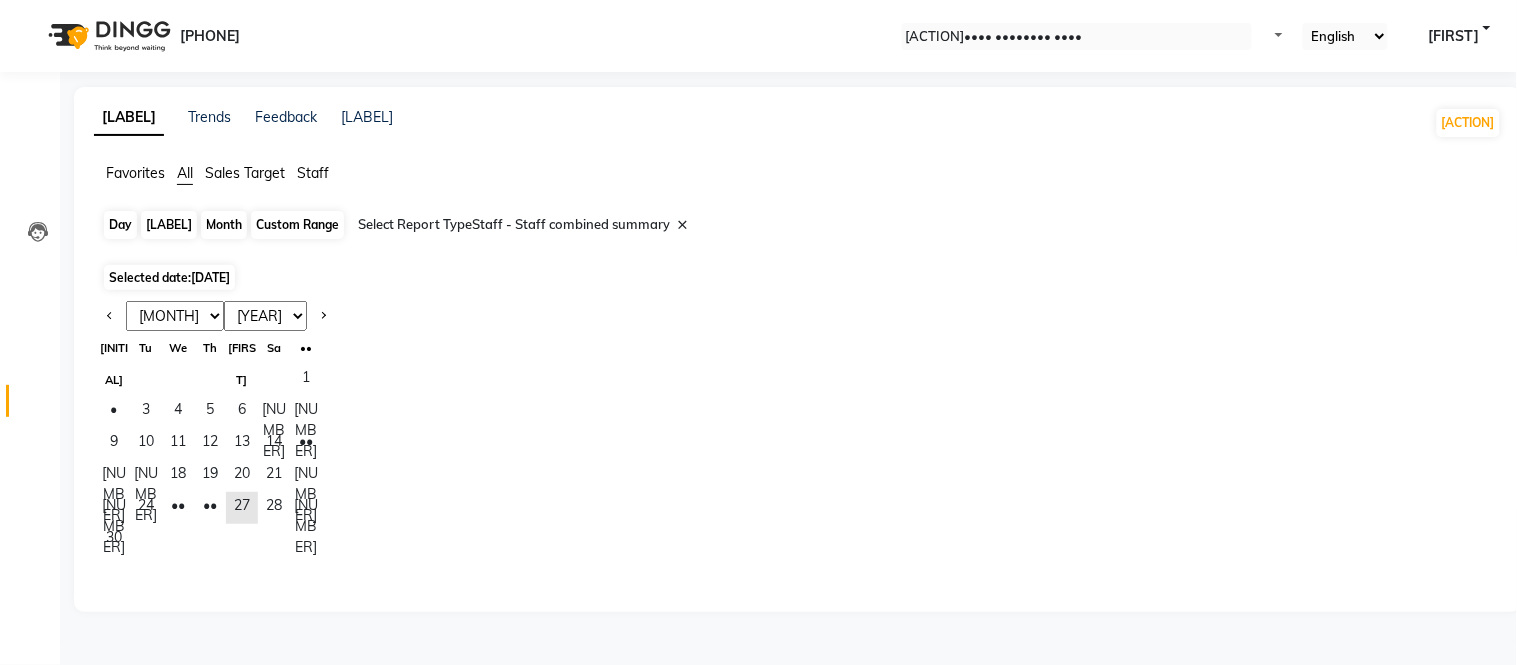 click on "Day" at bounding box center [120, 225] 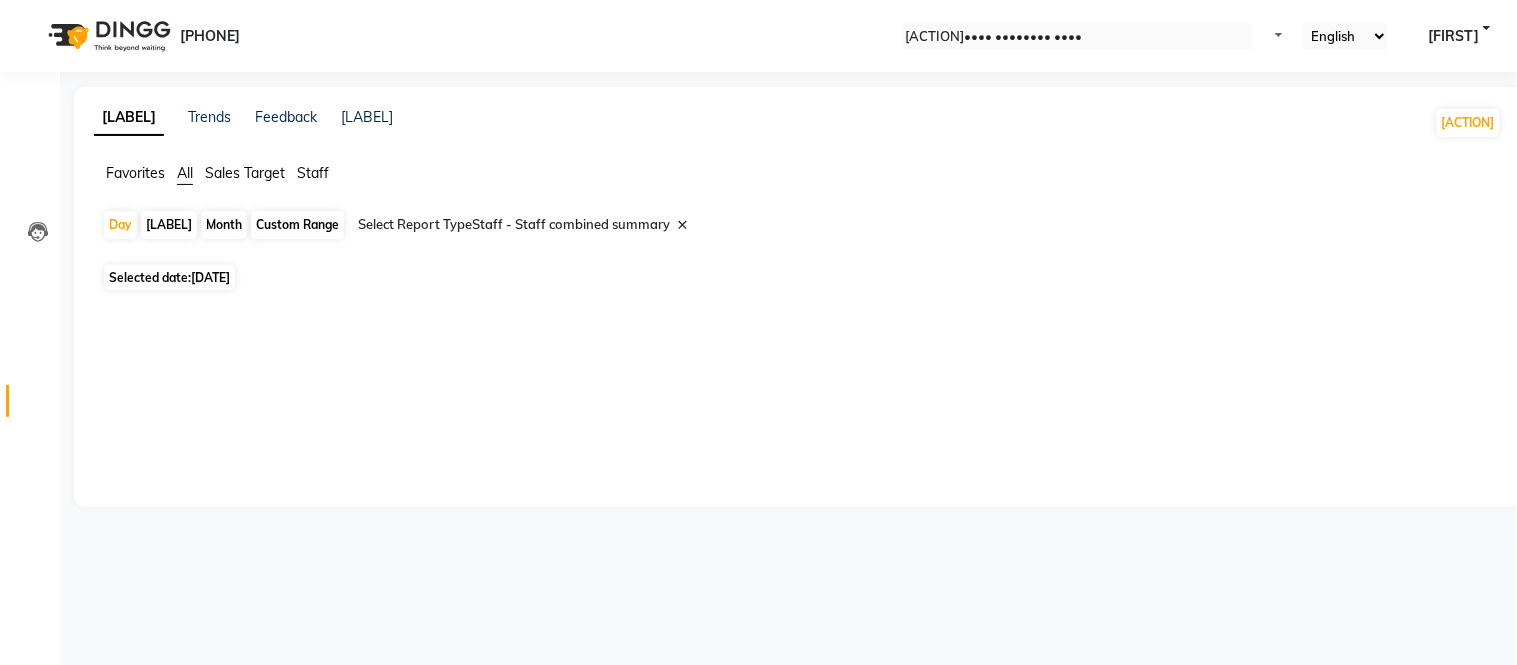 click at bounding box center (529, 225) 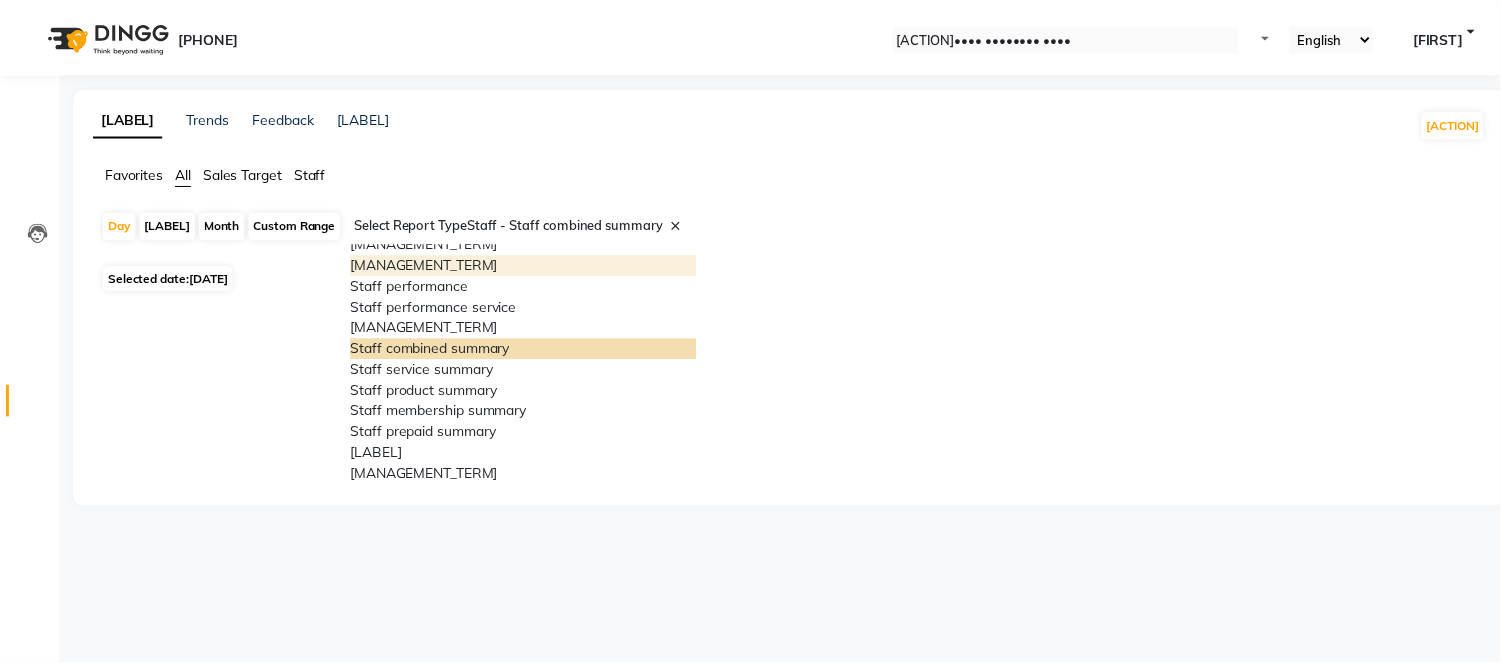 scroll, scrollTop: 111, scrollLeft: 0, axis: vertical 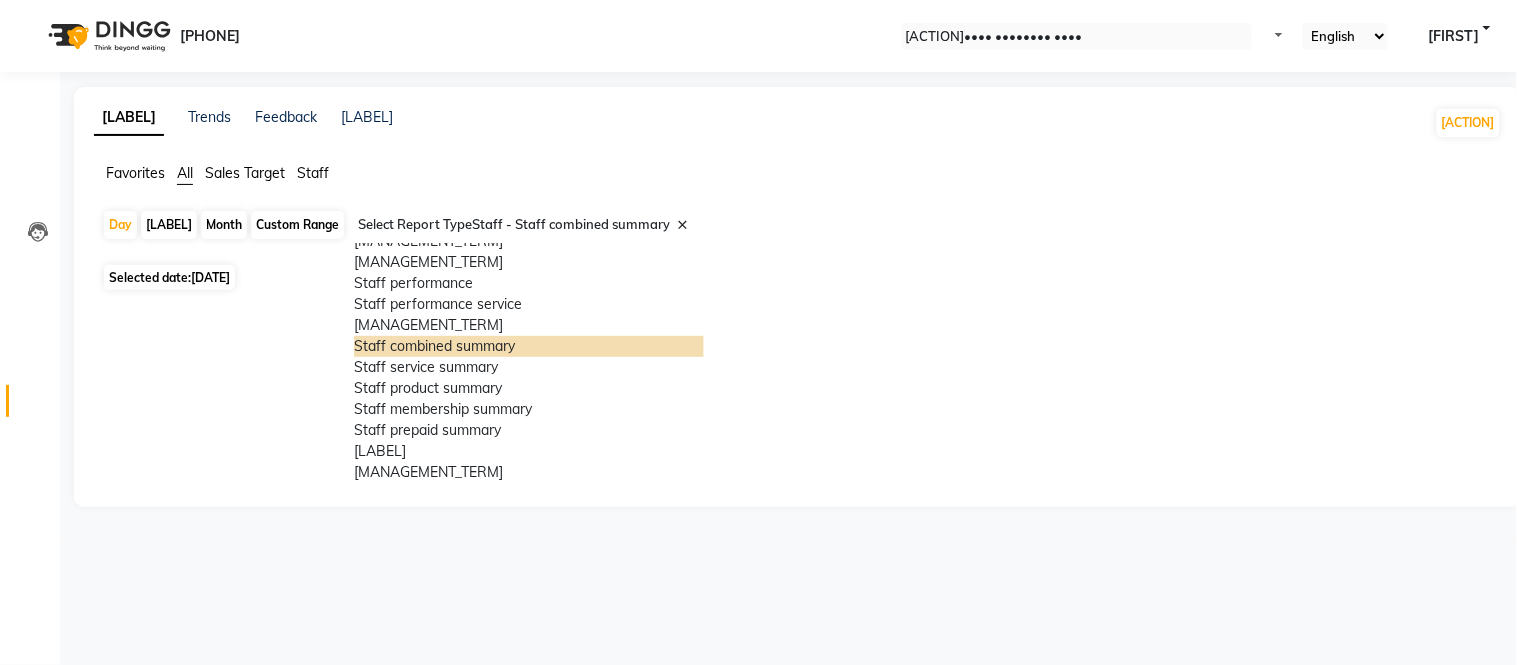 click on "Staff combined summary" at bounding box center (529, 346) 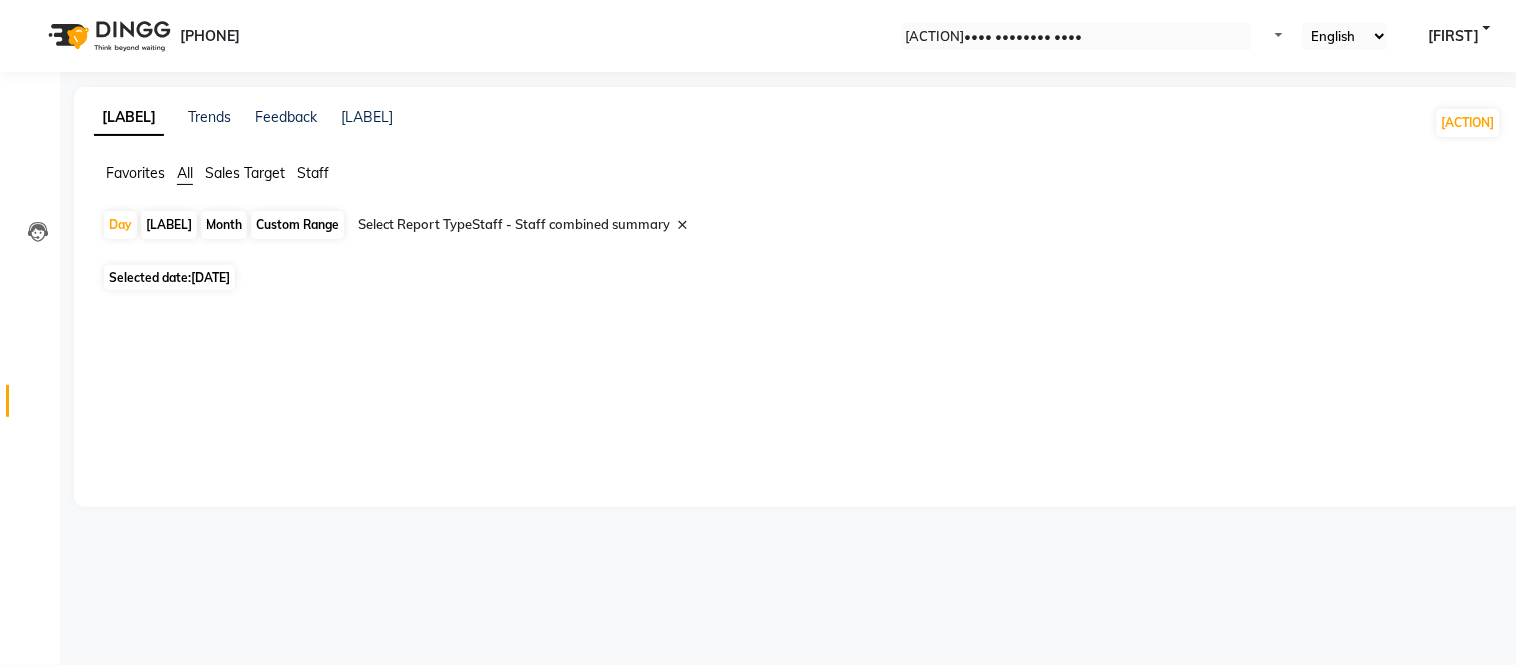 click on "Selected date:  [DATE]" at bounding box center [169, 277] 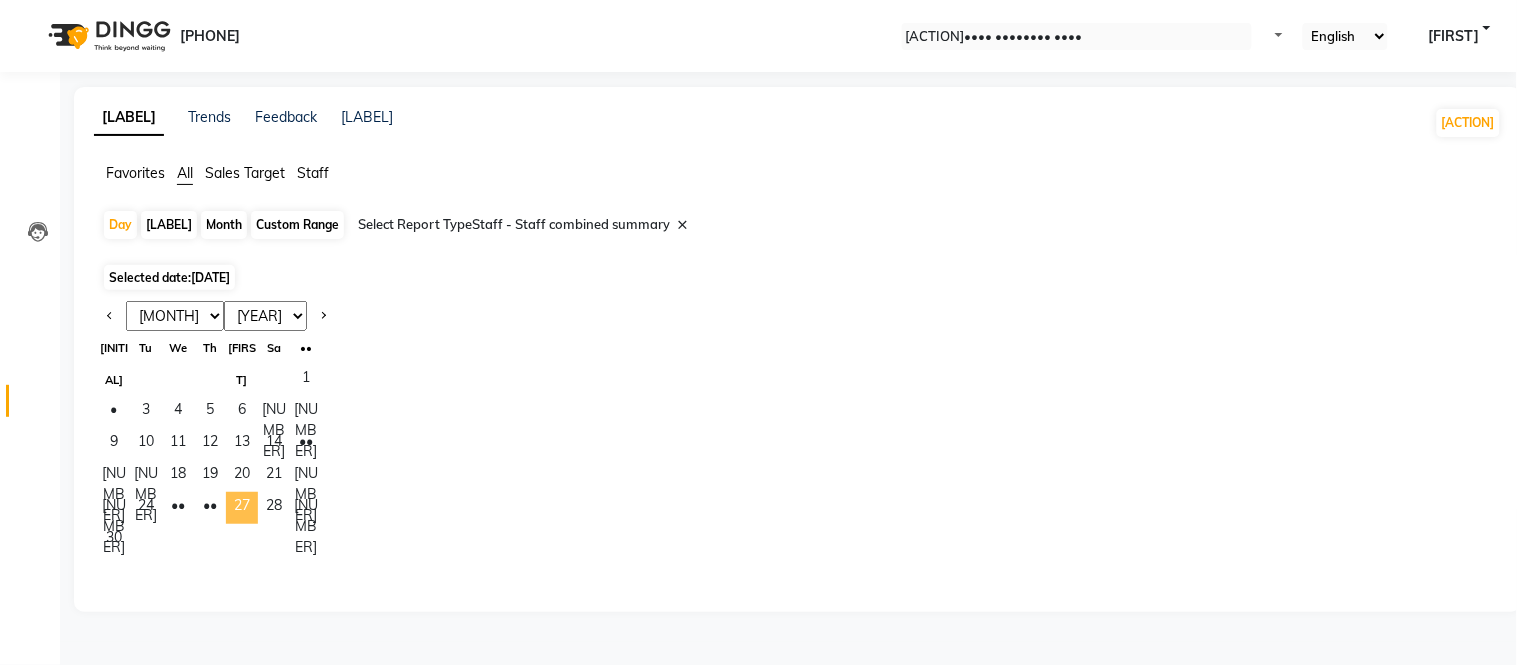 click on "27" at bounding box center [242, 508] 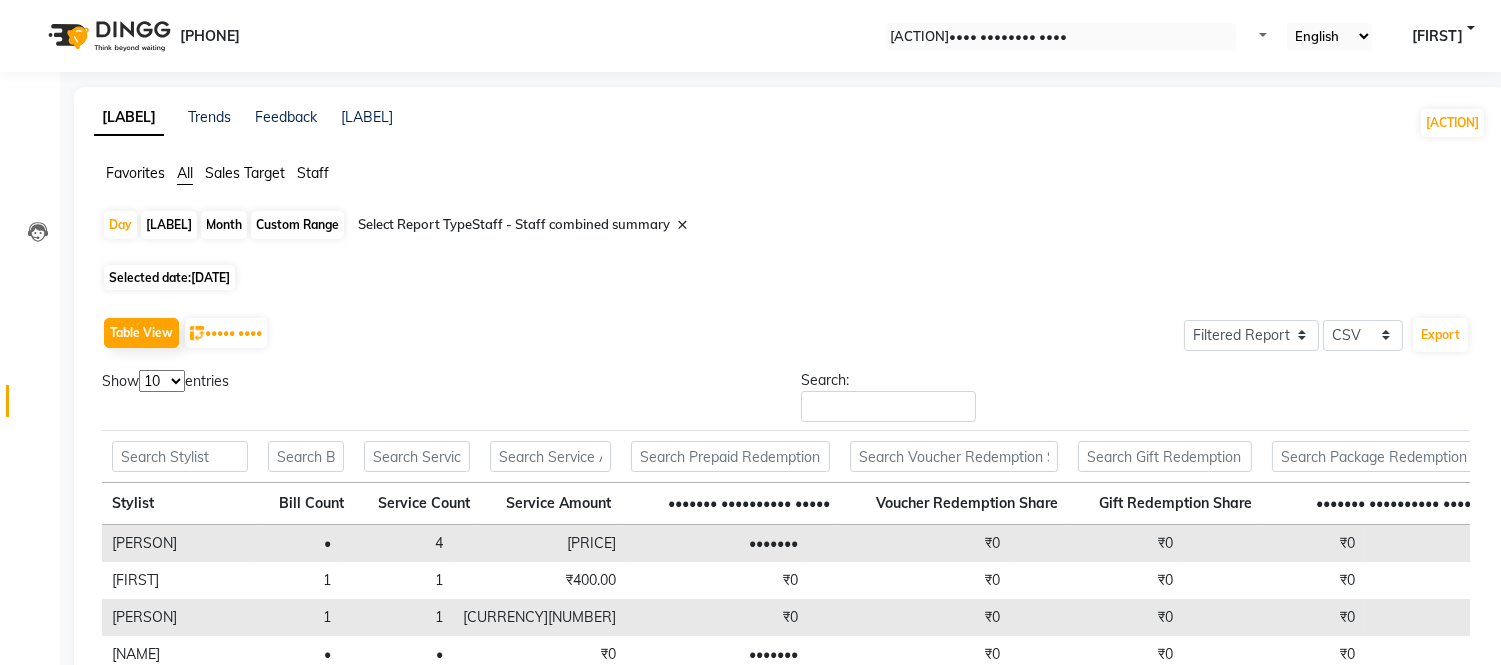 click on "[NUMBER] [NUMBER] [NUMBER] [NUMBER]" at bounding box center (162, 381) 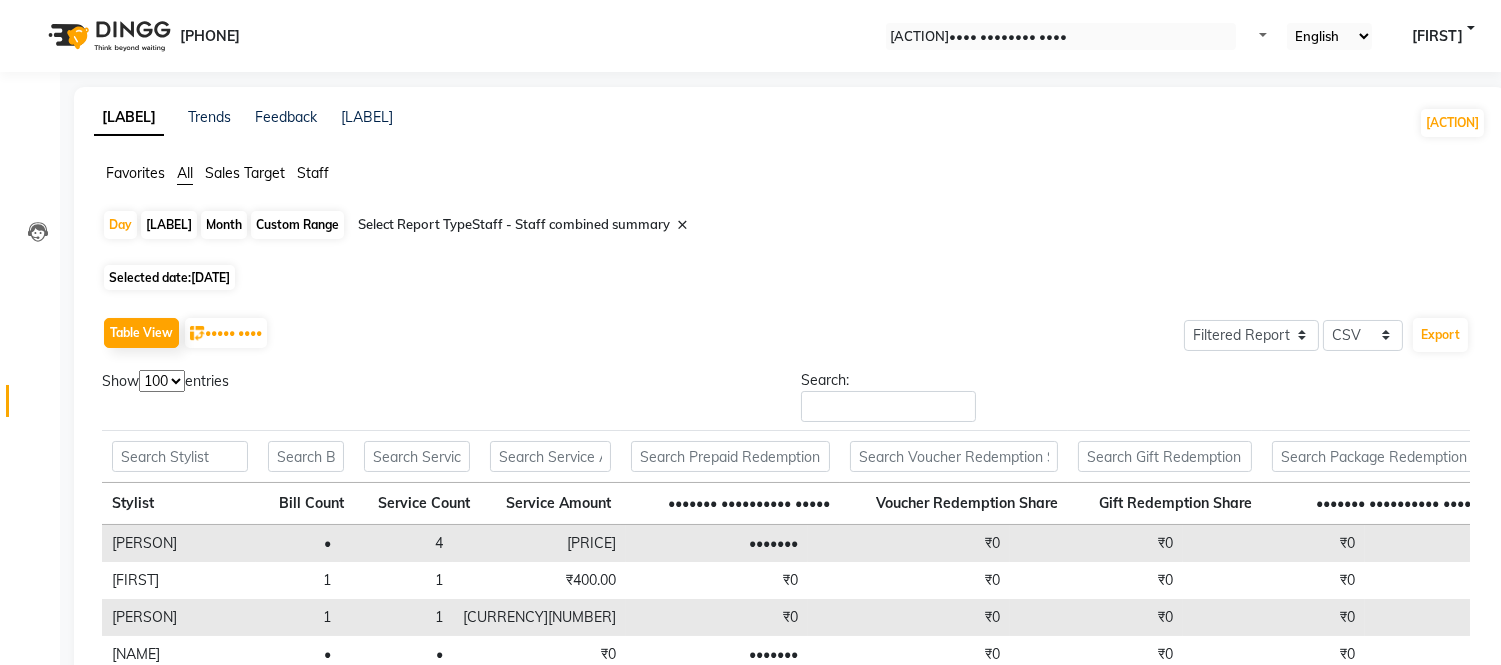 click on "[NUMBER] [NUMBER] [NUMBER] [NUMBER]" at bounding box center (162, 381) 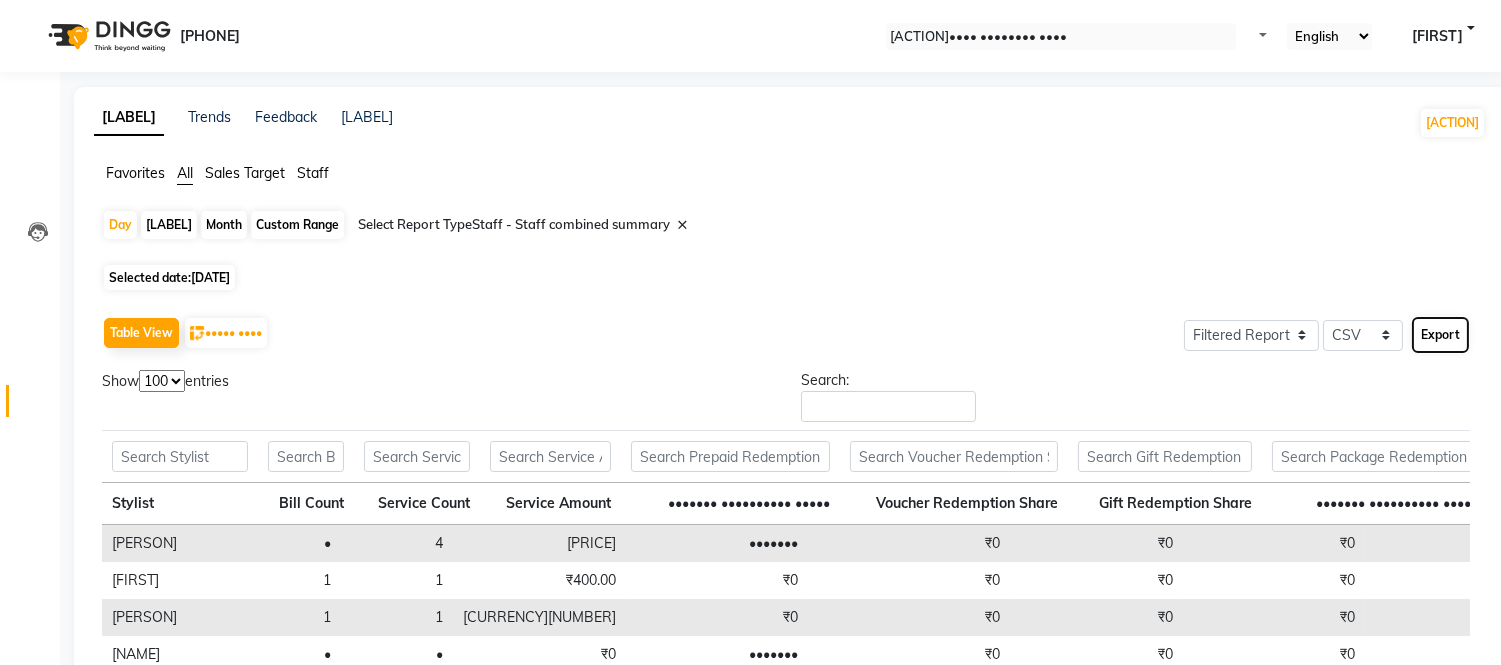 click on "Export" at bounding box center [1440, 335] 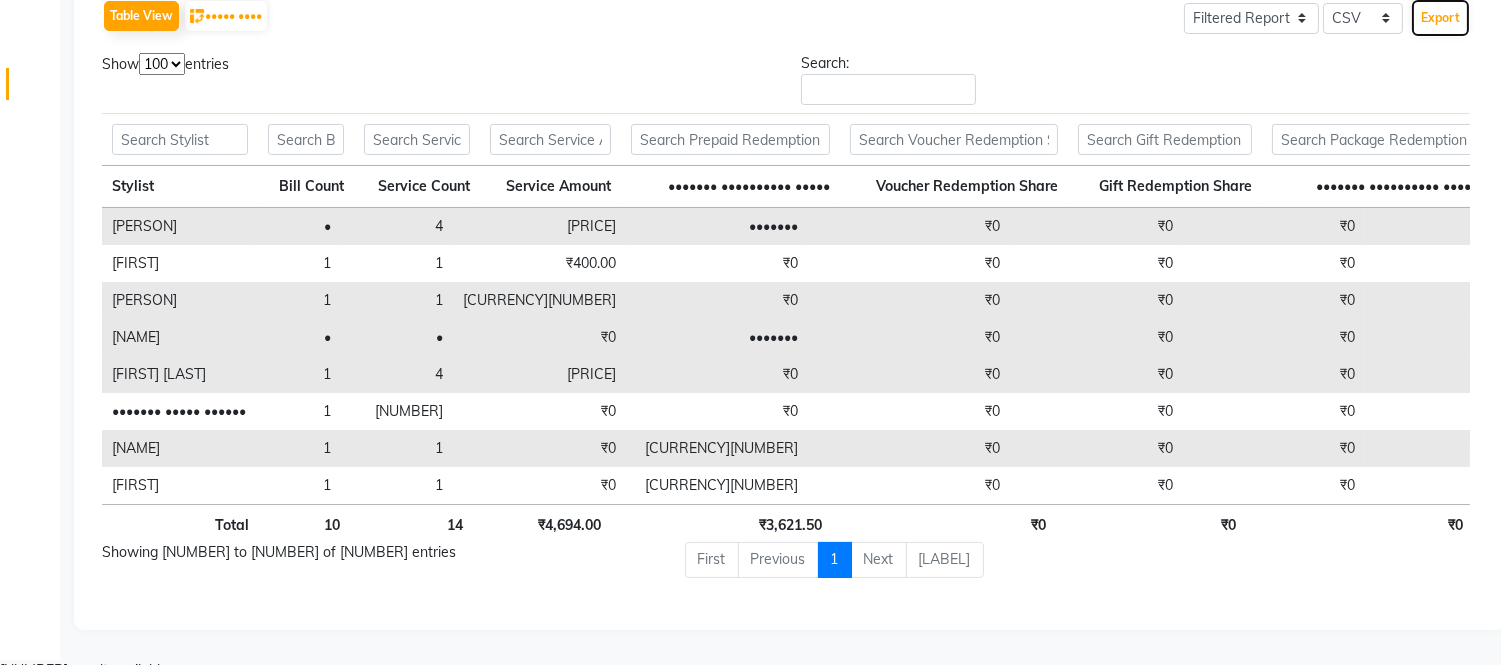 scroll, scrollTop: 324, scrollLeft: 0, axis: vertical 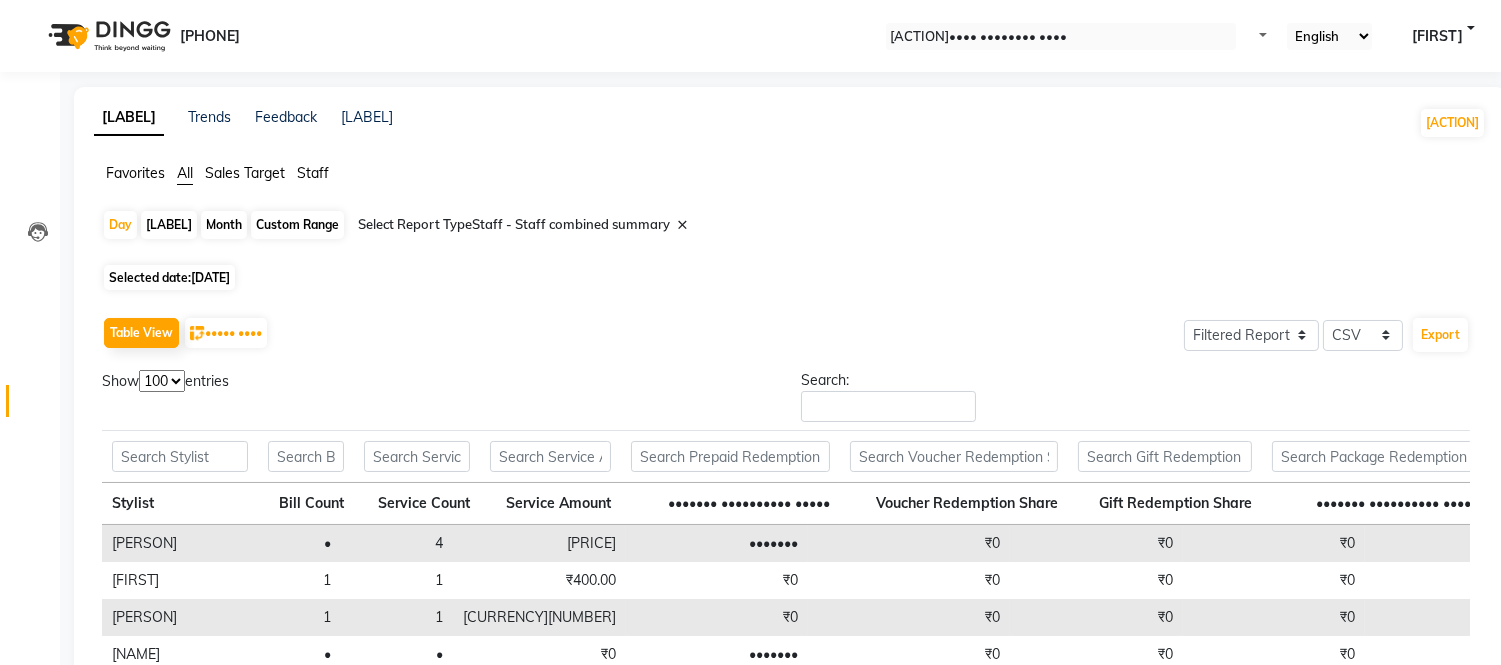 click on "[DATE]" at bounding box center [210, 277] 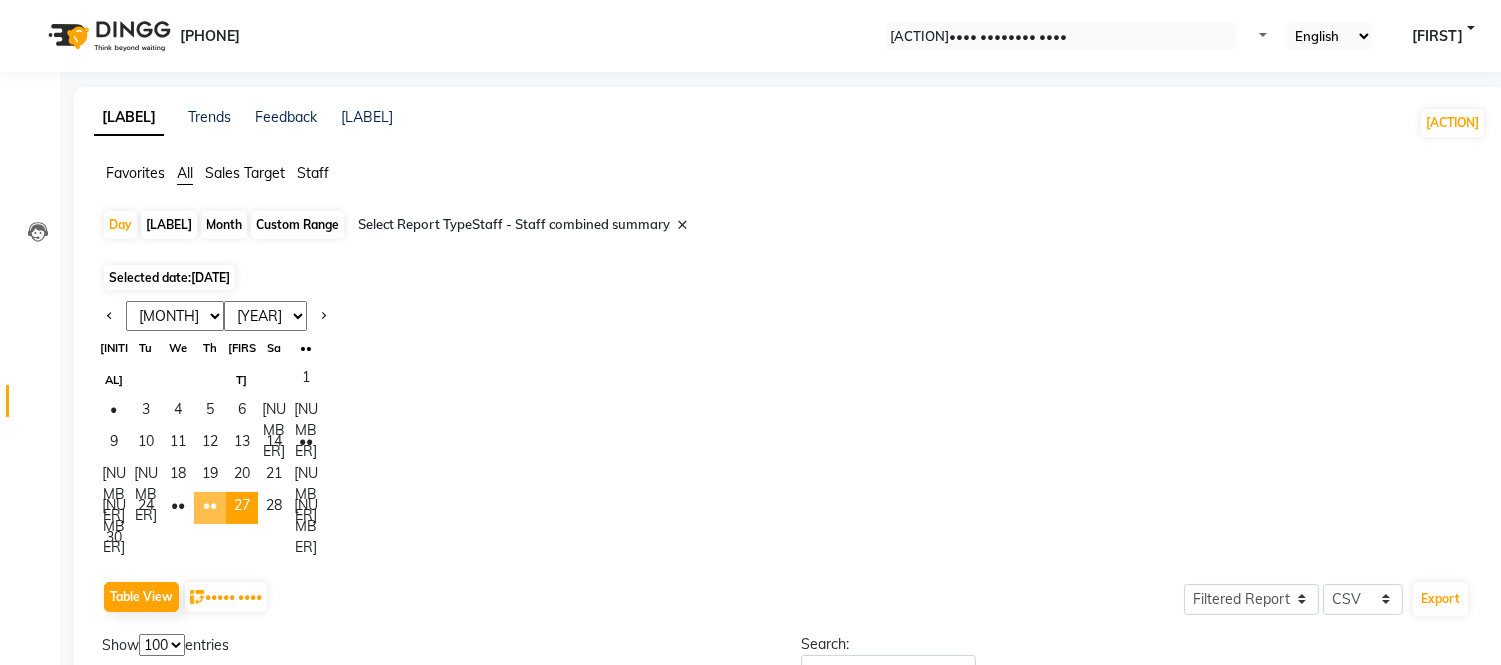 click on "••" at bounding box center (210, 508) 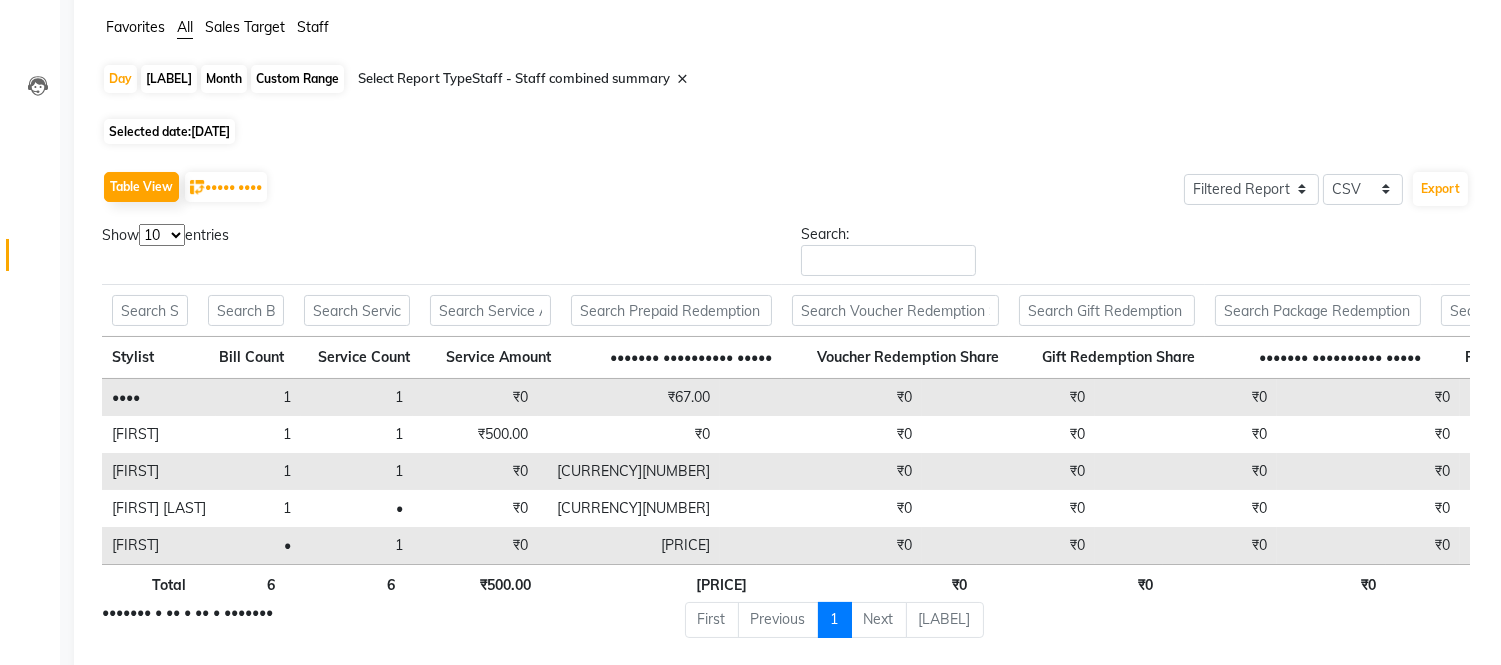 scroll, scrollTop: 213, scrollLeft: 0, axis: vertical 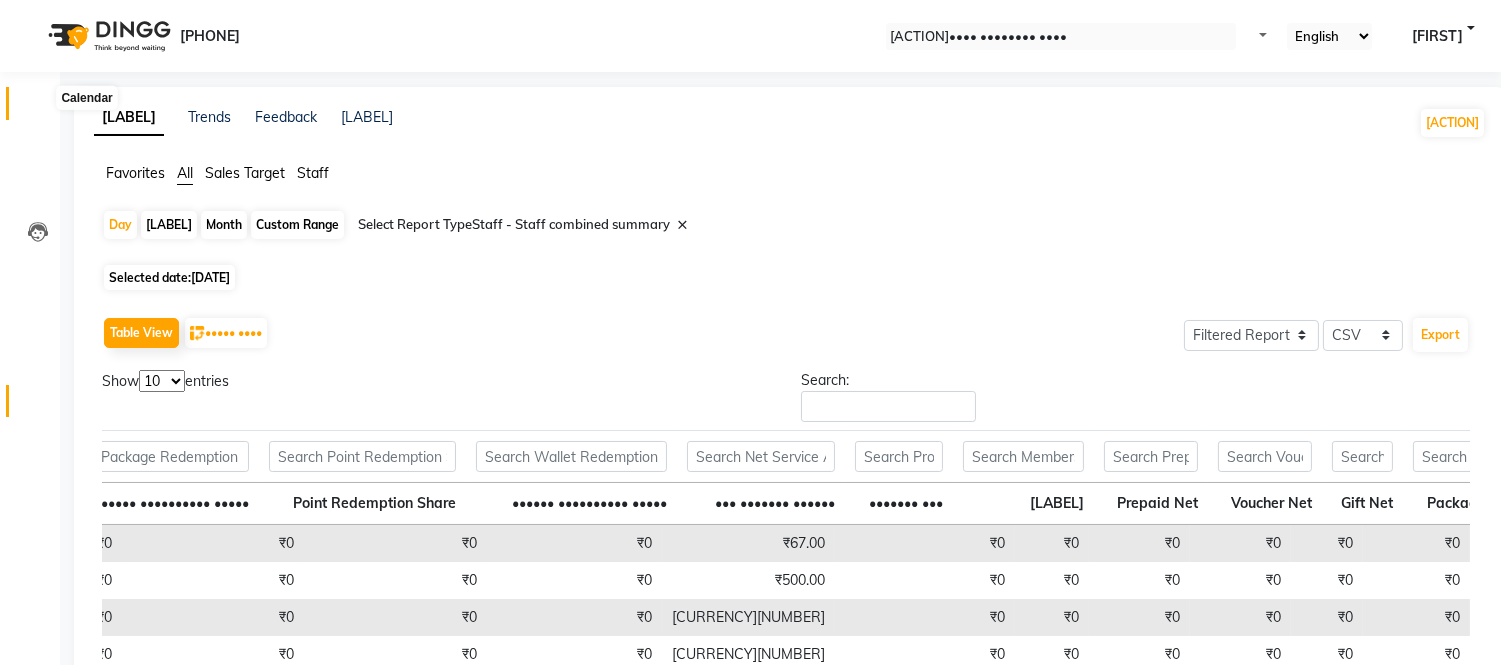 click at bounding box center (38, 108) 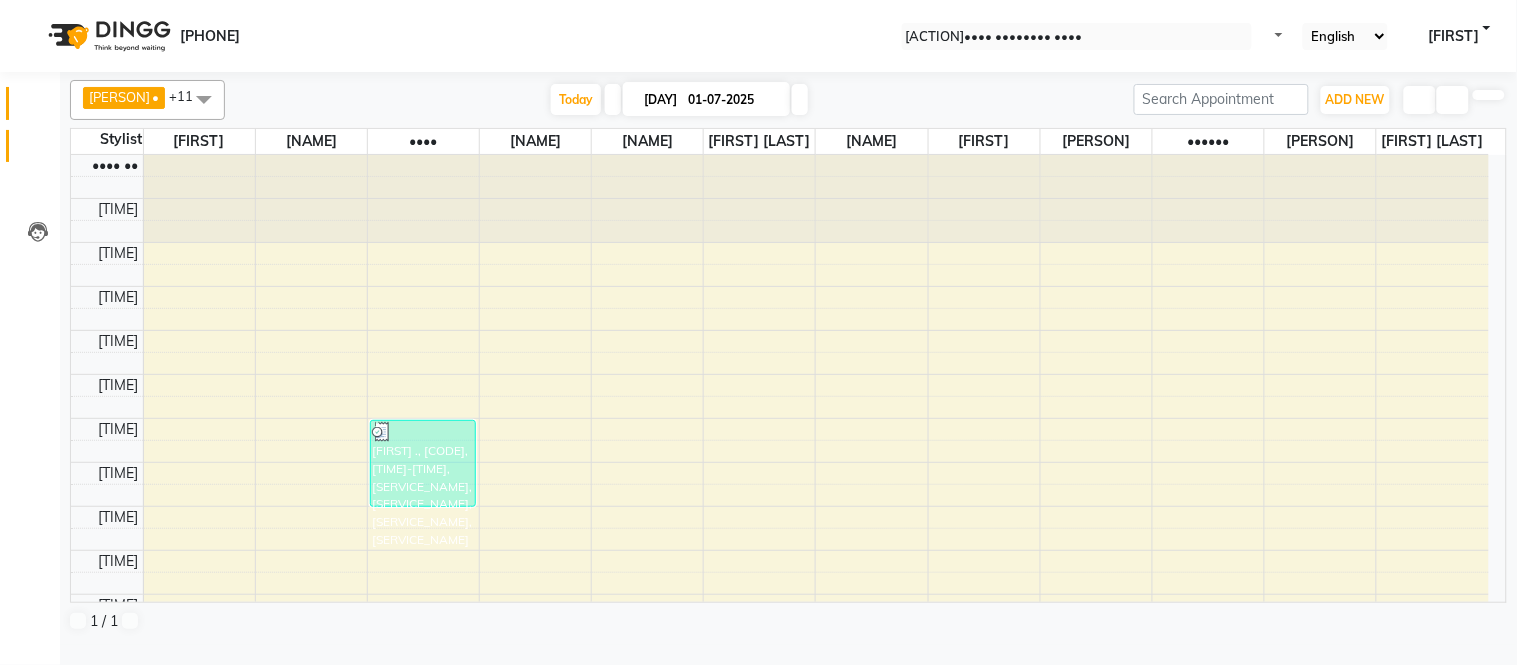 click at bounding box center (38, 151) 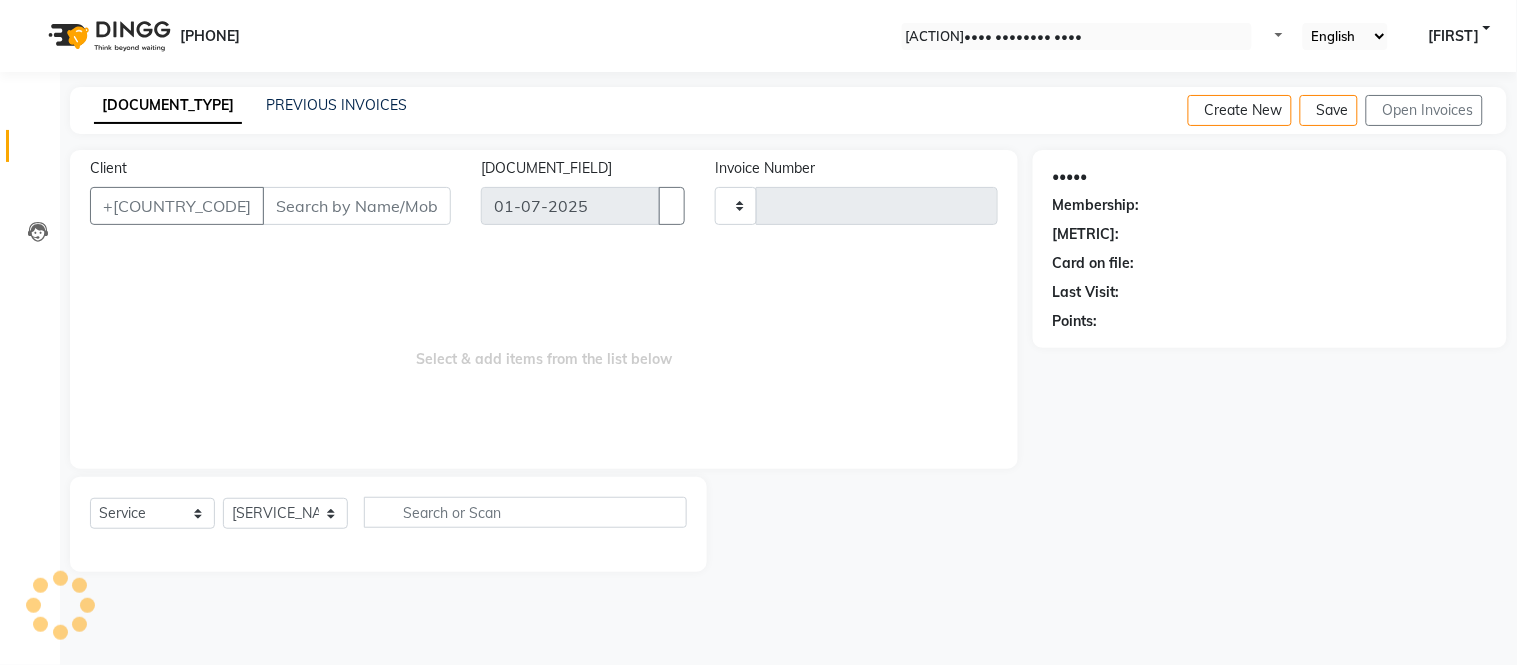 click on "Client" at bounding box center (357, 206) 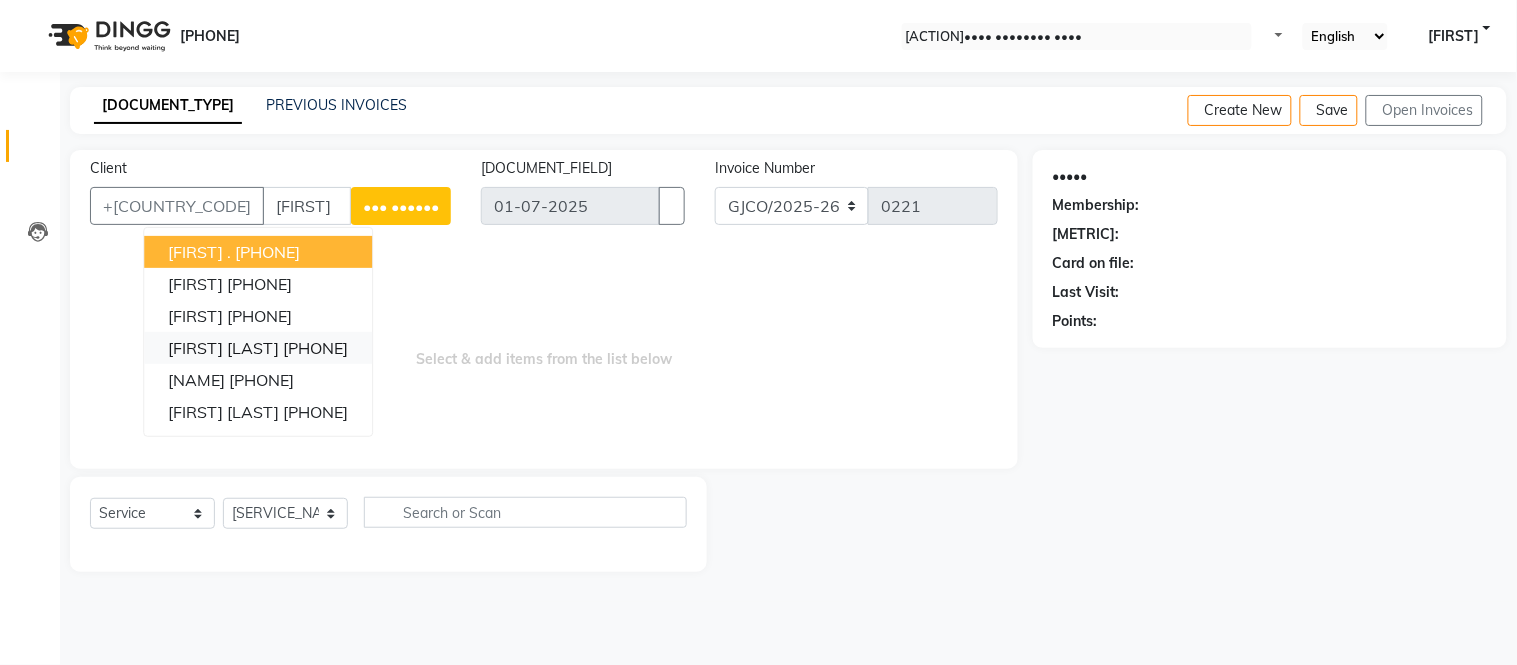 click on "[PHONE]" at bounding box center (315, 348) 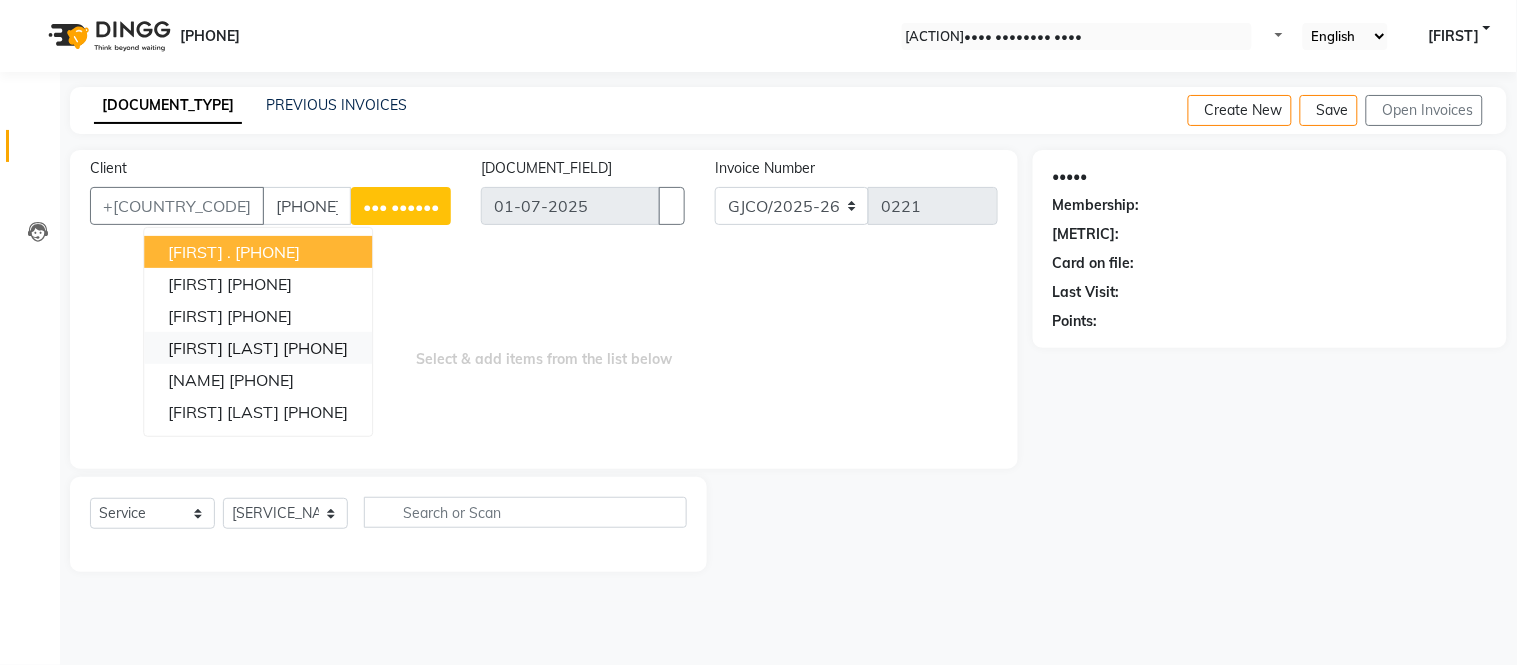 type on "[PHONE]" 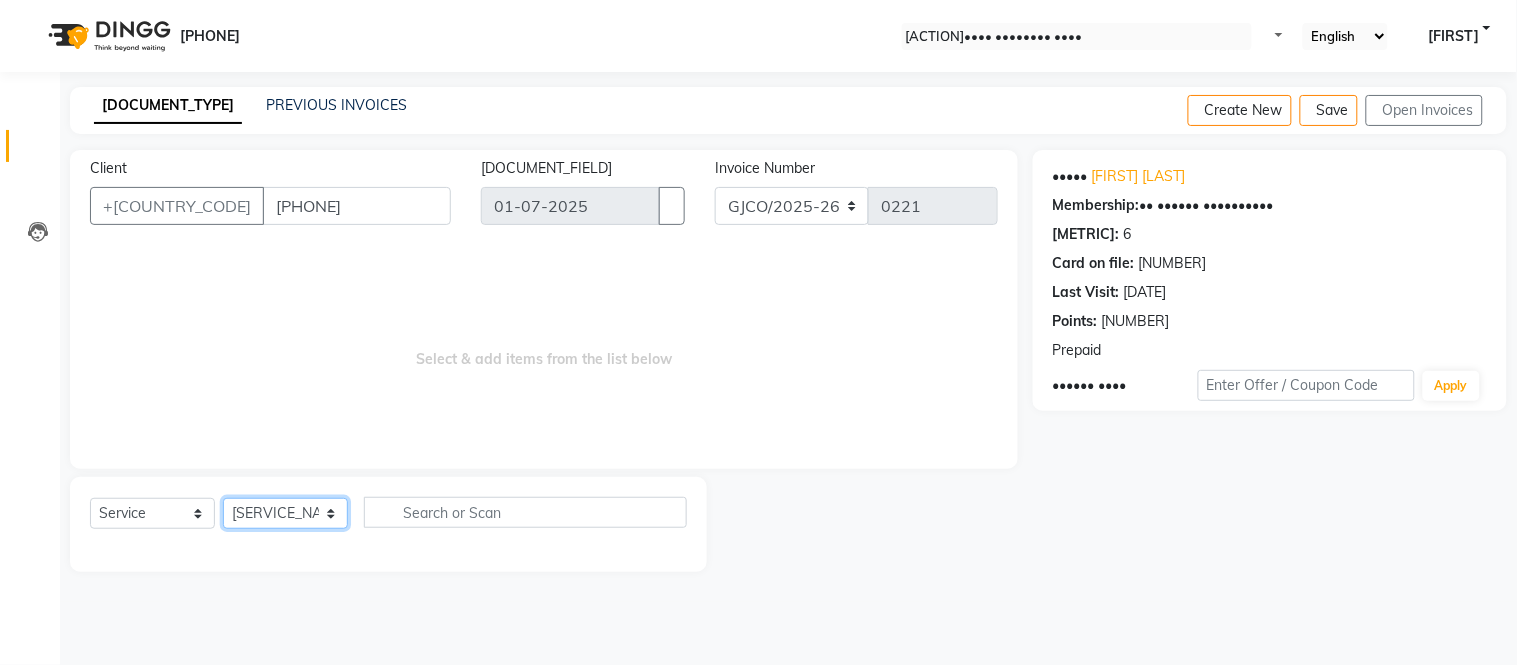 click on "•••••• ••••••• ••••• ••••  ••••• •••• ••••••• •••••••• ••••• ••••• ••••••••• ••••• ••••• •••••• ••••• •••••• ••••• •••• •••• •••• ••••••• ••••• •••••• •••••• ••••• •••••• ••••••• •••••• •••••• ••••••• ••••• ••••••• •• •••••• ••••• •••••••" at bounding box center [285, 513] 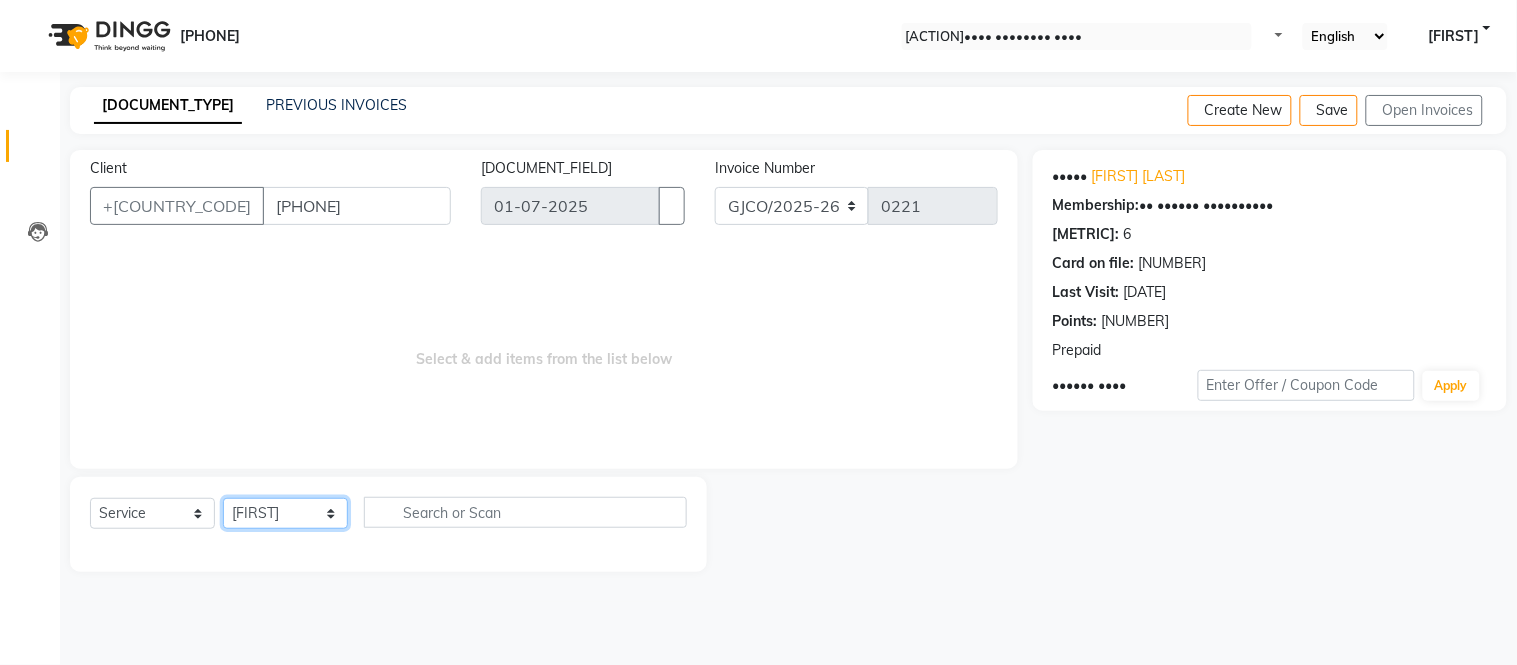 click on "•••••• ••••••• ••••• ••••  ••••• •••• ••••••• •••••••• ••••• ••••• ••••••••• ••••• ••••• •••••• ••••• •••••• ••••• •••• •••• •••• ••••••• ••••• •••••• •••••• ••••• •••••• ••••••• •••••• •••••• ••••••• ••••• ••••••• •• •••••• ••••• •••••••" at bounding box center (285, 513) 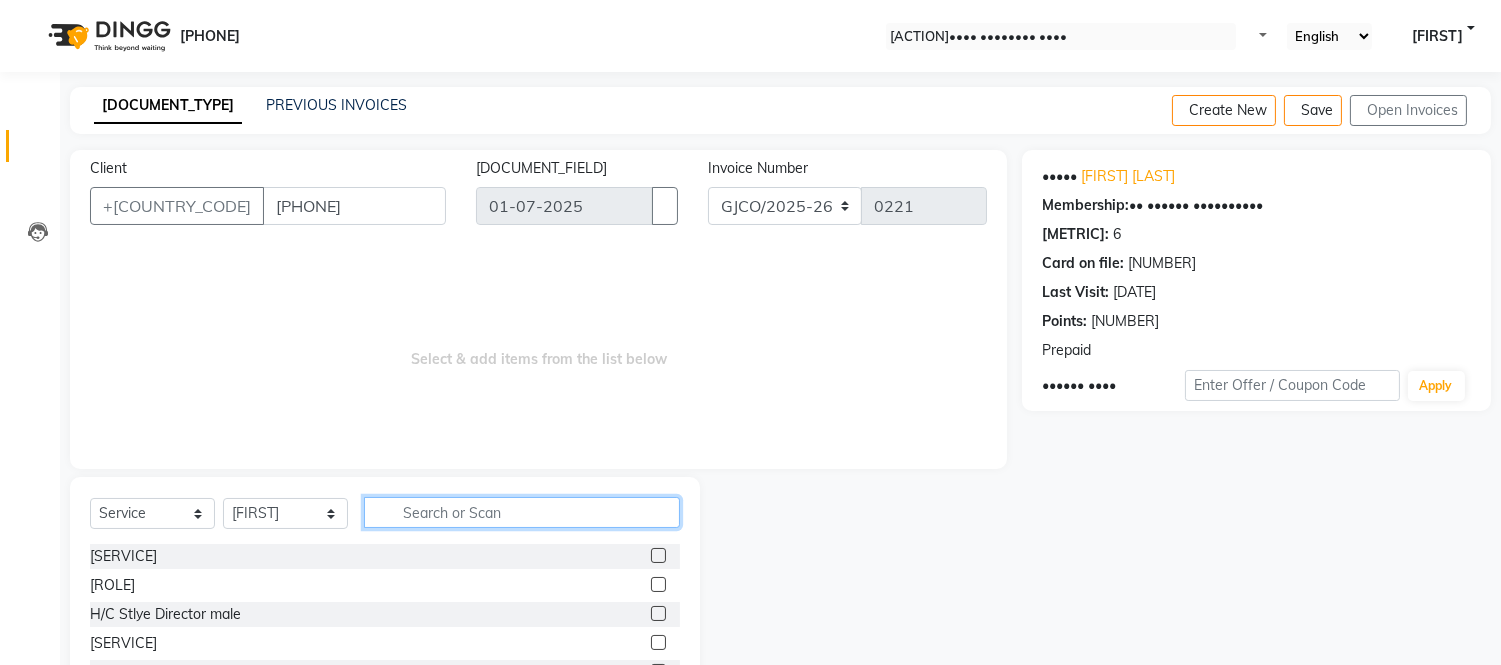 click at bounding box center [522, 512] 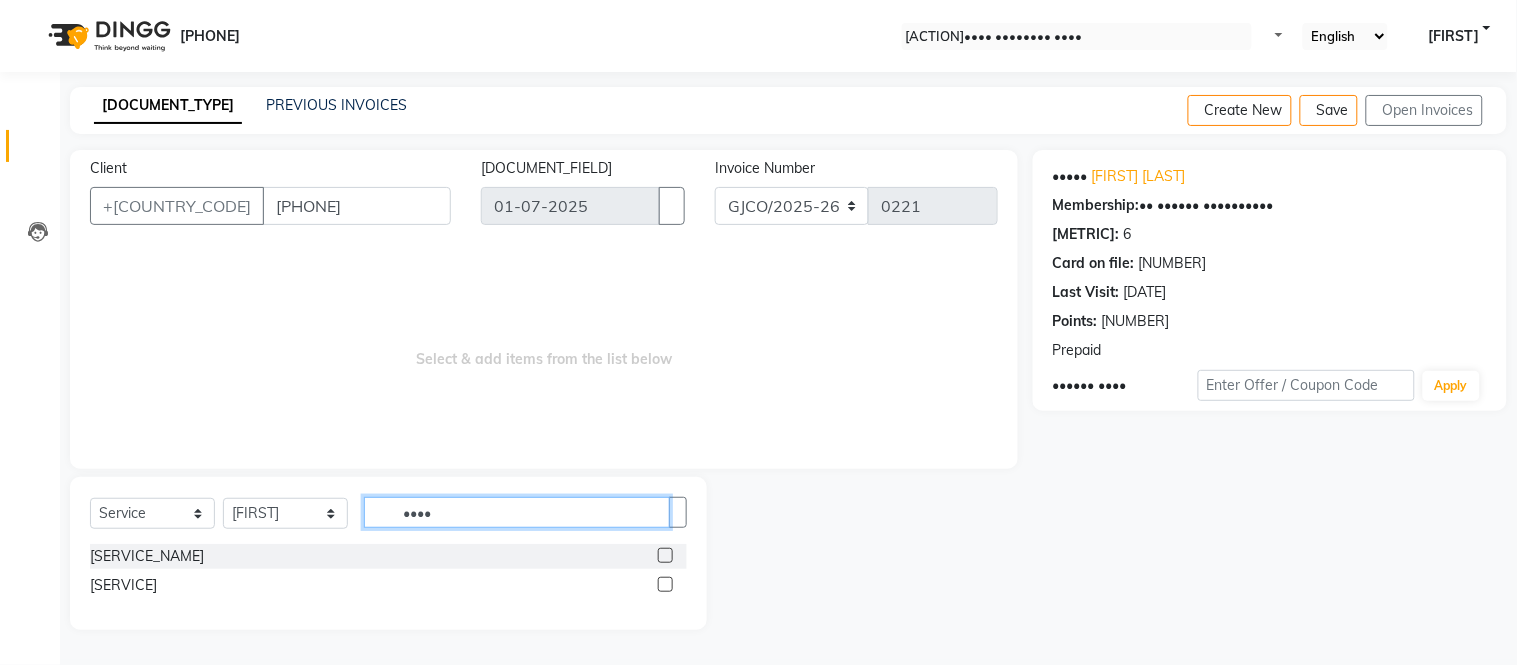 type on "••••" 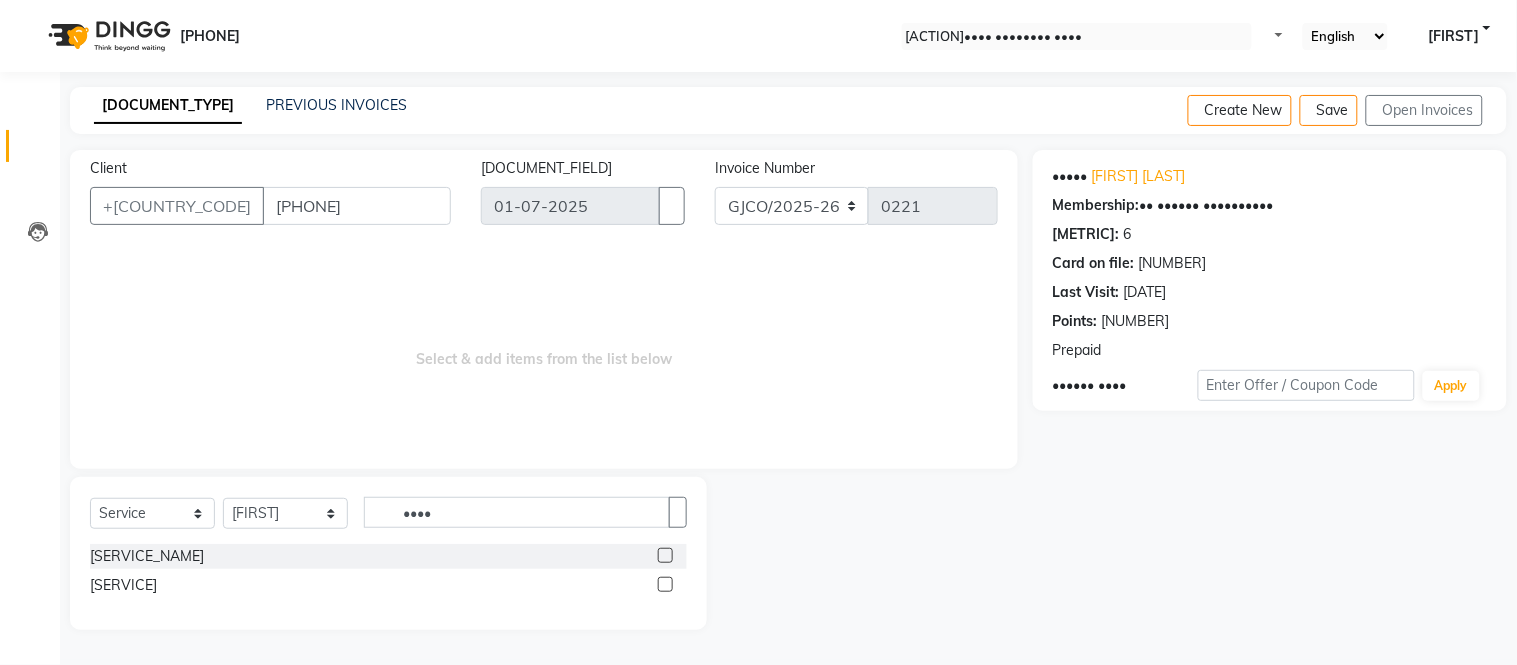 click at bounding box center (665, 555) 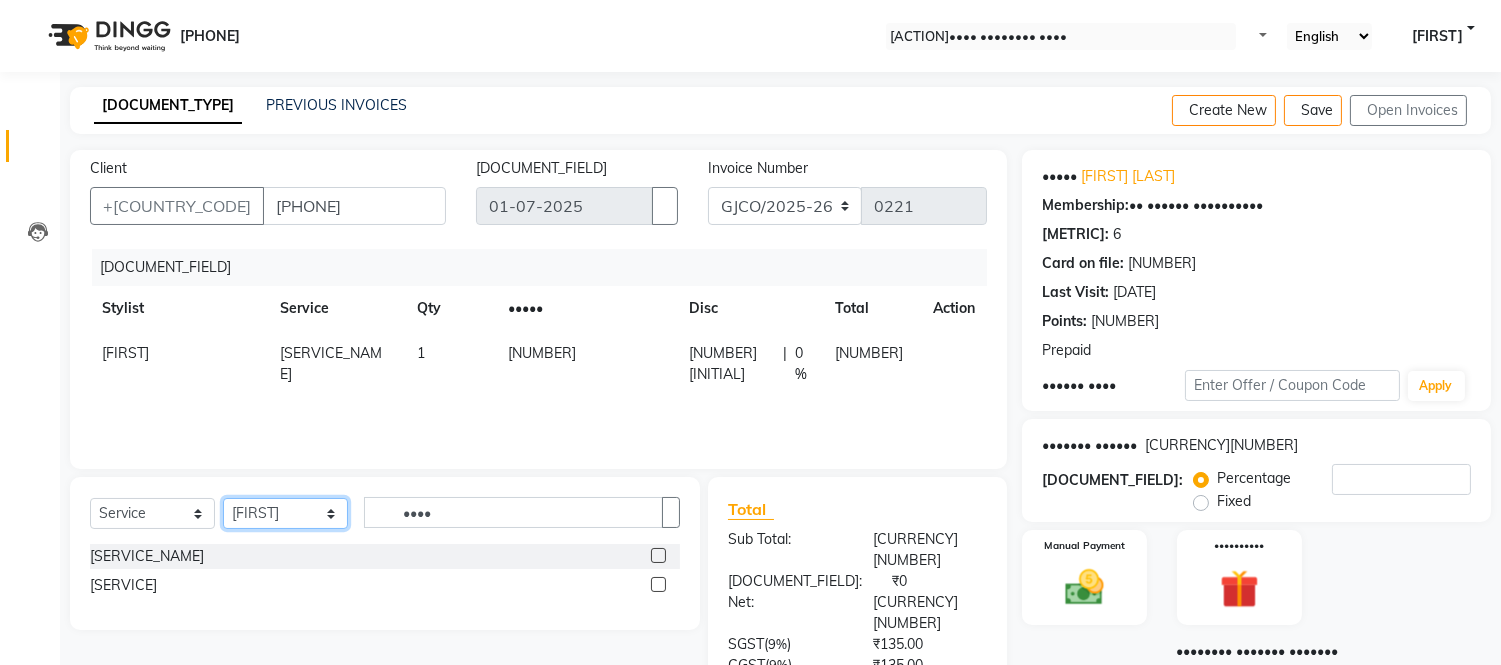 click on "•••••• ••••••• ••••• ••••  ••••• •••• ••••••• •••••••• ••••• ••••• ••••••••• ••••• ••••• •••••• ••••• •••••• ••••• •••• •••• •••• ••••••• ••••• •••••• •••••• ••••• •••••• ••••••• •••••• •••••• ••••••• ••••• ••••••• •• •••••• ••••• •••••••" at bounding box center (285, 513) 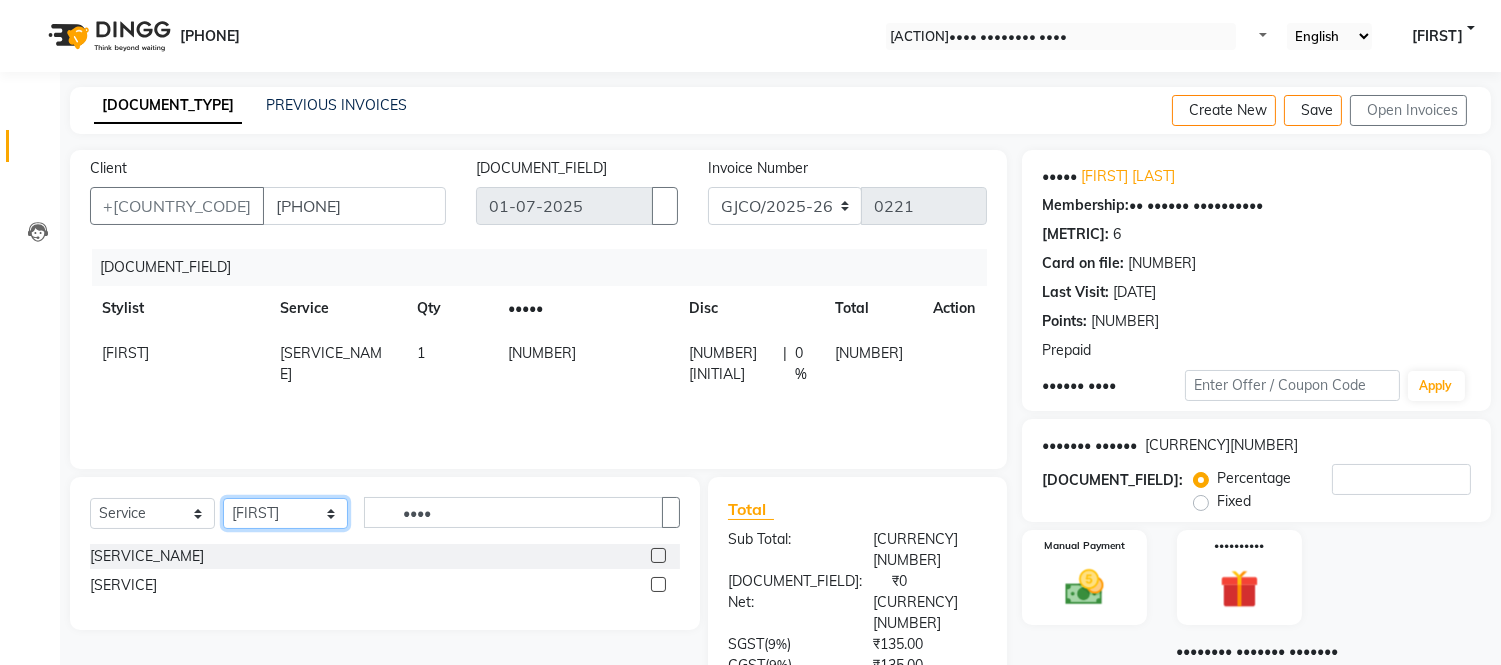 select on "74042" 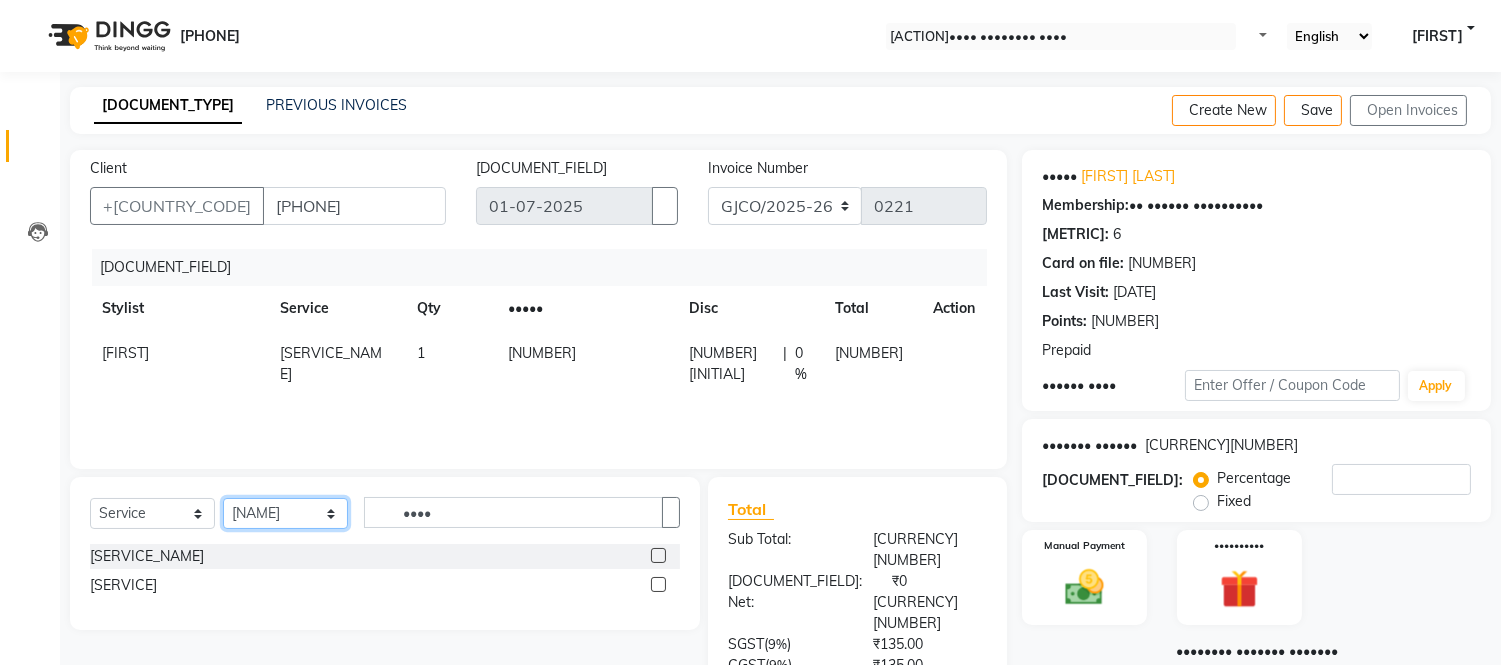 click on "•••••• ••••••• ••••• ••••  ••••• •••• ••••••• •••••••• ••••• ••••• ••••••••• ••••• ••••• •••••• ••••• •••••• ••••• •••• •••• •••• ••••••• ••••• •••••• •••••• ••••• •••••• ••••••• •••••• •••••• ••••••• ••••• ••••••• •• •••••• ••••• •••••••" at bounding box center (285, 513) 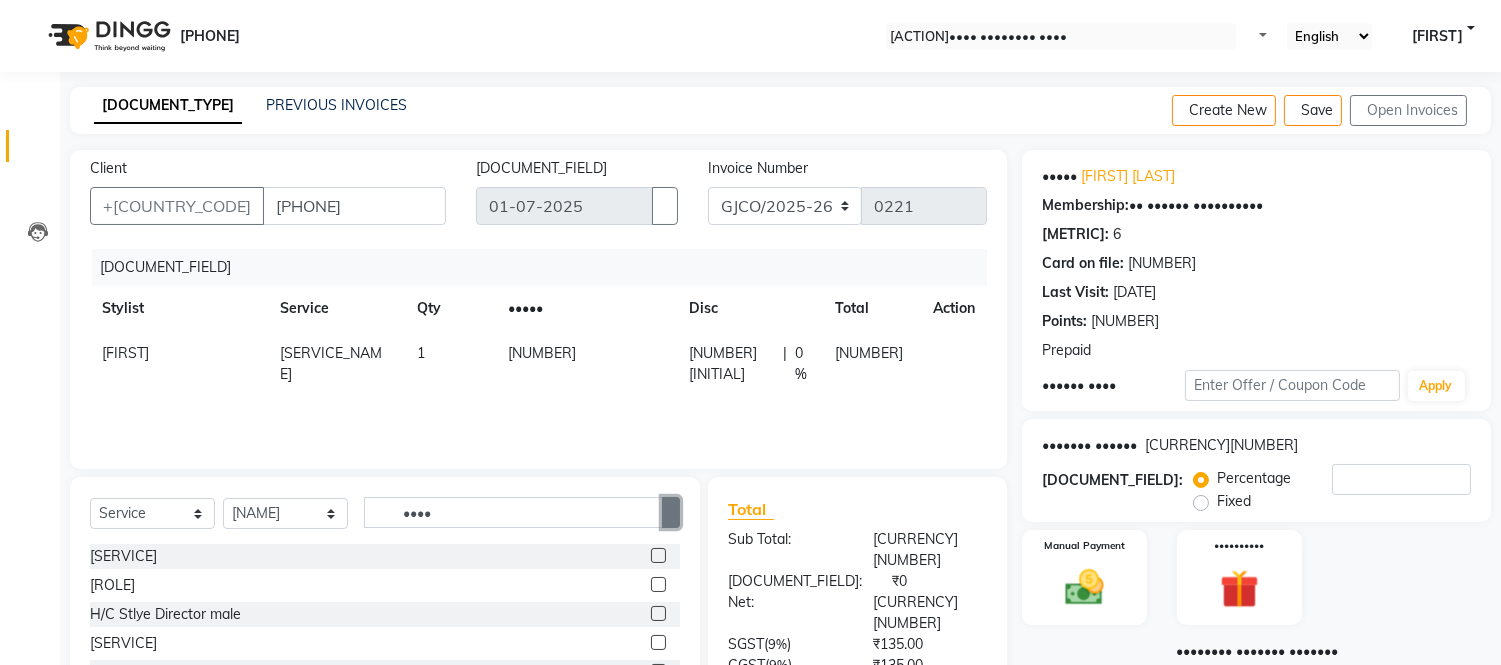 click at bounding box center [671, 513] 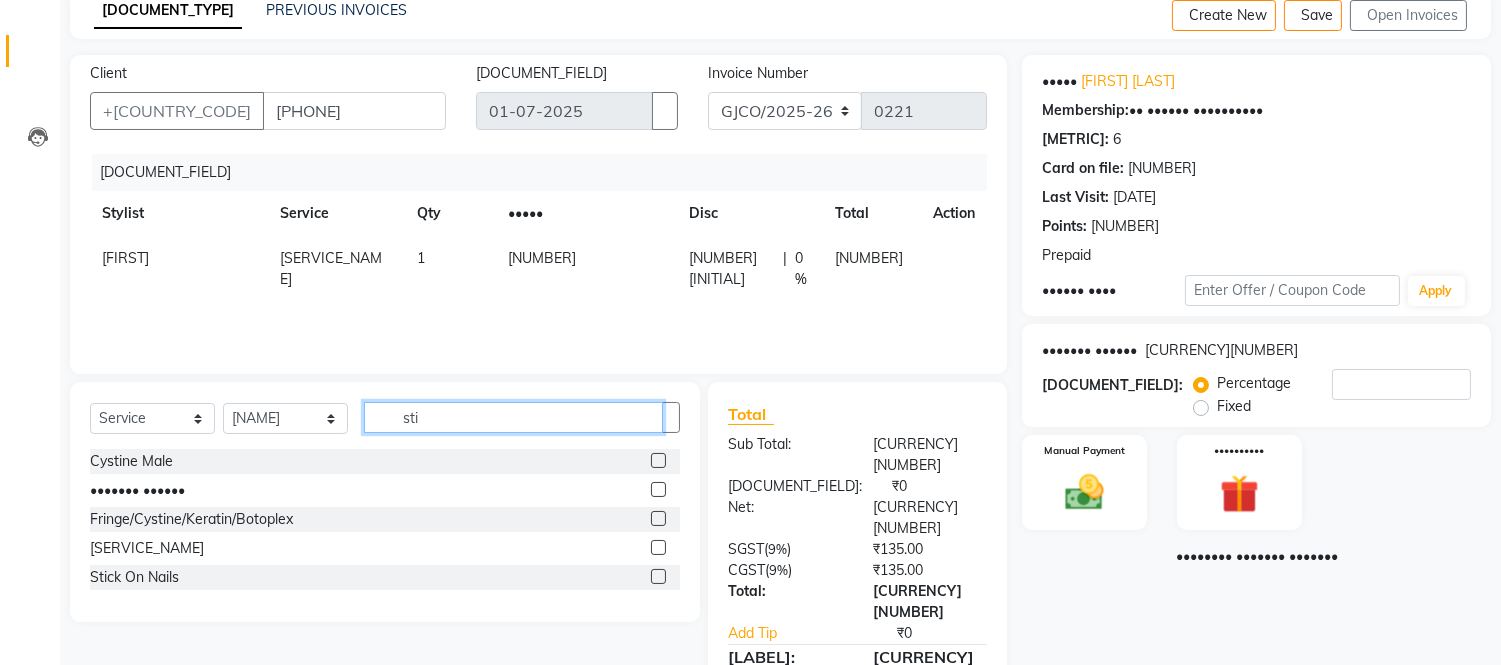 scroll, scrollTop: 114, scrollLeft: 0, axis: vertical 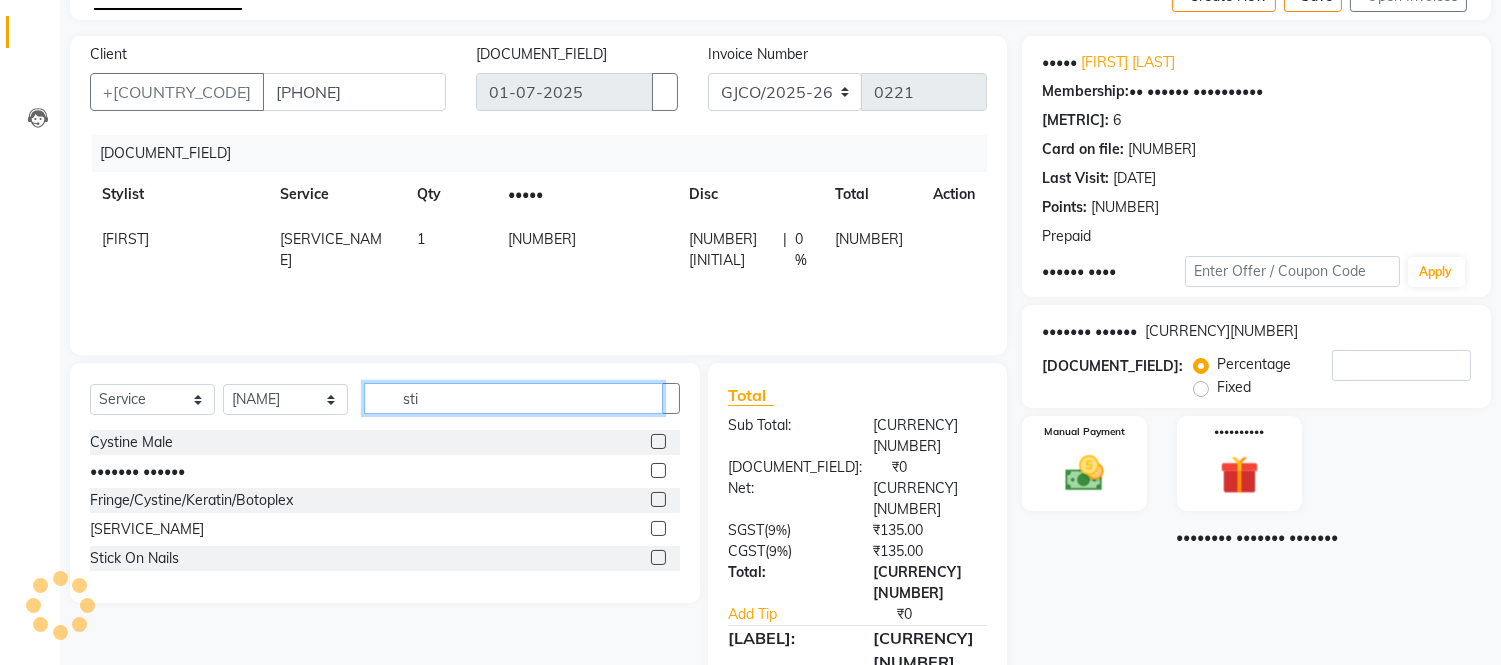 type on "sti" 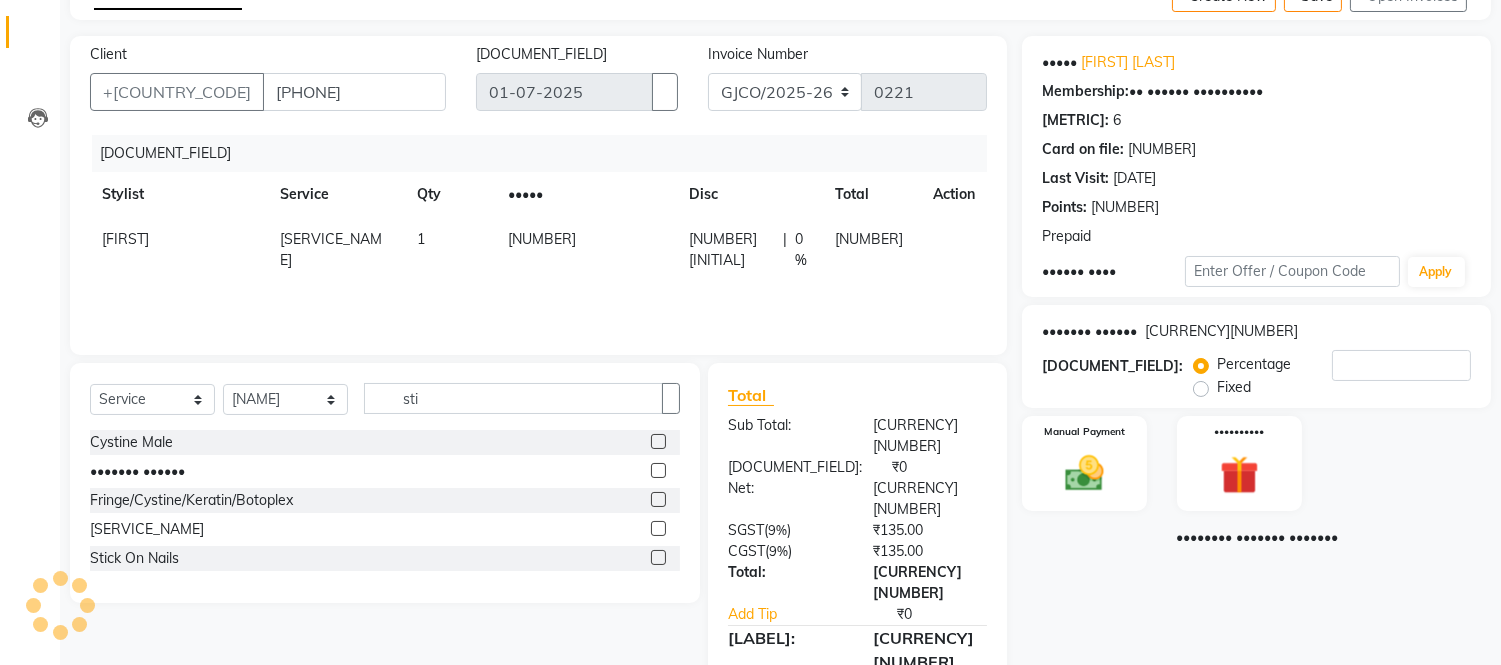 click at bounding box center [658, 557] 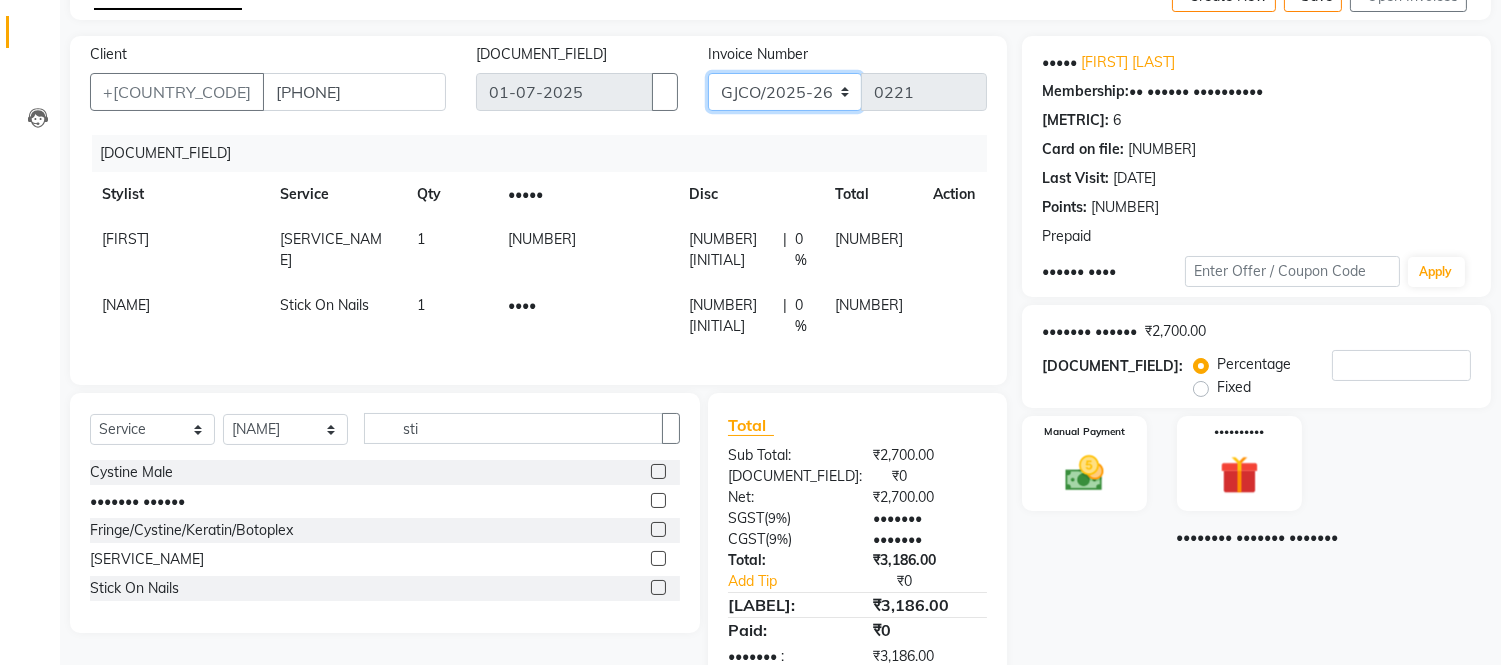 click on "GJCO/2025-26 SCG/2025-26 Gpre/2025-26" at bounding box center (785, 92) 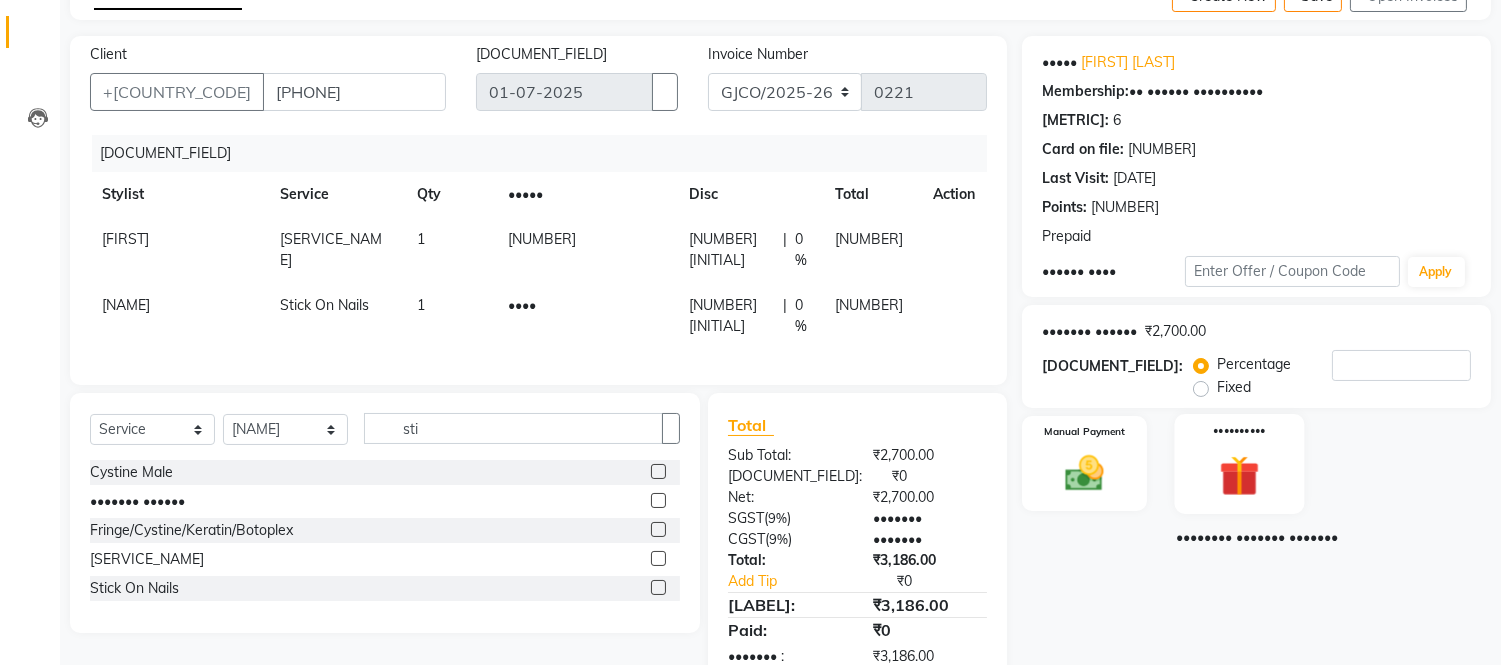click on "••••••••••" at bounding box center [1239, 463] 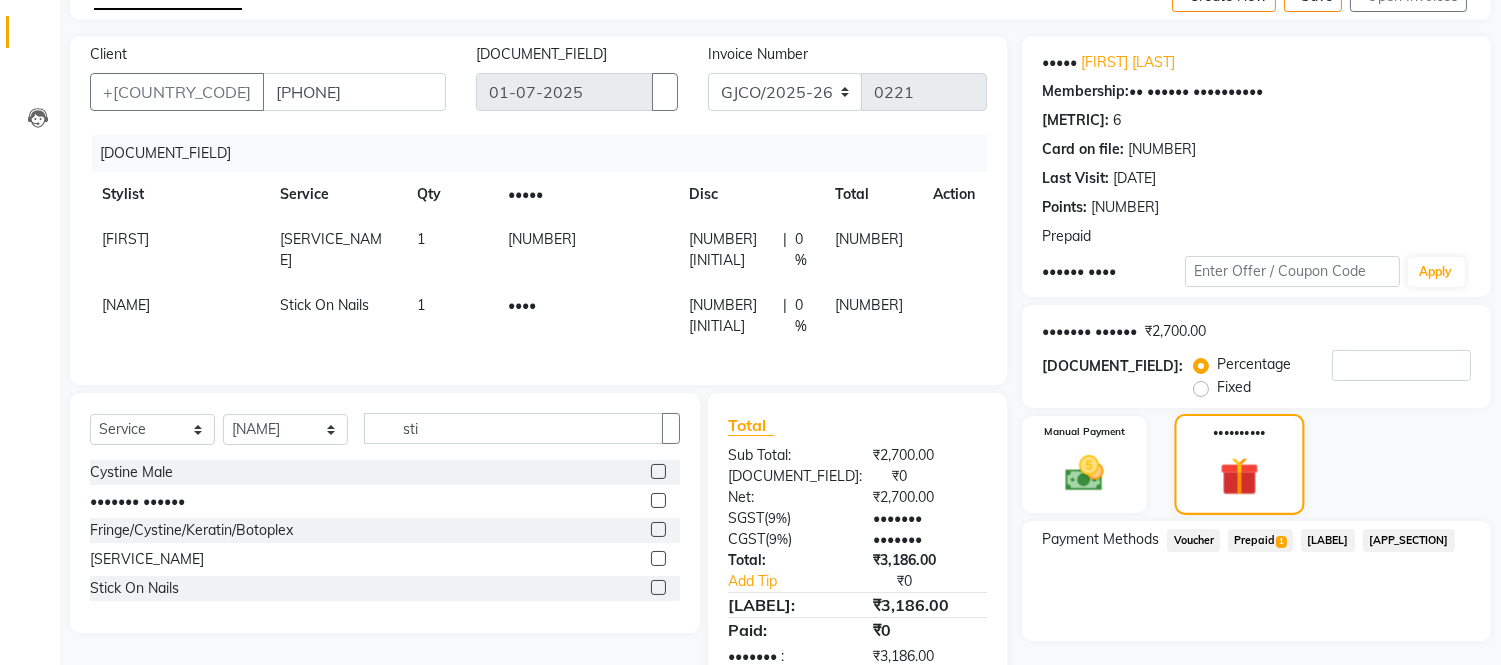 click at bounding box center (1239, 476) 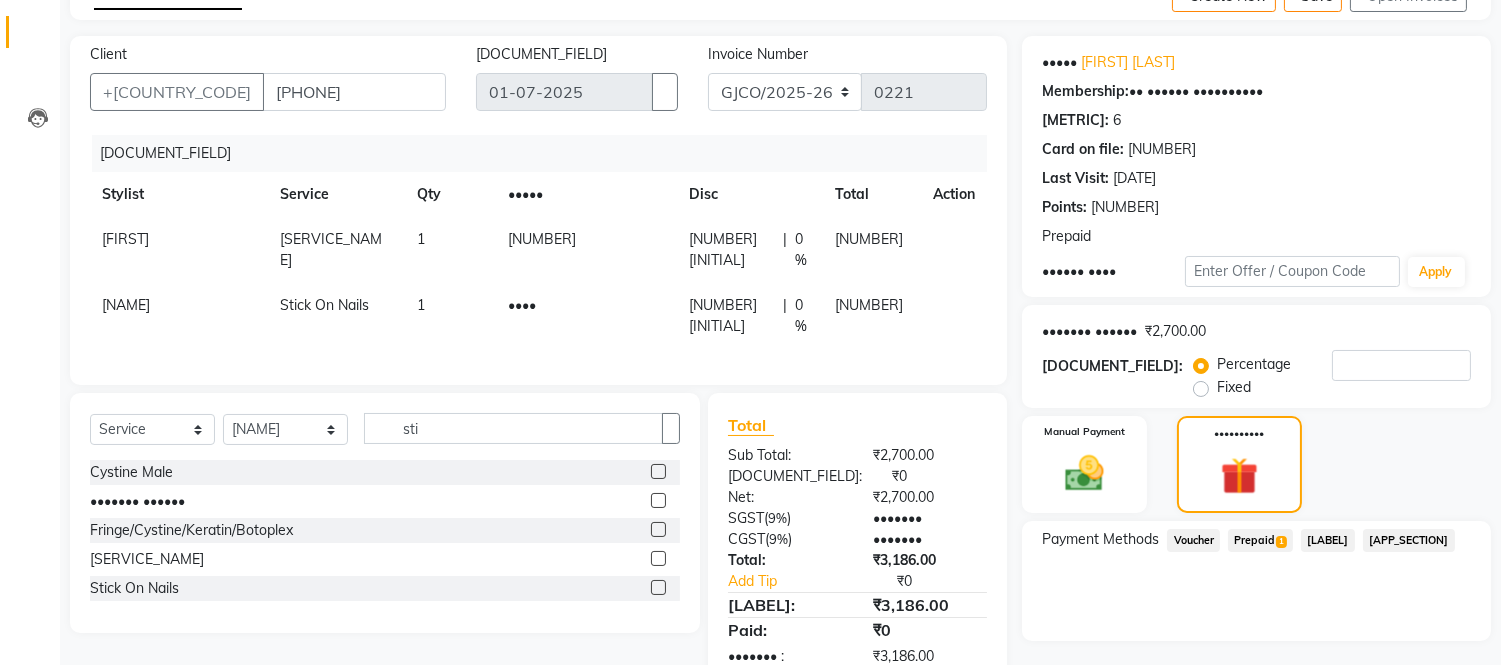 click on "Prepaid  1" at bounding box center [1193, 540] 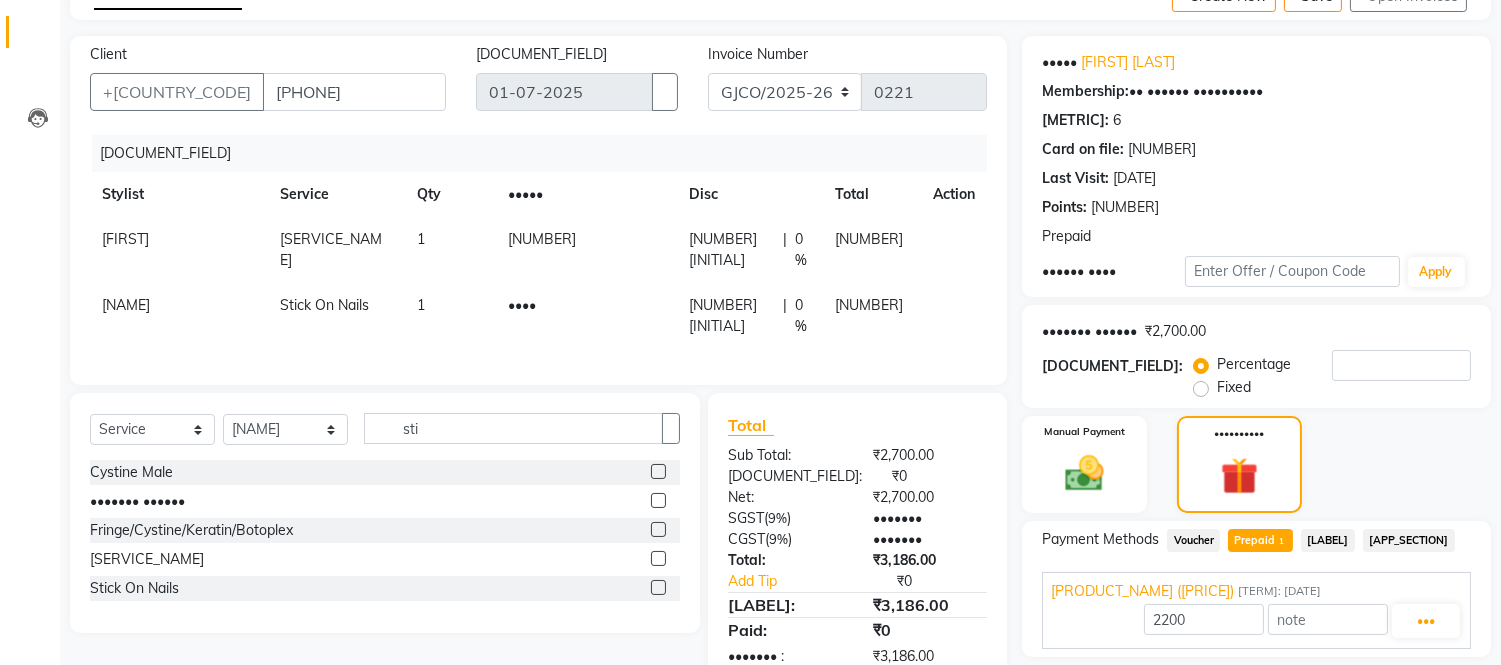 click on "[LABEL]" at bounding box center (1256, 464) 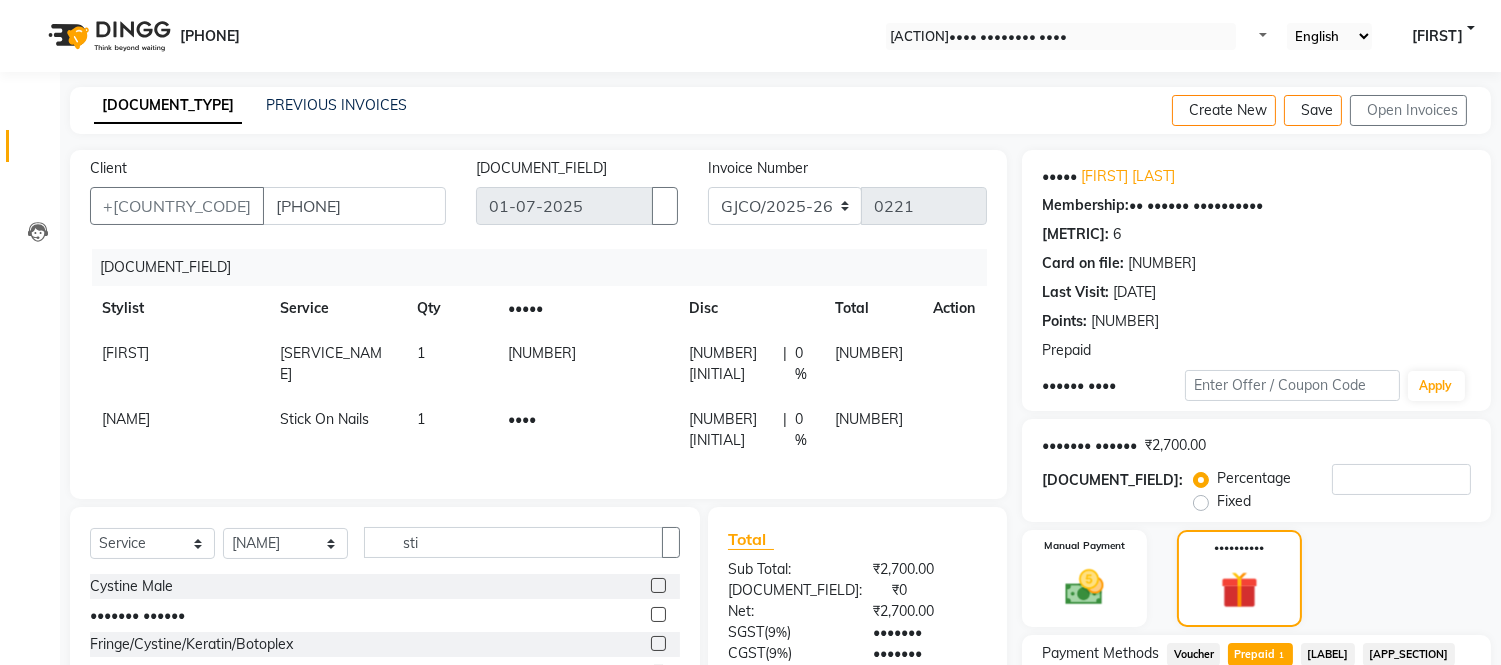 scroll, scrollTop: 16, scrollLeft: 0, axis: vertical 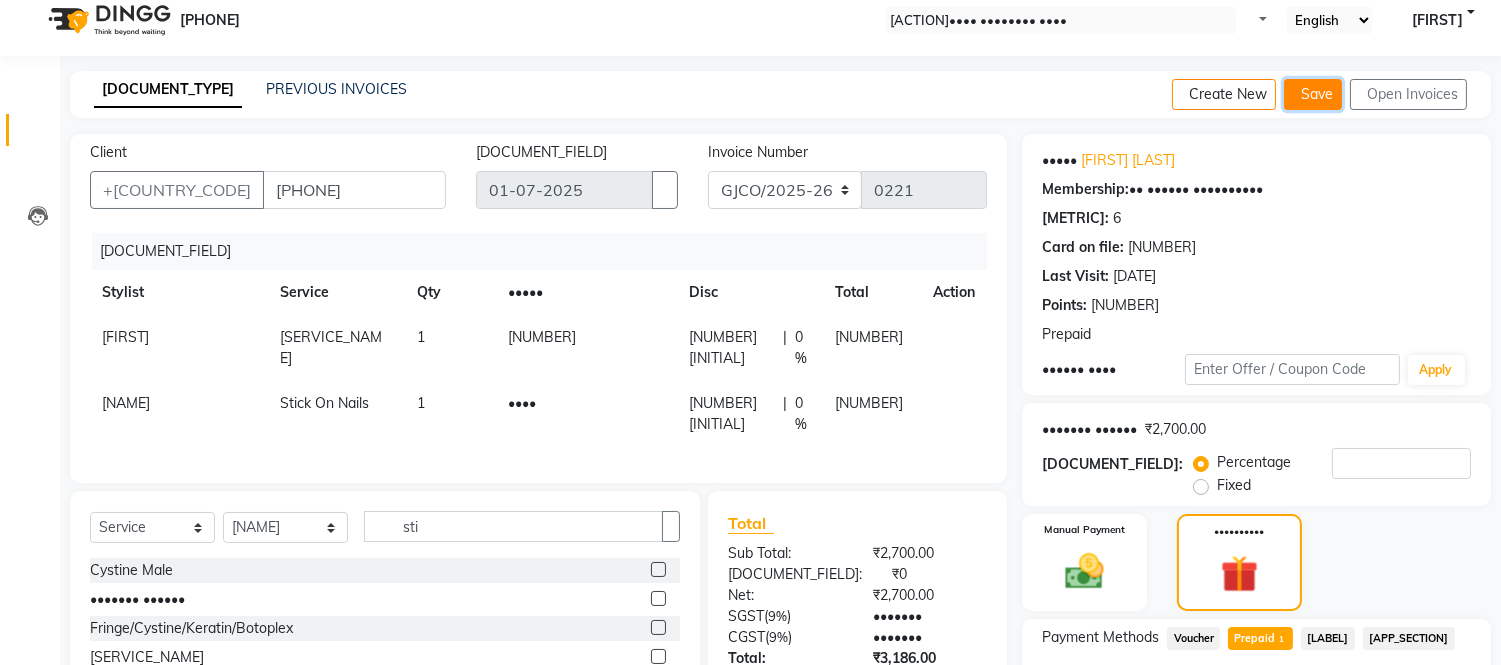 click at bounding box center (1297, 94) 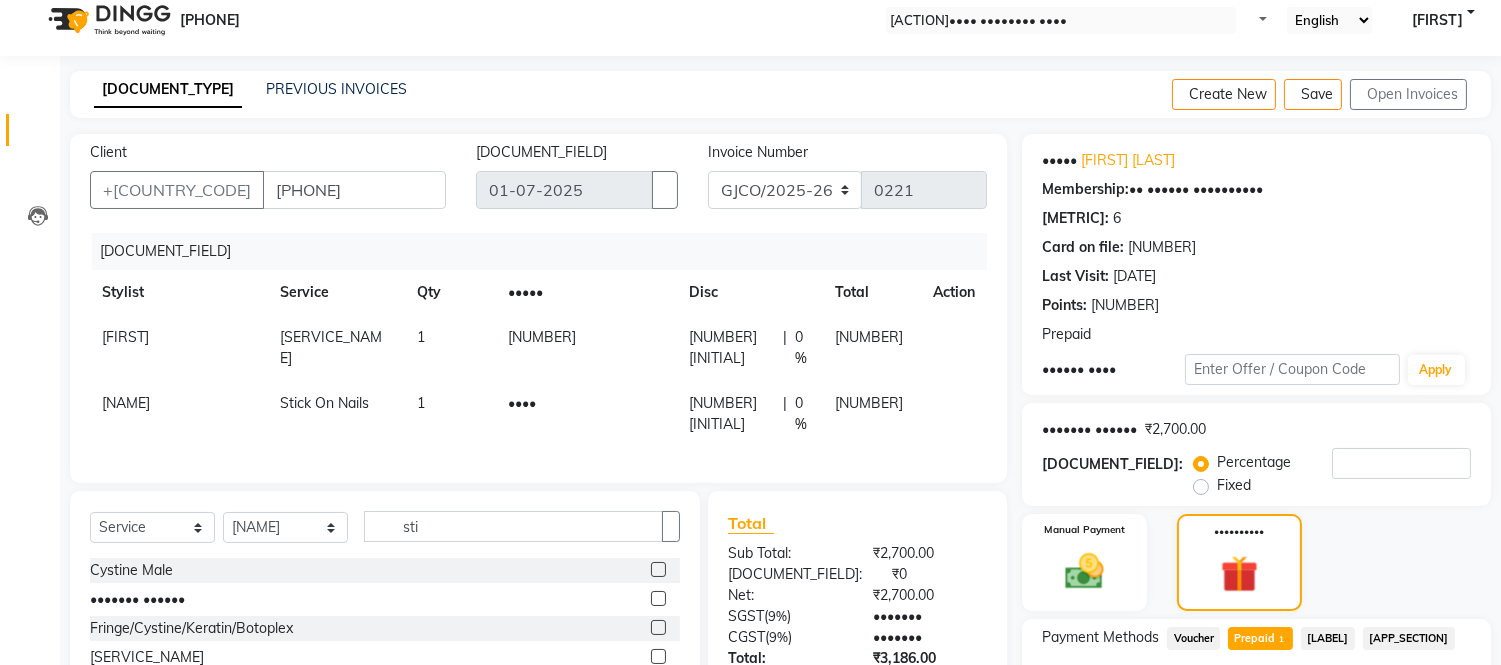 click on "••••" at bounding box center [125, 337] 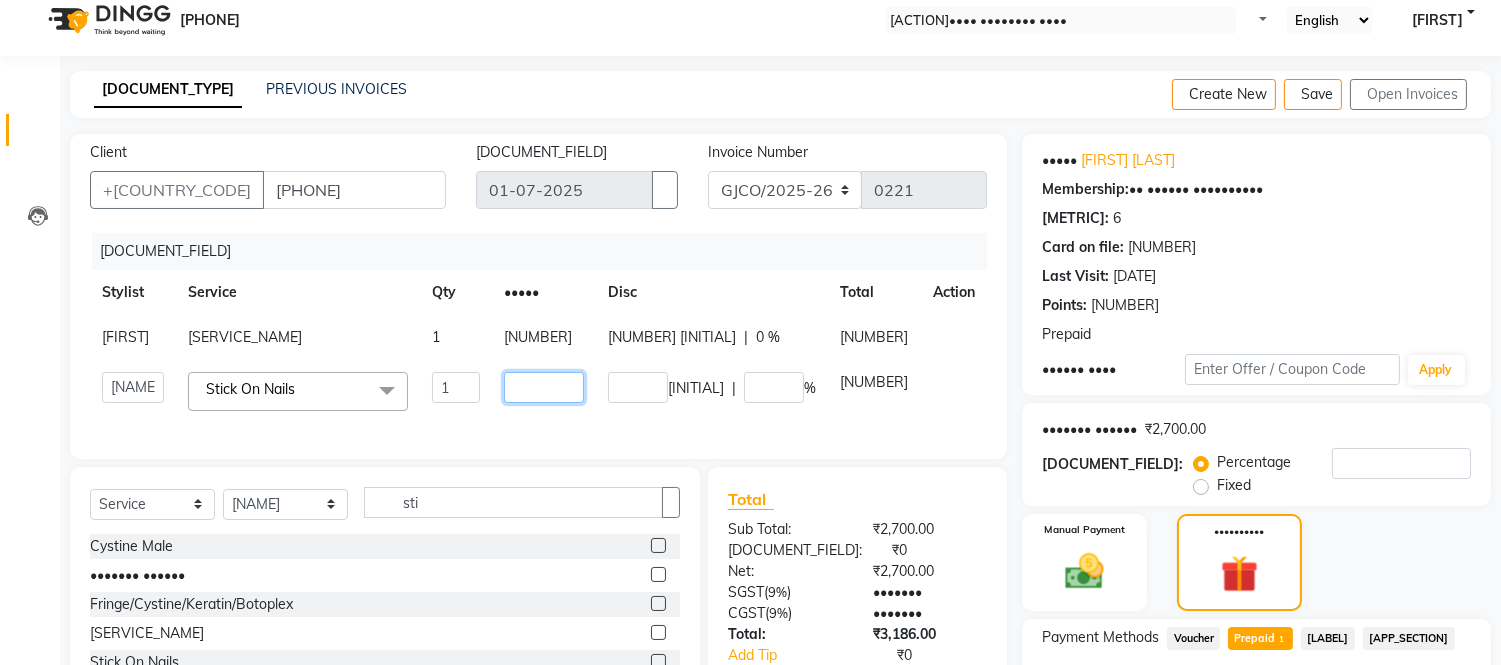 click on "••••" at bounding box center (456, 387) 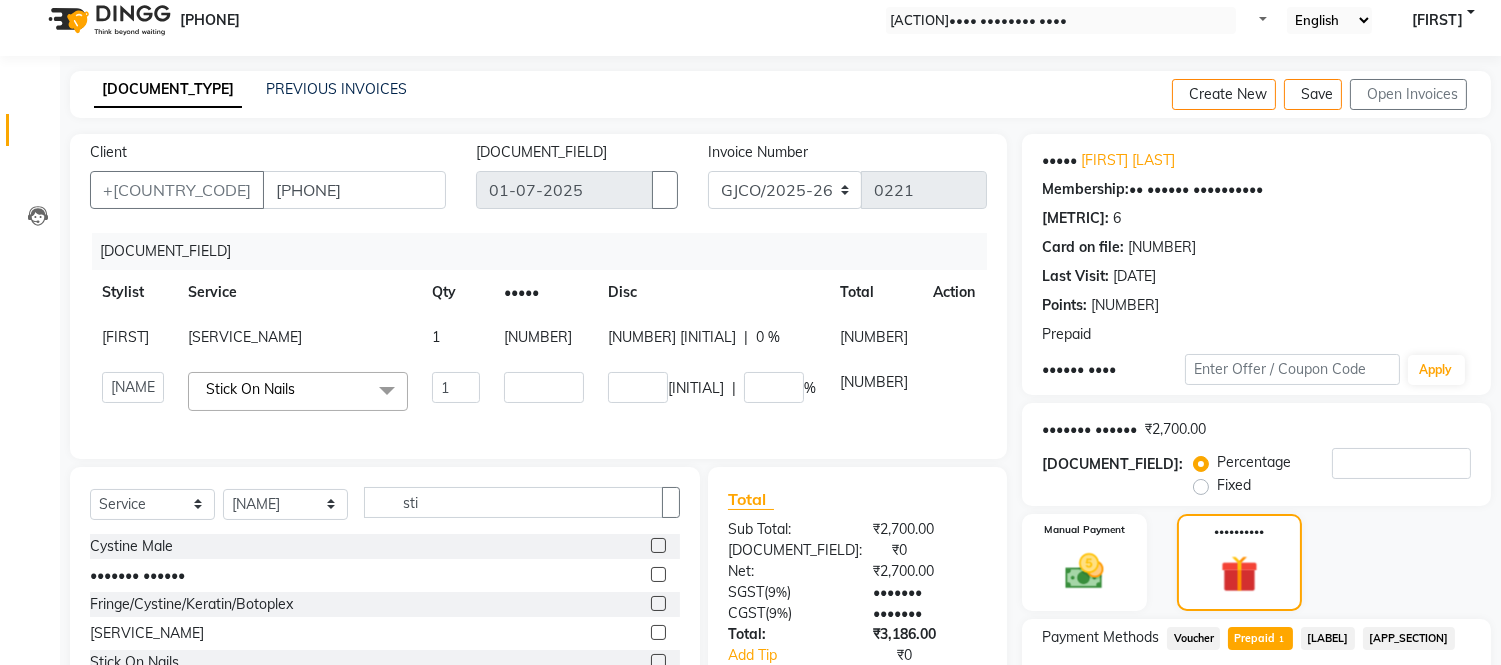 click on "•••••••• ••••••• ••••••• ••• ••••• •••• ••••• •••••• •••••• ••••• •••• • •••• • • • • • ••••  •••••   ••••    •••••   ••••   •••••••   ••••••••   •••••   •••••   •••••••••   •••••   •••••   ••••••   ••••• ••••••   •••••   ••••   ••••   ••••   ••••••• ••••• ••••••   •••••• ••••• ••••••   •••••••   ••••••   ••••••   •••••••   •••••   ••••••• ••   ••••••   ••••• •••••••   ••••• •• •••••  • ••• ••• •••••••• ••••  ••• ••• •••••••• ••••••  ••• ••••• •••••••• ••••  ••• ••••• •••••••• ••••••  ••• •••••• ••••••• •••••• ••• •••••• ••••••• •••• ••• ••••••• ••••  ••• ••••••• •••••• ••• ••••• •• ••••• •• ••• •••••  • • ••••• •• ••• • •••••••••••••  •• •••• •••• •••• •••••••• •••• • •••• ••• ••••• •••• • •••• ••• ••••••  •••• • •••• ••• •••• •••• • •••••• ••• •••• • ••••• •••  ••••••• • •••••••••••  ••• •• ••••• •••• •••••••••••• ••••••••• •••• ••••••••• •••• •••  •••• ••••••• ••••• •••• •••• •••••••••  •••• •• •••••••••  •••••••• •••••••••••••••••• •• ••••• ••••••••• •••• ••• •••••• ••••••••• •••• ••••• • ••••••••  •••••" at bounding box center [538, 336] 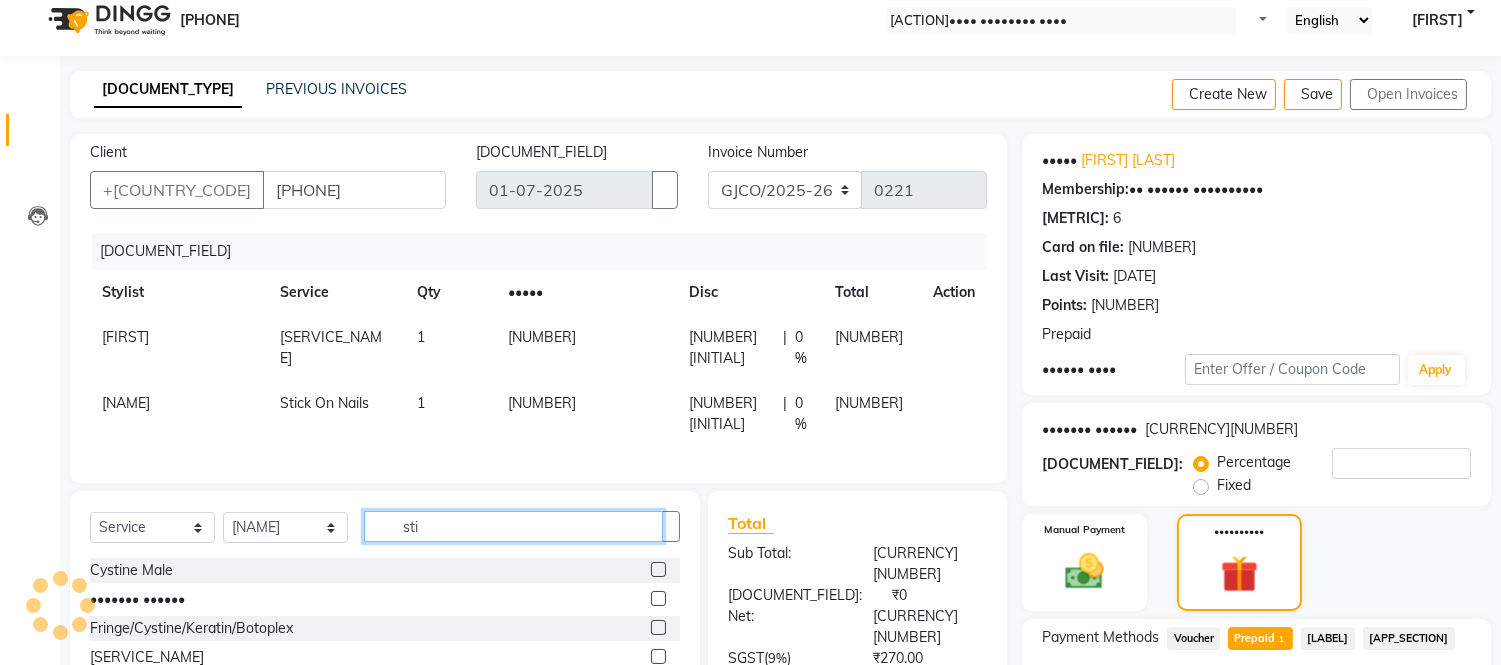 click on "sti" at bounding box center (513, 526) 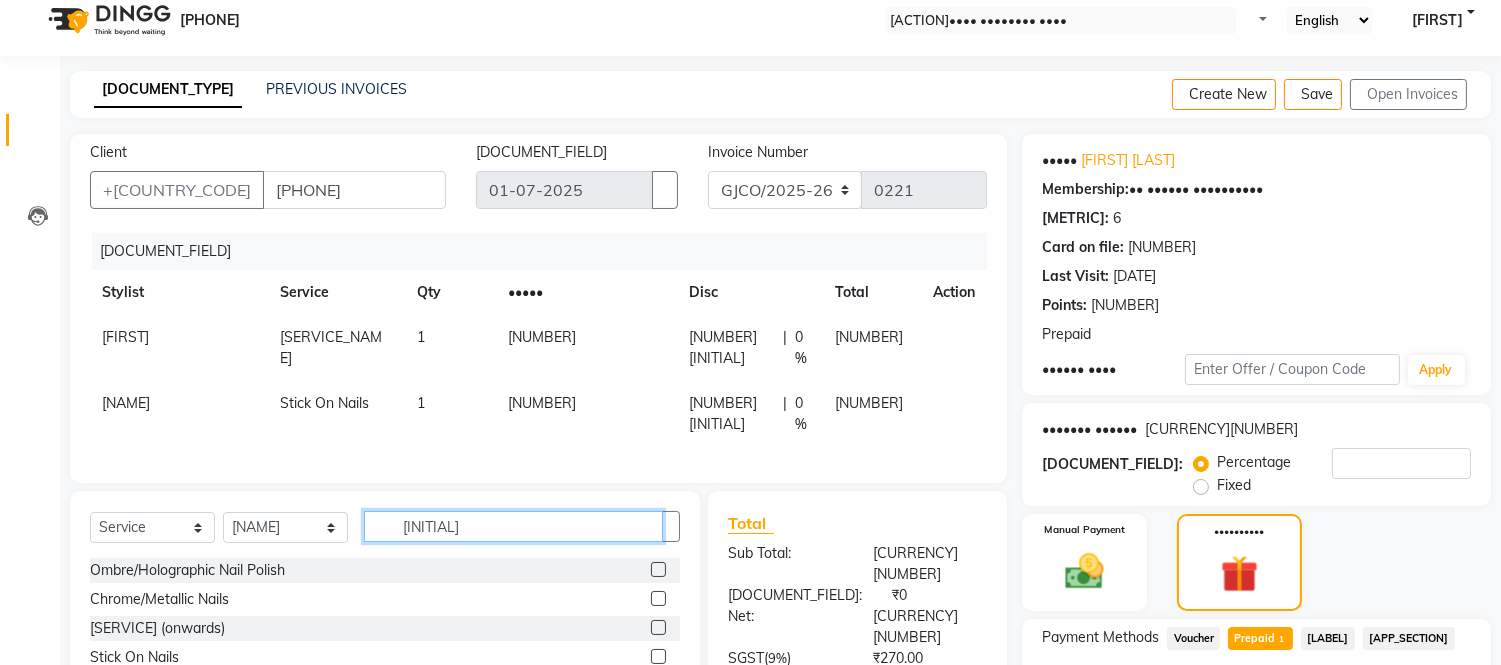 type on "[INITIAL]" 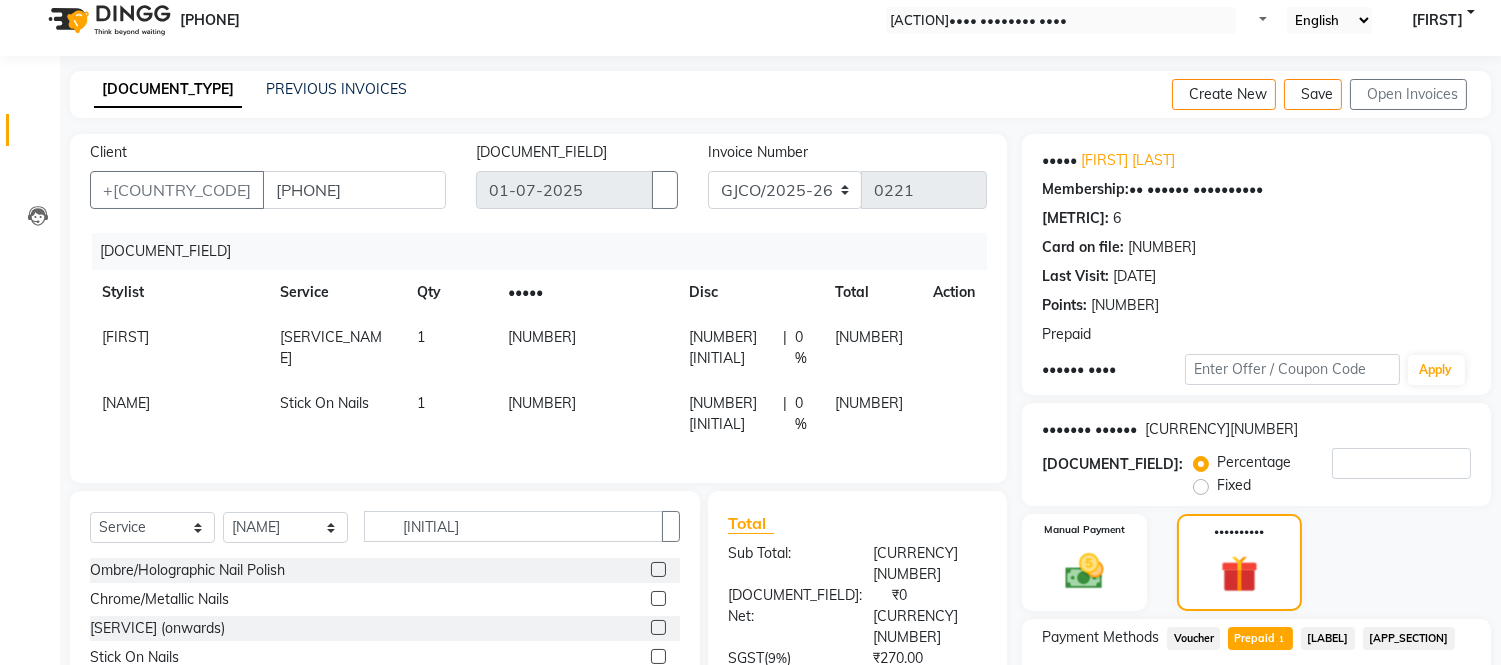 click at bounding box center (658, 627) 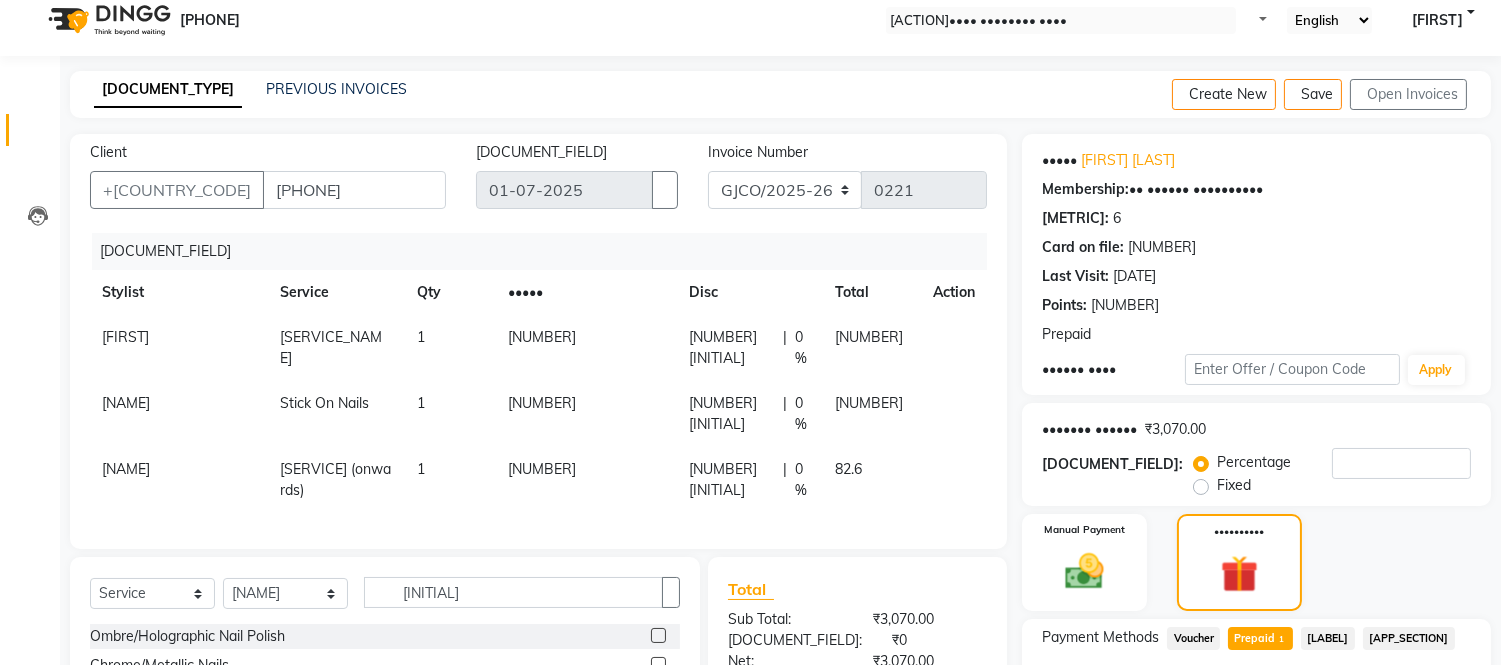 click on "[NUMBER]" at bounding box center (586, 348) 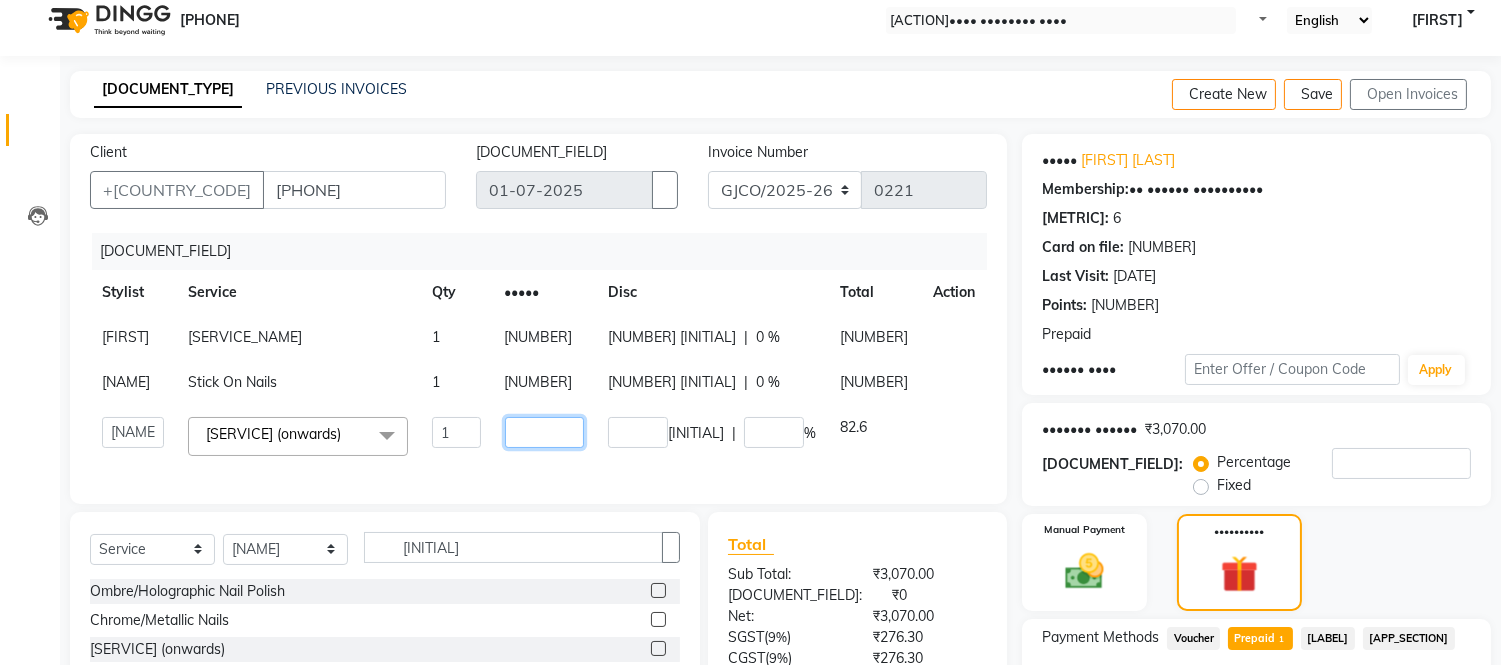 click on "[NUMBER]" at bounding box center [456, 432] 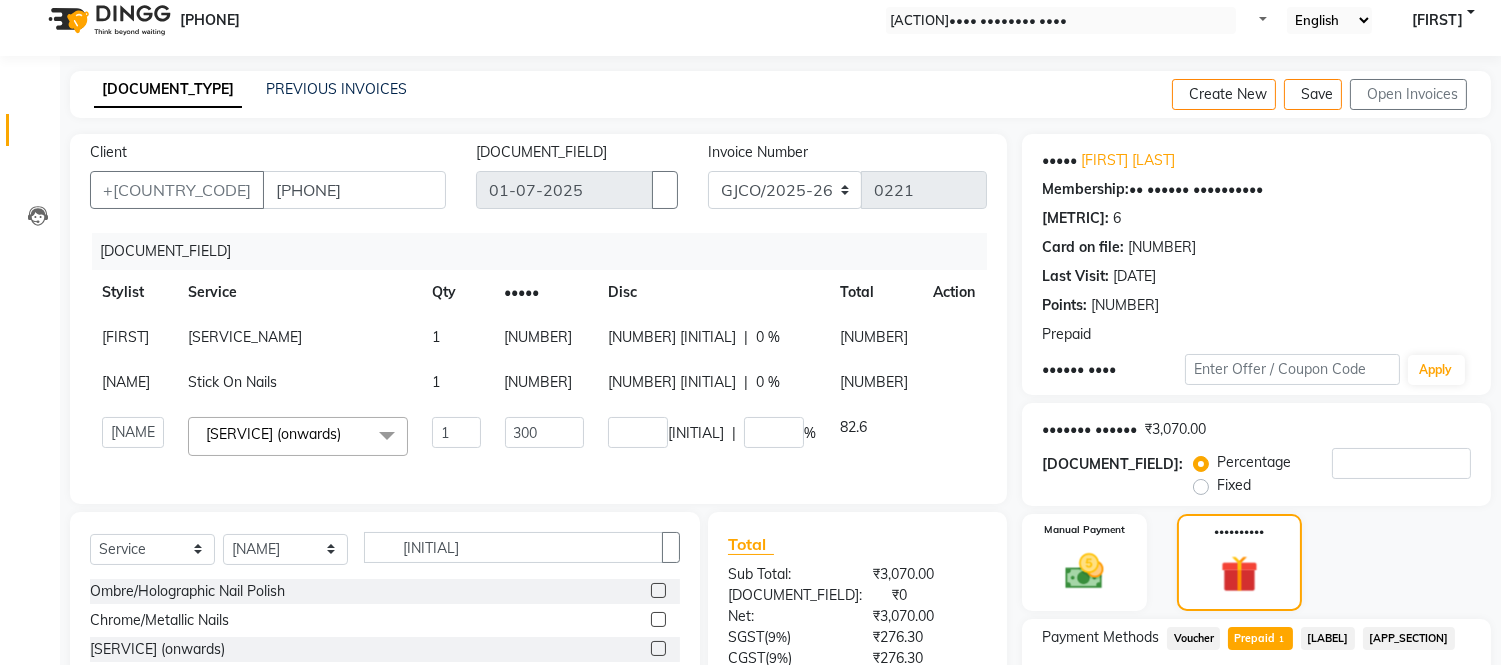 click on "Abdul Abid Ajmal Aphy Araslan Ashfaque Aslam Azhar Frontdesk Gopal Jouyi Jubair [NAME] Naomi Raaj Raja Rose [NAME] [NAME] [NAME] [NAME] Sanatan sanjay Shilpa Shimrei Somya Thotsem as Tulika Wasim salmani Nail Art (Per Nail) onwards&nbsp;x H/C Art Director Male H/C Art Director Female H/C Stlye Director male H/C Stlye Director female H/C Senior Stylist Female H/C Senior Stylist male H/C Stylist Male H/C Stylist Female H/C Child M- below 12 H/C Child F - below 12 H/C - Fringes/Locks PQ Hair Wash Male +Styling Wash &nbsp;&nbsp;Wash &nbsp;&nbsp;Wash &nbsp;&nbsp;Wash &nbsp;&nbsp;Wash &nbsp;&nbsp;Wash &nbsp;&nbsp;Wash &nbsp;&nbsp;Shampoo &nbsp;&nbsp;Add on Mask/ Deep Conditioning Extension Wash (onwards) Blow Dry Hair Ironing Short Hair Tong (Onwards) Hair do (Onwards) Crimping /Braiding(Onwards) Up Style (Onwards) Hair per Strand (Onwards) Hair Braid ( onwards) Hair Ironing mid length Hair ironing long Beard Trimming Premium Shaving Mouschtace" at bounding box center (538, 436) 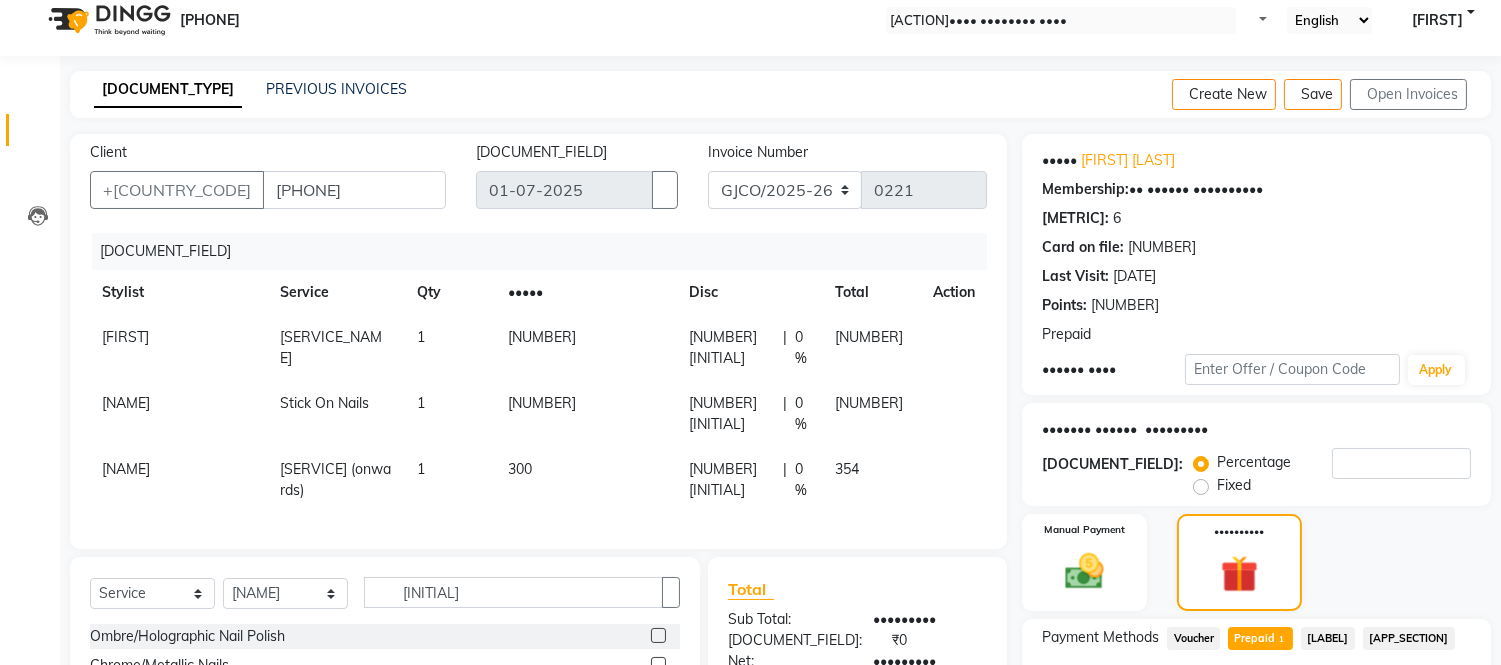 click on "300" at bounding box center (586, 348) 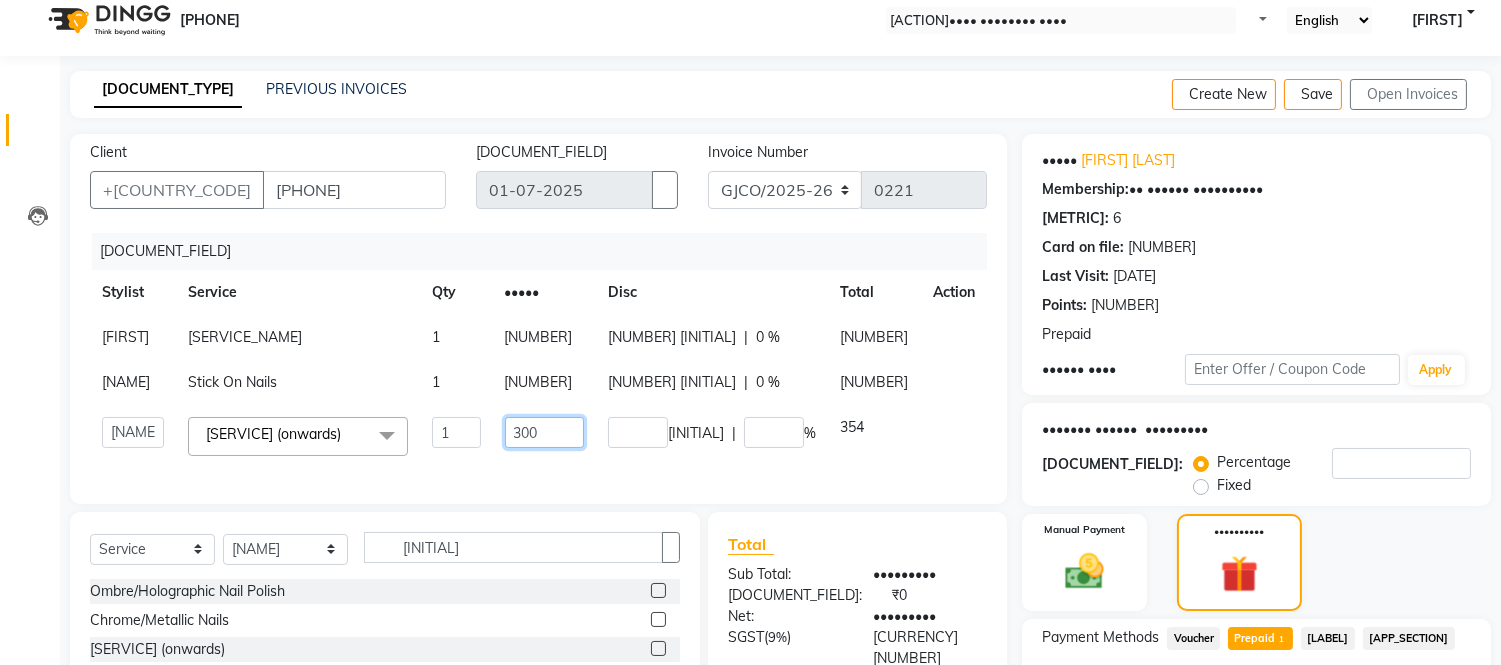click on "300" at bounding box center (456, 432) 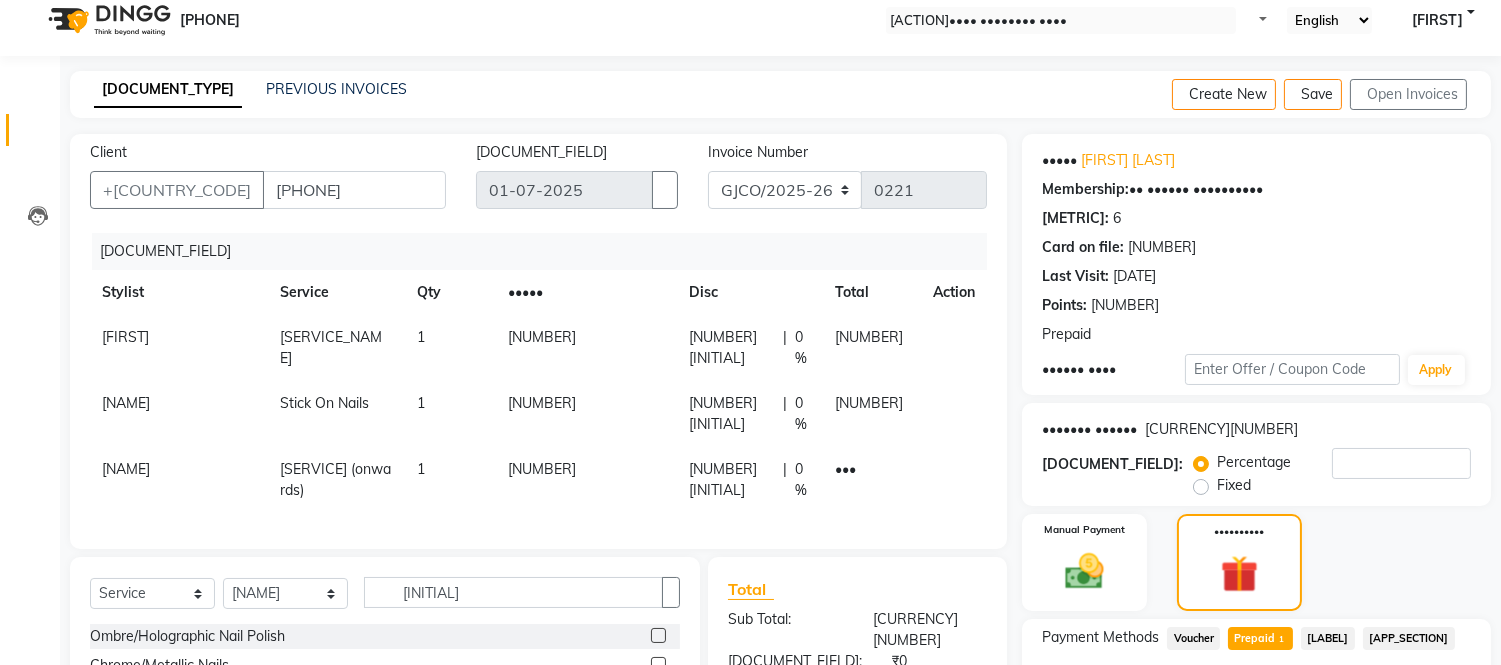 click on "1" at bounding box center (450, 348) 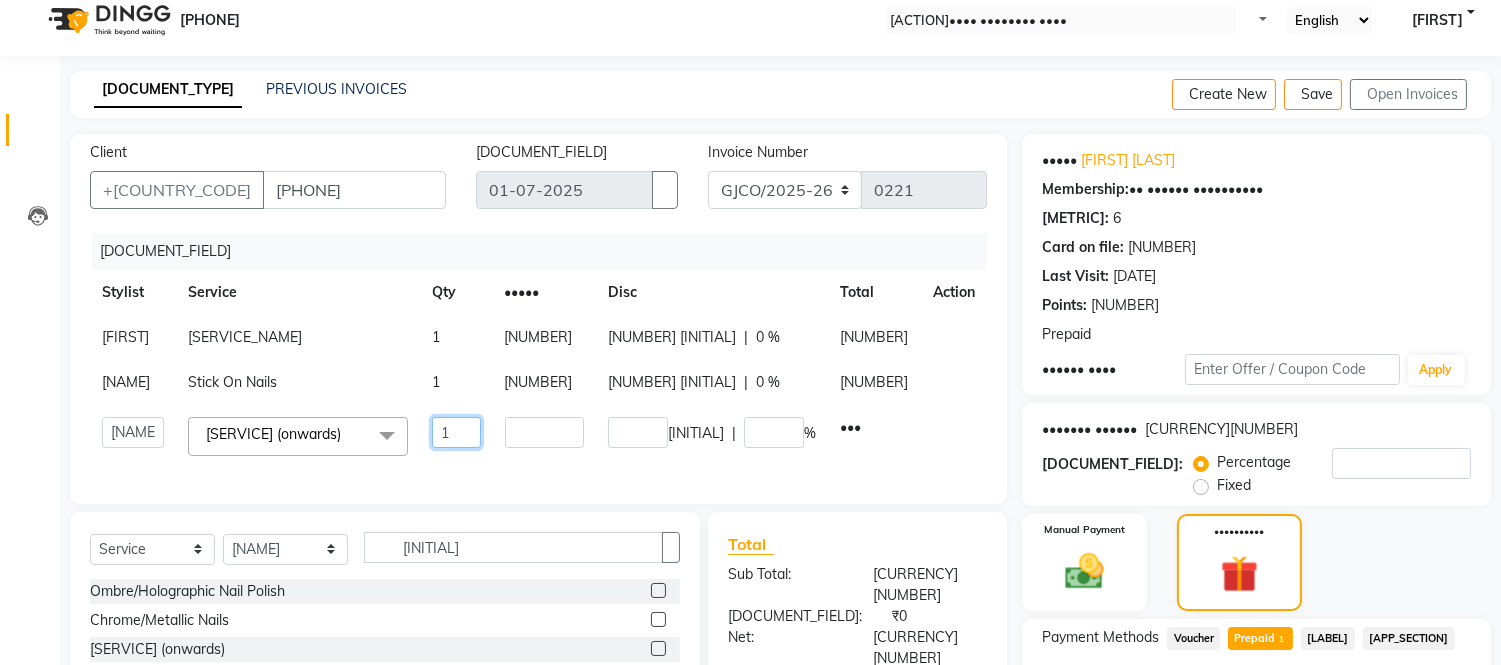 click on "1" at bounding box center (456, 432) 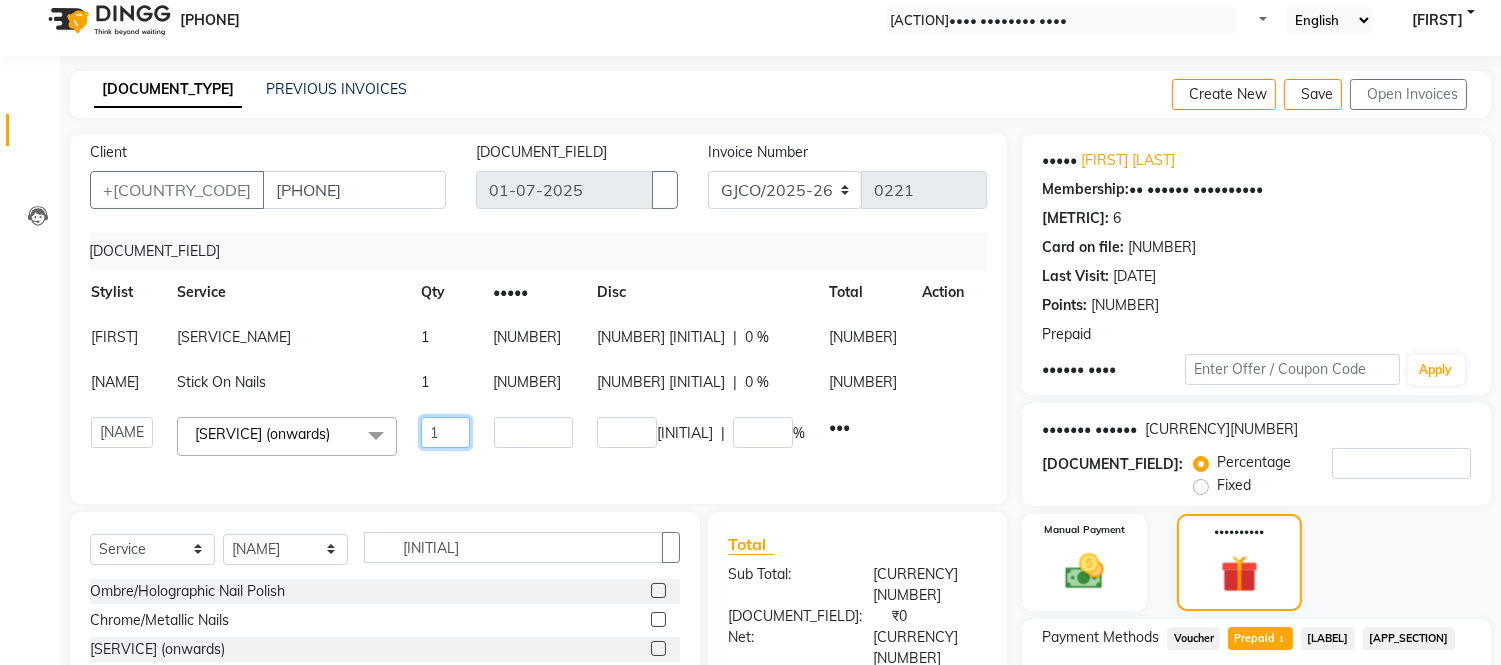 scroll, scrollTop: 0, scrollLeft: 12, axis: horizontal 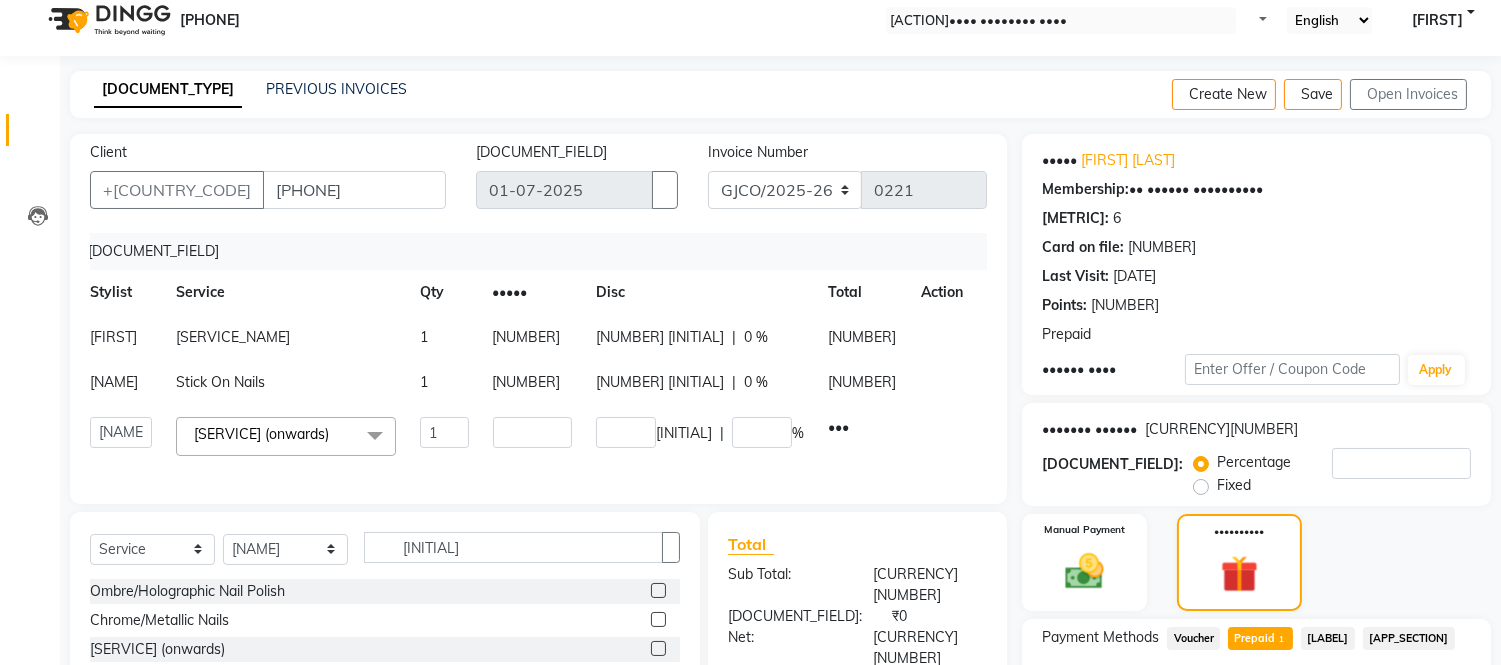 click on "[NUMBER]" at bounding box center (533, 337) 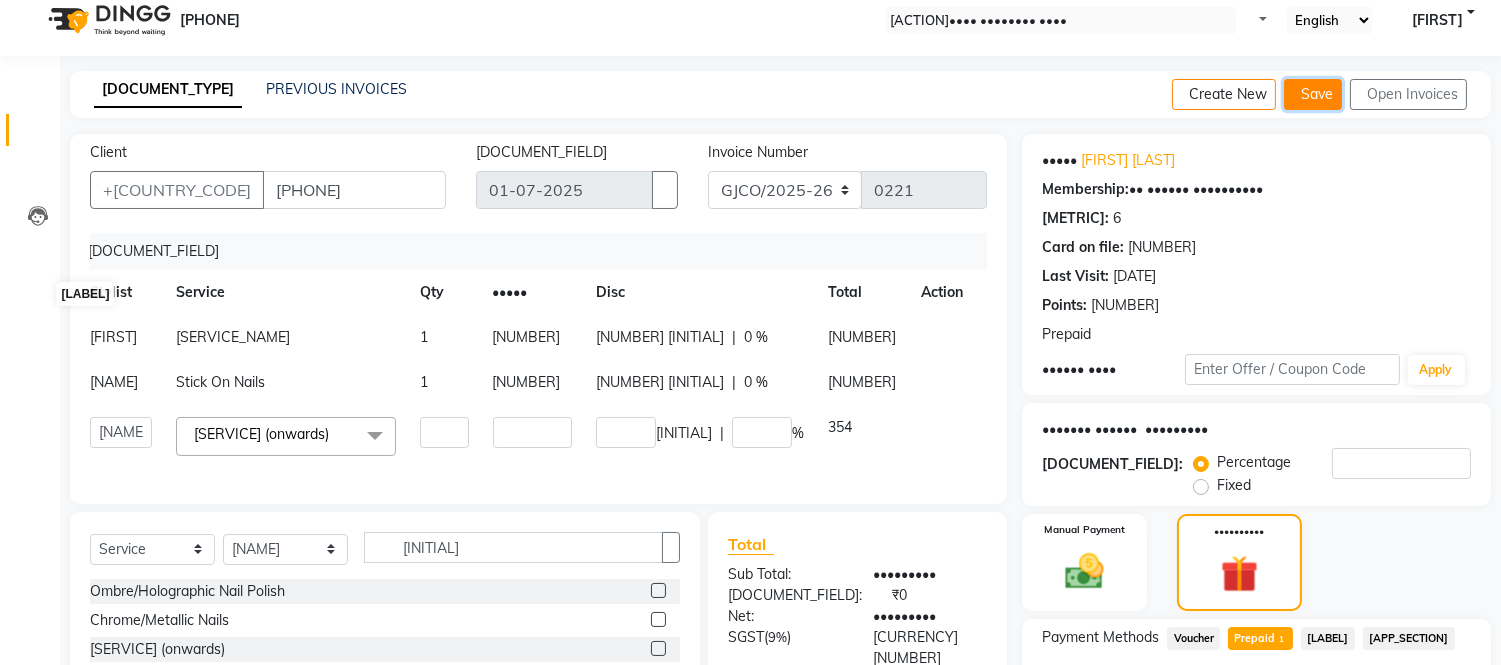 click on "Save" at bounding box center (1313, 94) 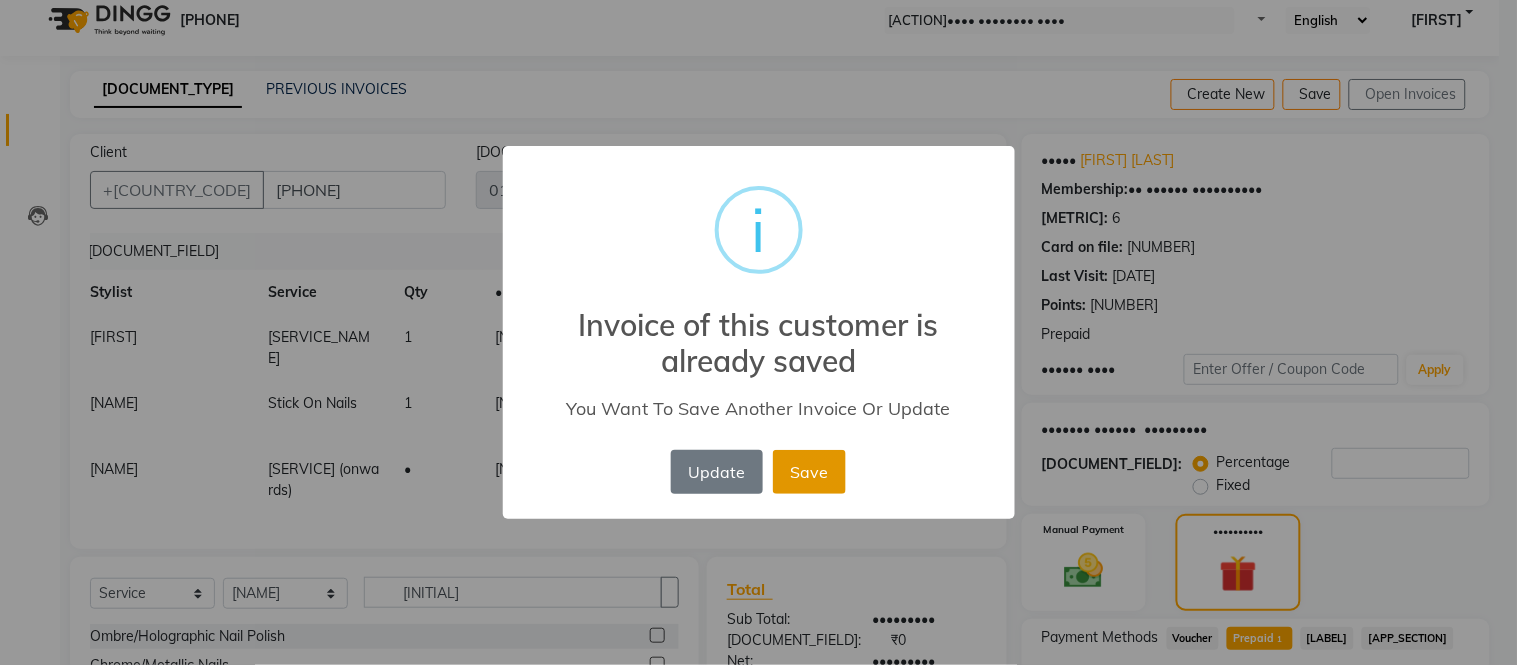 click on "Save" at bounding box center [809, 472] 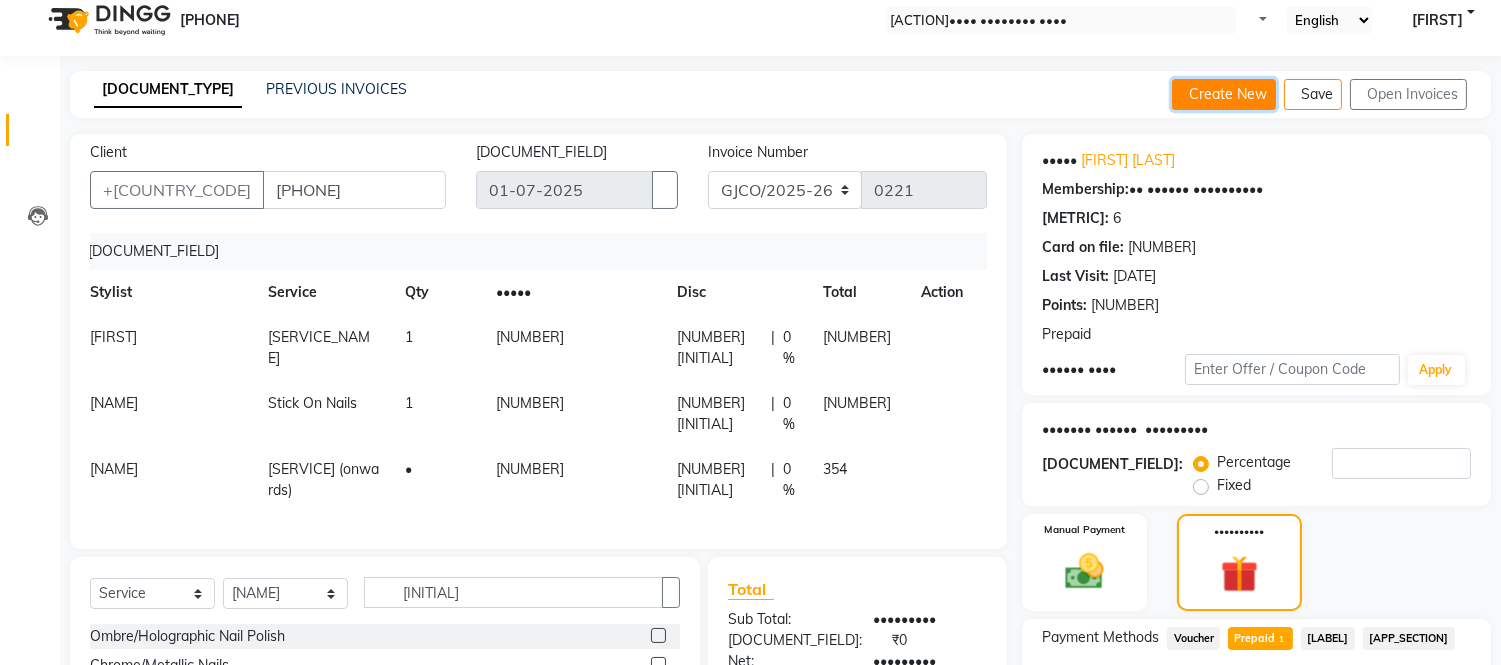 click on "Create New" at bounding box center [1224, 94] 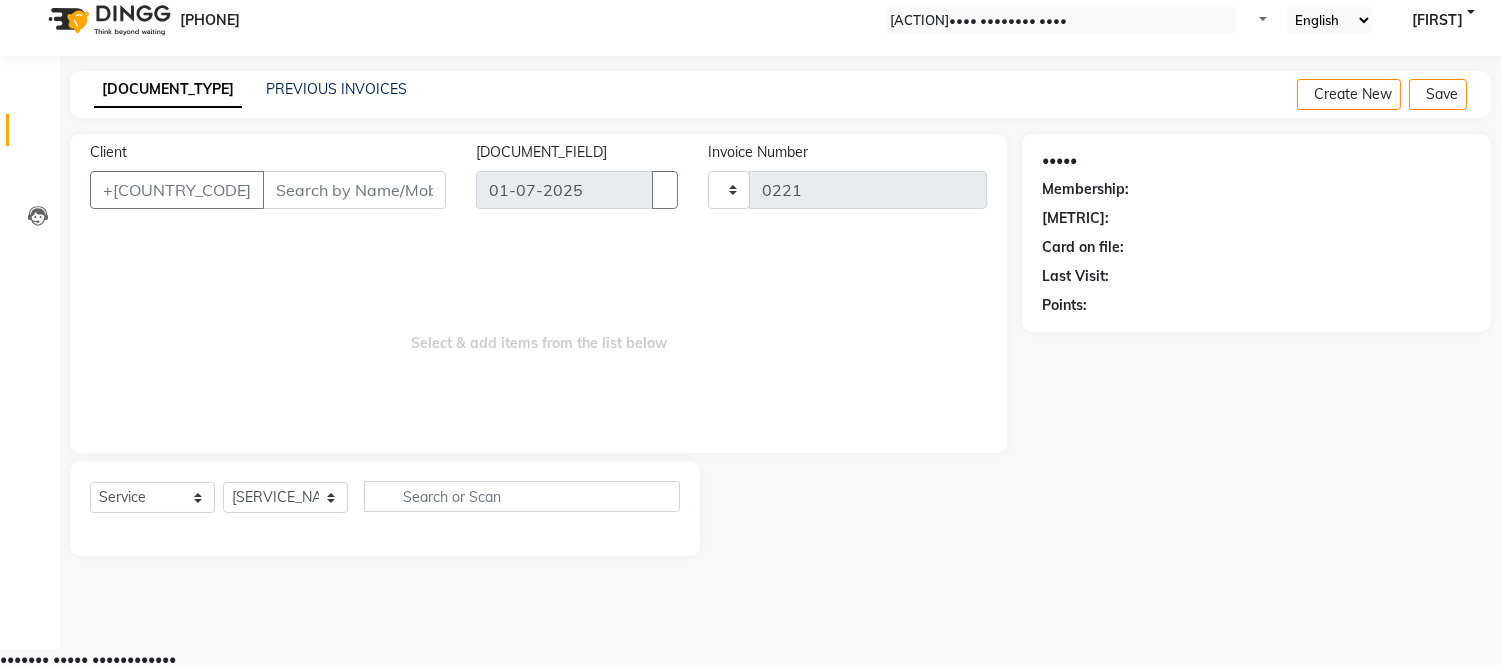scroll, scrollTop: 0, scrollLeft: 0, axis: both 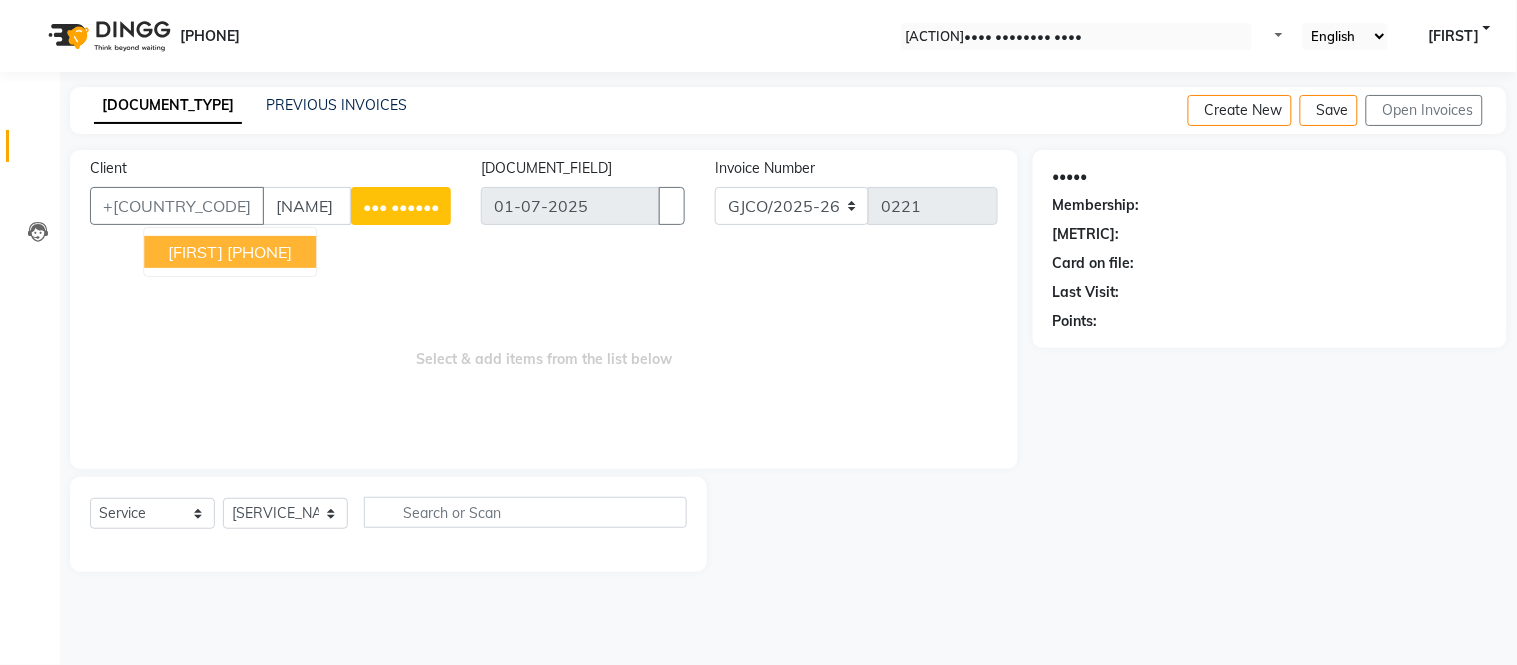 click on "[PHONE]" at bounding box center (259, 252) 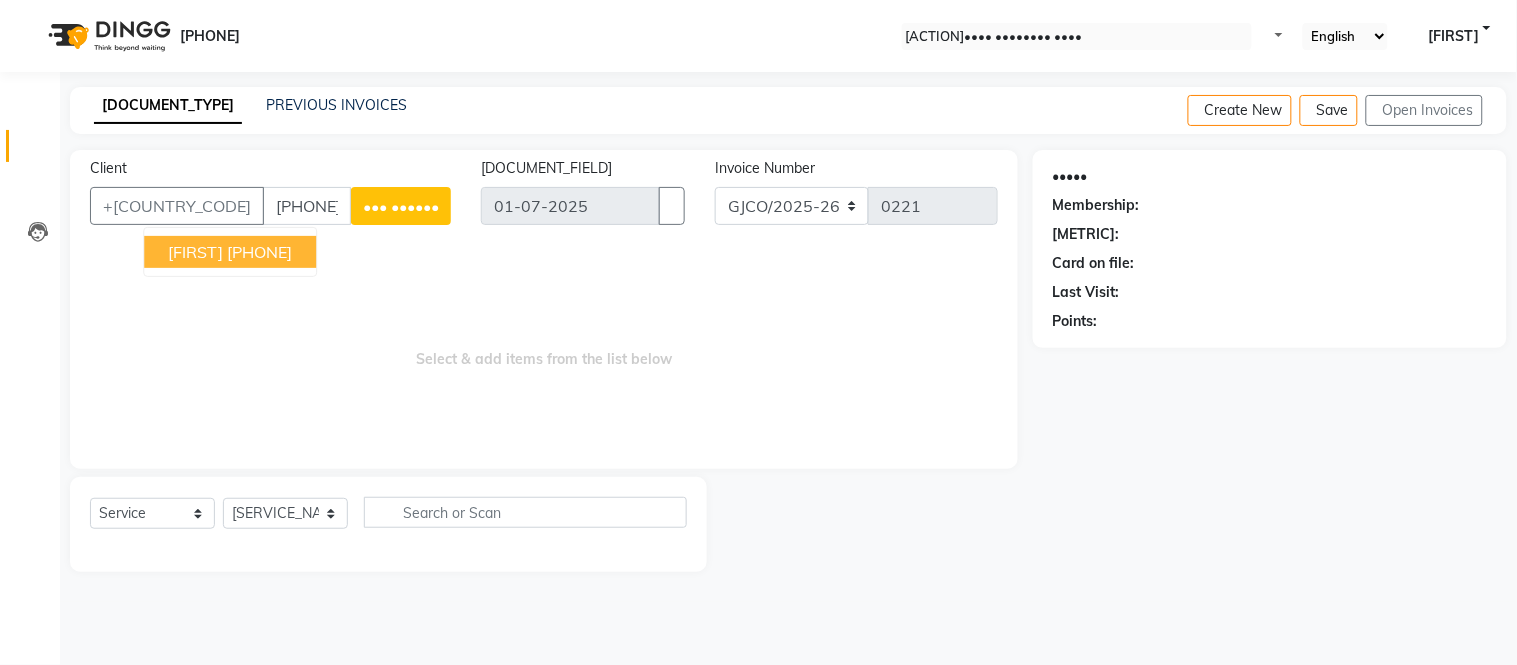 type on "[PHONE]" 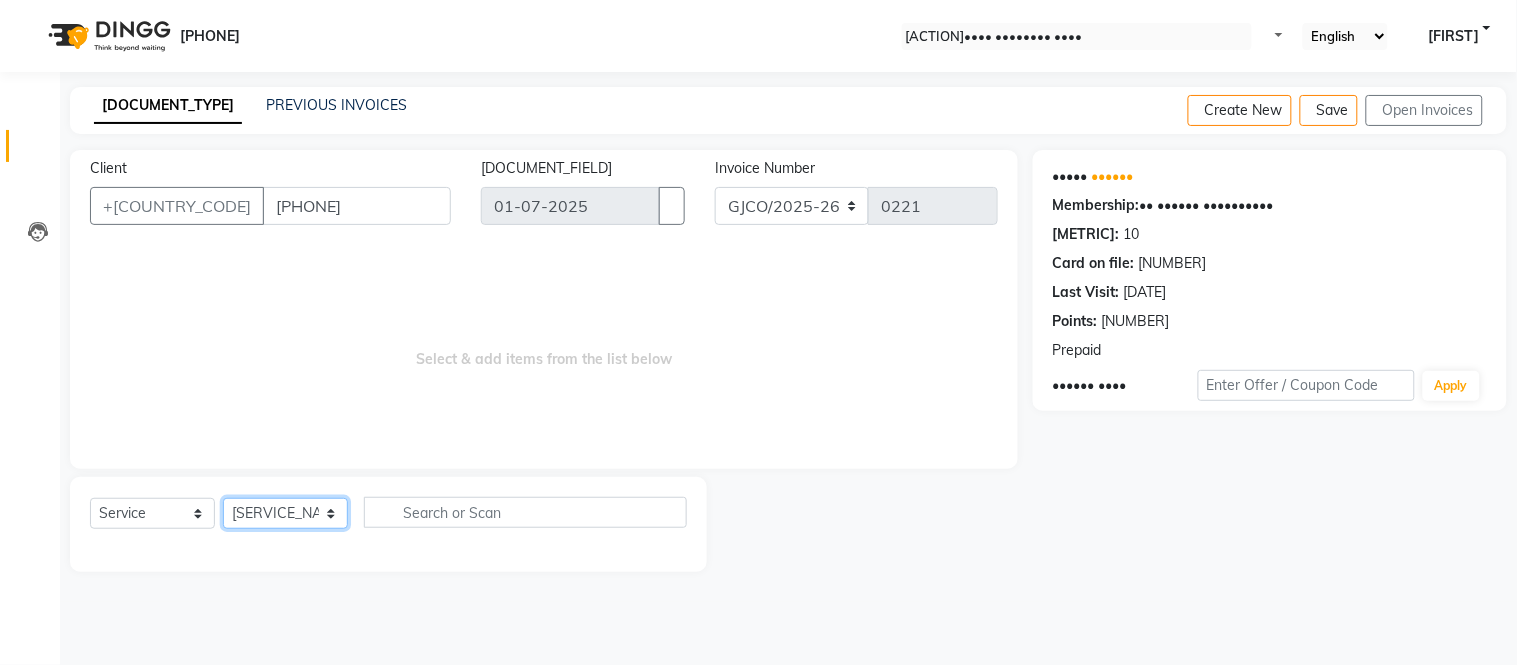 click on "•••••• ••••••• ••••• ••••  ••••• •••• ••••••• •••••••• ••••• ••••• ••••••••• ••••• ••••• •••••• ••••• •••••• ••••• •••• •••• •••• ••••••• ••••• •••••• •••••• ••••• •••••• ••••••• •••••• •••••• ••••••• ••••• ••••••• •• •••••• ••••• •••••••" at bounding box center (285, 513) 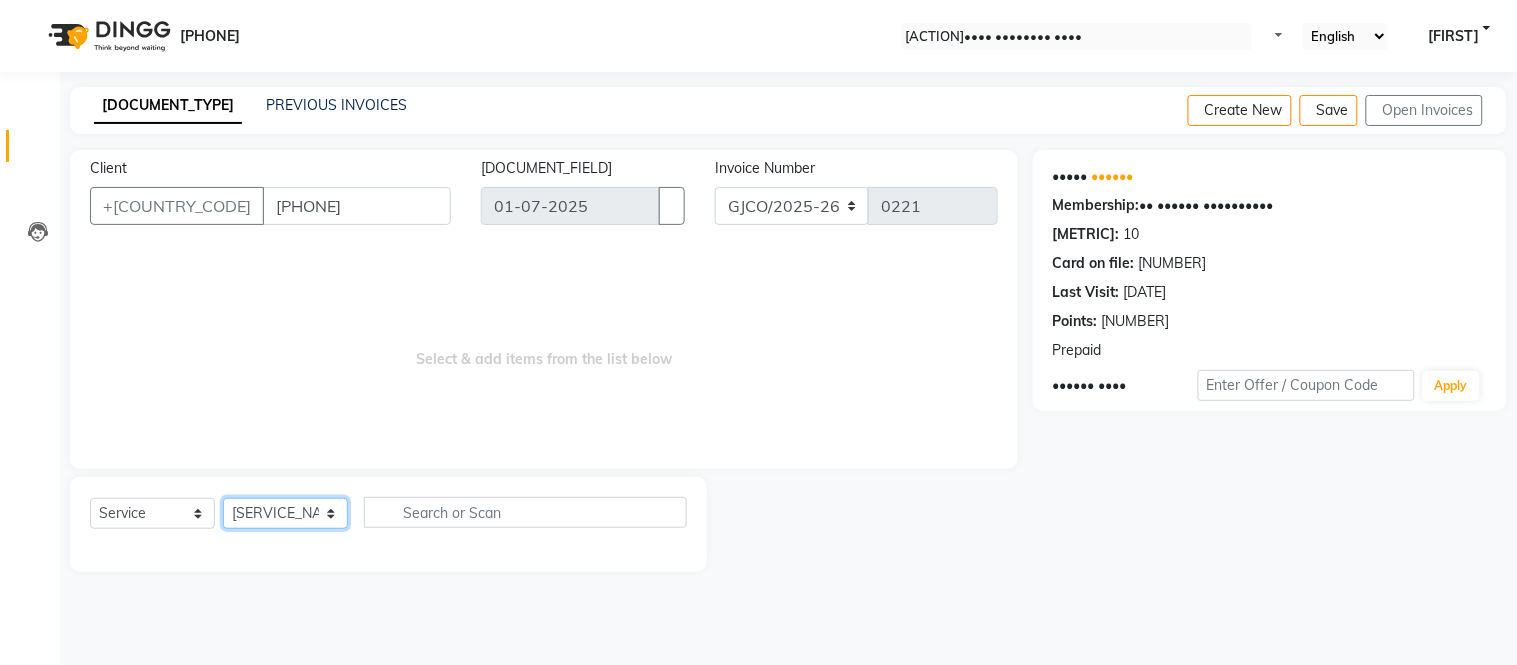 select on "[NUMBER]" 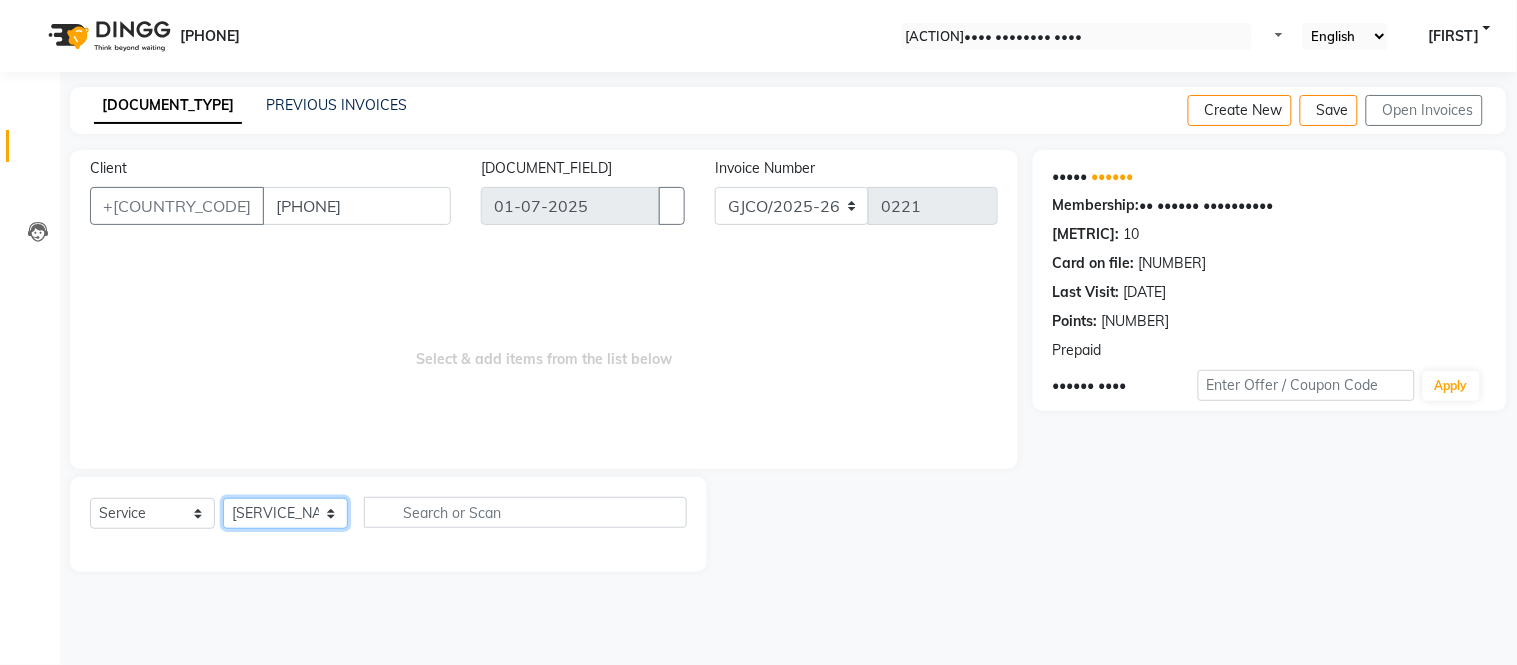 click on "•••••• ••••••• ••••• ••••  ••••• •••• ••••••• •••••••• ••••• ••••• ••••••••• ••••• ••••• •••••• ••••• •••••• ••••• •••• •••• •••• ••••••• ••••• •••••• •••••• ••••• •••••• ••••••• •••••• •••••• ••••••• ••••• ••••••• •• •••••• ••••• •••••••" at bounding box center [285, 513] 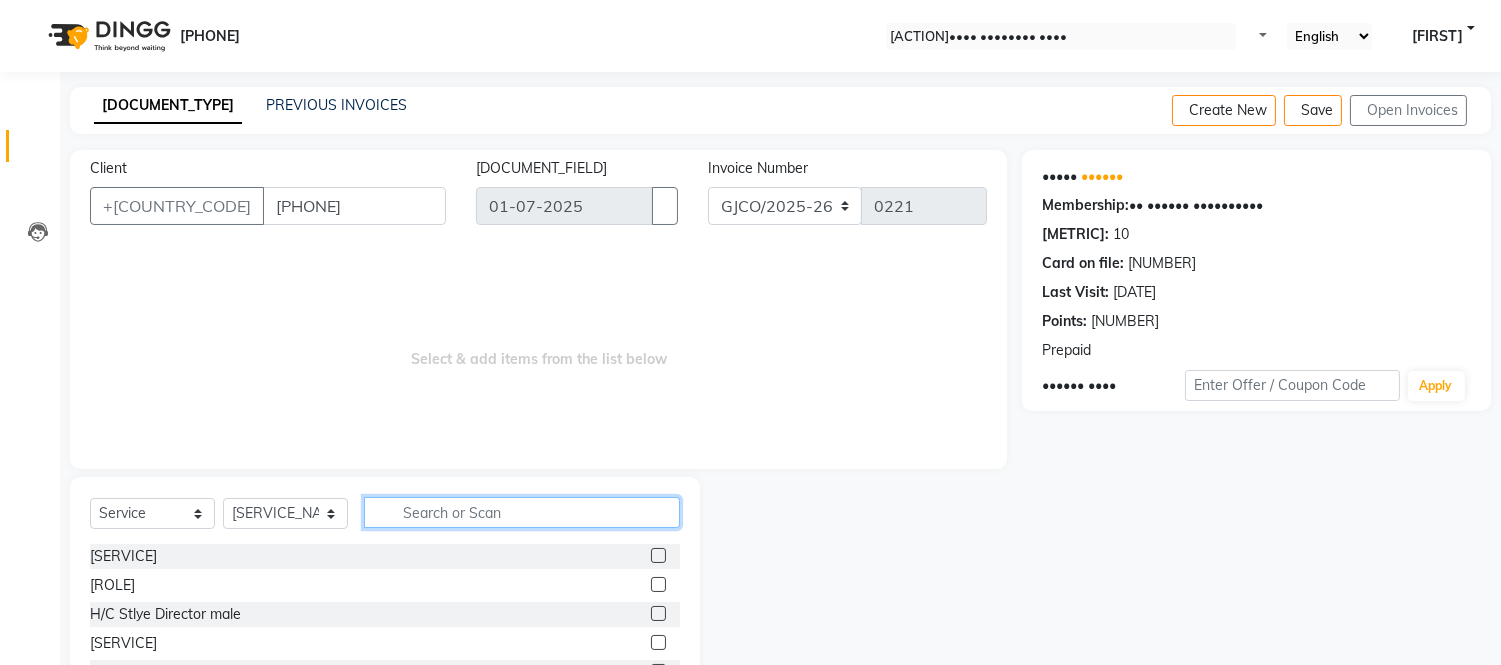 click at bounding box center [522, 512] 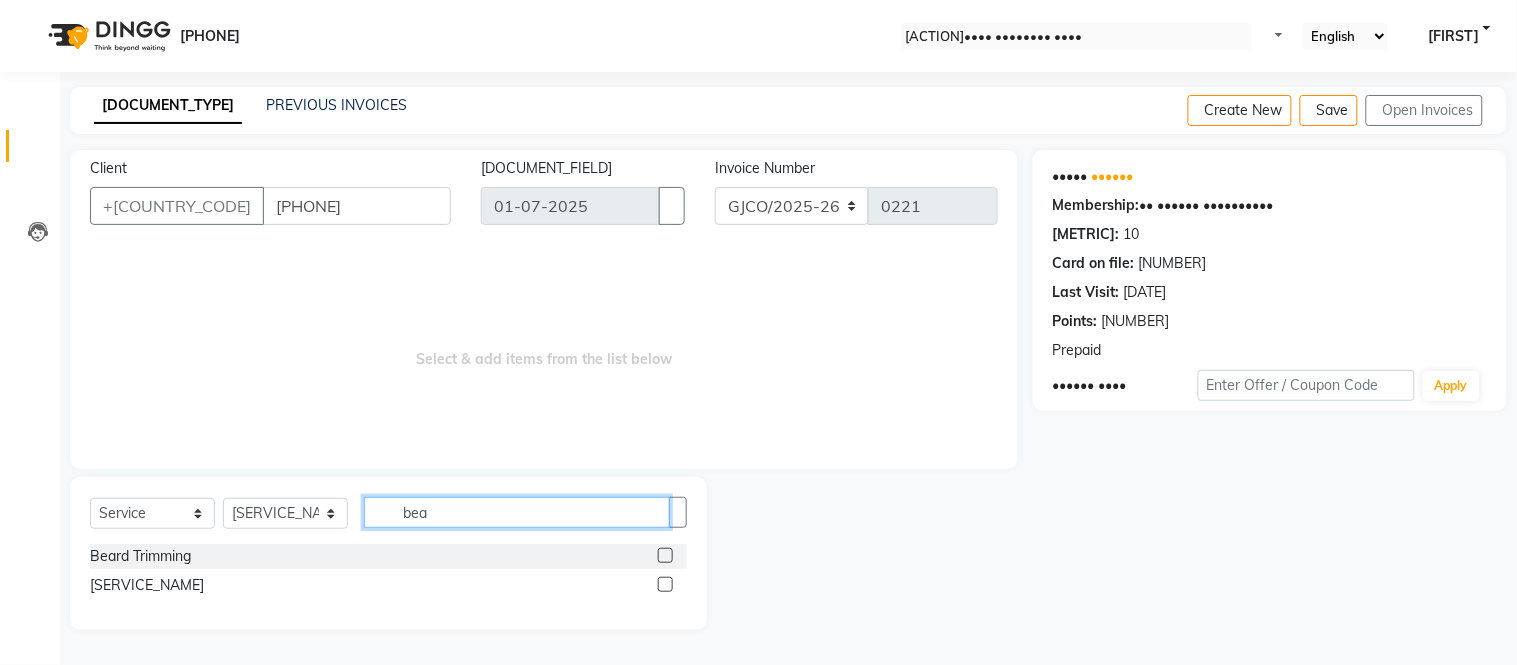 type on "bea" 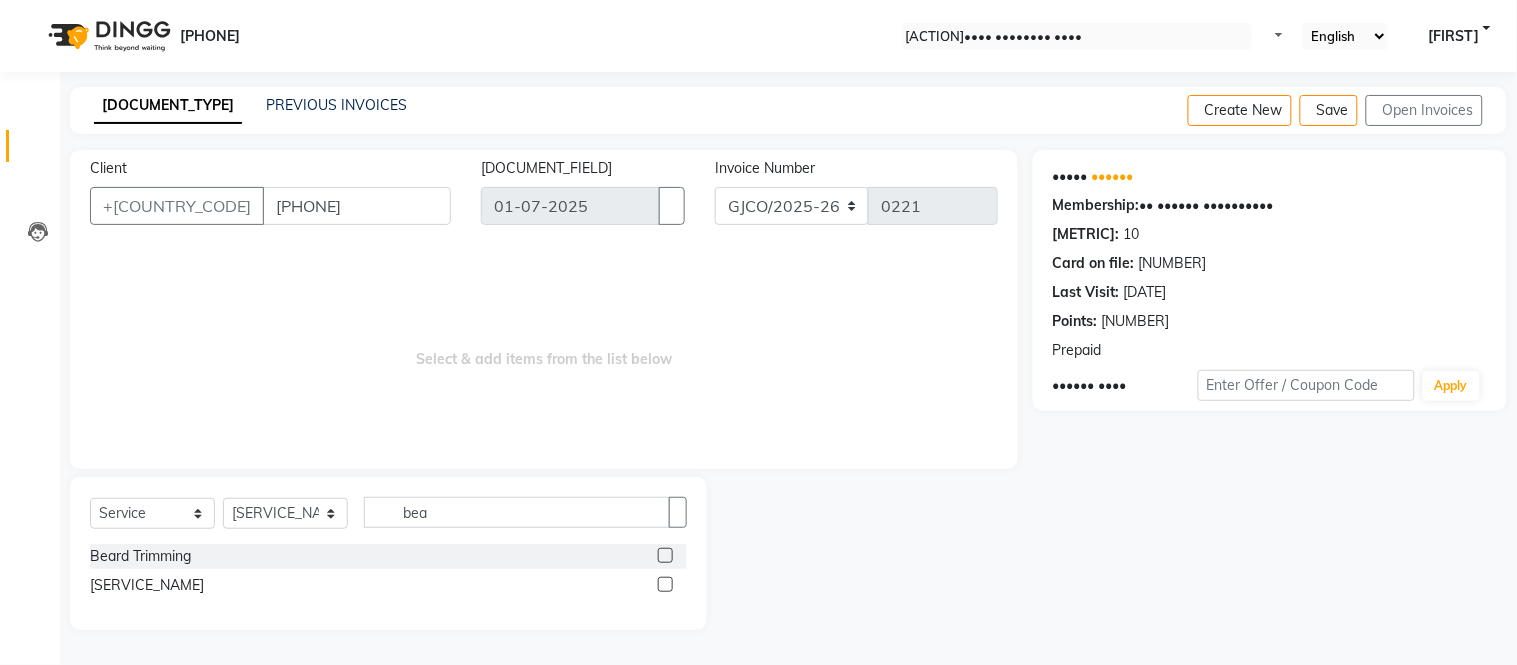 click at bounding box center (665, 555) 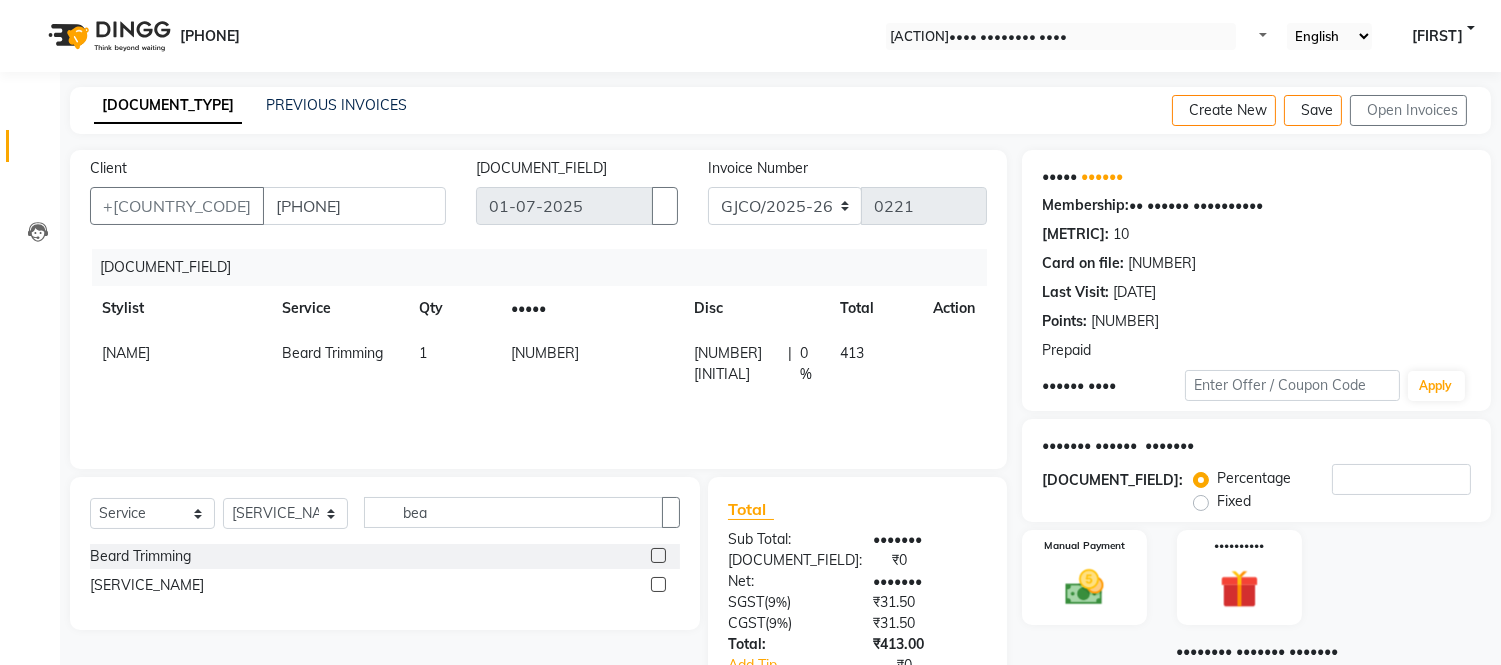click on "[NUMBER]" at bounding box center [590, 364] 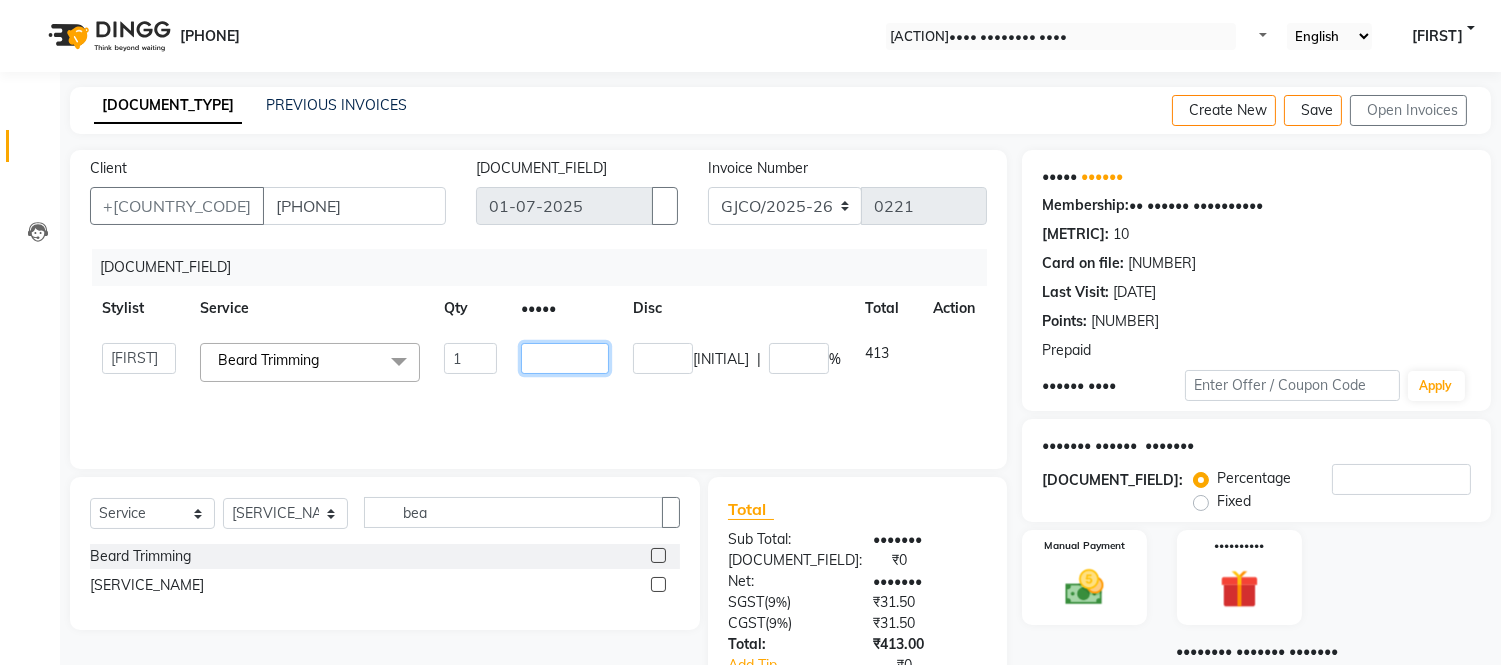 click on "[NUMBER]" at bounding box center [470, 358] 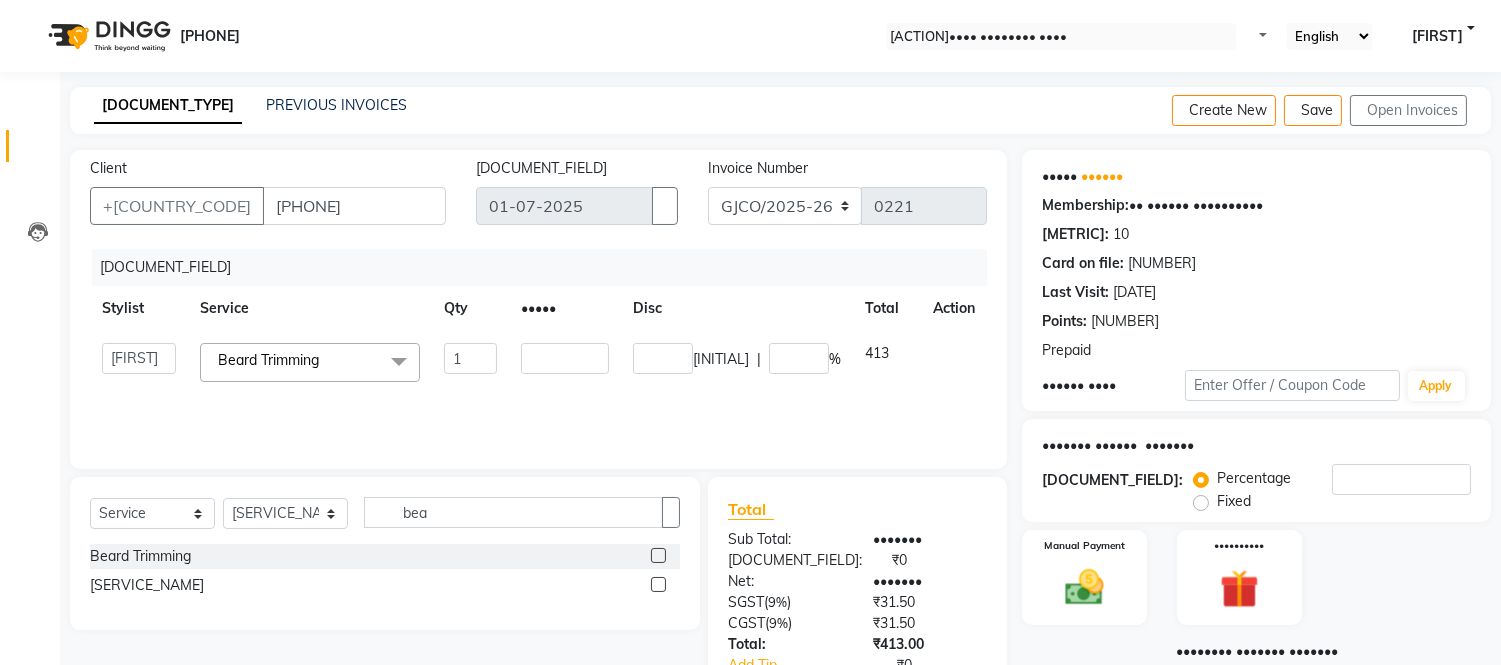 click on "Abdul Abid Ajmal Aphy Araslan Ashfaque Aslam Azhar Frontdesk Gopal Jouyi Jubair [NAME] Naomi Raaj Raja Rose [NAME] [NAME] [NAME] [NAME] Sanatan sanjay Shilpa Shimrei Somya Thotsem as Tulika Wasim salmani Beard Trimming&nbsp;x H/C Art Director Male H/C Art Director Female H/C Stlye Director male H/C Stlye Director female H/C Senior Stylist Female H/C Senior Stylist male H/C Stylist Male H/C Stylist Female H/C Child M- below 12 H/C Child F - below 12 H/C - Fringes/Locks PQ Hair Wash Male +Styling Wash &nbsp;&nbsp;Wash &nbsp;&nbsp;Wash &nbsp;&nbsp;Wash &nbsp;&nbsp;Wash &nbsp;&nbsp;Wash &nbsp;&nbsp;Wash &nbsp;&nbsp;Shampoo &nbsp;&nbsp;Add on Mask/ Deep Conditioning Extension Wash (onwards) Blow Dry Hair Ironing Short Hair Tong (Onwards) Hair do (Onwards) Crimping /Braiding(Onwards) Up Style (Onwards) Hair per Strand (Onwards) Hair Braid ( onwards) Hair Ironing mid length Hair ironing long Chin" at bounding box center [538, 349] 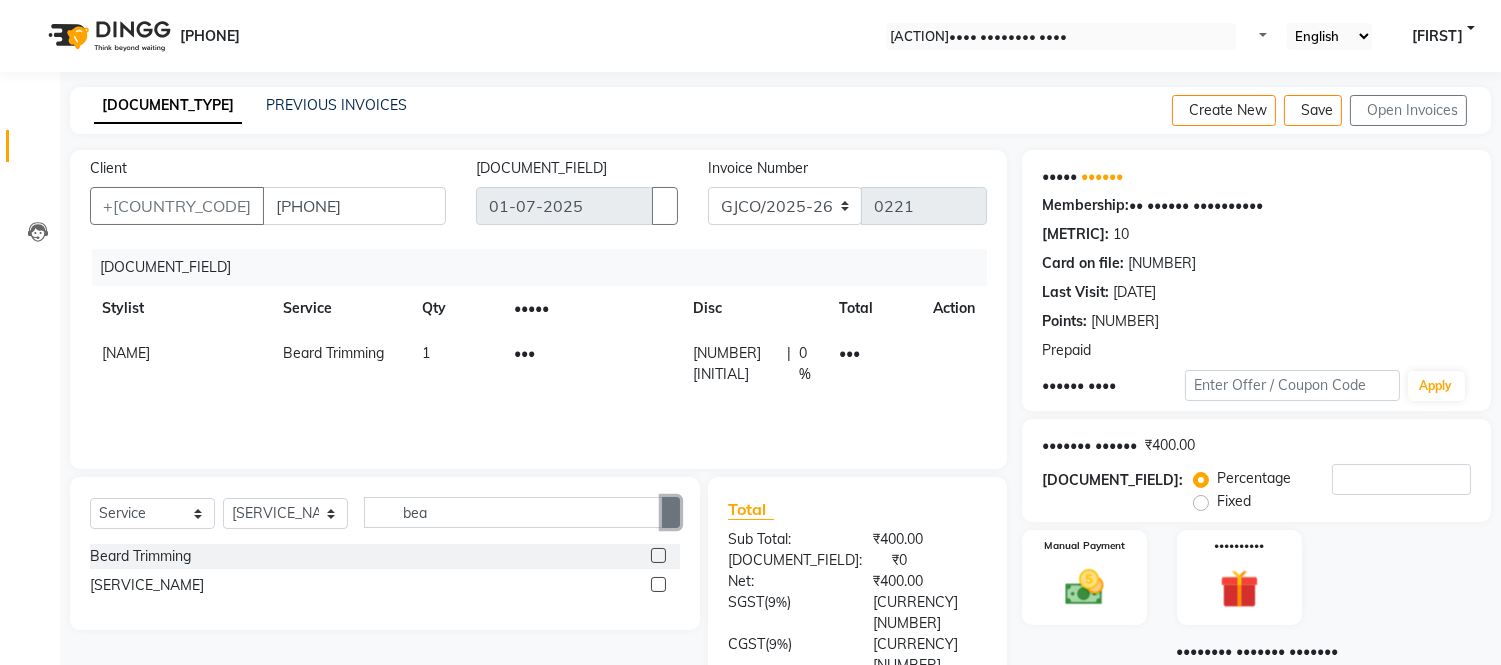 click at bounding box center (671, 513) 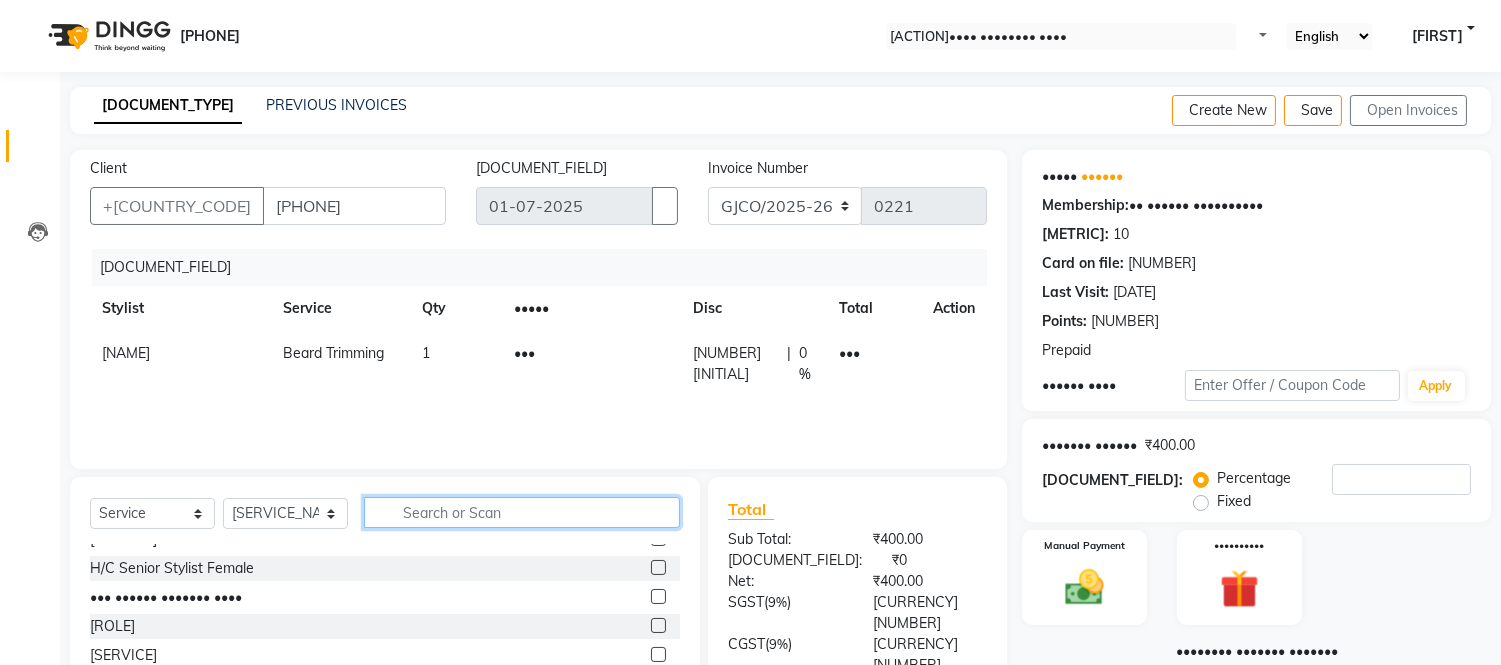 scroll, scrollTop: 104, scrollLeft: 0, axis: vertical 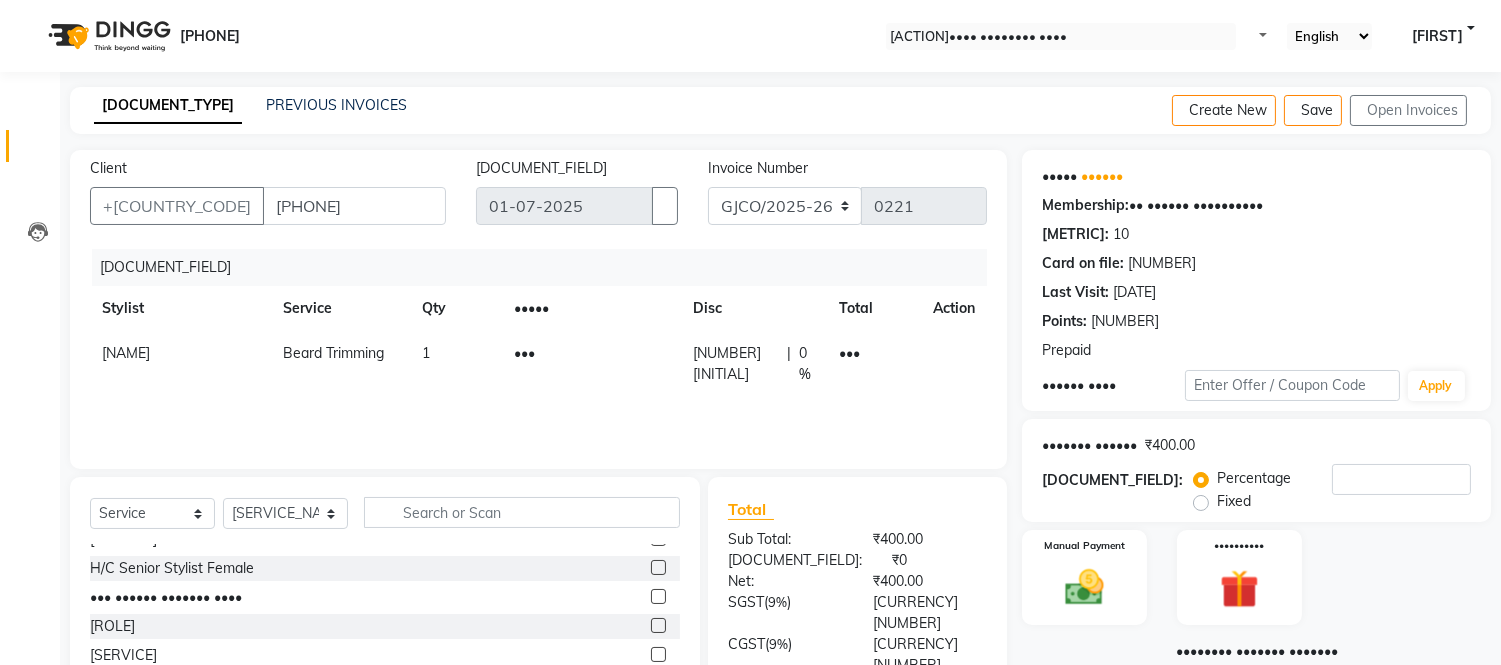 click at bounding box center [658, 596] 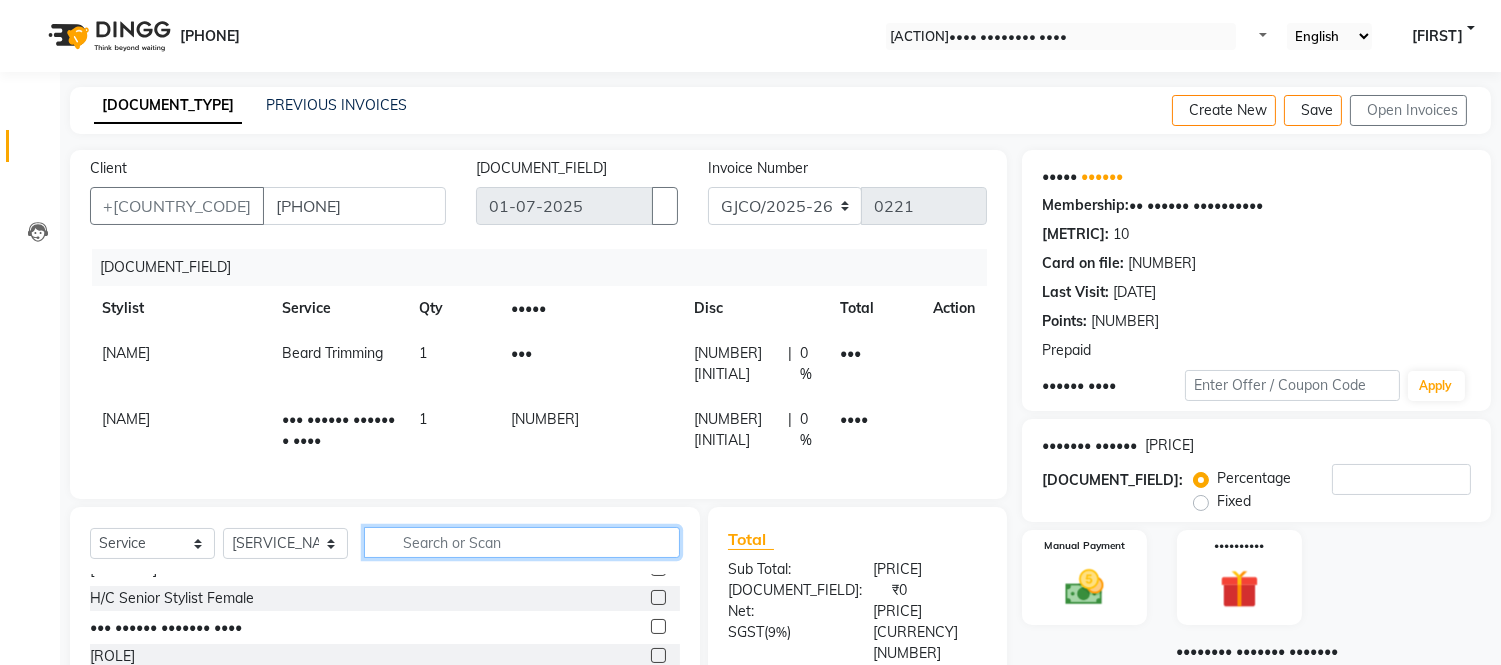 click at bounding box center (522, 542) 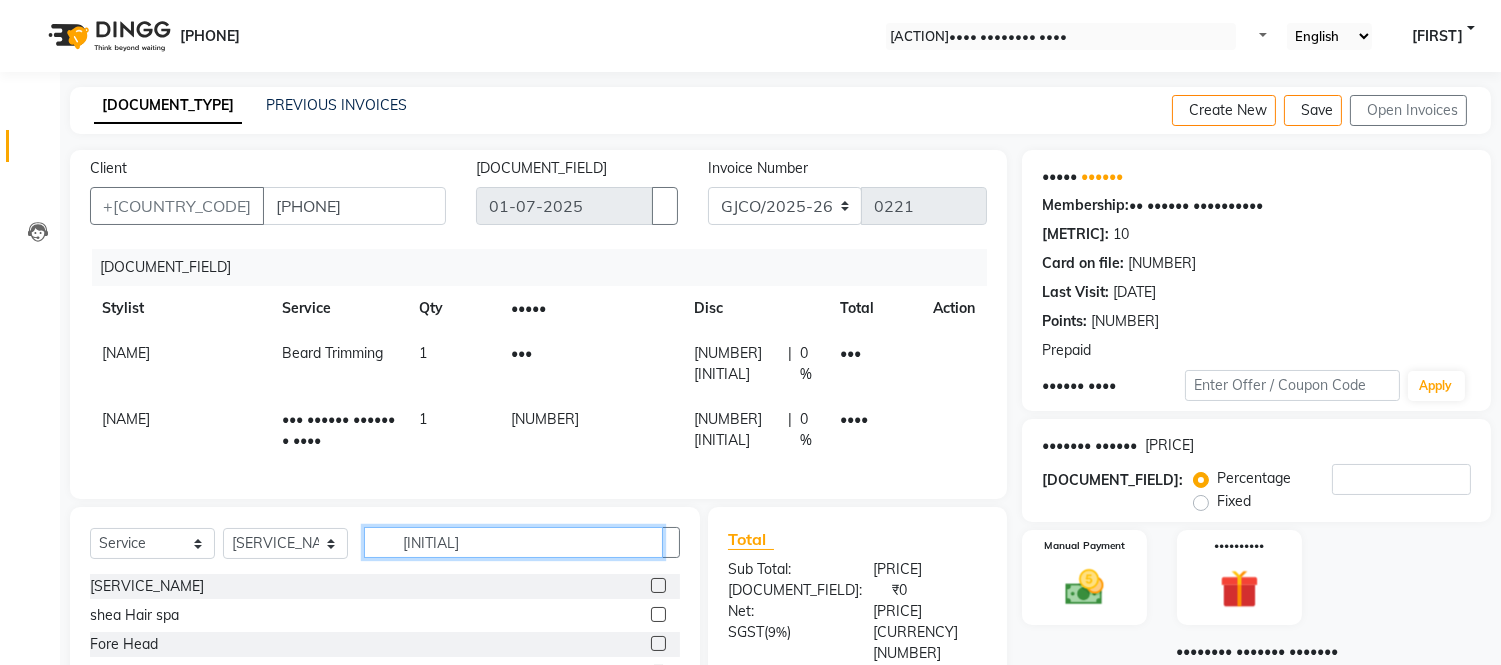 scroll, scrollTop: 0, scrollLeft: 0, axis: both 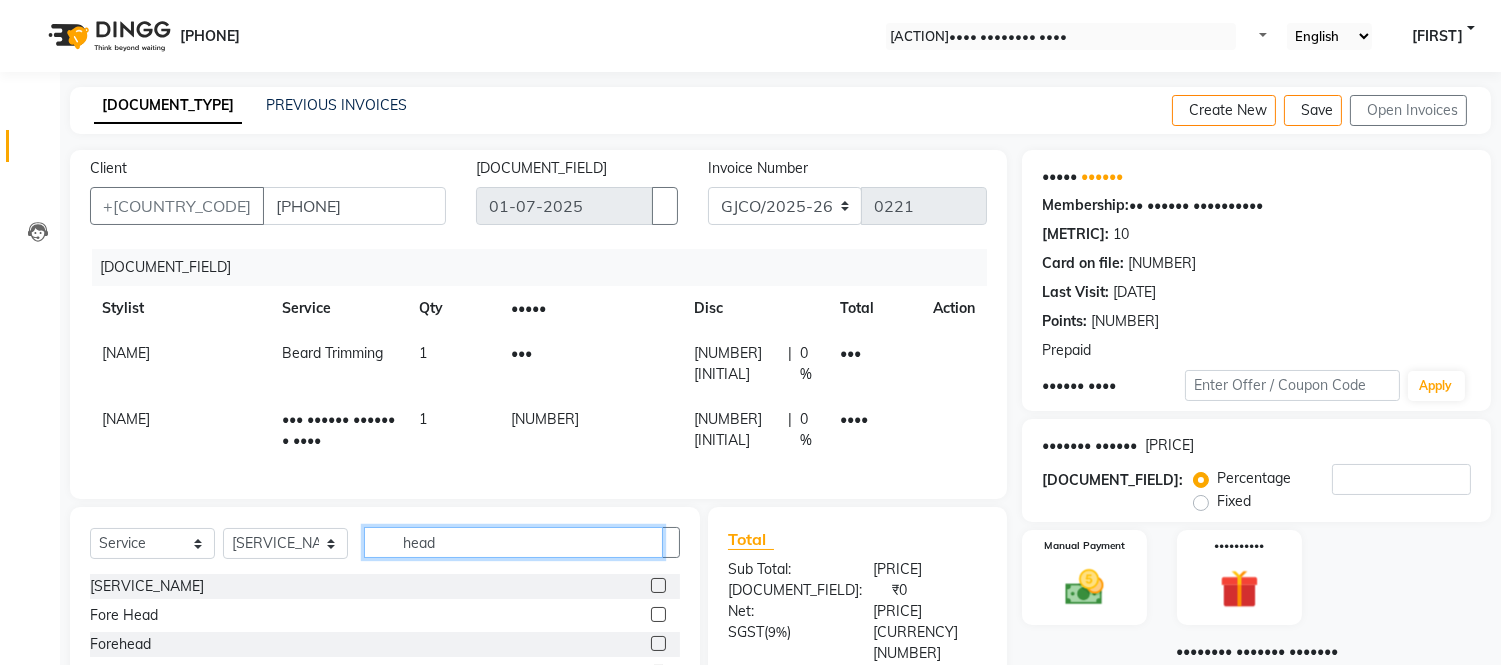 type on "head" 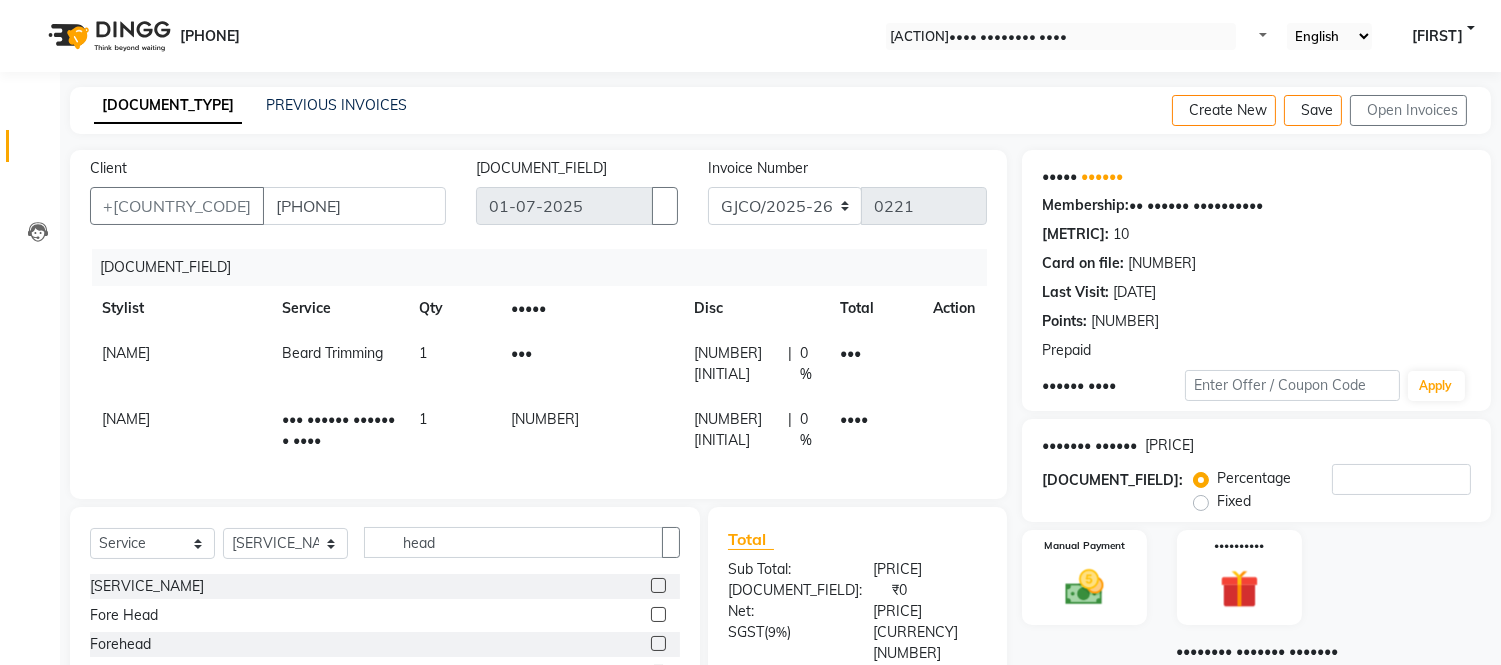 click at bounding box center (658, 585) 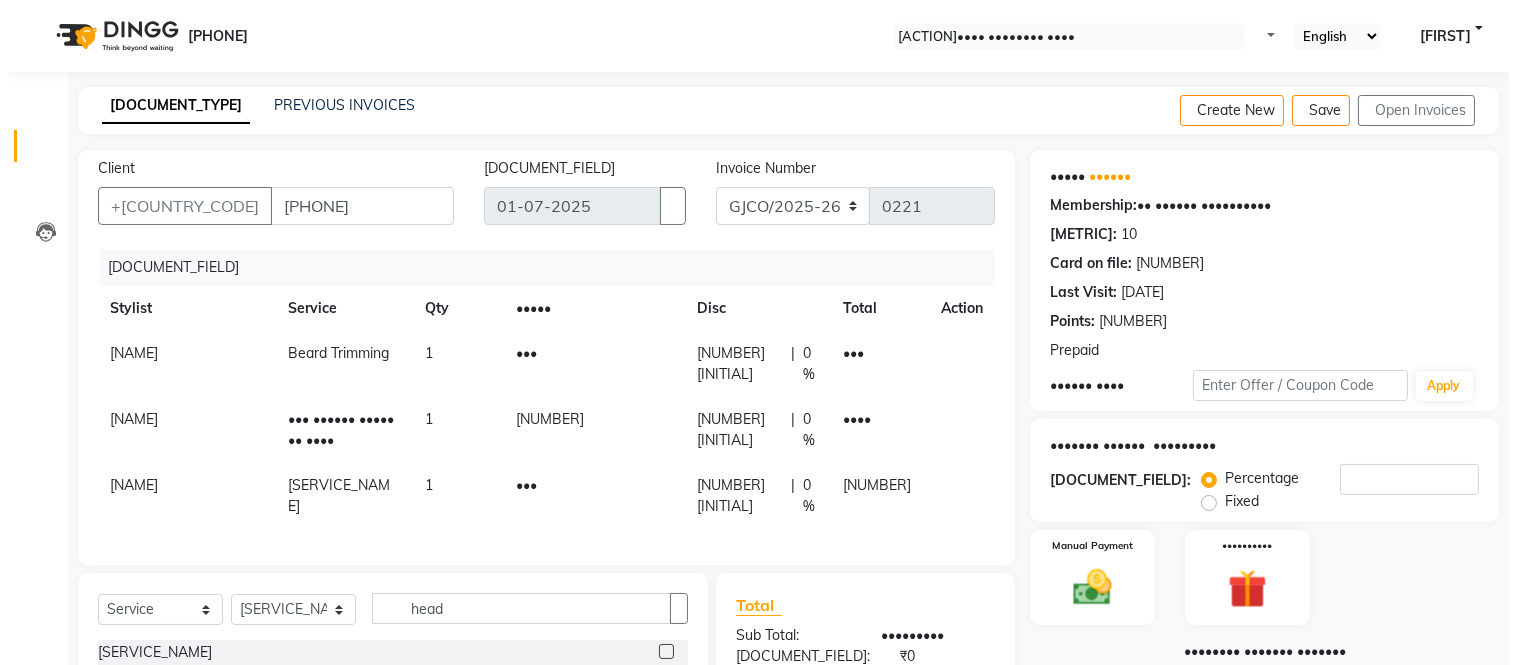 scroll, scrollTop: 15, scrollLeft: 0, axis: vertical 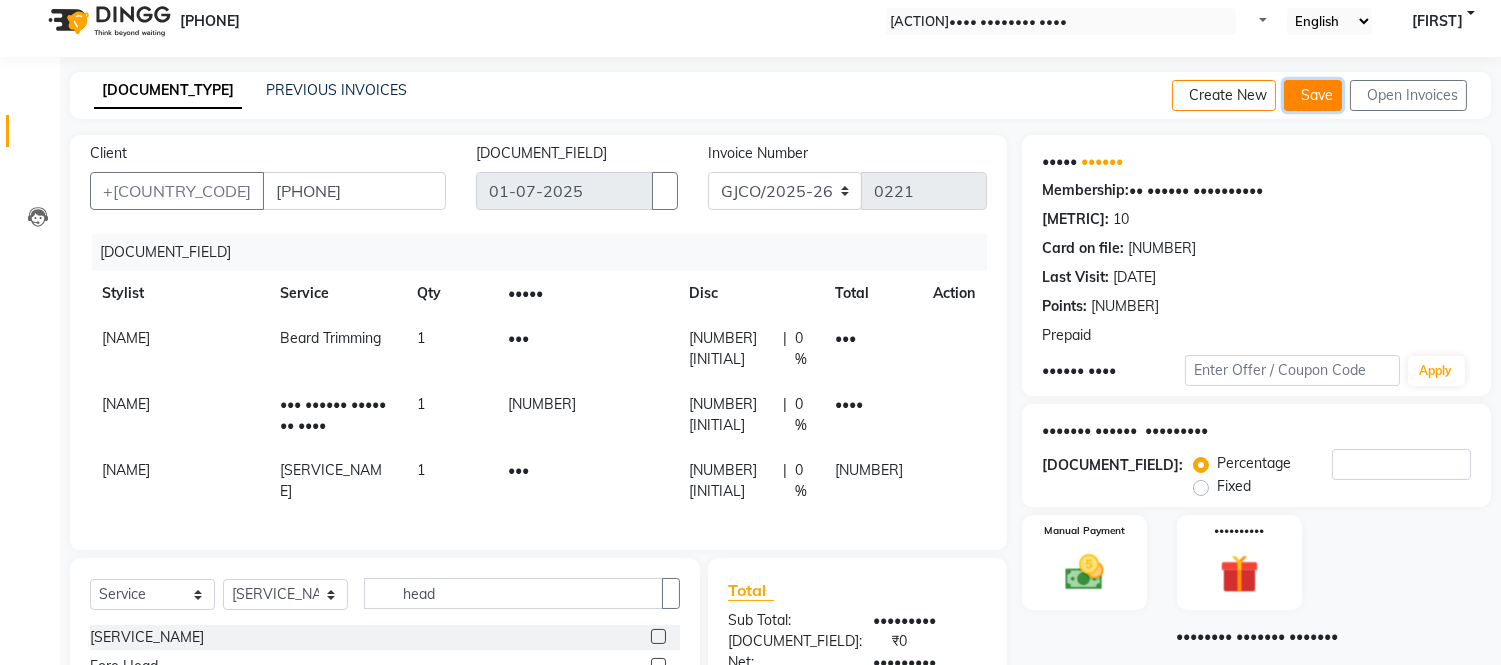 click at bounding box center [1297, 95] 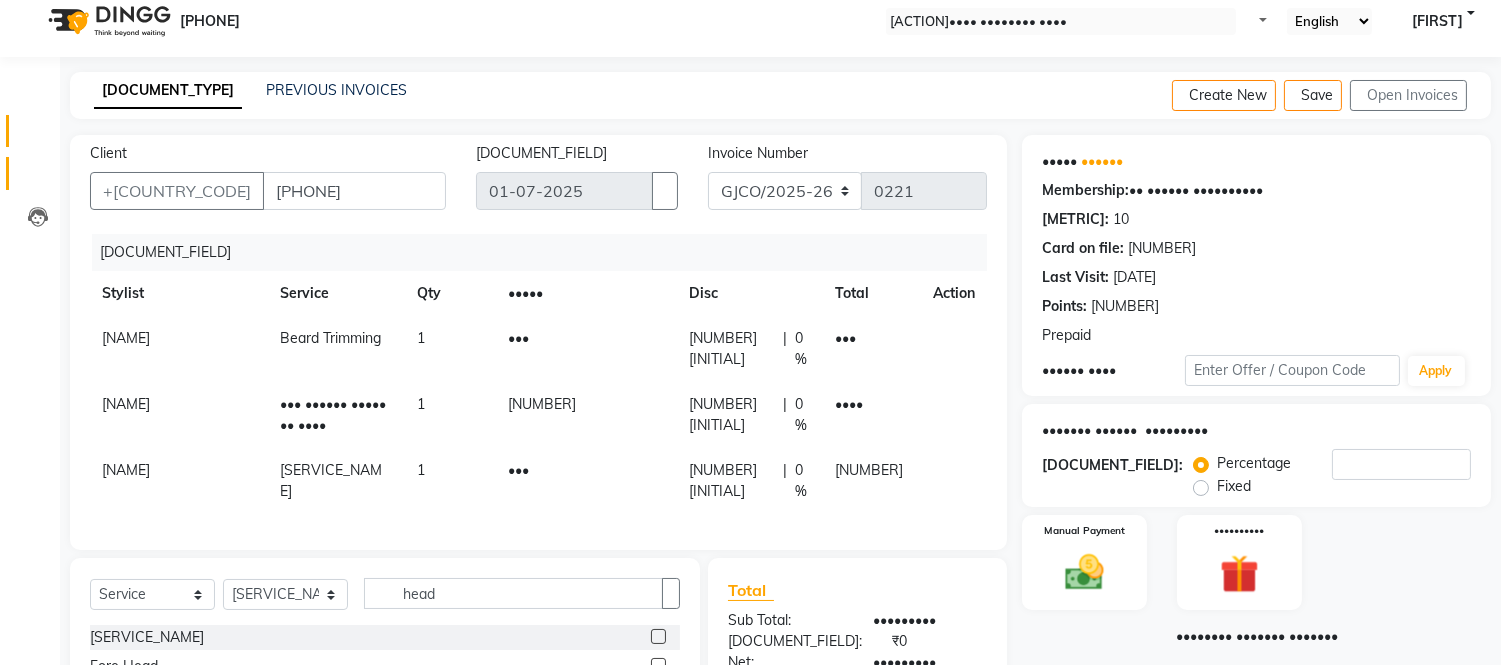 click at bounding box center [38, 178] 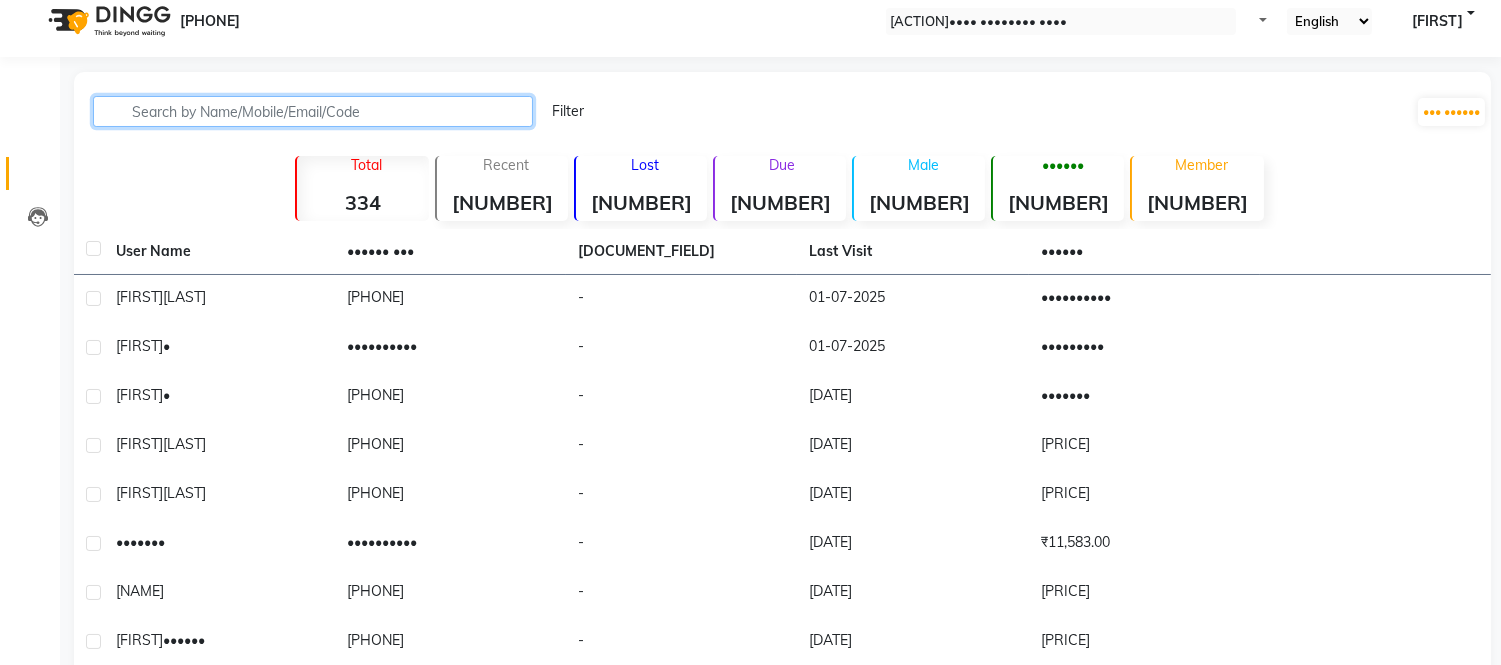click at bounding box center [313, 111] 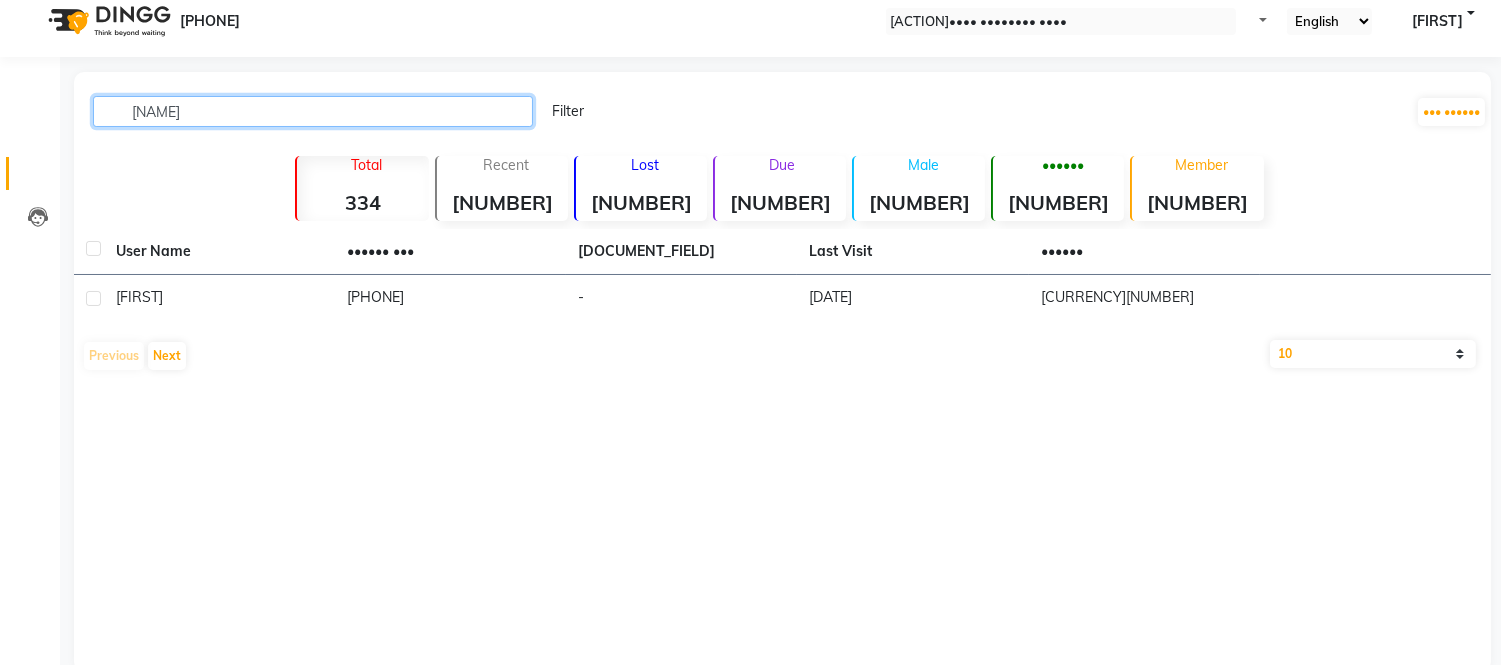type on "[NAME]" 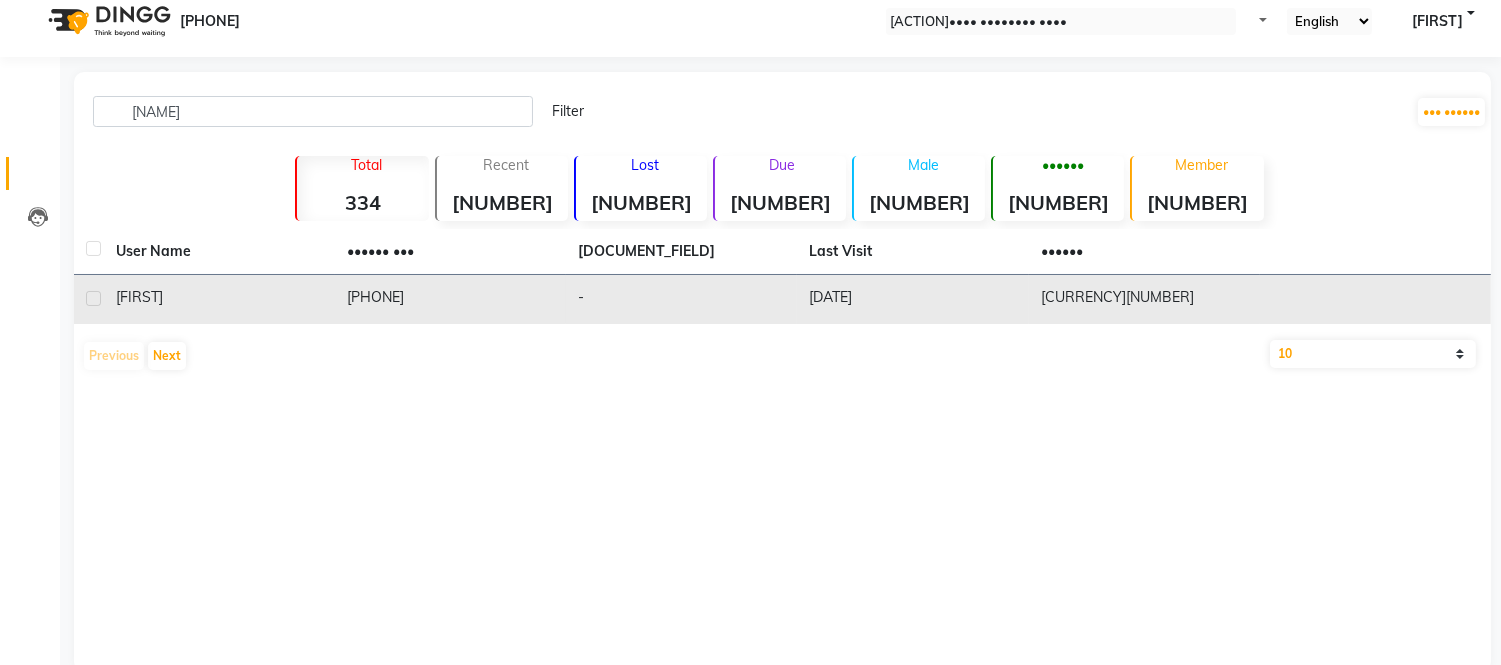 click on "[PHONE]" at bounding box center [450, 299] 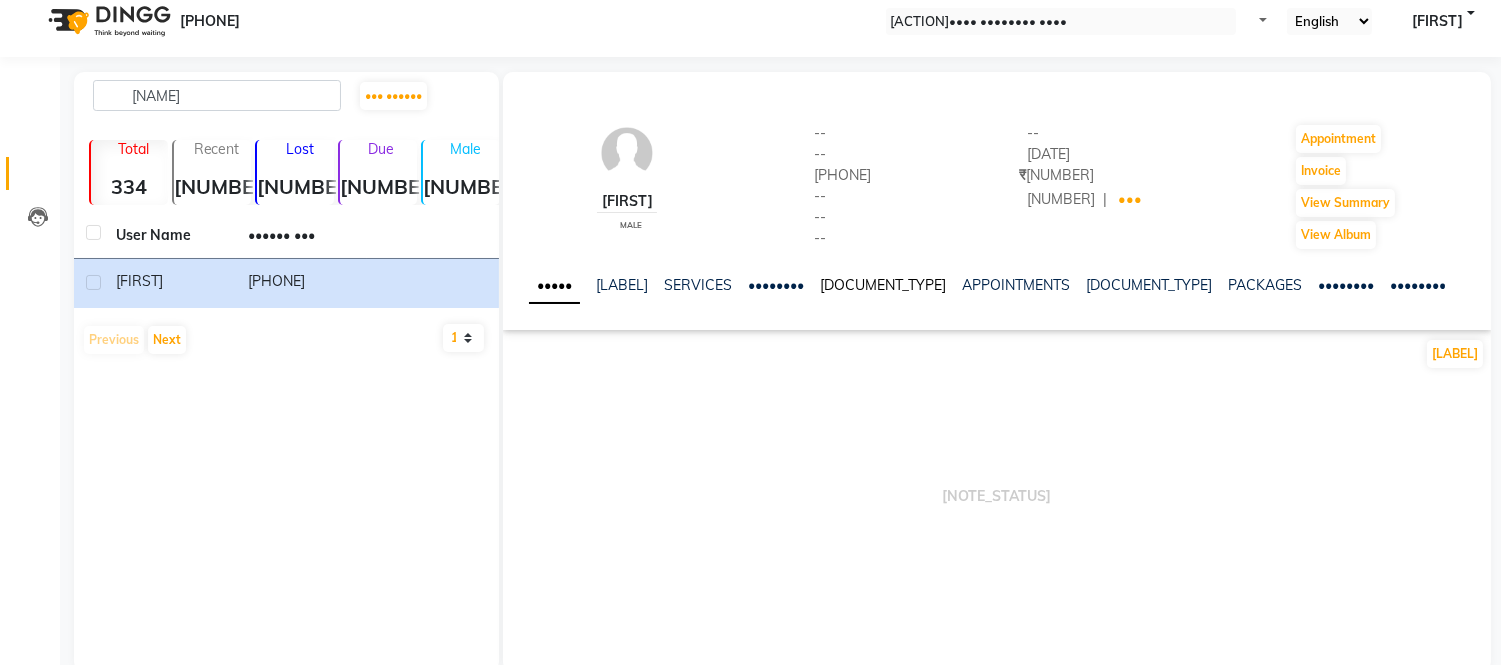 click on "[DOCUMENT_TYPE]" at bounding box center (883, 285) 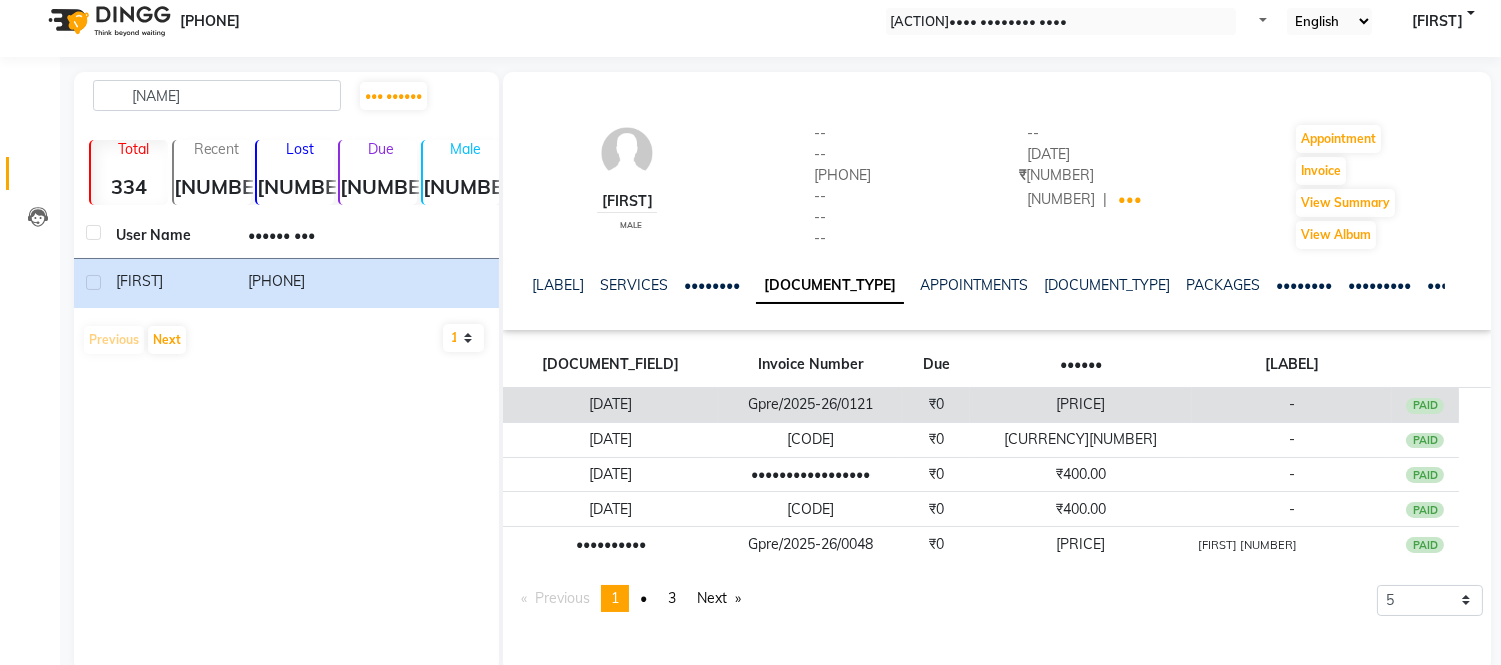 click on "[PRICE]" at bounding box center [1080, 405] 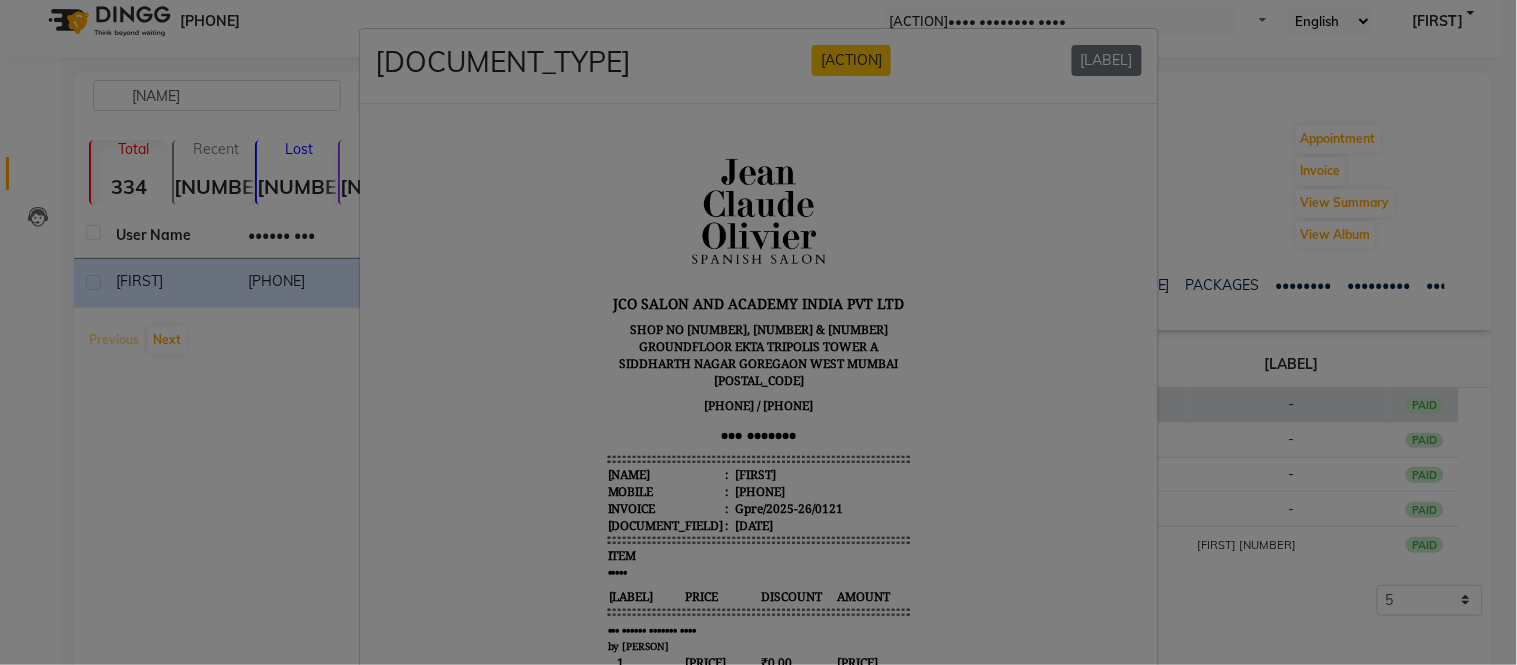 scroll, scrollTop: 15, scrollLeft: 0, axis: vertical 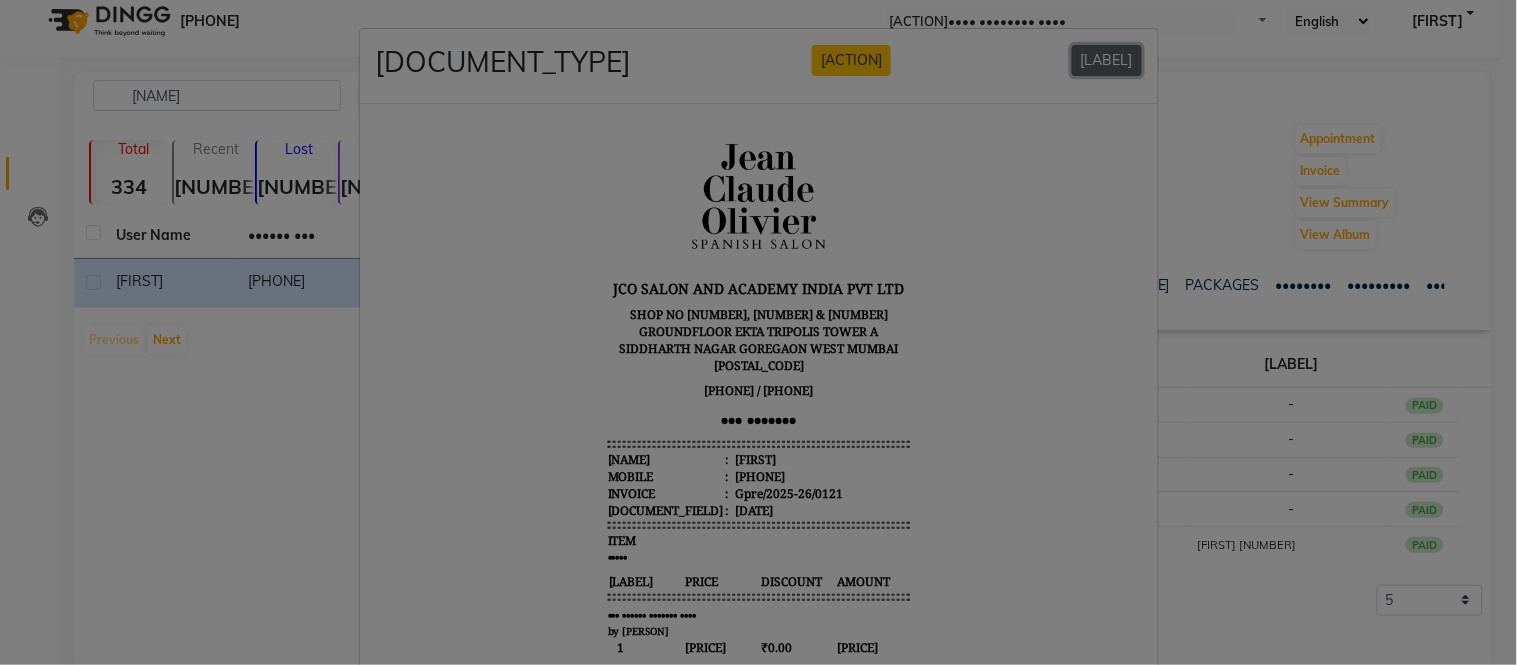 click on "[LABEL]" at bounding box center (1107, 60) 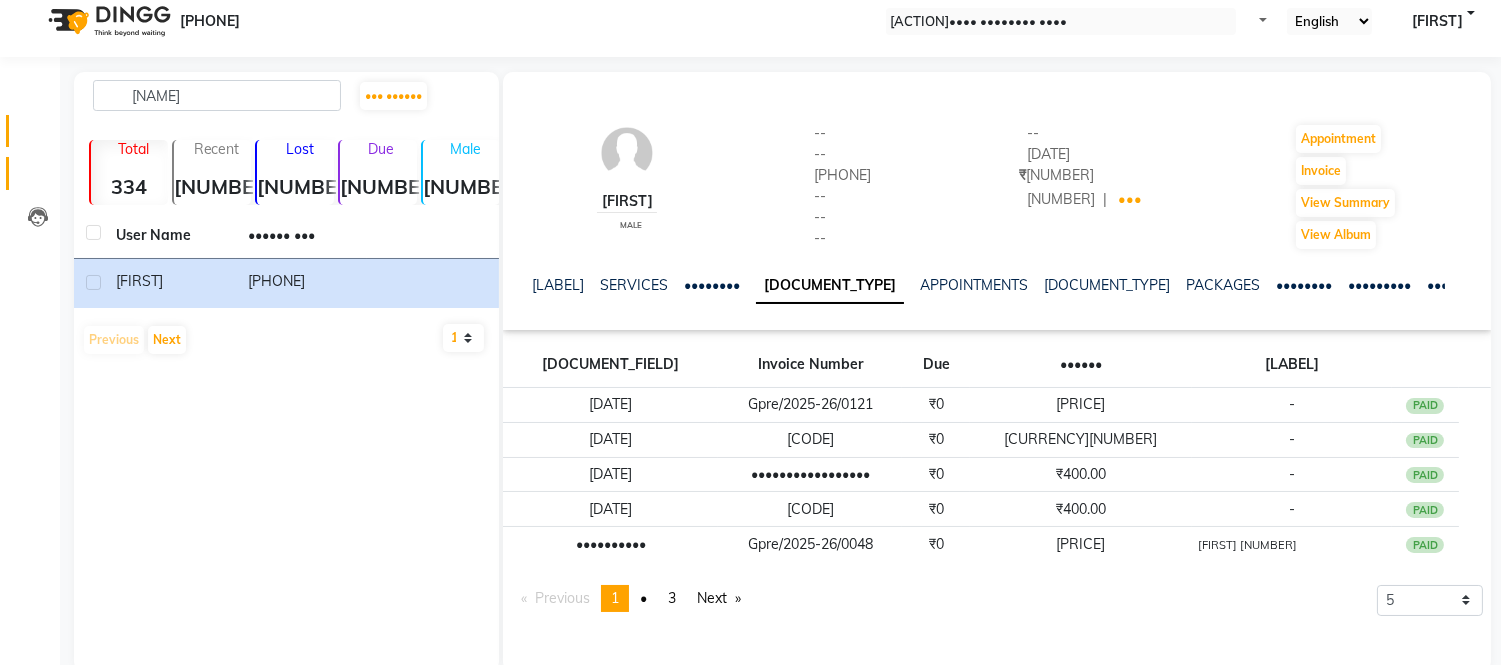 click at bounding box center (38, 136) 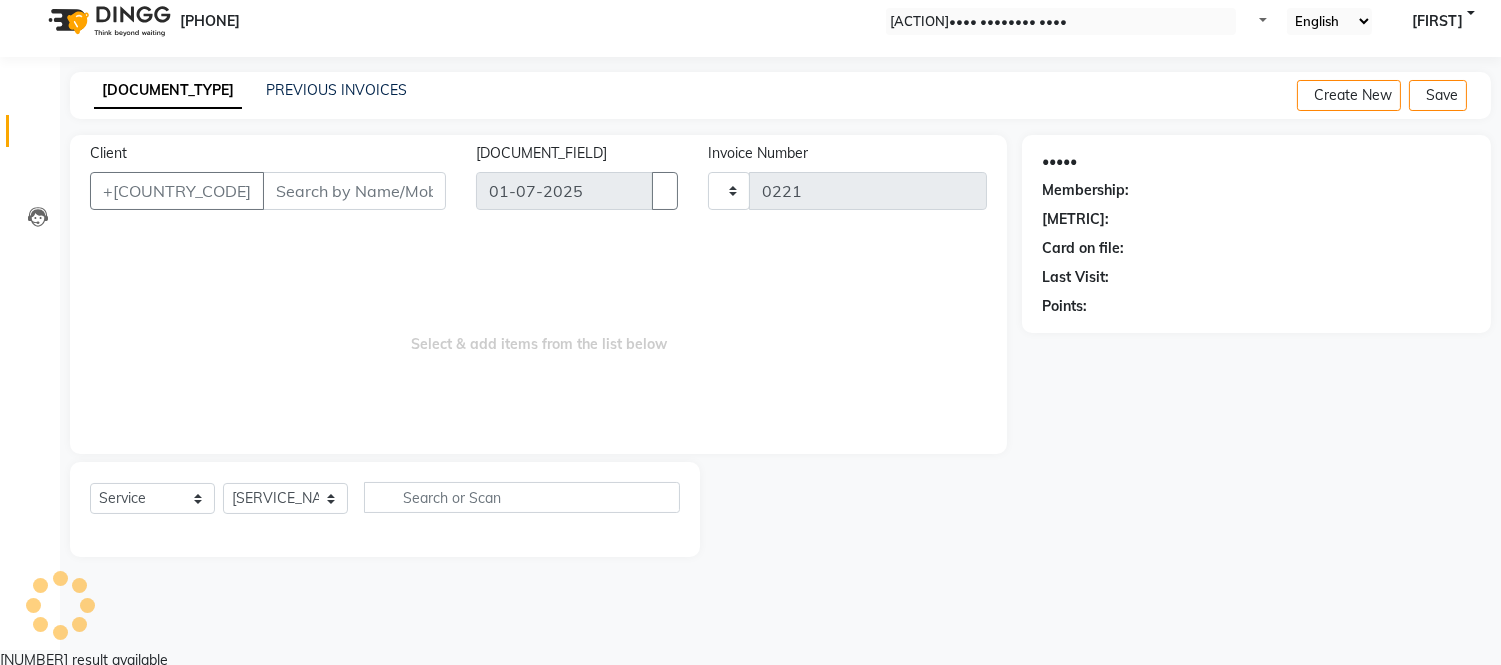scroll, scrollTop: 0, scrollLeft: 0, axis: both 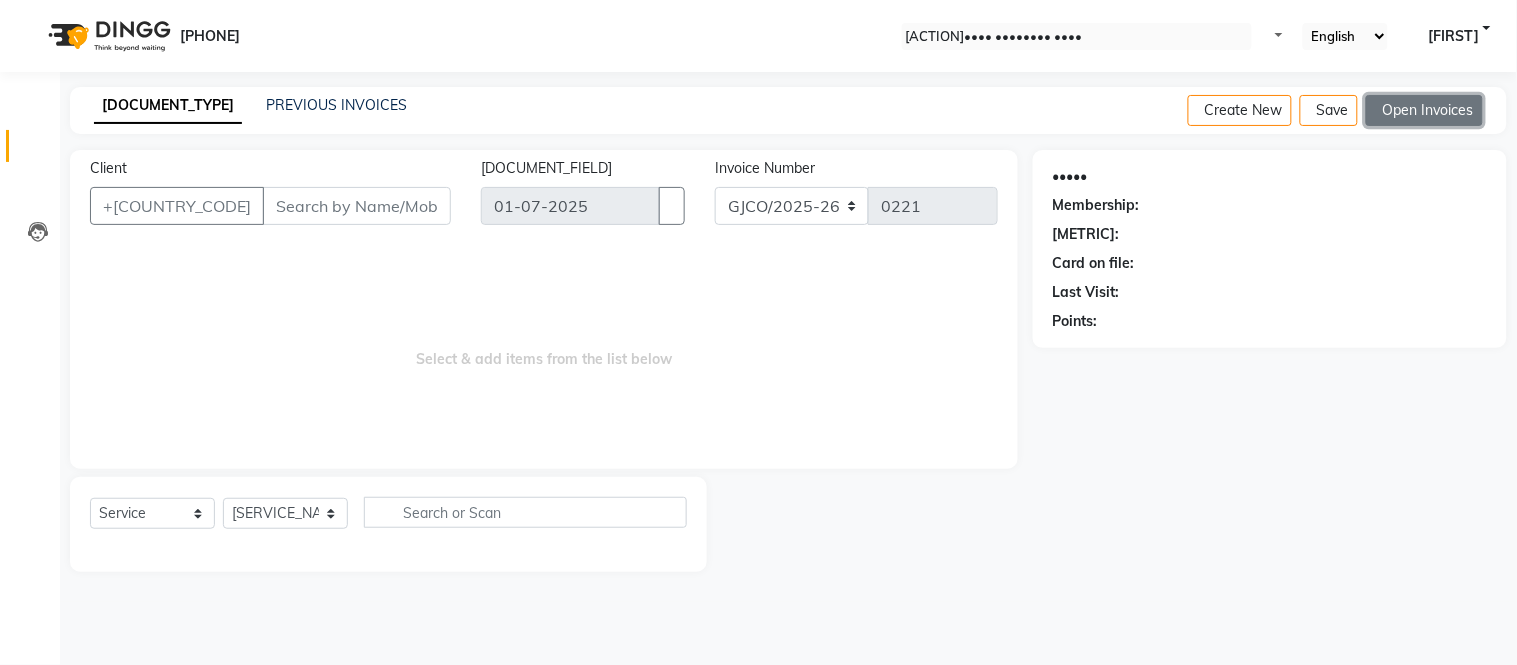 click on "Open Invoices" at bounding box center [1424, 110] 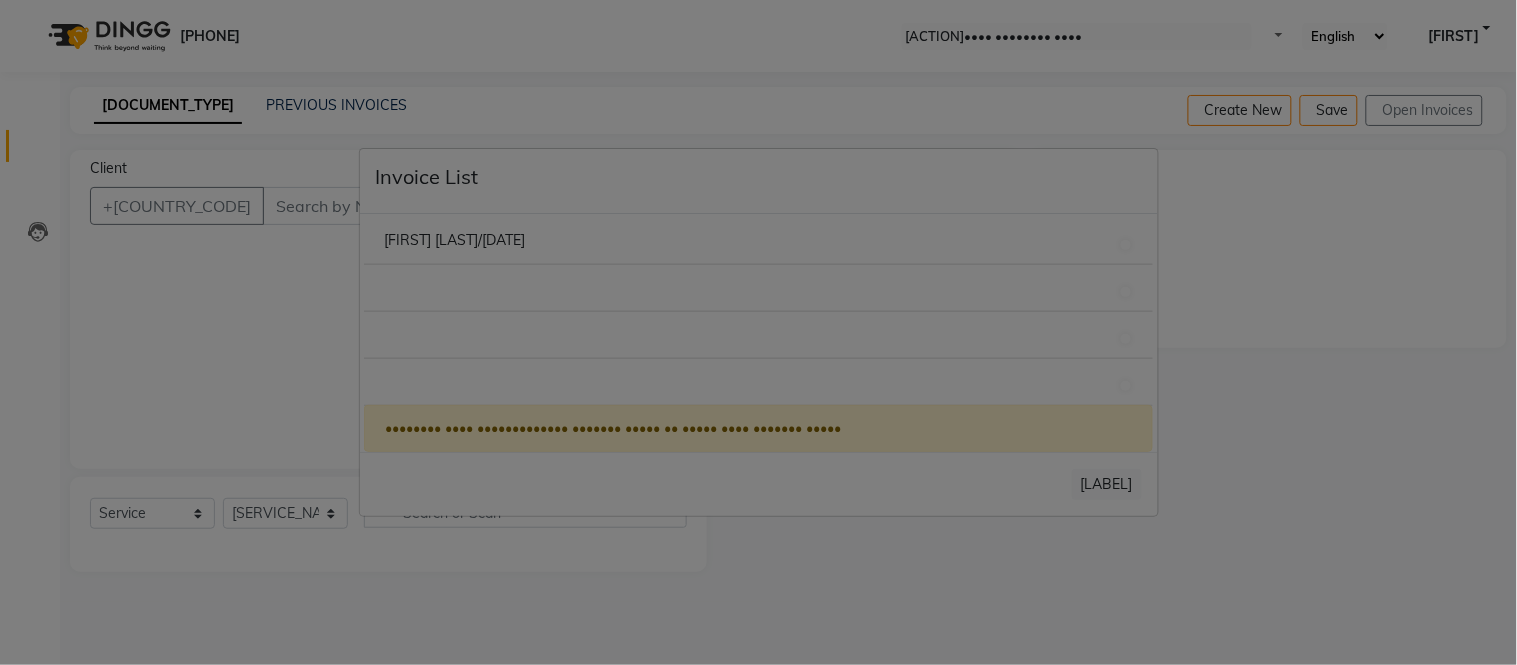 click on "[FIRST] [LAST]/[DATE]" at bounding box center (454, 240) 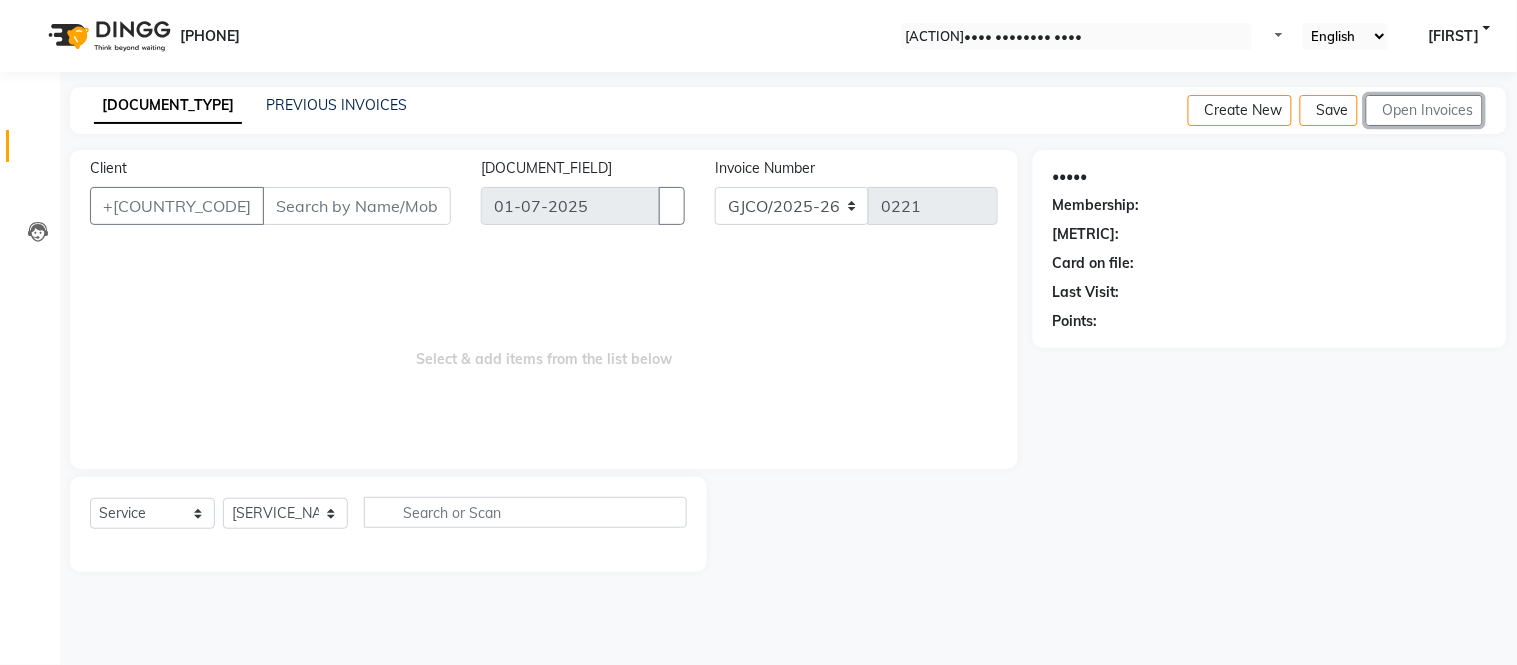 click on "Open Invoices" at bounding box center [1424, 110] 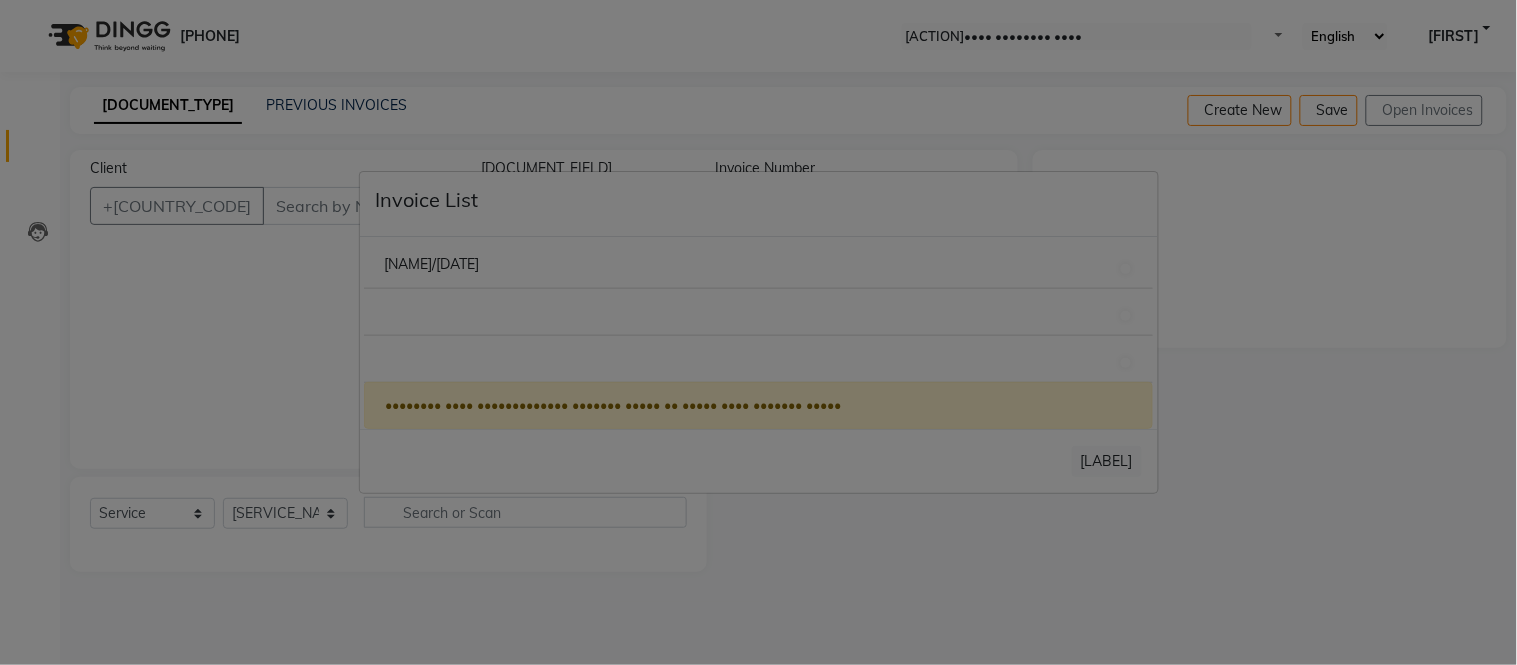 click on "[NAME]/[DATE]" at bounding box center (431, 264) 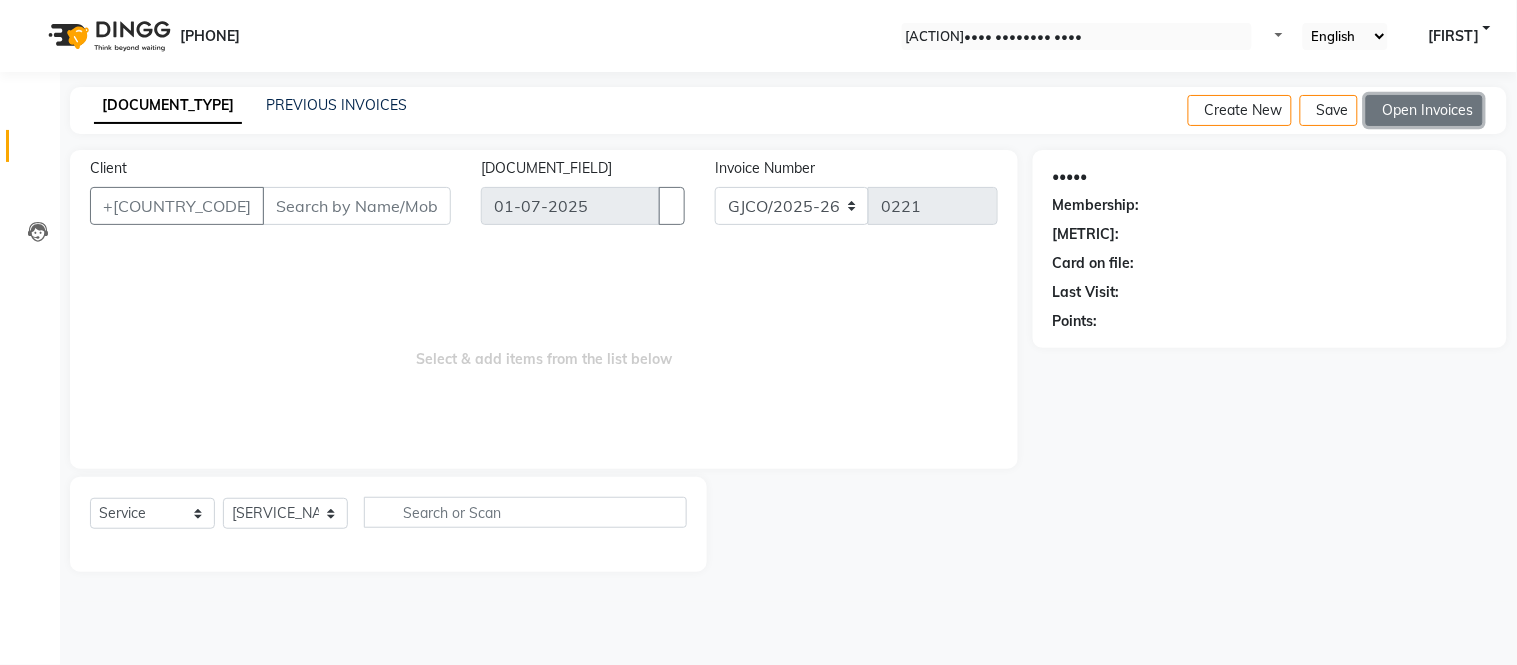 click on "Open Invoices" at bounding box center [1424, 110] 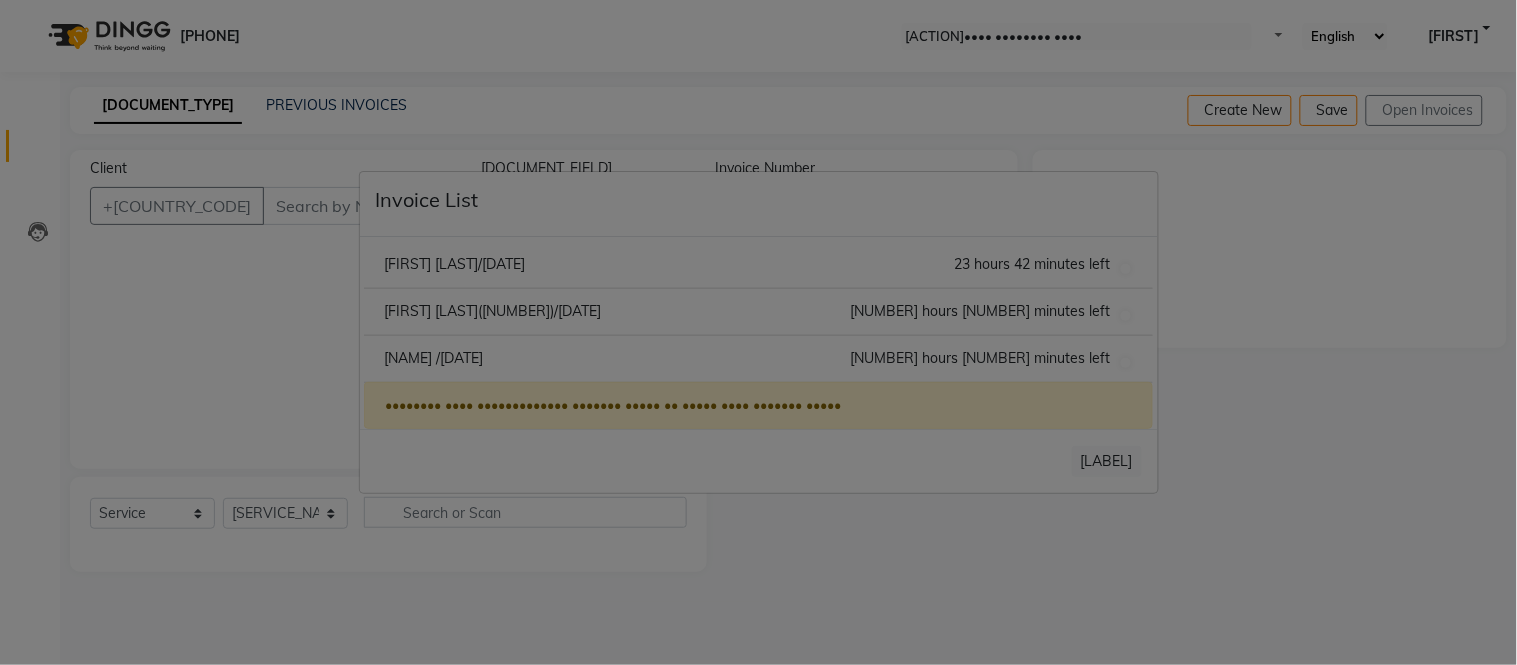 click on "[NAME] /[DATE]" at bounding box center [454, 264] 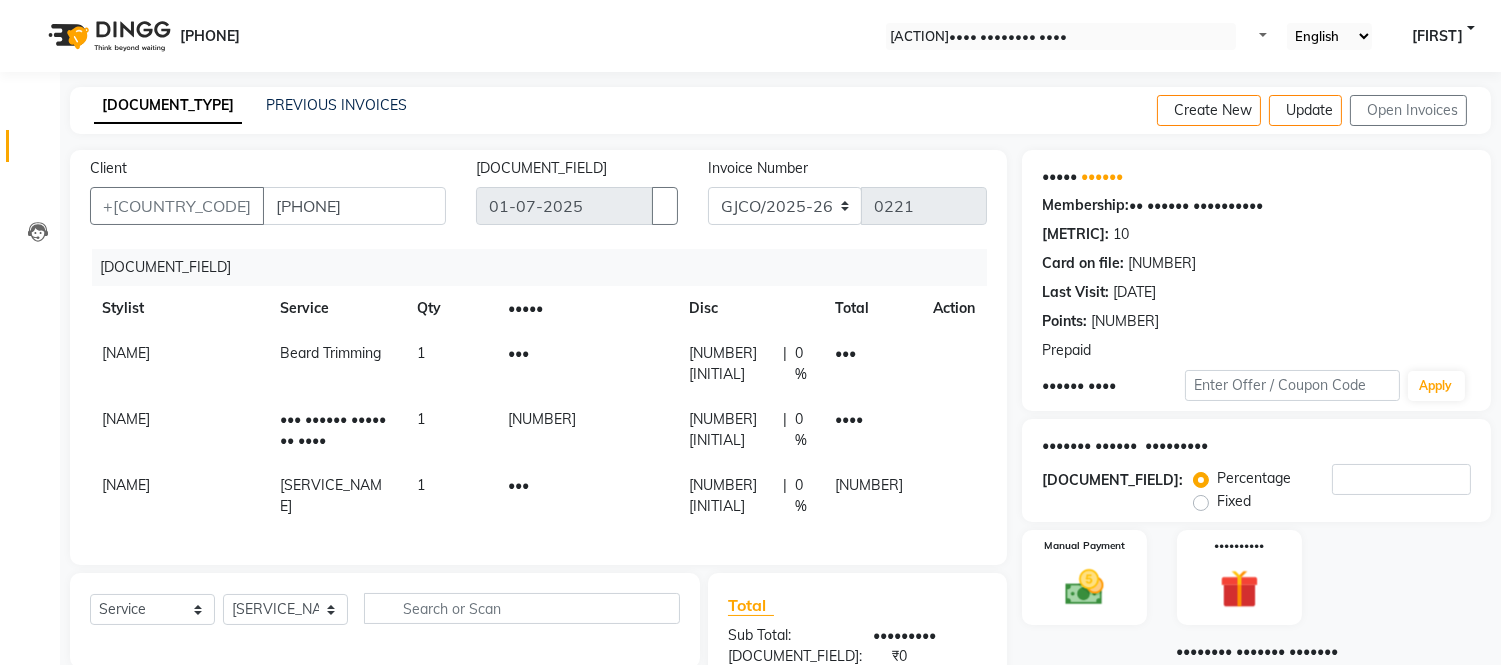 click at bounding box center [941, 343] 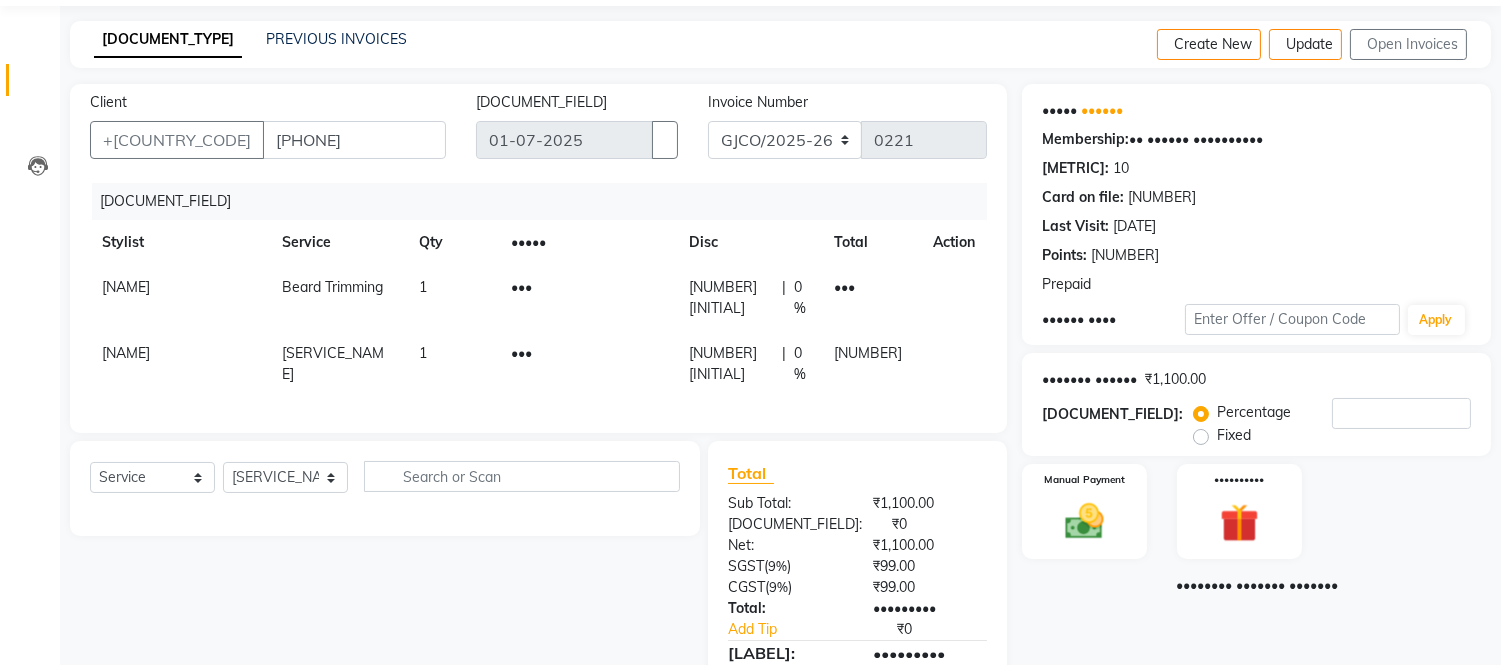 scroll, scrollTop: 67, scrollLeft: 0, axis: vertical 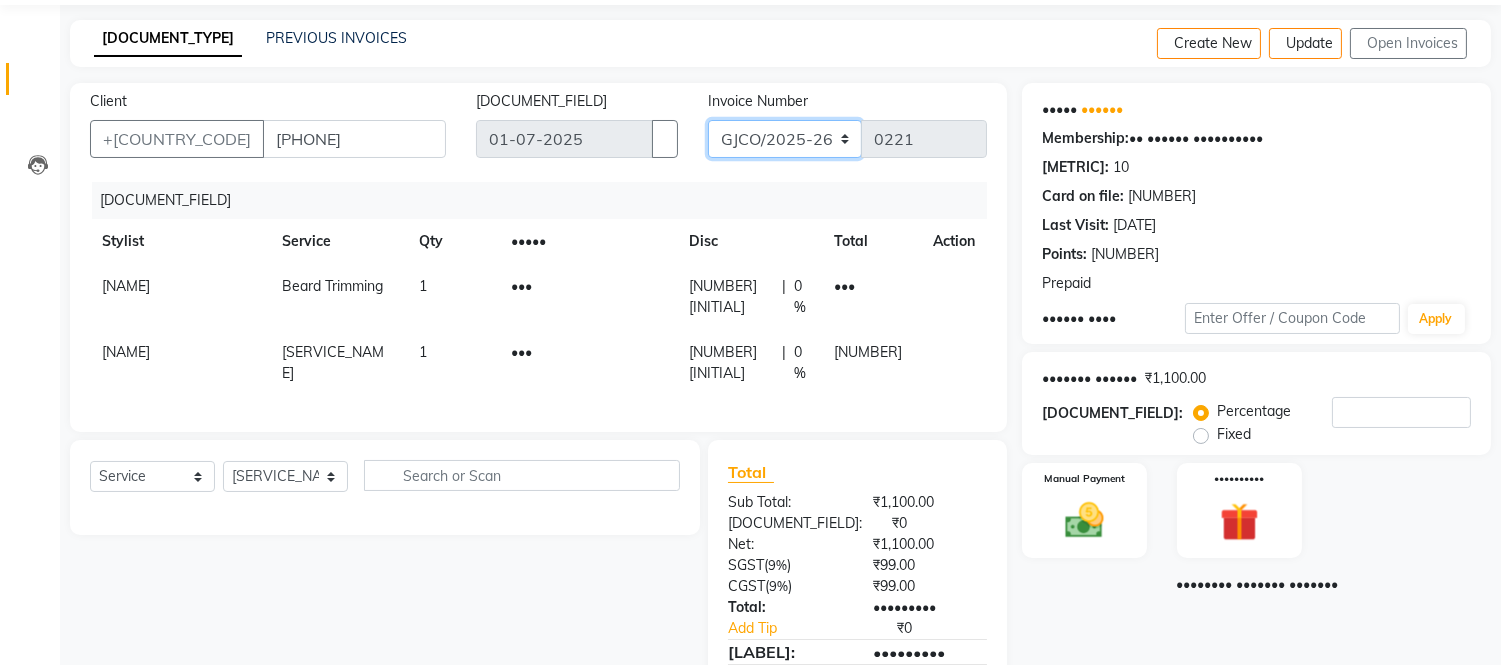 click on "GJCO/2025-26 SCG/2025-26 Gpre/2025-26" at bounding box center (785, 139) 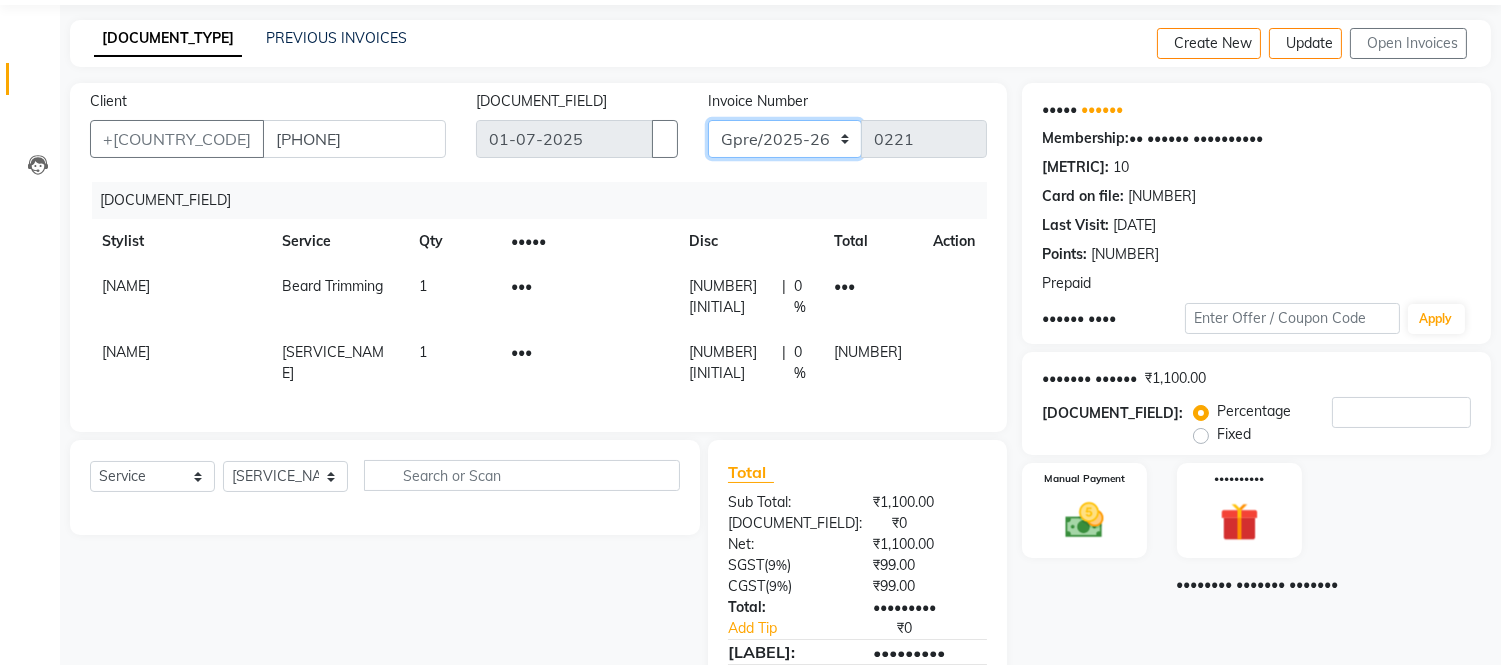 click on "GJCO/2025-26 SCG/2025-26 Gpre/2025-26" at bounding box center [785, 139] 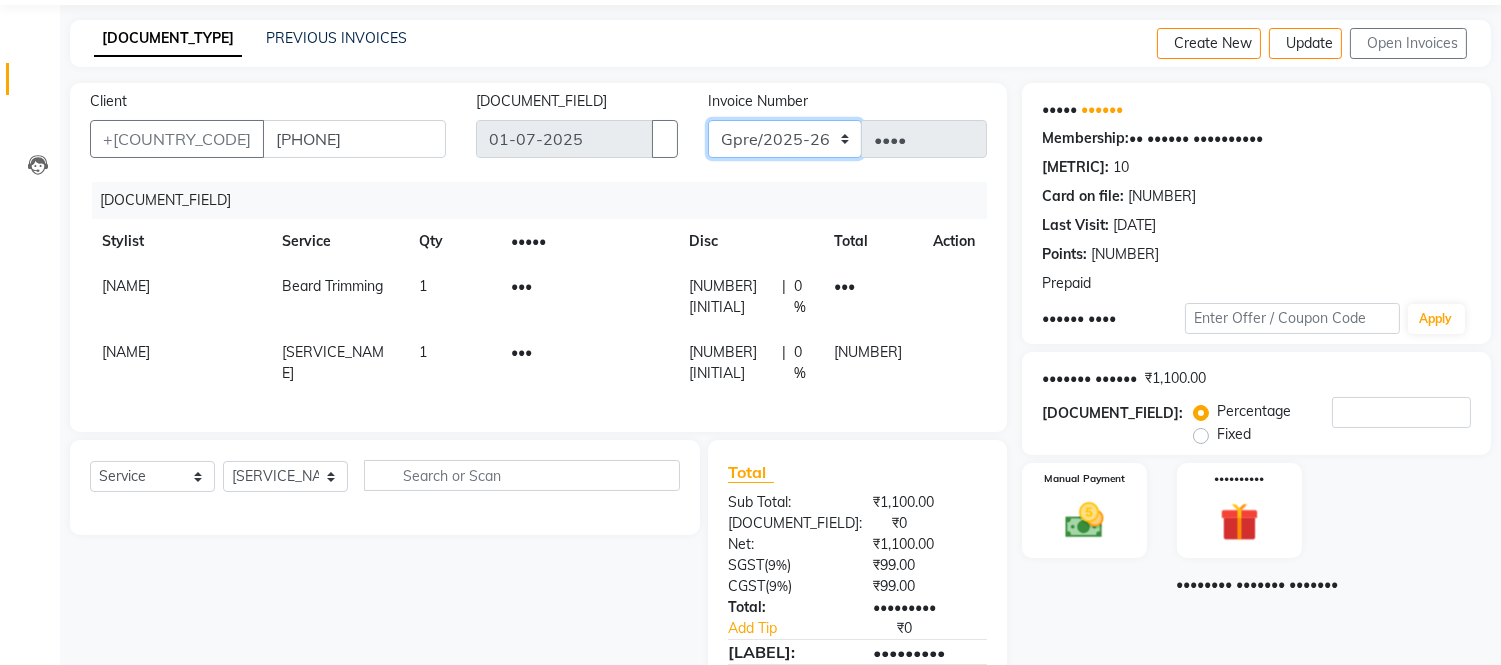 scroll, scrollTop: 138, scrollLeft: 0, axis: vertical 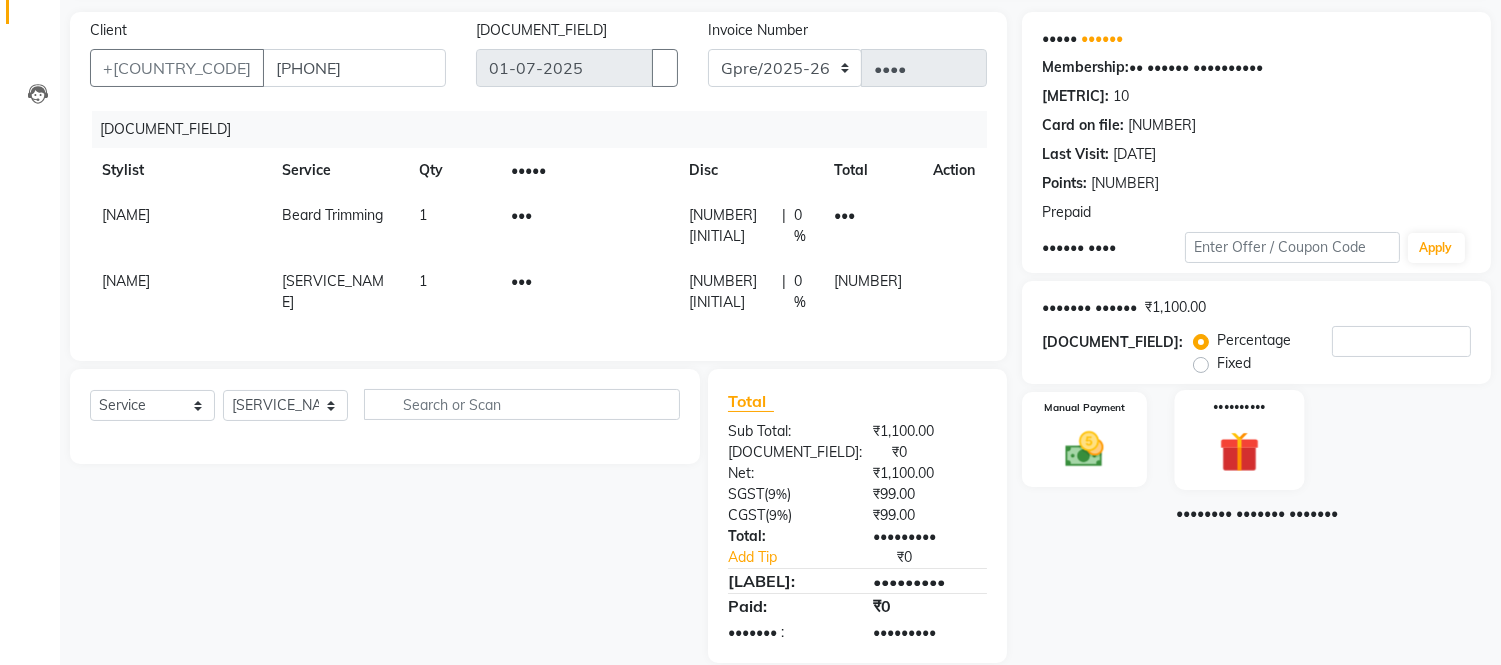 click at bounding box center [1084, 449] 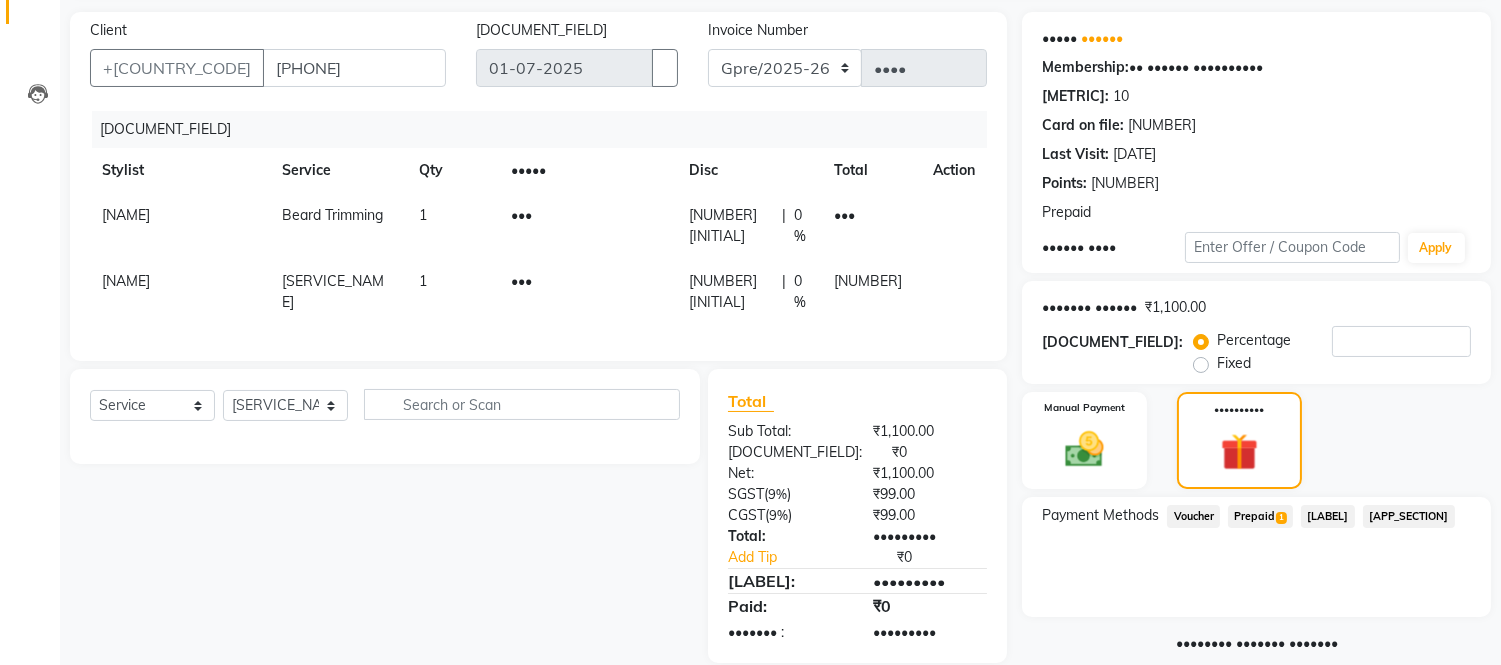 click on "Prepaid  1" at bounding box center (1193, 516) 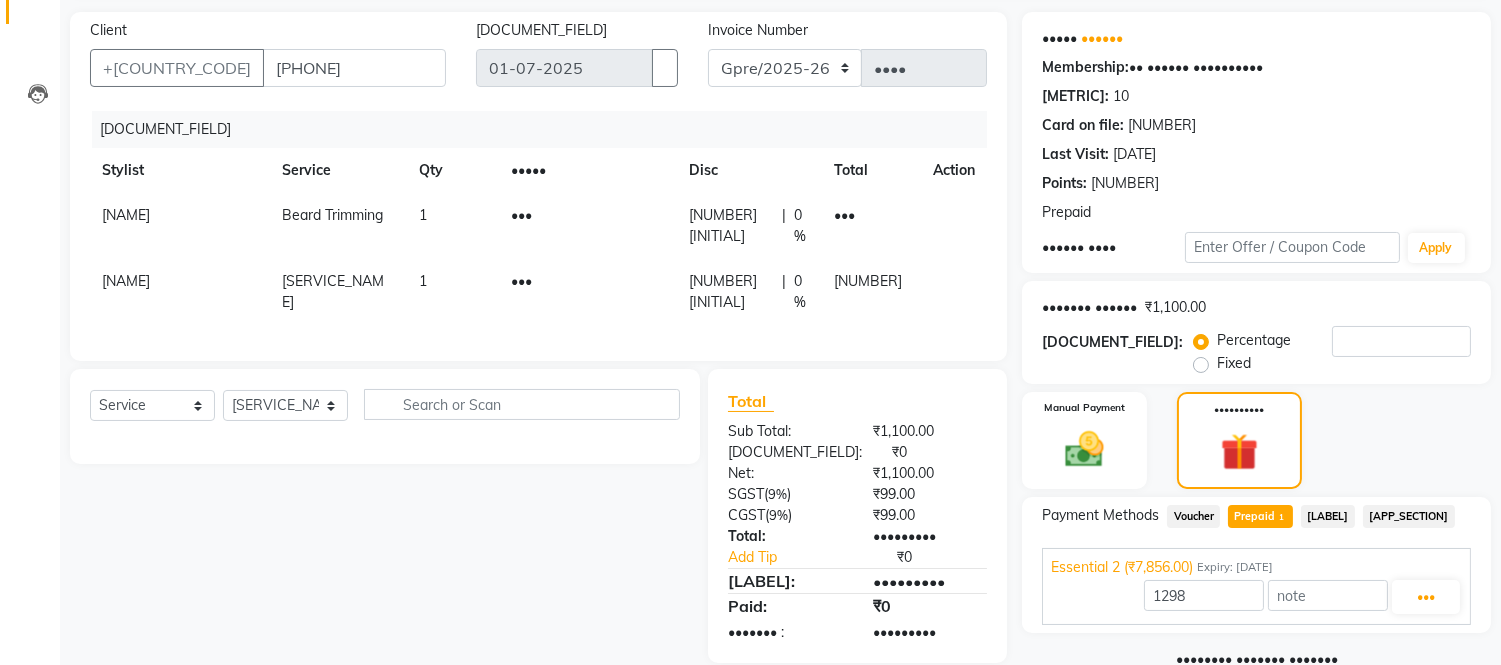 scroll, scrollTop: 160, scrollLeft: 0, axis: vertical 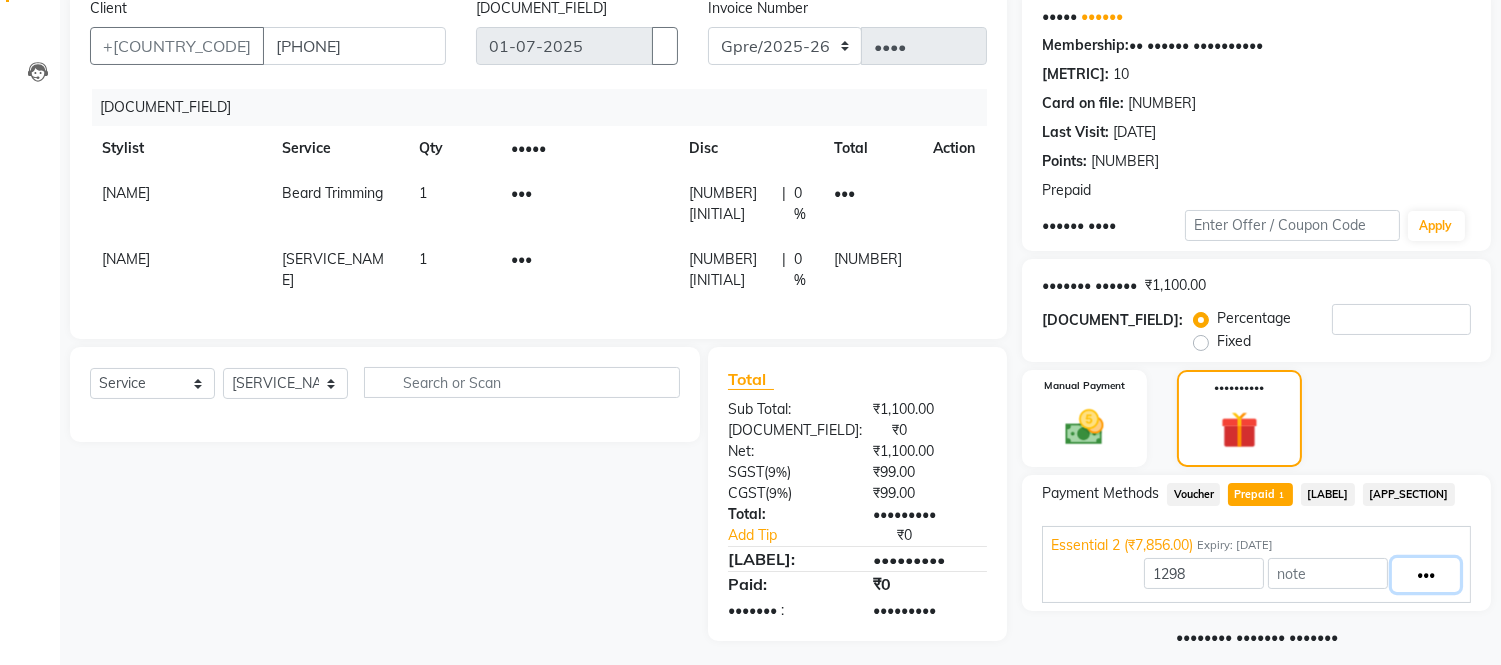 click on "•••" at bounding box center (1426, 575) 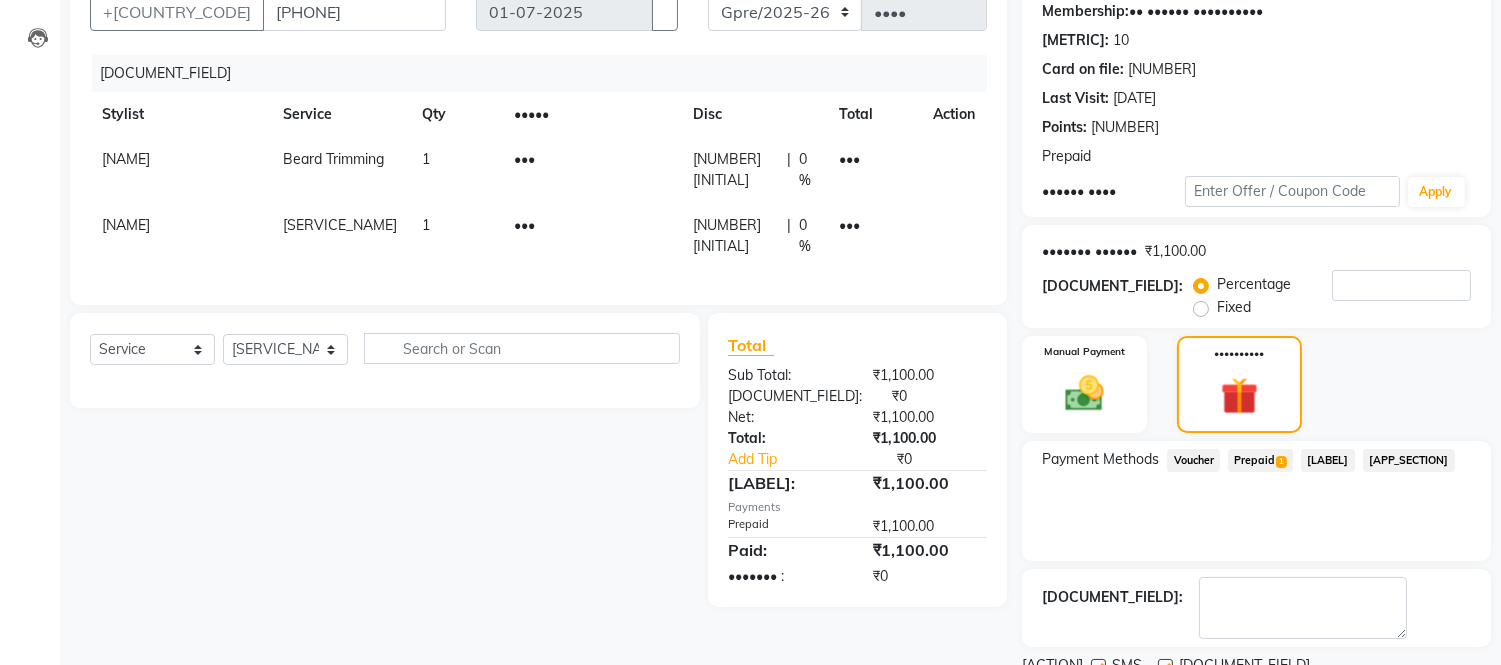scroll, scrollTop: 256, scrollLeft: 0, axis: vertical 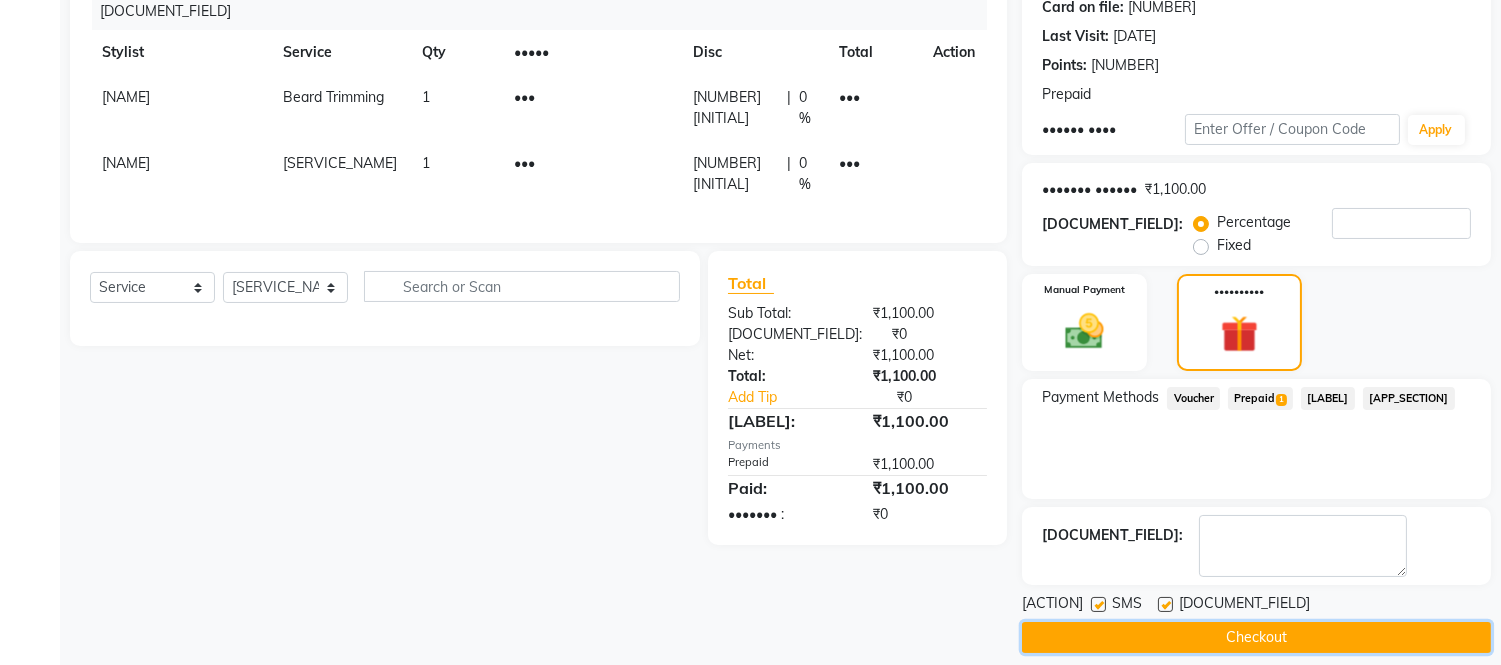 click on "Checkout" at bounding box center (1256, 637) 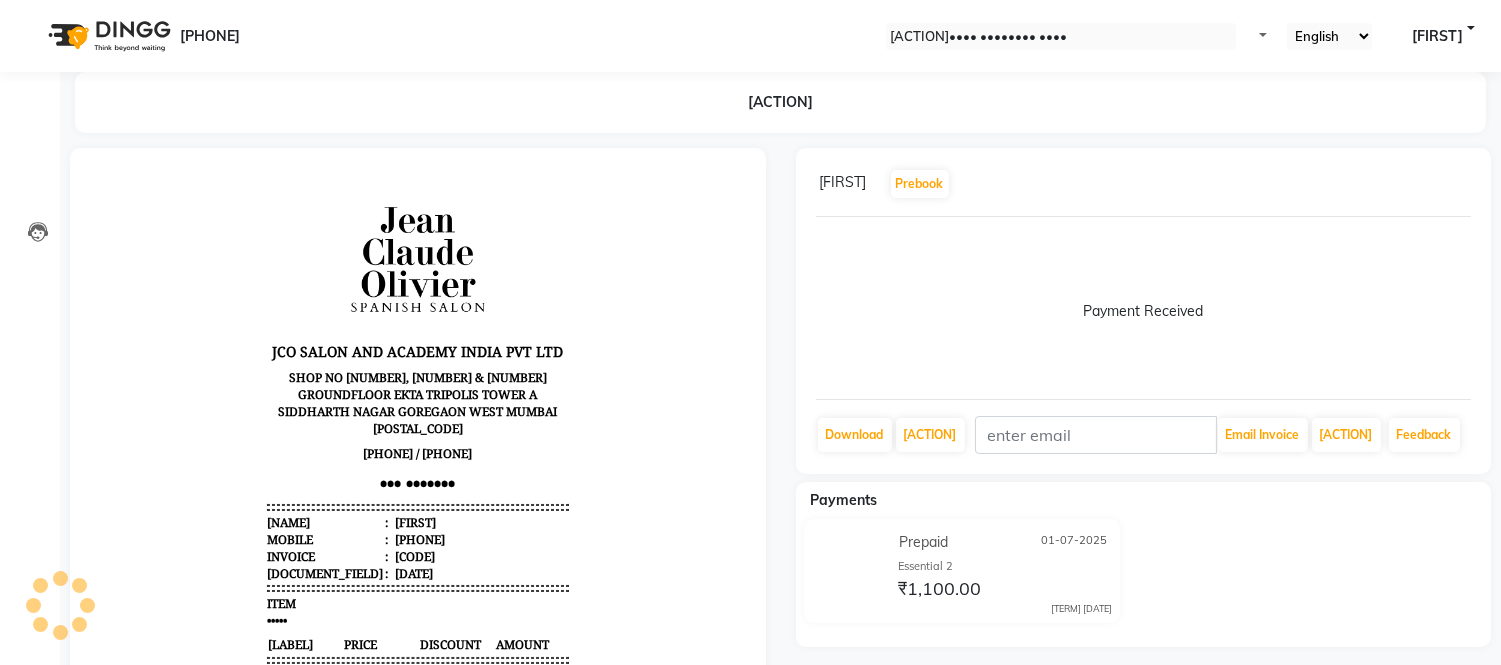scroll, scrollTop: 0, scrollLeft: 0, axis: both 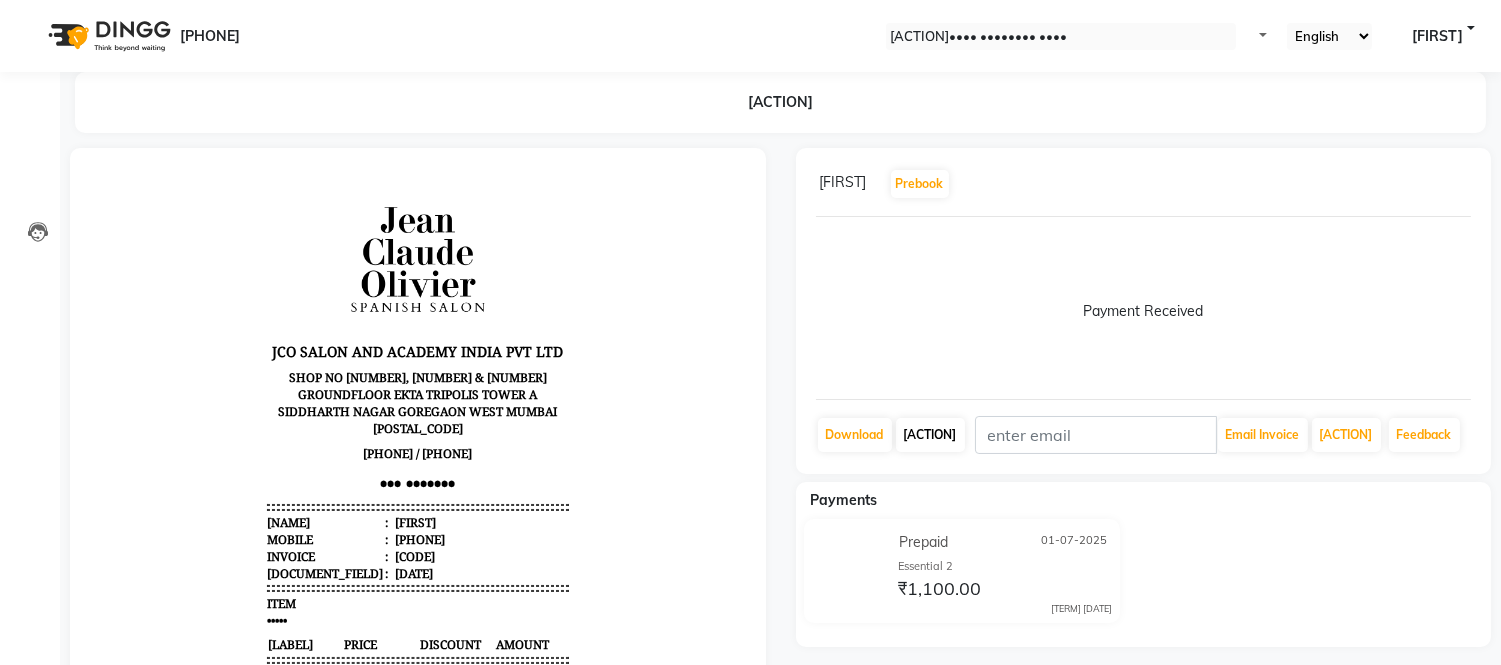 click at bounding box center (957, 434) 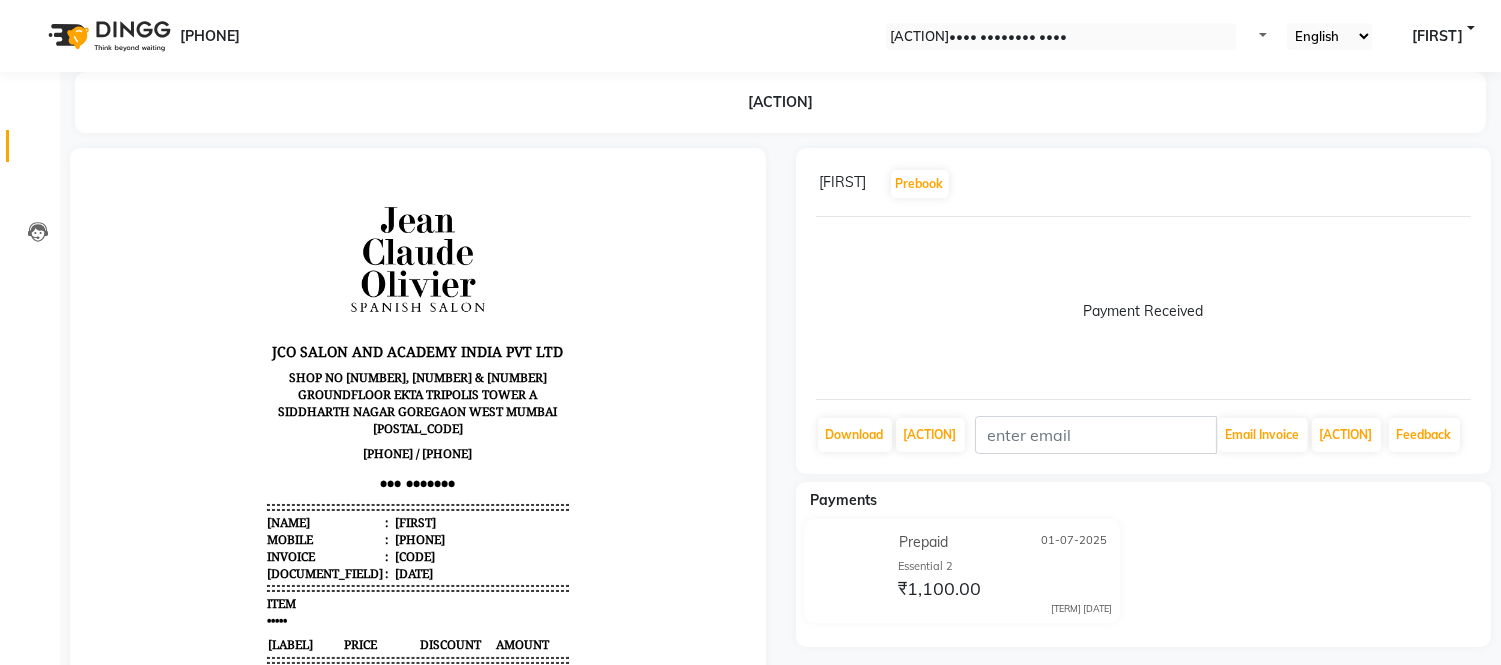 click at bounding box center (38, 151) 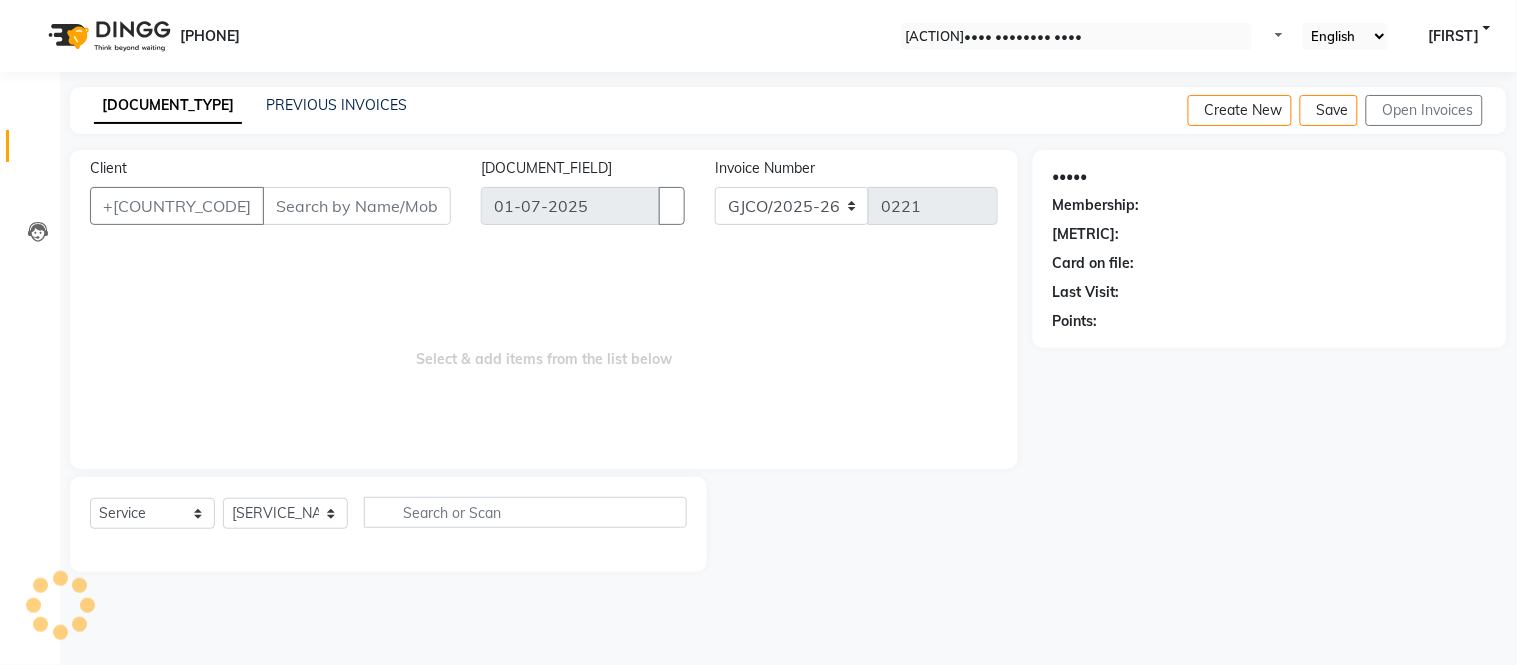 click on "Client" at bounding box center [357, 206] 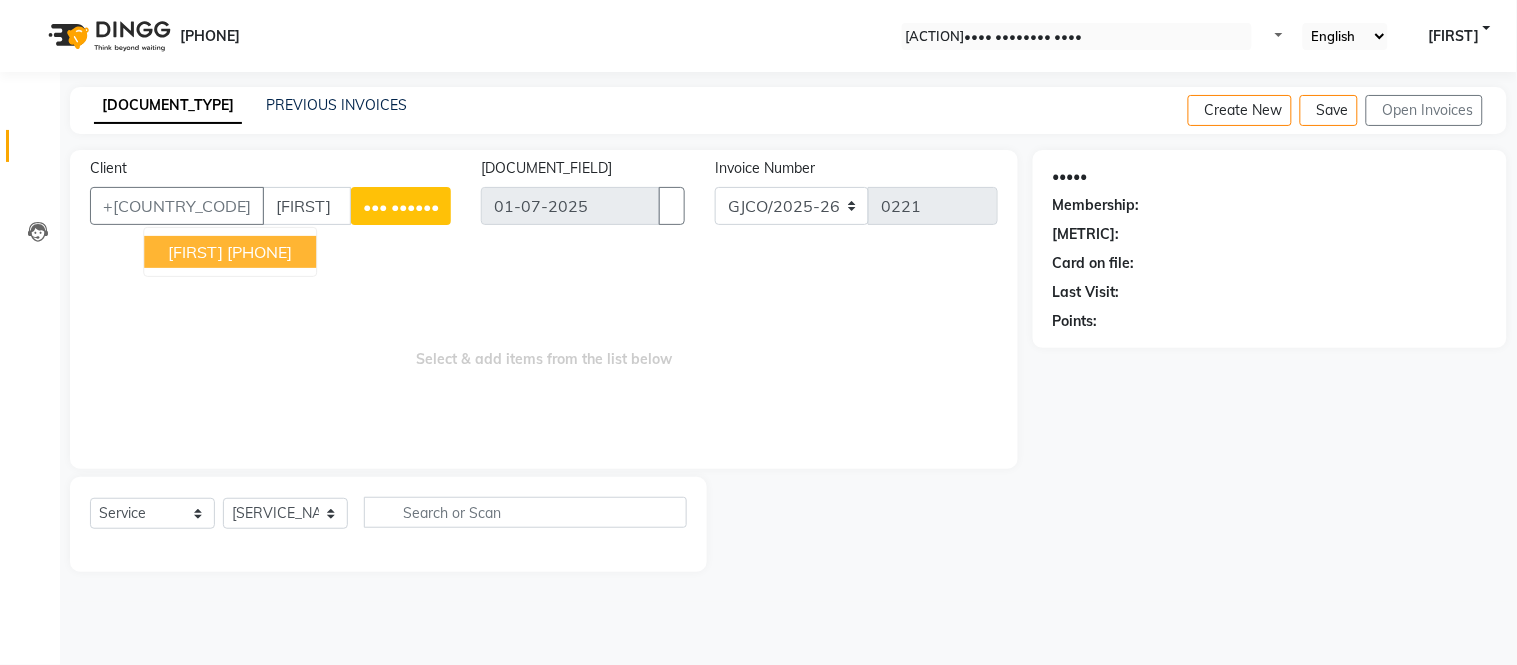 click on "[PHONE]" at bounding box center [259, 252] 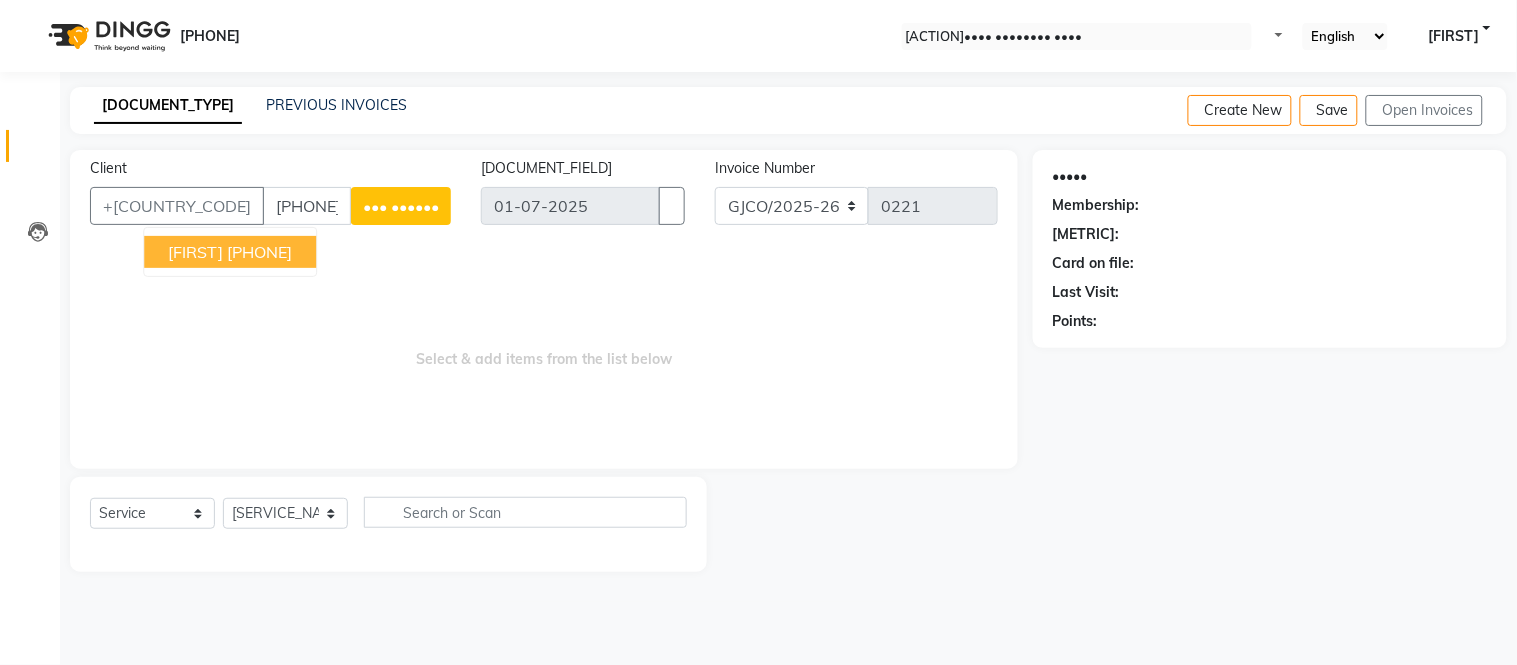 type on "[PHONE]" 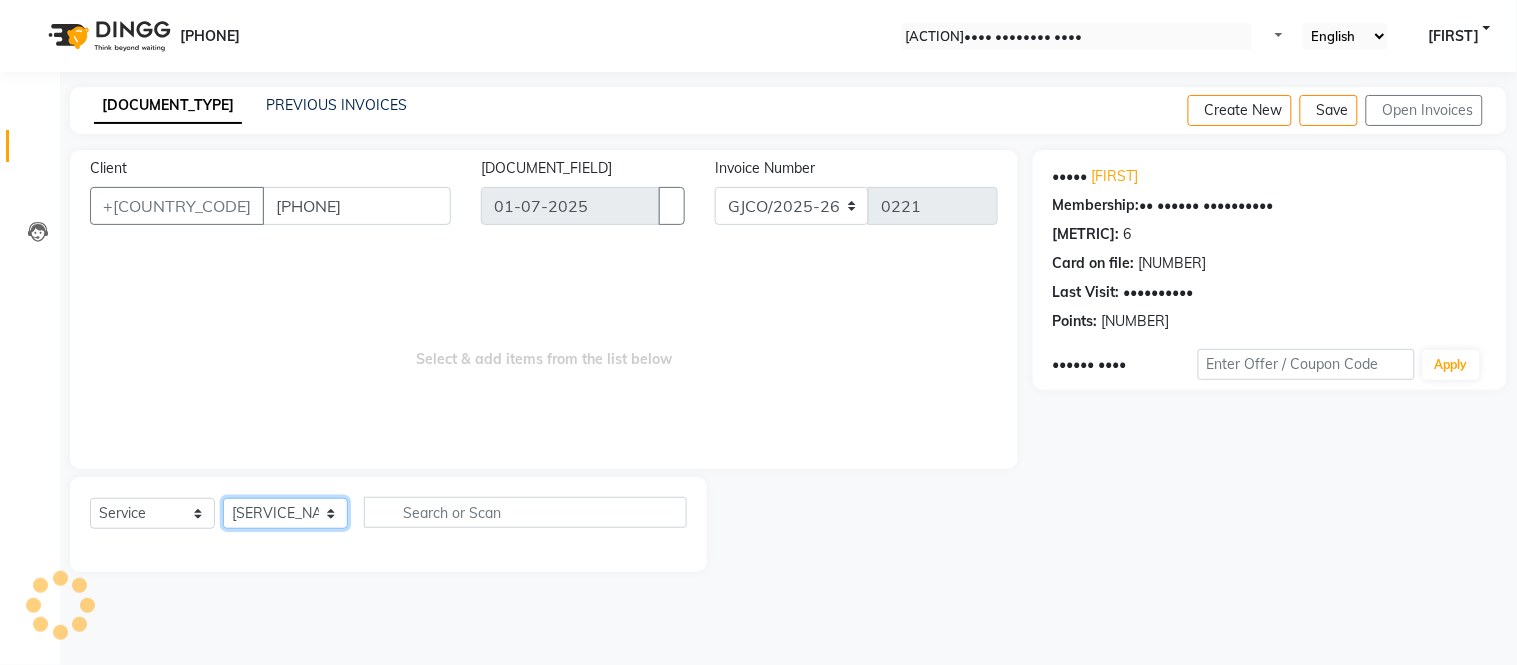 click on "•••••• ••••••• ••••• ••••  ••••• •••• ••••••• •••••••• ••••• ••••• ••••••••• ••••• ••••• •••••• ••••• •••••• ••••• •••• •••• •••• ••••••• ••••• •••••• •••••• ••••• •••••• ••••••• •••••• •••••• ••••••• ••••• ••••••• •• •••••• ••••• •••••••" at bounding box center [285, 513] 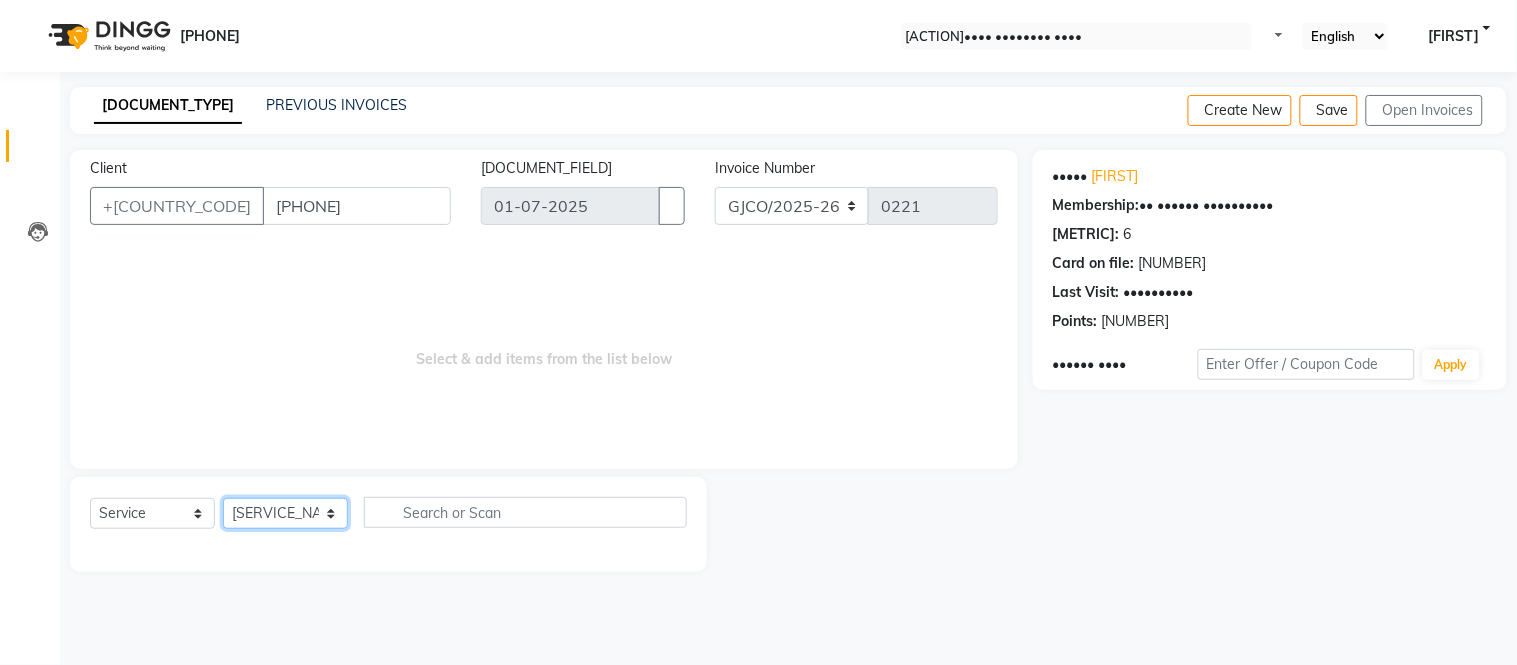 select on "[NUMBER]" 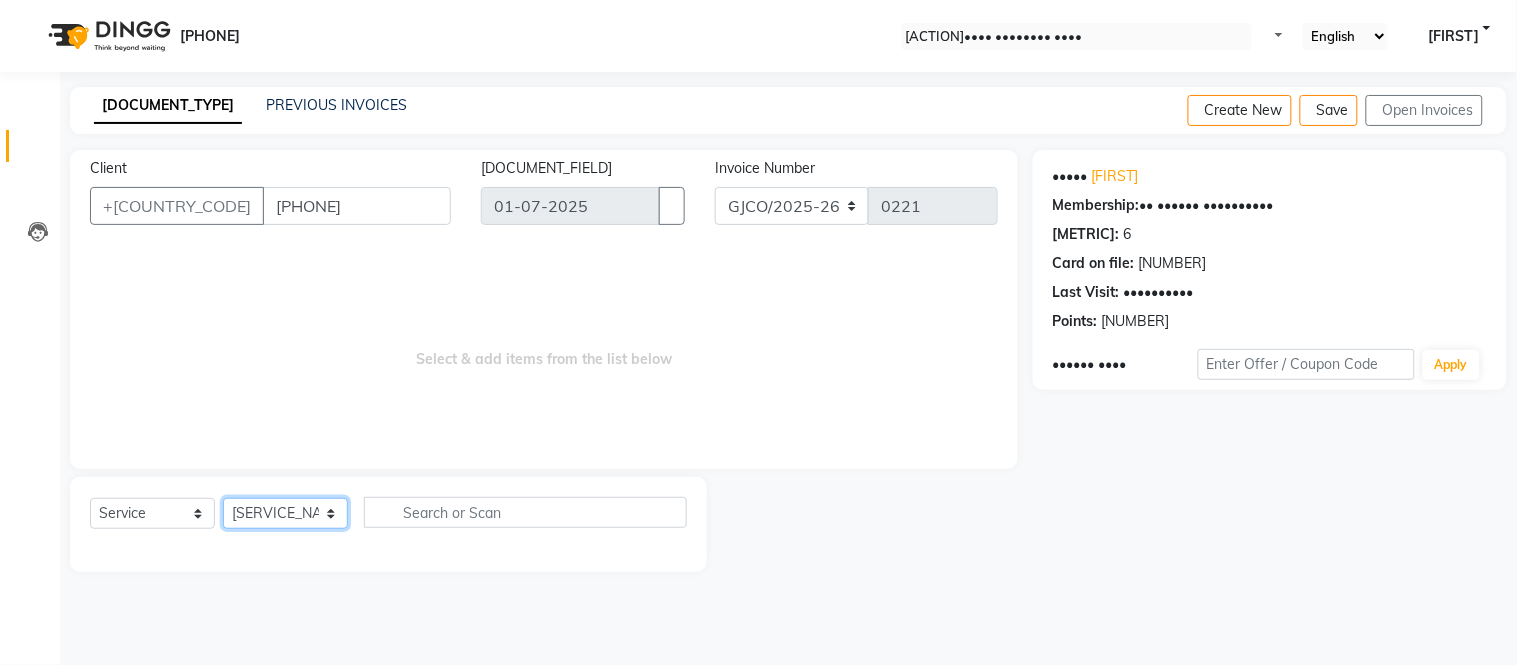 click on "•••••• ••••••• ••••• ••••  ••••• •••• ••••••• •••••••• ••••• ••••• ••••••••• ••••• ••••• •••••• ••••• •••••• ••••• •••• •••• •••• ••••••• ••••• •••••• •••••• ••••• •••••• ••••••• •••••• •••••• ••••••• ••••• ••••••• •• •••••• ••••• •••••••" at bounding box center (285, 513) 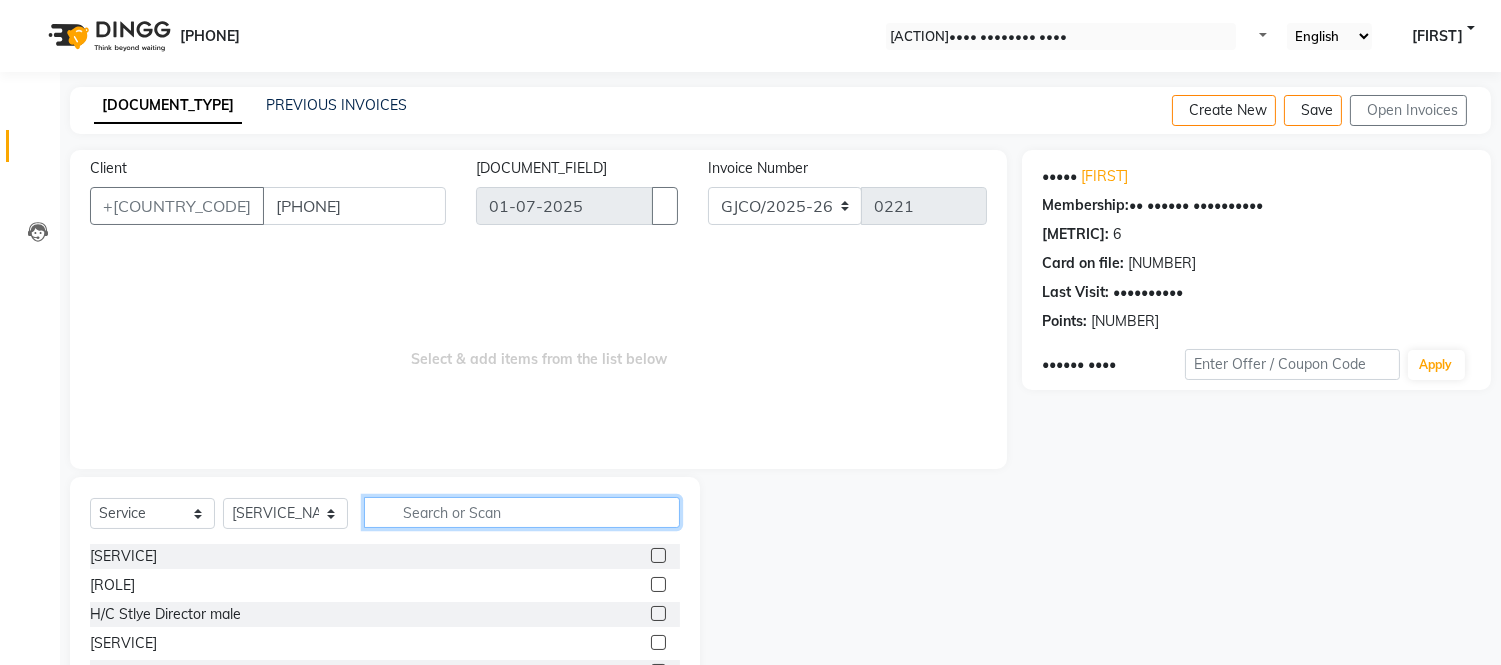 click at bounding box center [522, 512] 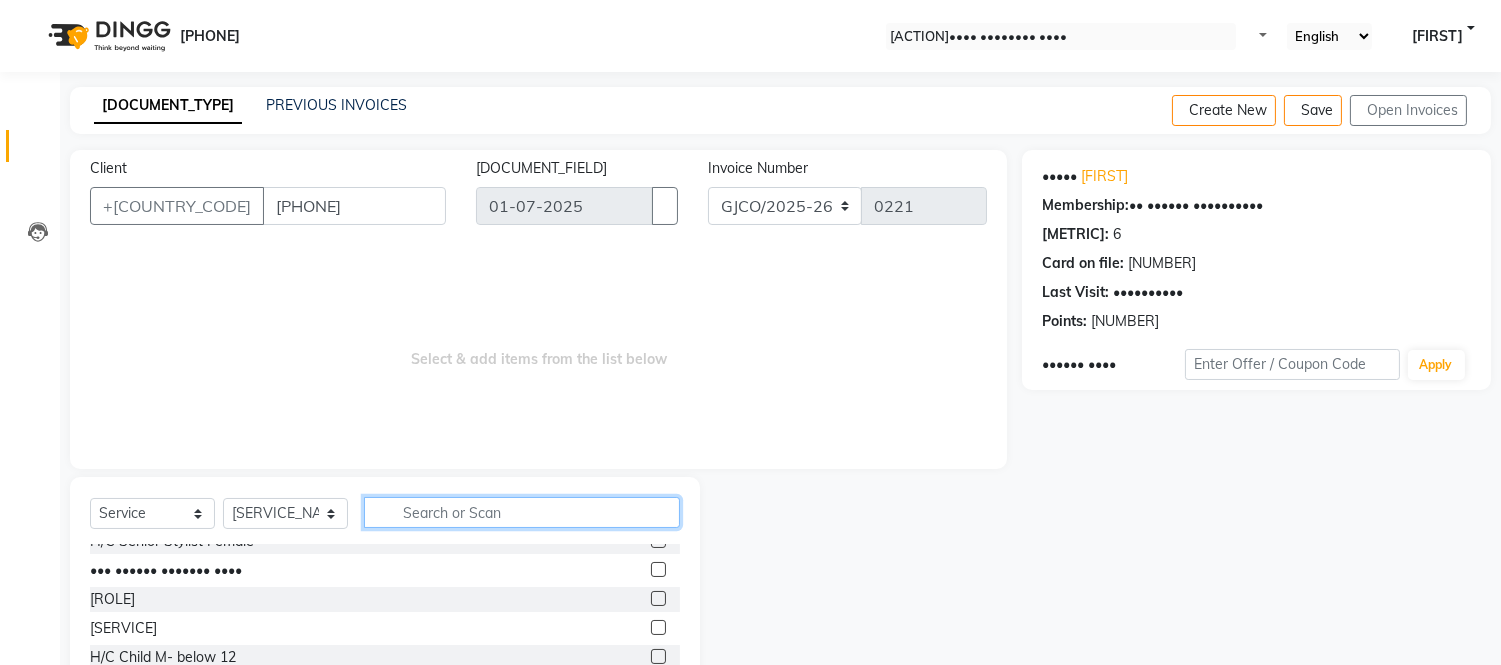 scroll, scrollTop: 128, scrollLeft: 0, axis: vertical 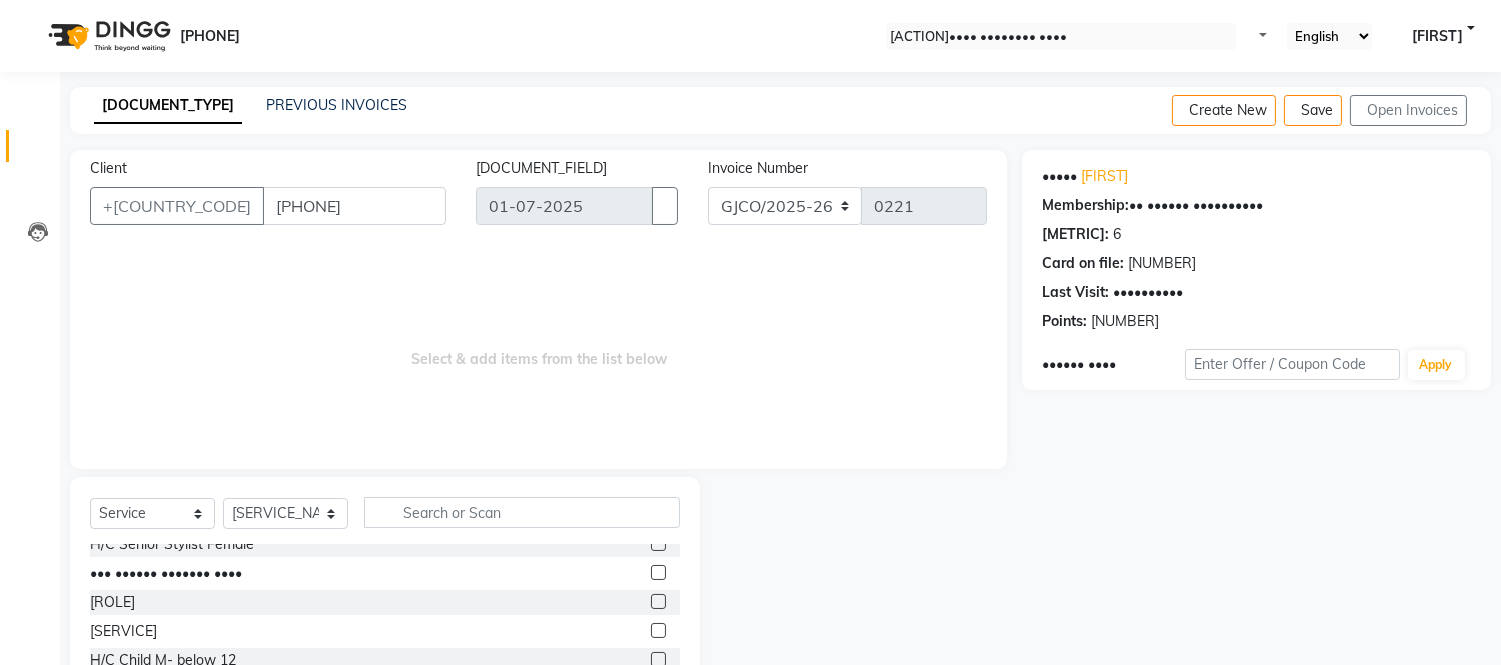 click at bounding box center [658, 601] 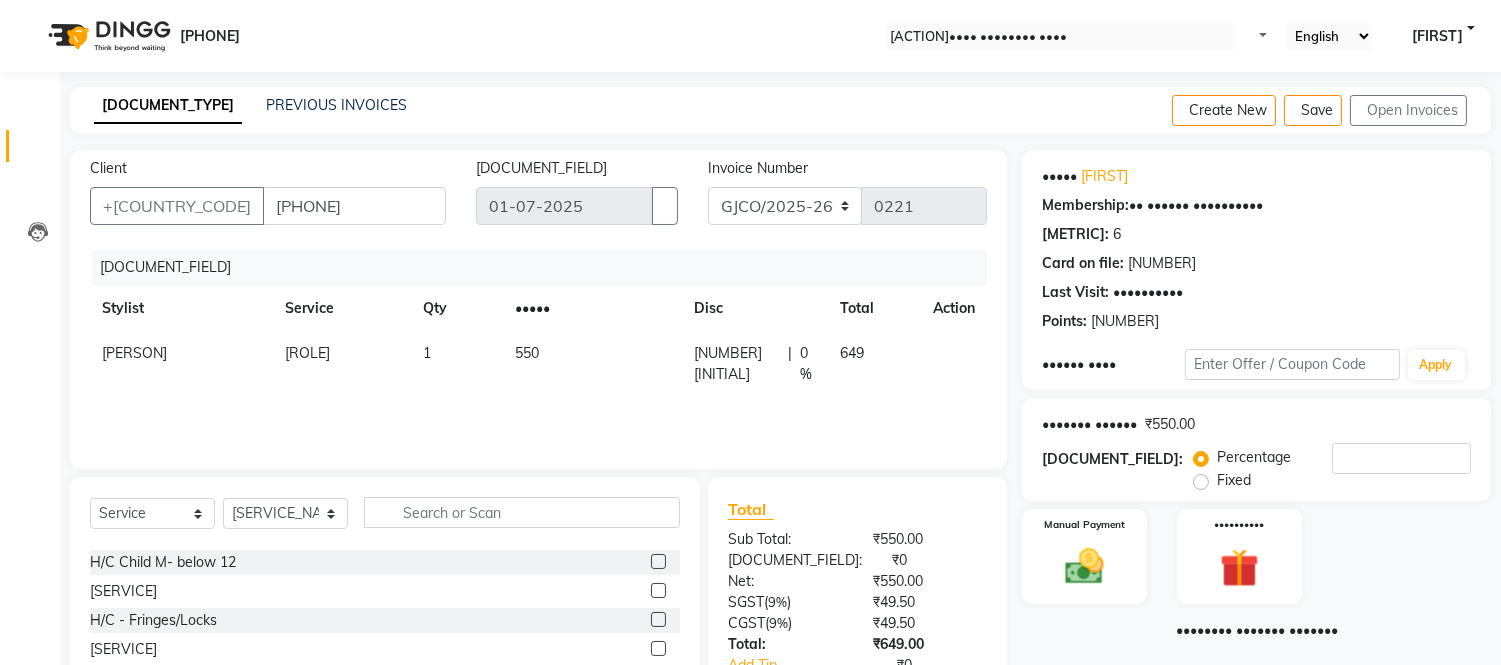 scroll, scrollTop: 222, scrollLeft: 0, axis: vertical 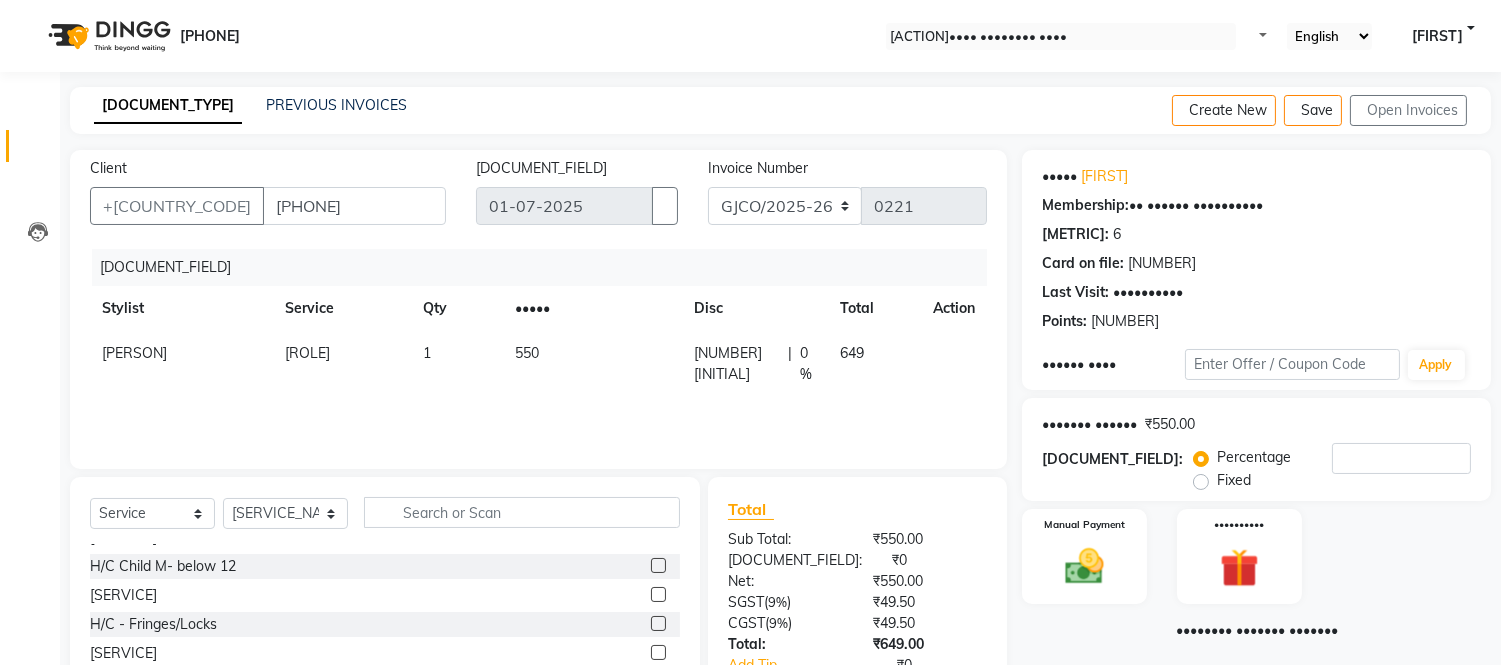 click on "[NUMBER] [INITIAL]" at bounding box center (737, 364) 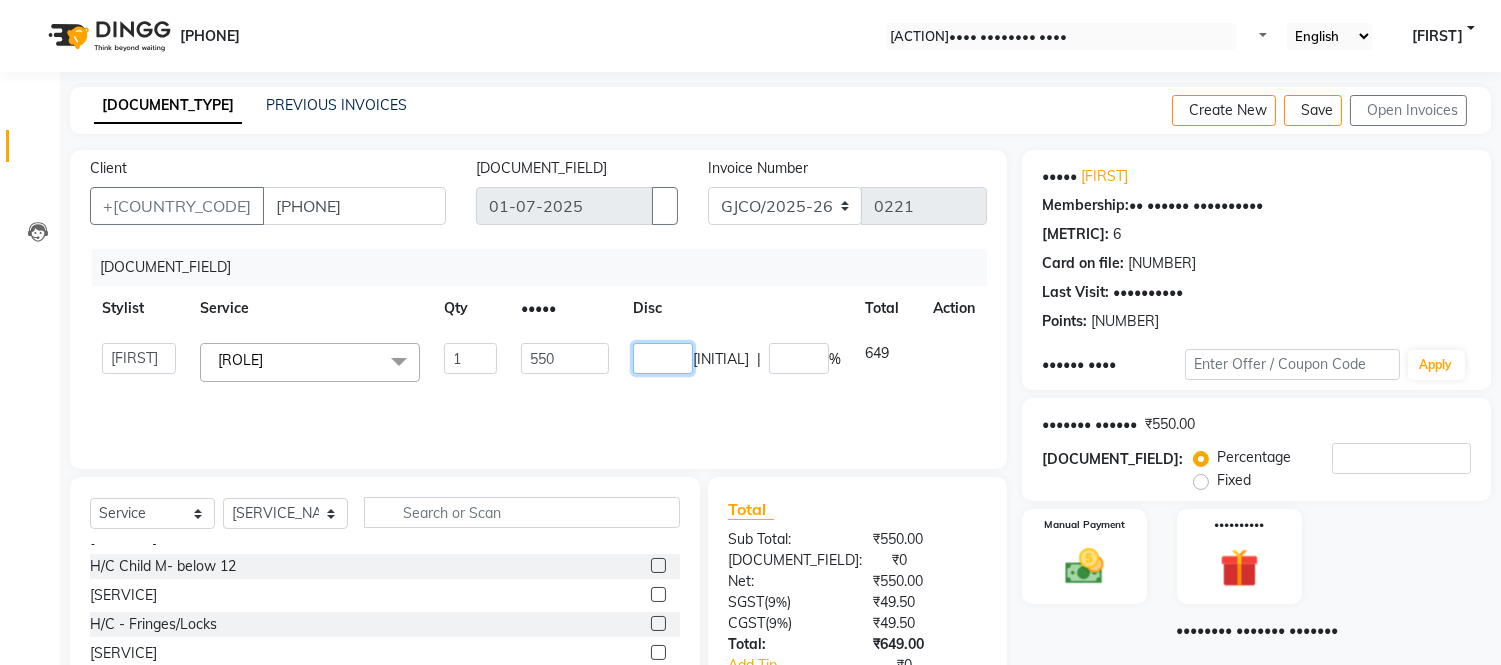 click on "[NUMBER]" at bounding box center (663, 358) 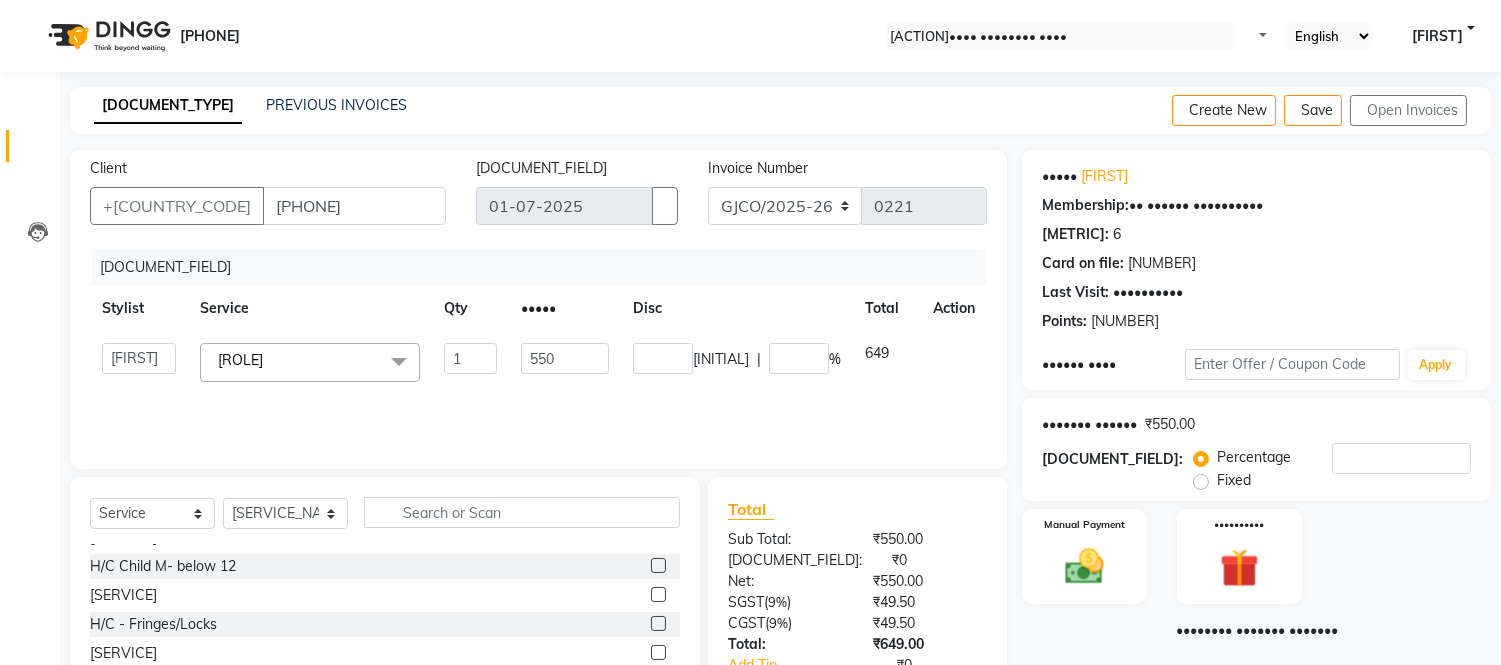 click on "Services Stylist Service Qty Price Disc Total Action Abdul Abid Ajmal Aphy Araslan Ashfaque Aslam Azhar Frontdesk Gopal Jouyi Jubair Komal Tiwari Naomi Raaj Raja Rose Ruchita Sunil katkar Sachin Kumar Thakur Sanatan sanjay Shilpa Shimrei Somya Thotsem as Tulika Wasim salmani H/C Stylist Male x H/C Art Director Male H/C Art Director Female H/C Stlye Director male H/C Stlye Director female H/C Senior Stylist Female H/C Senior Stylist male H/C Stylist Male H/C Stylist Female H/C Child M- below 12 H/C Child F - below 12 H/C - Fringes/Locks PQ Hair Wash Male +Styling Wash & Blow Dry short Wash & Blow Dry medium Wash & Blow Dry long Wash & Paddle Dry Wash & Blast Dry Shampoo & conditioner Add on Mask/ Deep Conditioning Extension Wash (onwards) Blow Dry Hair Ironing Short Hair Tong (Onwards) Hair do (Onwards) Crimping /Braiding(Onwards) Up Style (Onwards) Hair per Strand (Onwards) Hair Braid ( onwards) Hair Ironing mid length Hair ironing long 1 F" at bounding box center [538, 349] 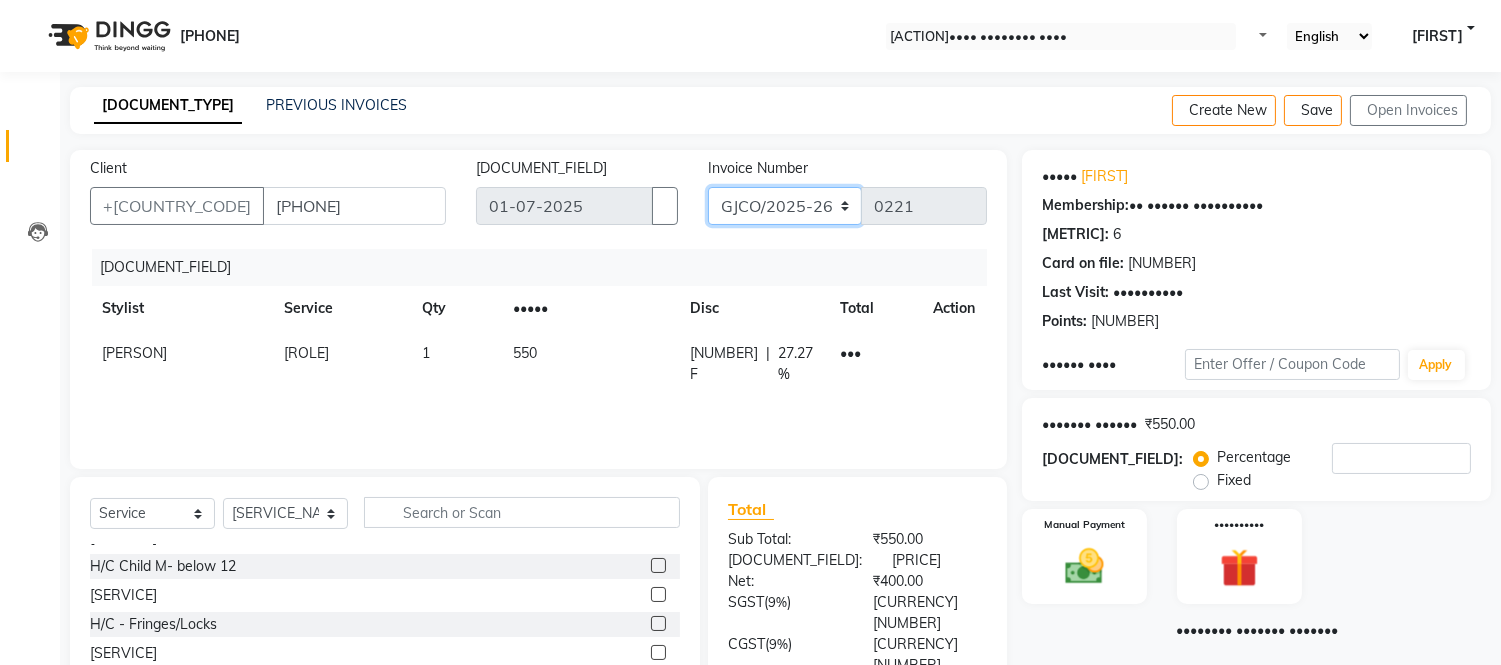 click on "GJCO/2025-26 SCG/2025-26 Gpre/2025-26" at bounding box center [785, 206] 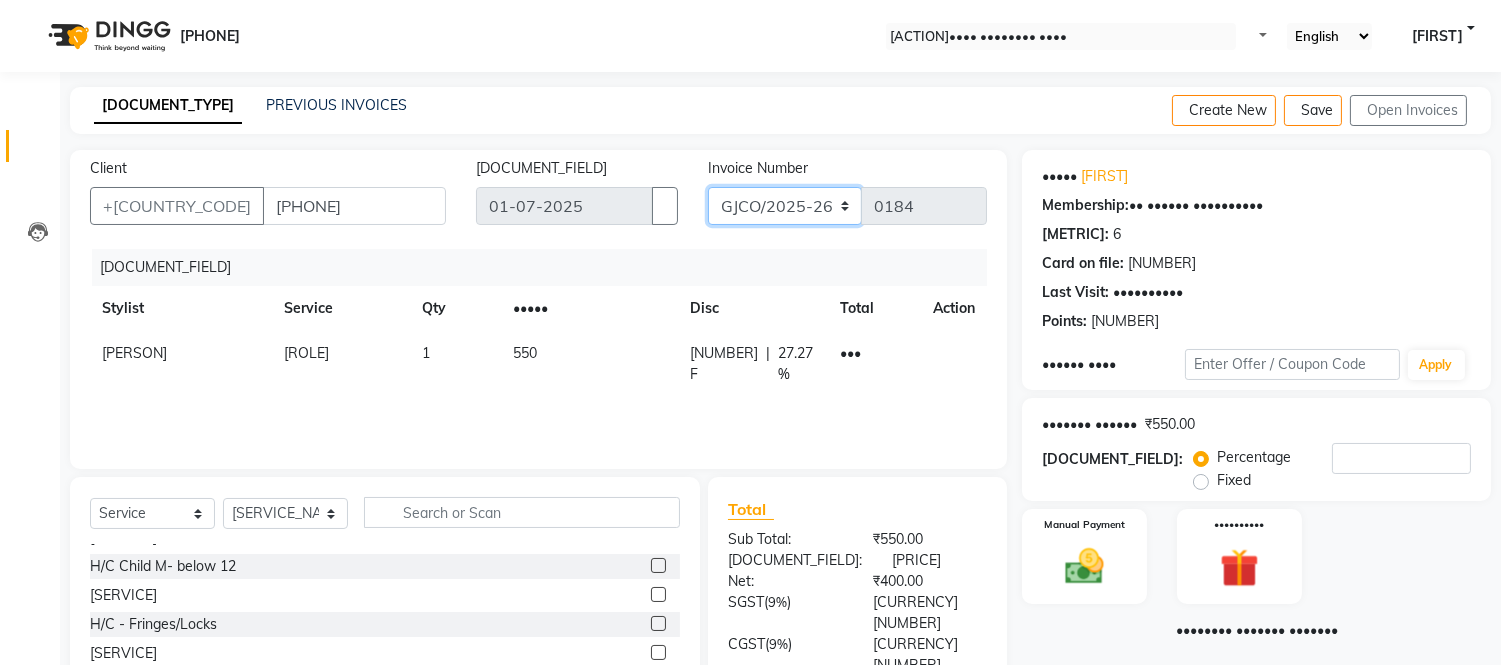 scroll, scrollTop: 135, scrollLeft: 0, axis: vertical 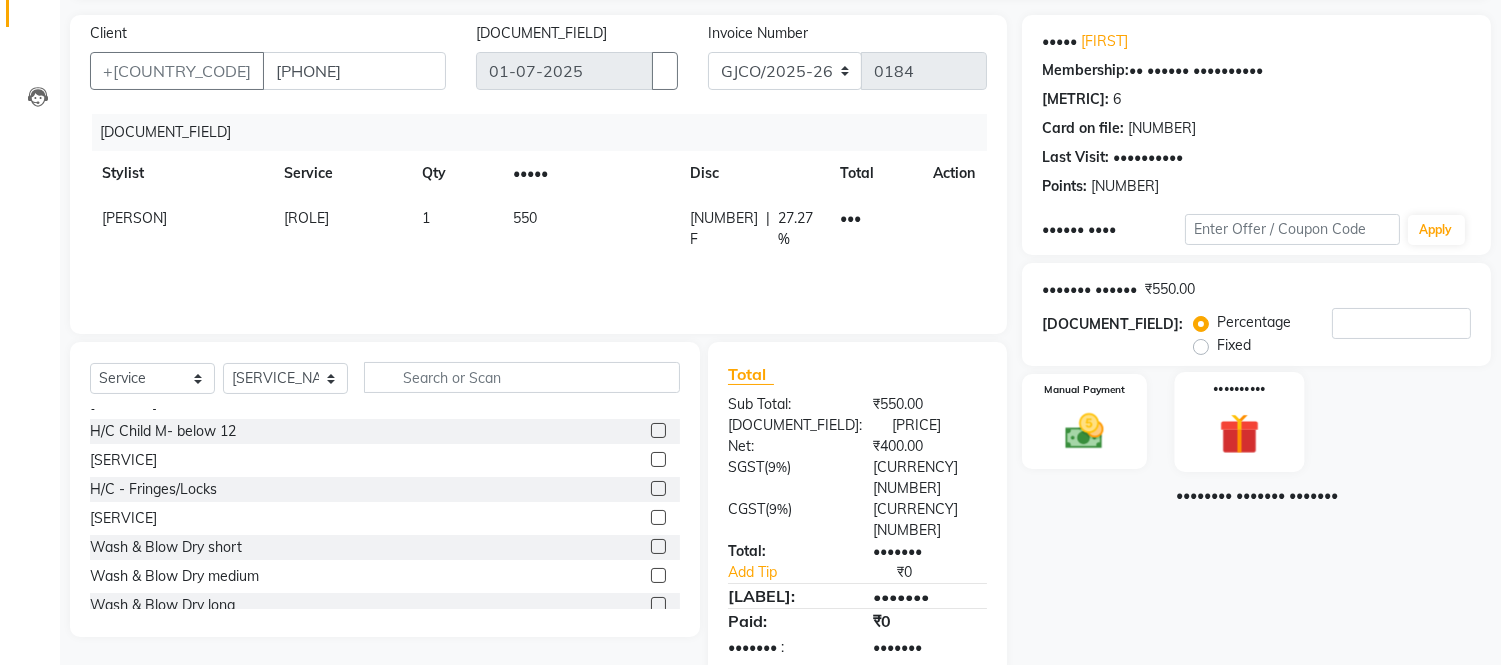 click at bounding box center [1084, 431] 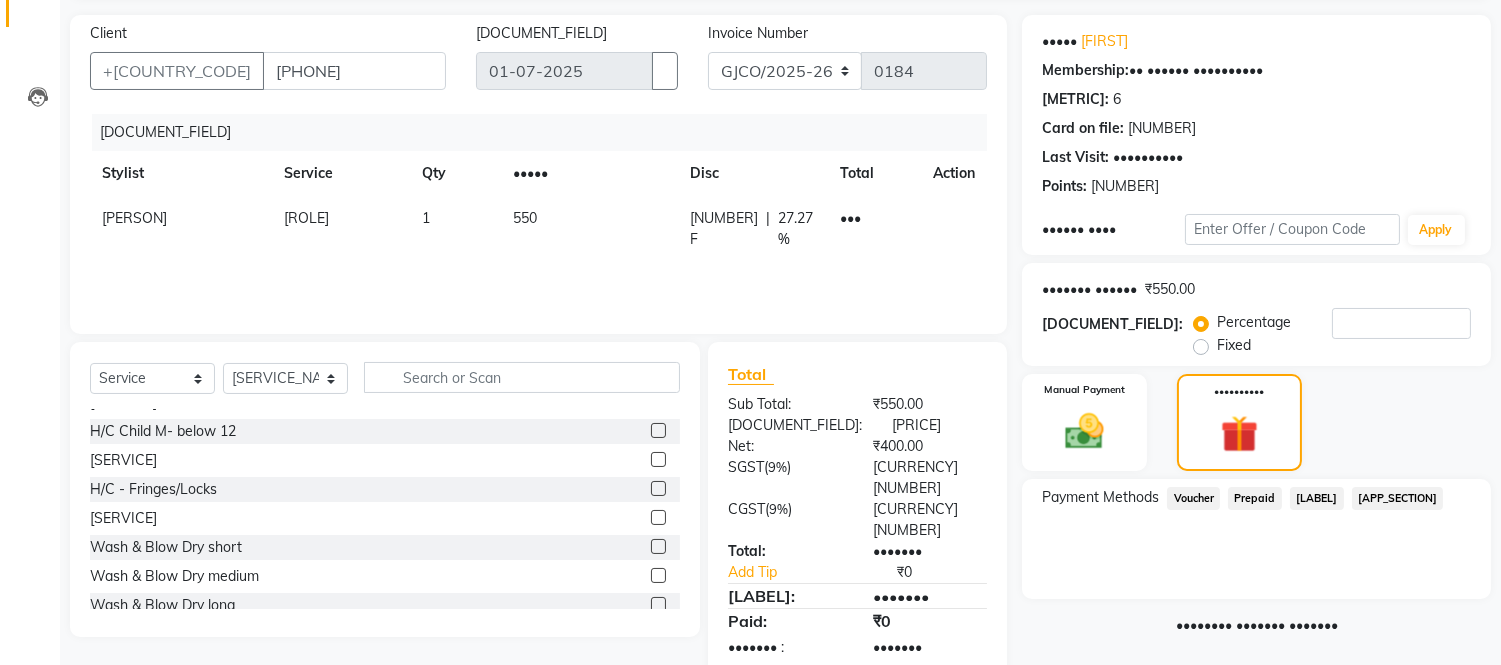 click on "[LABEL]" at bounding box center (1193, 498) 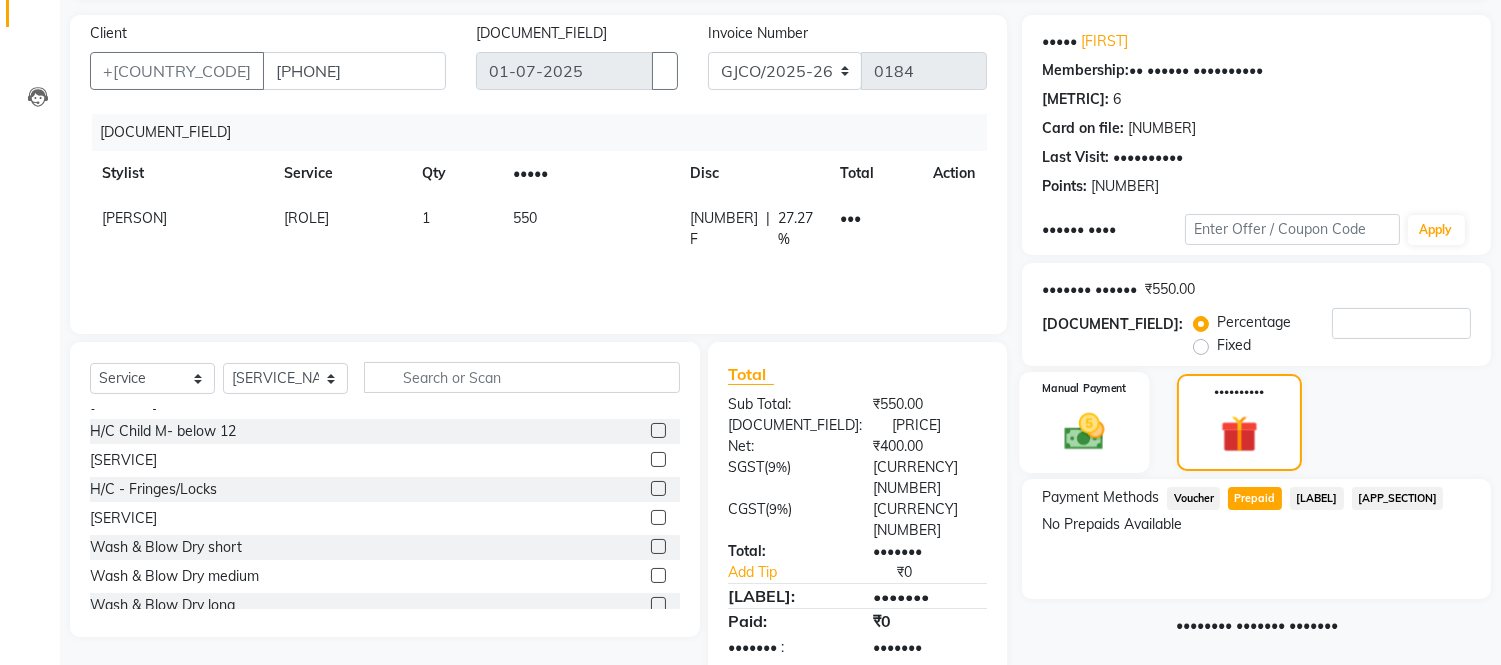 click at bounding box center [1085, 431] 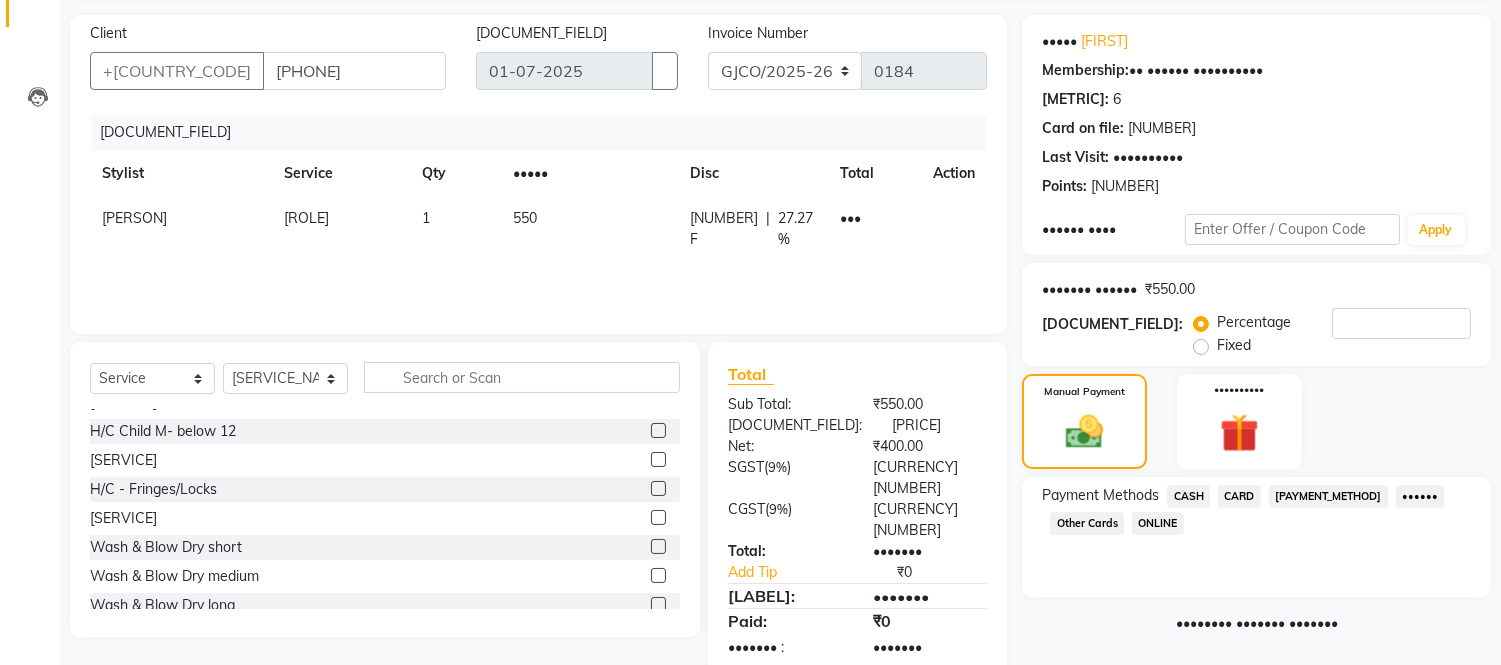 click on "CASH" at bounding box center (1188, 496) 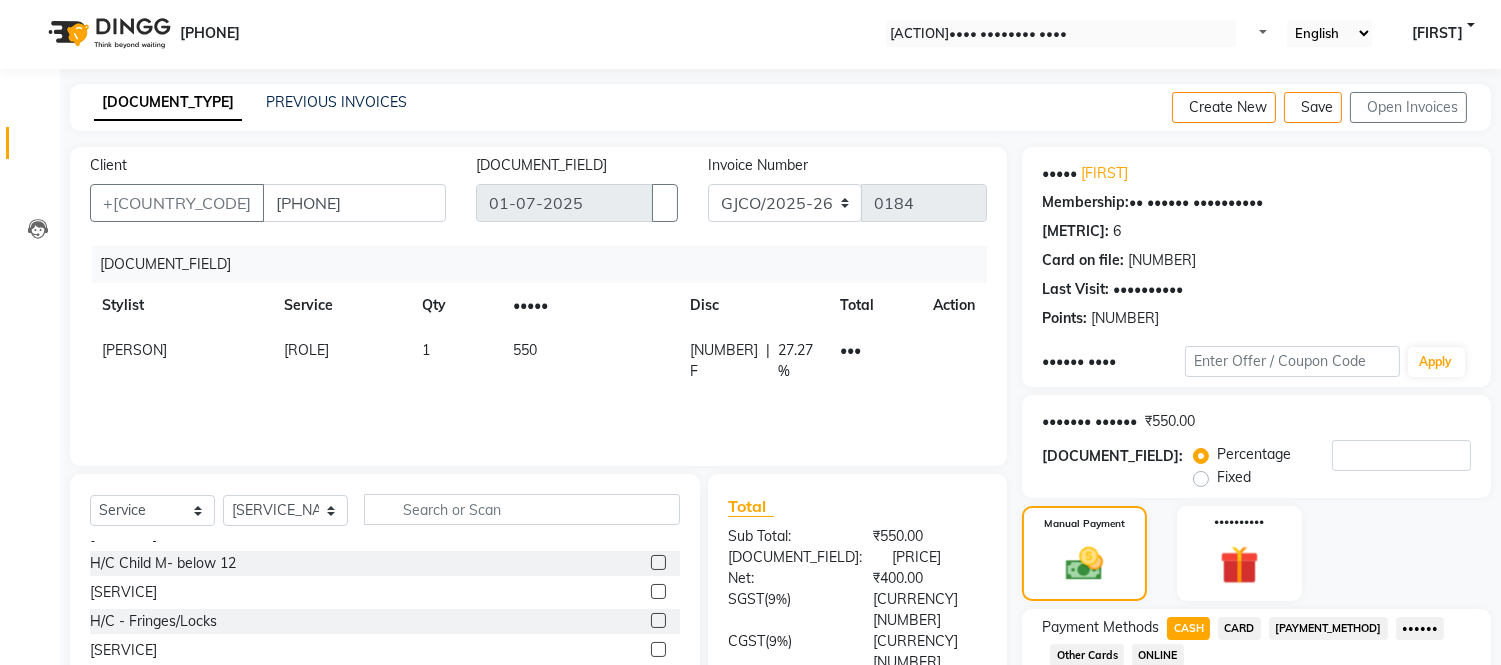 scroll, scrollTop: 6, scrollLeft: 0, axis: vertical 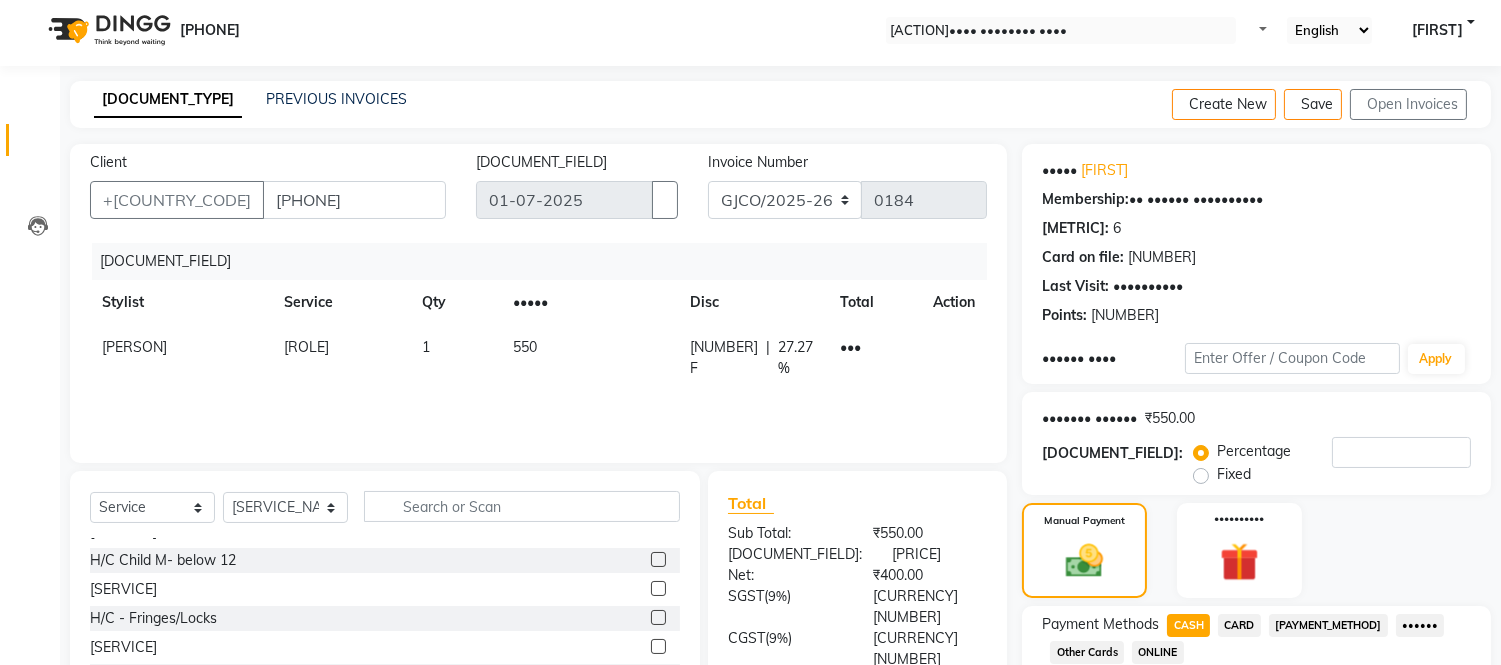 click at bounding box center (1475, 105) 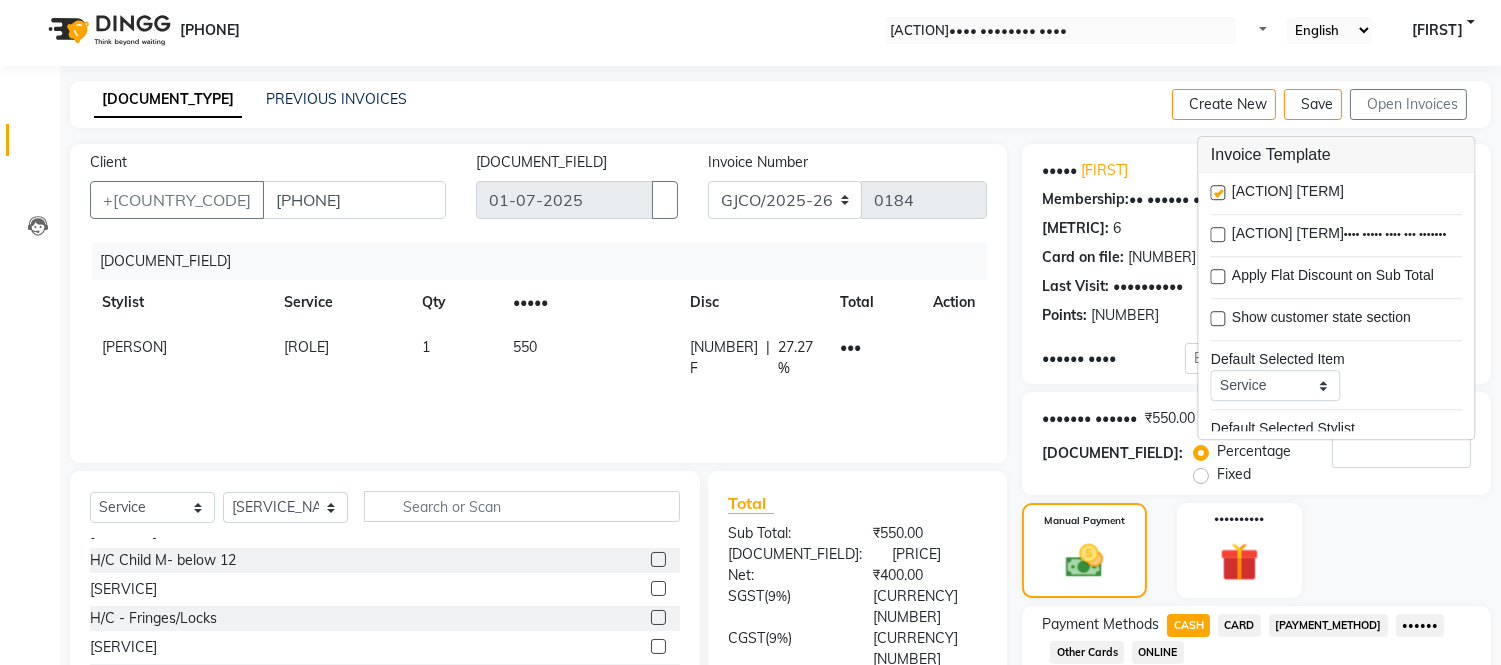click at bounding box center (1218, 192) 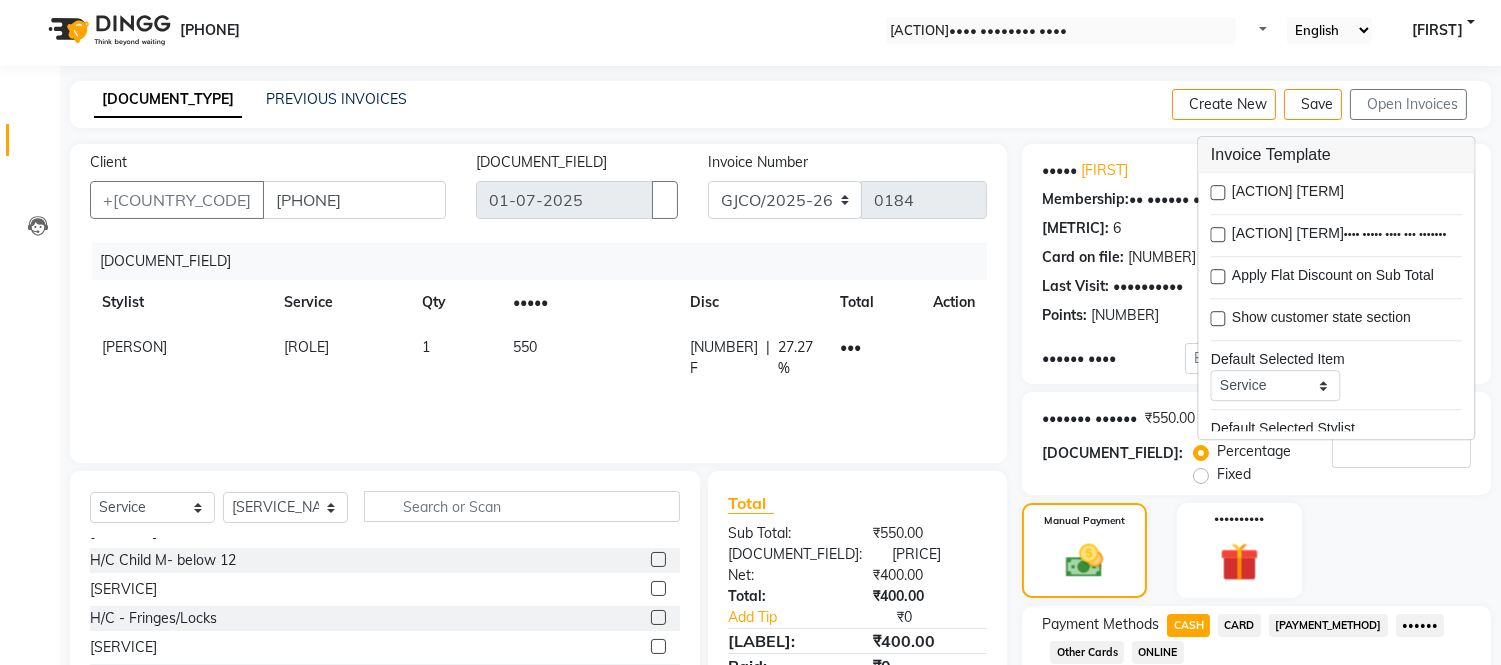 scroll, scrollTop: 178, scrollLeft: 0, axis: vertical 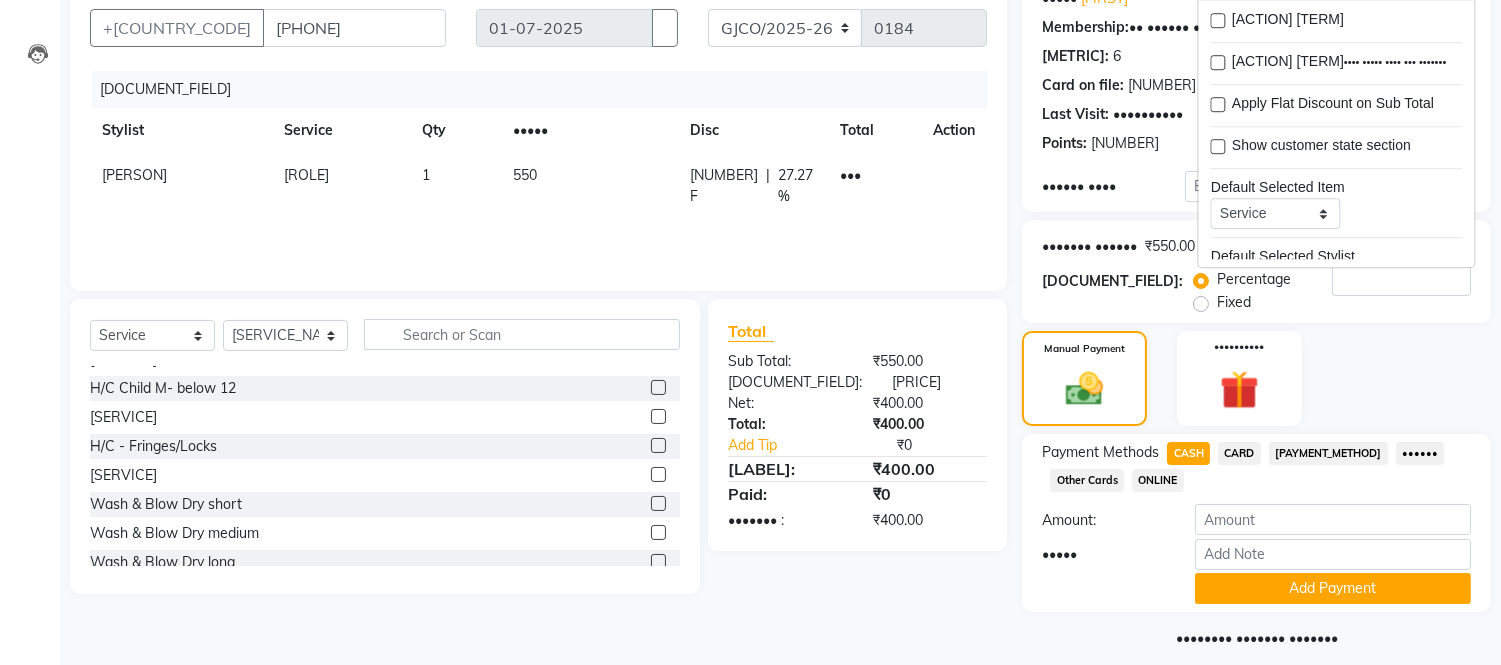 click on "CARD" at bounding box center [1188, 453] 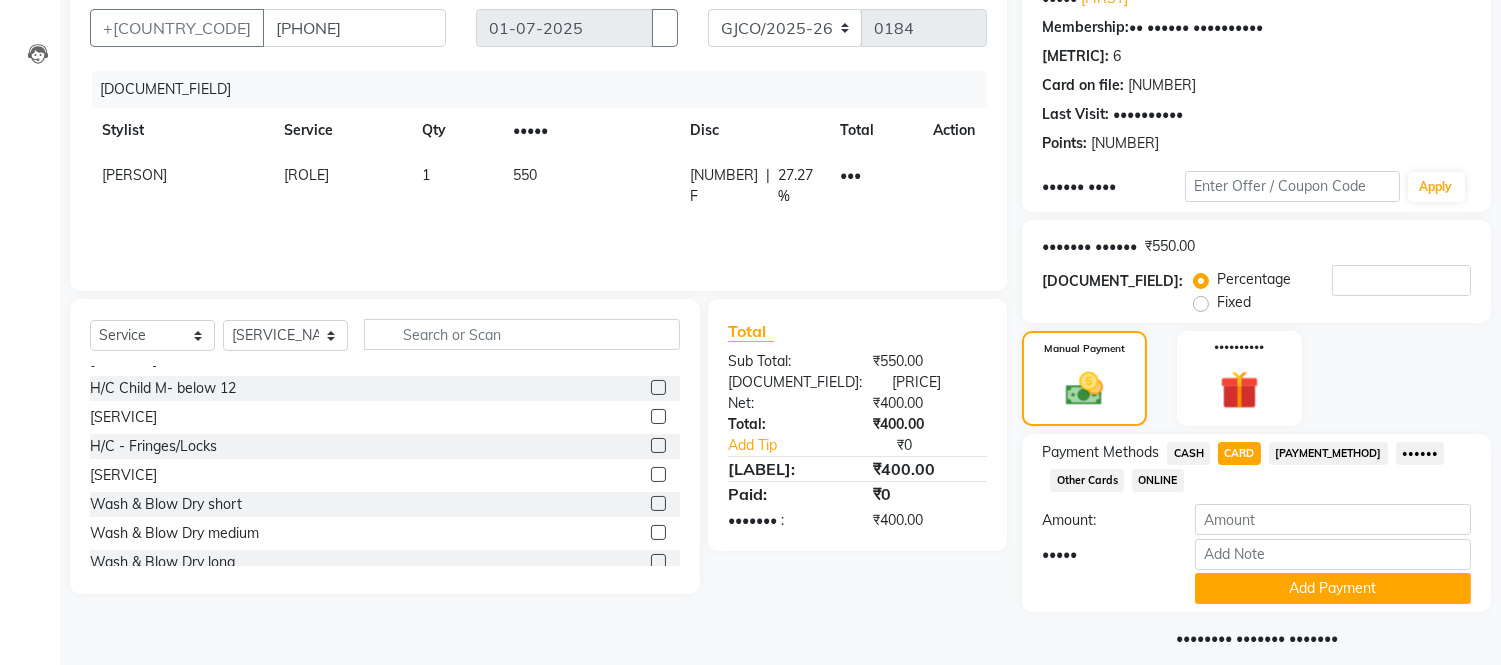 click on "CASH" at bounding box center [1188, 453] 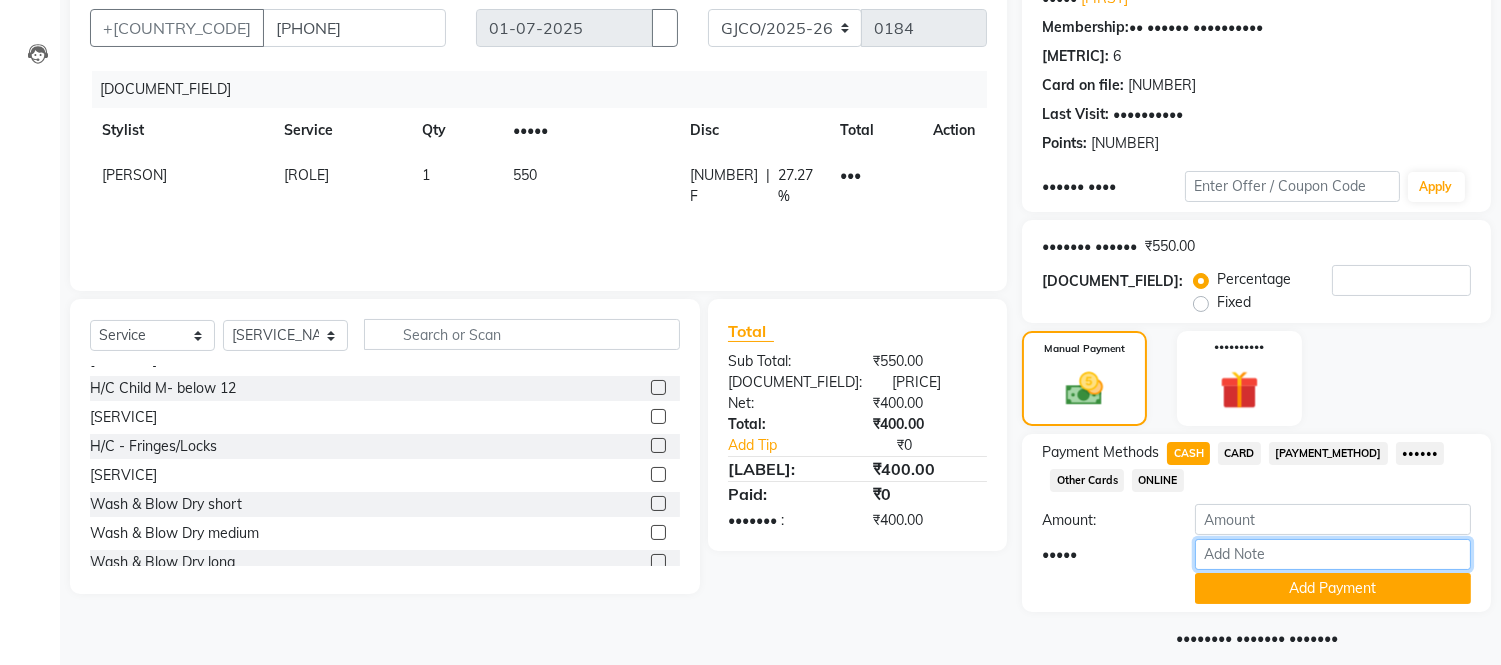 click on "•••••" at bounding box center (1333, 554) 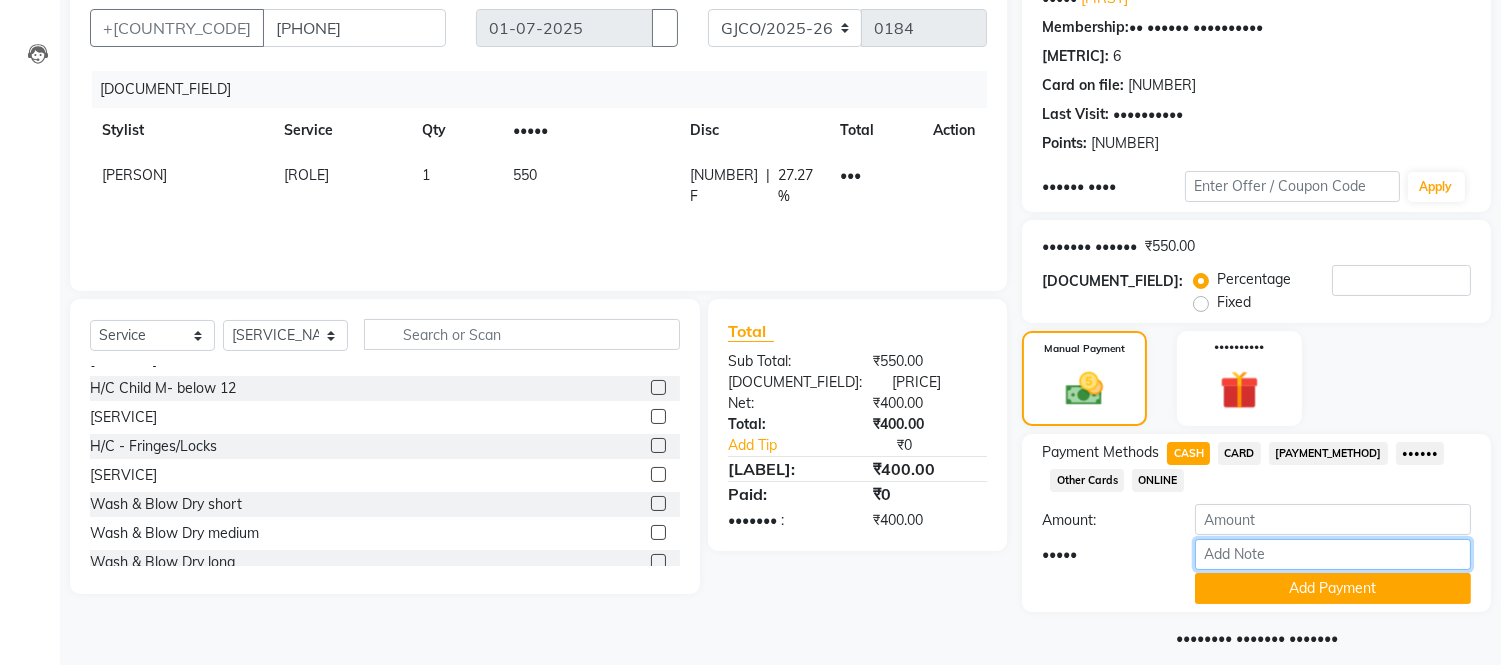 type on "[NAME]" 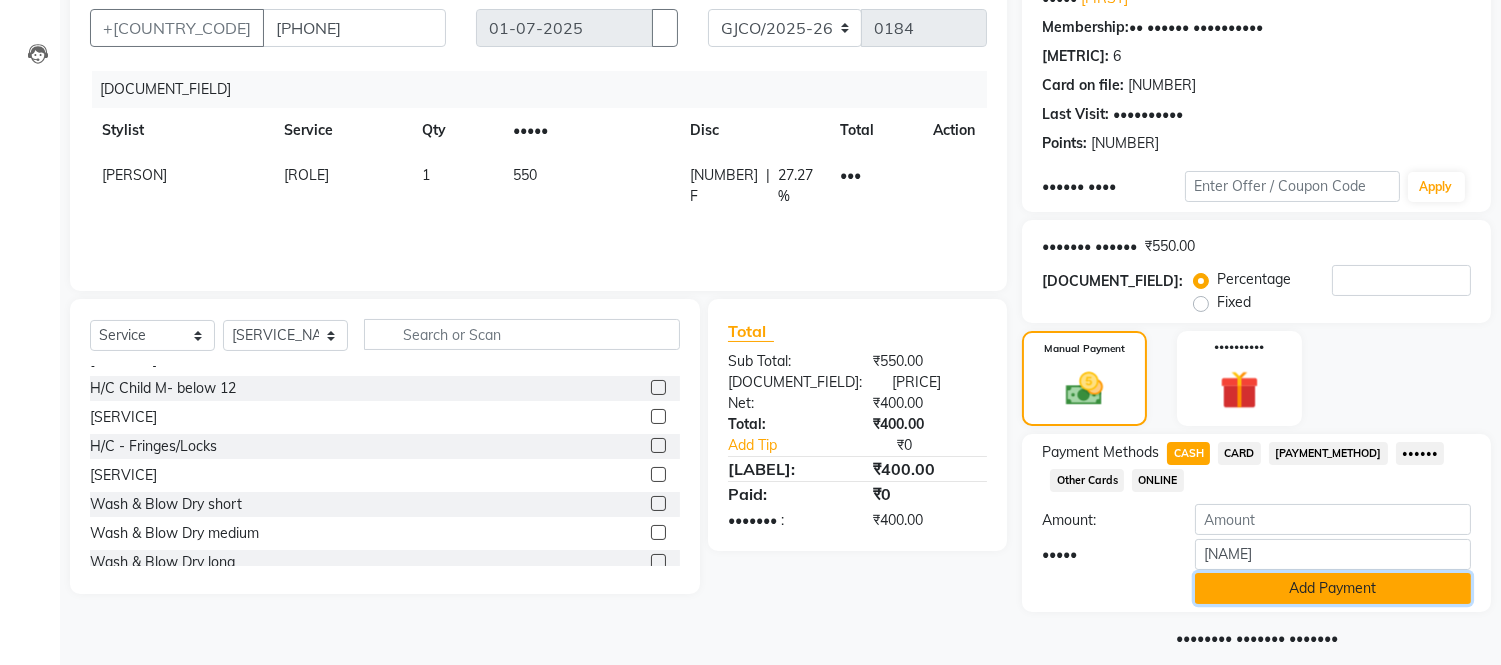 click on "Add Payment" at bounding box center [1333, 588] 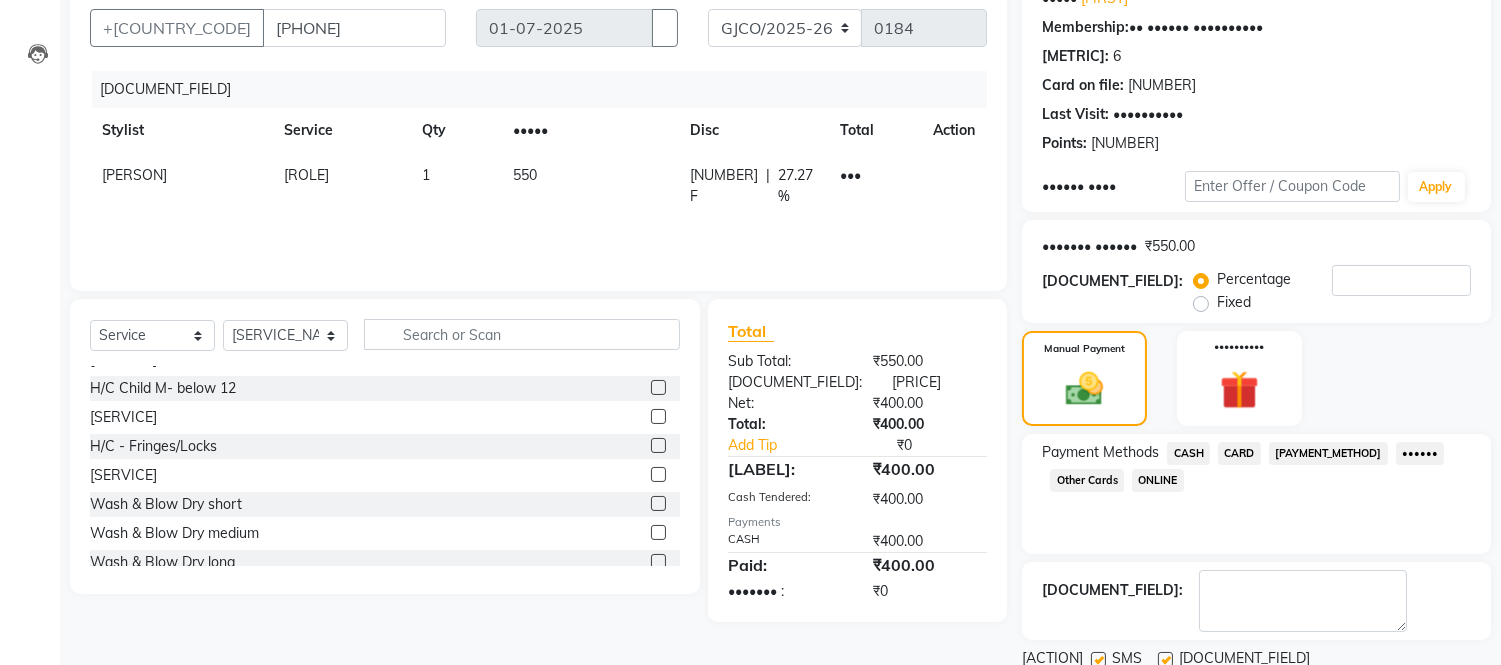 scroll, scrollTop: 234, scrollLeft: 0, axis: vertical 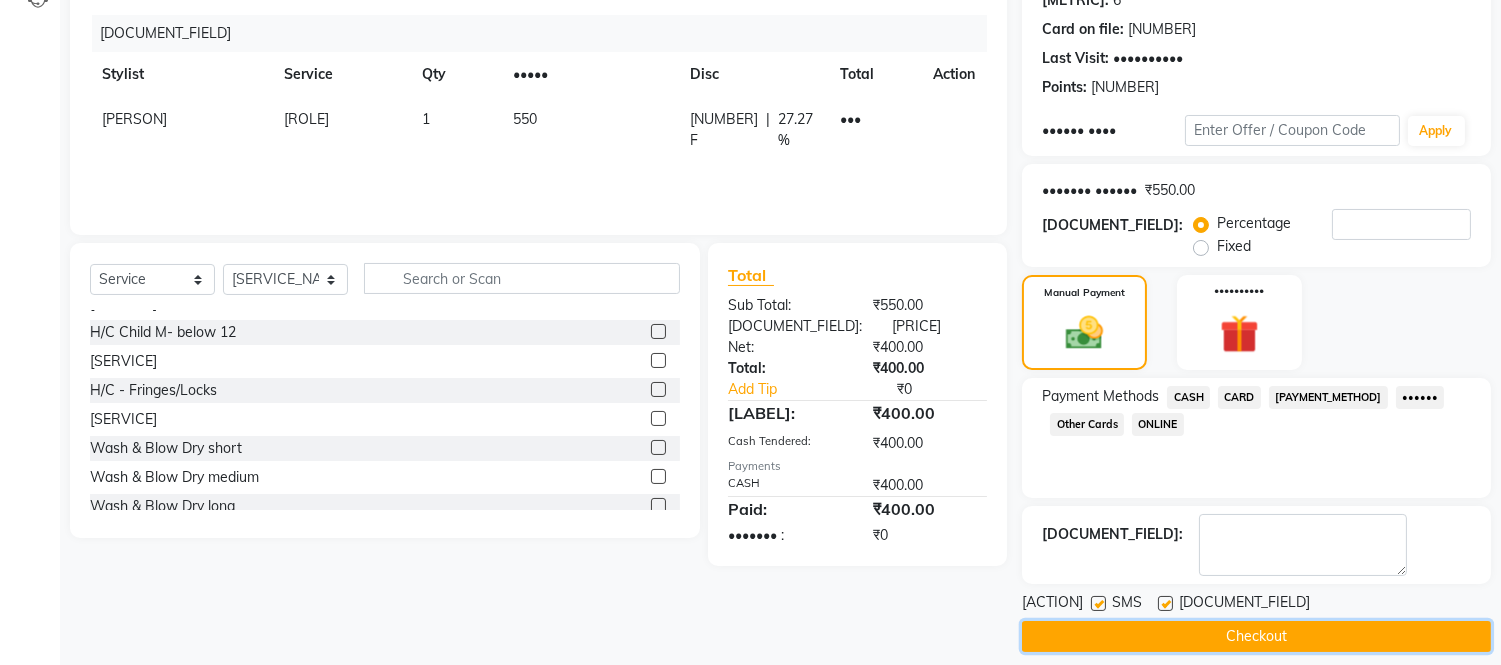 click on "Checkout" at bounding box center (1256, 636) 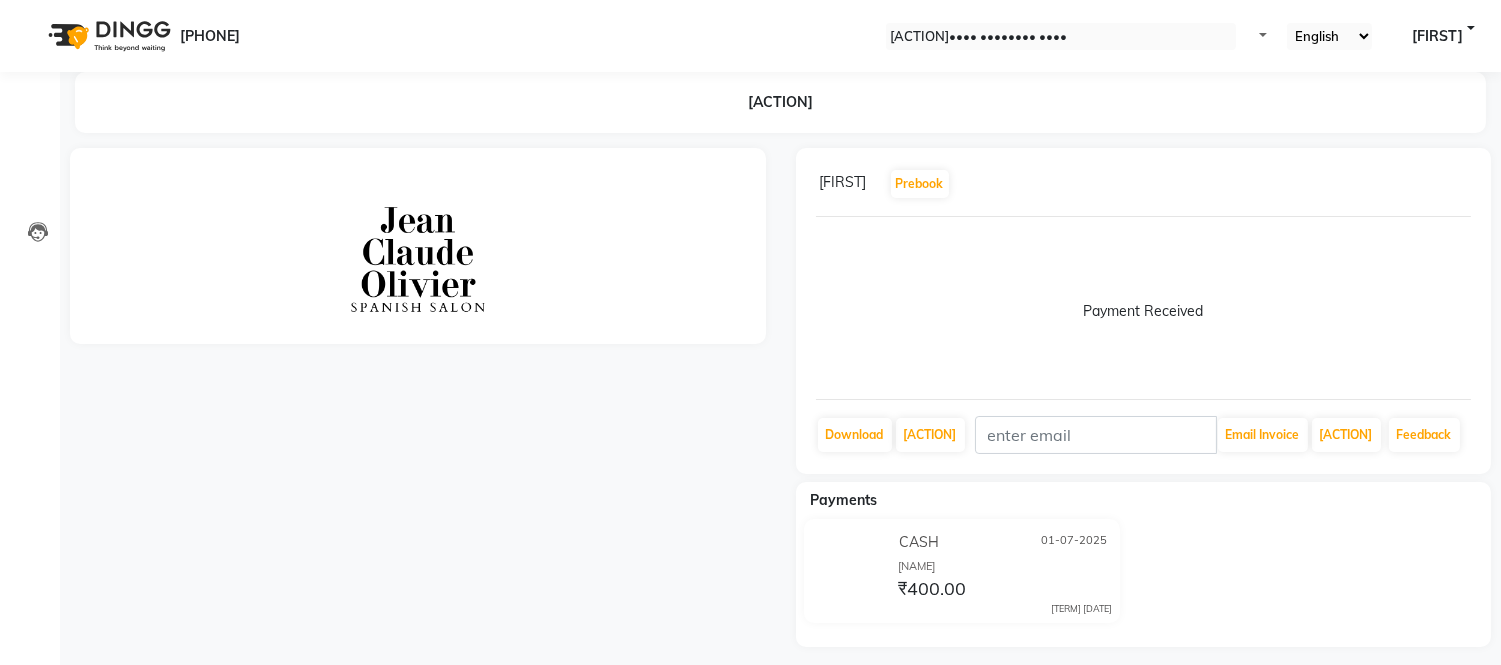 scroll, scrollTop: 0, scrollLeft: 0, axis: both 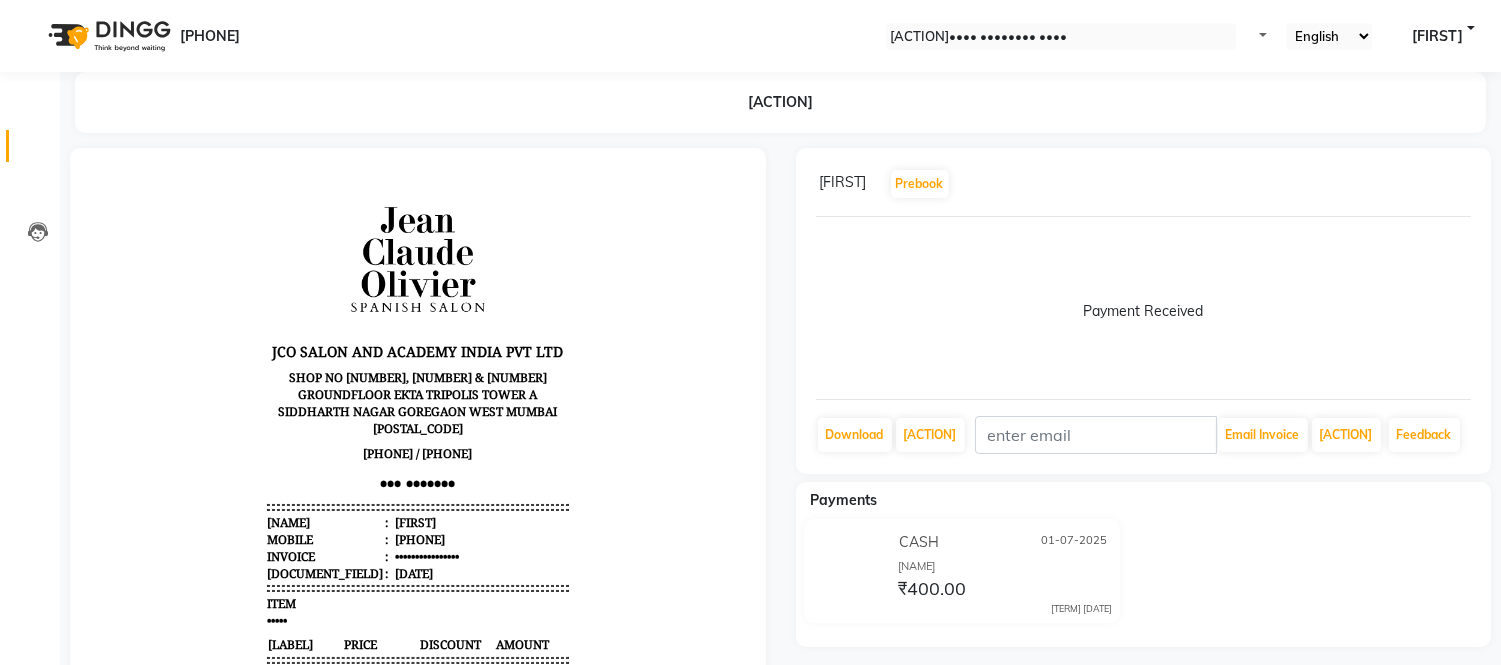 click at bounding box center [38, 151] 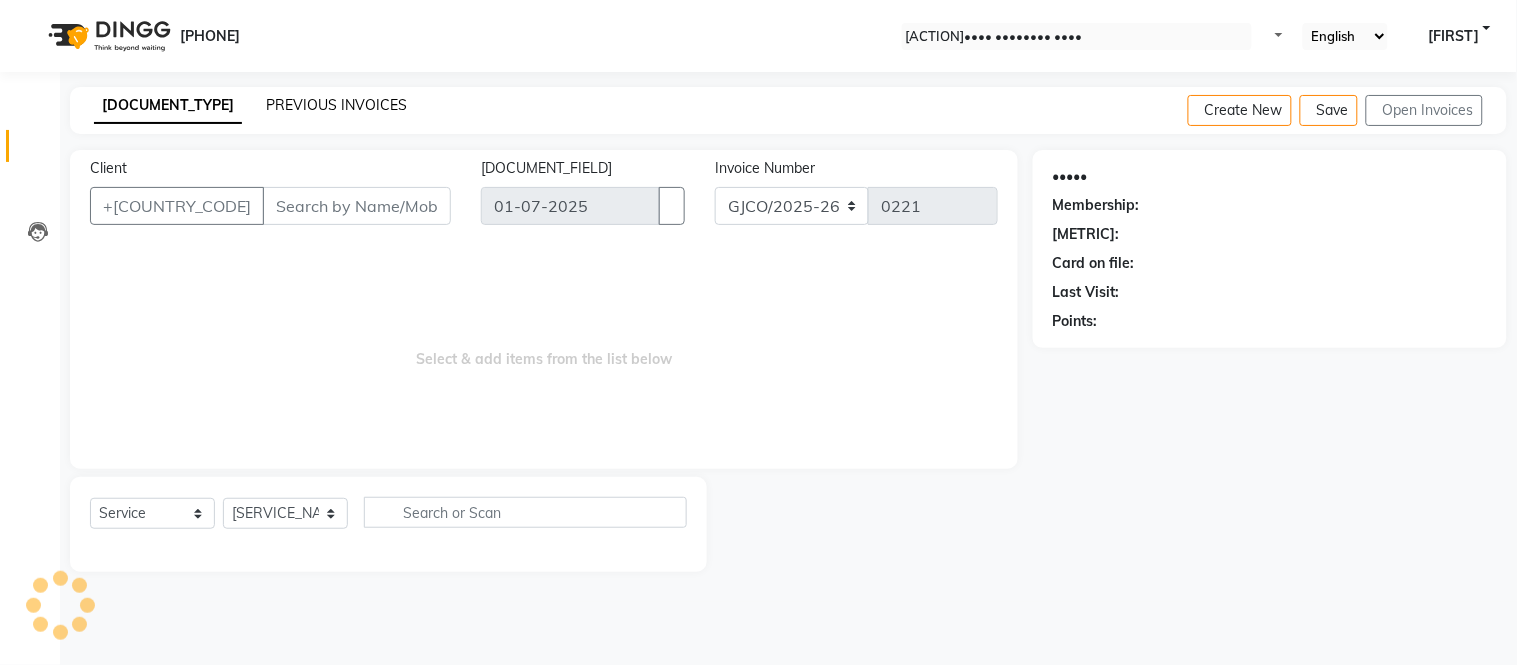 click on "PREVIOUS INVOICES" at bounding box center (336, 105) 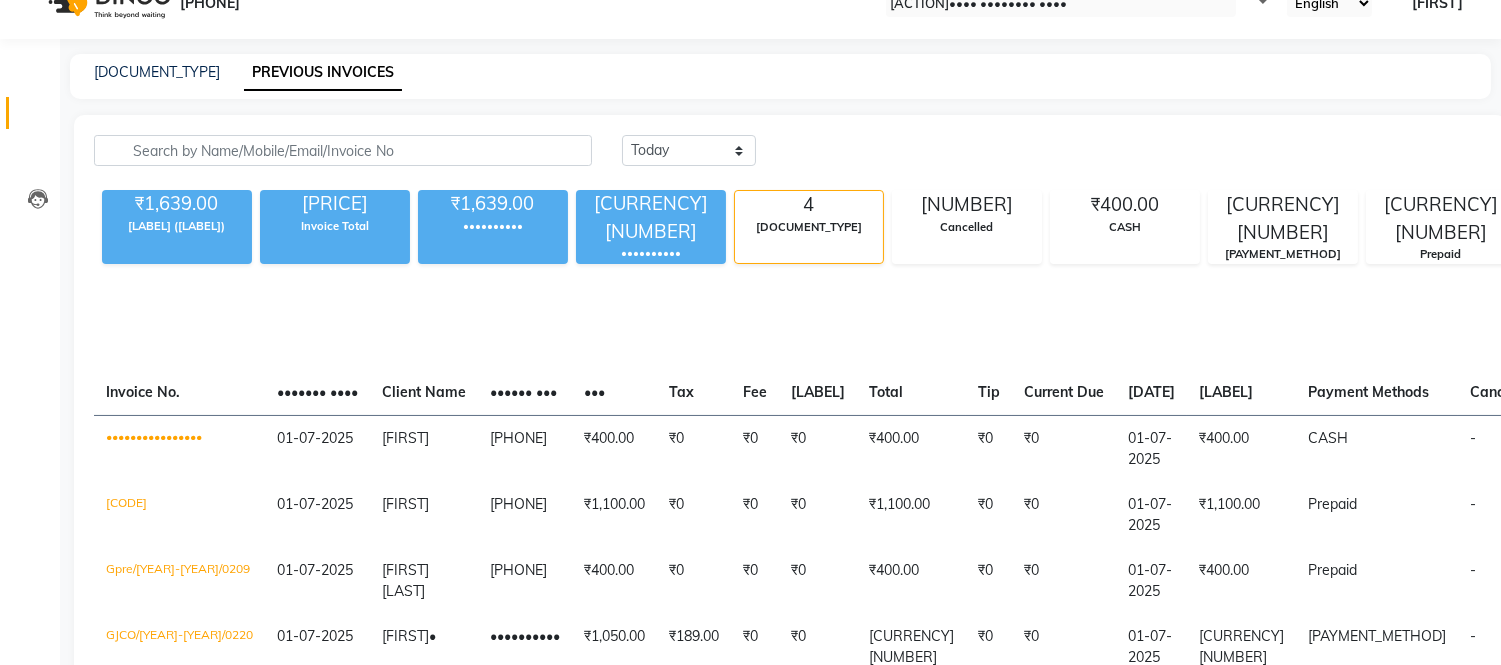 scroll, scrollTop: 31, scrollLeft: 0, axis: vertical 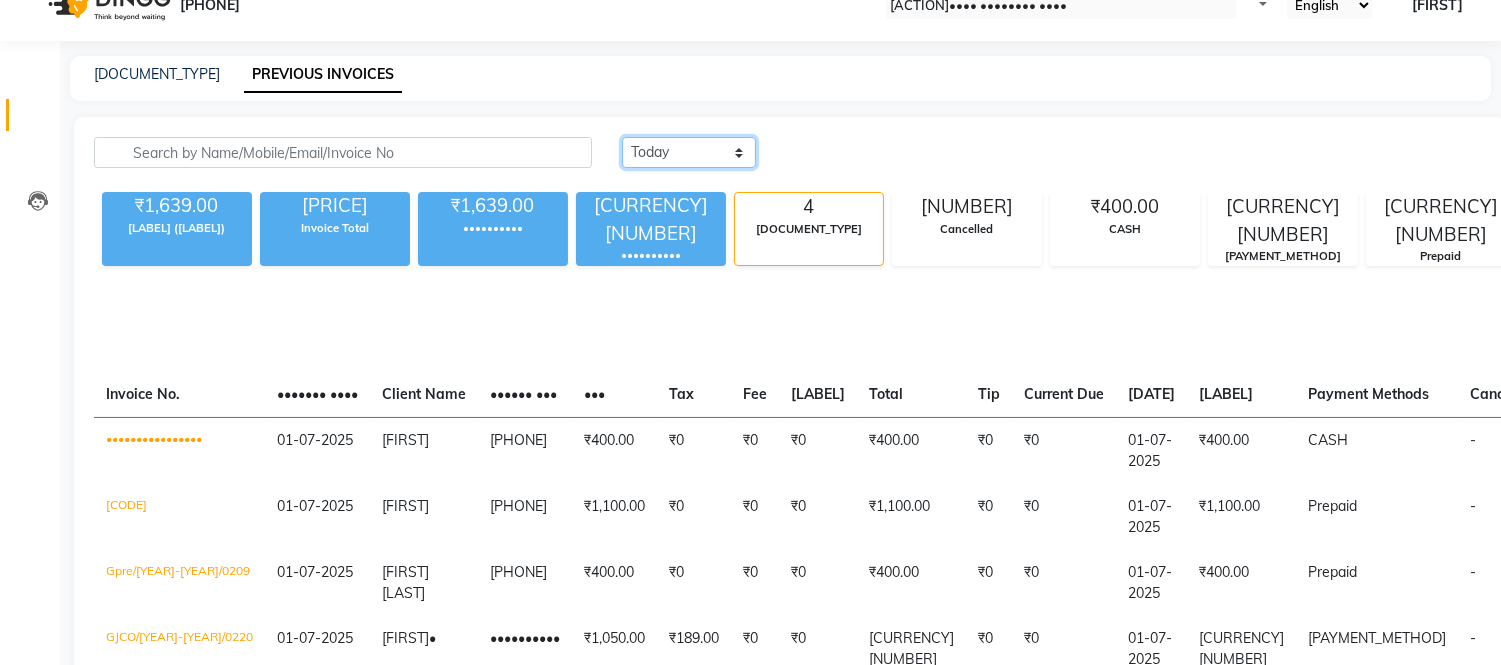 click on "Today Yesterday Custom Range" at bounding box center [689, 152] 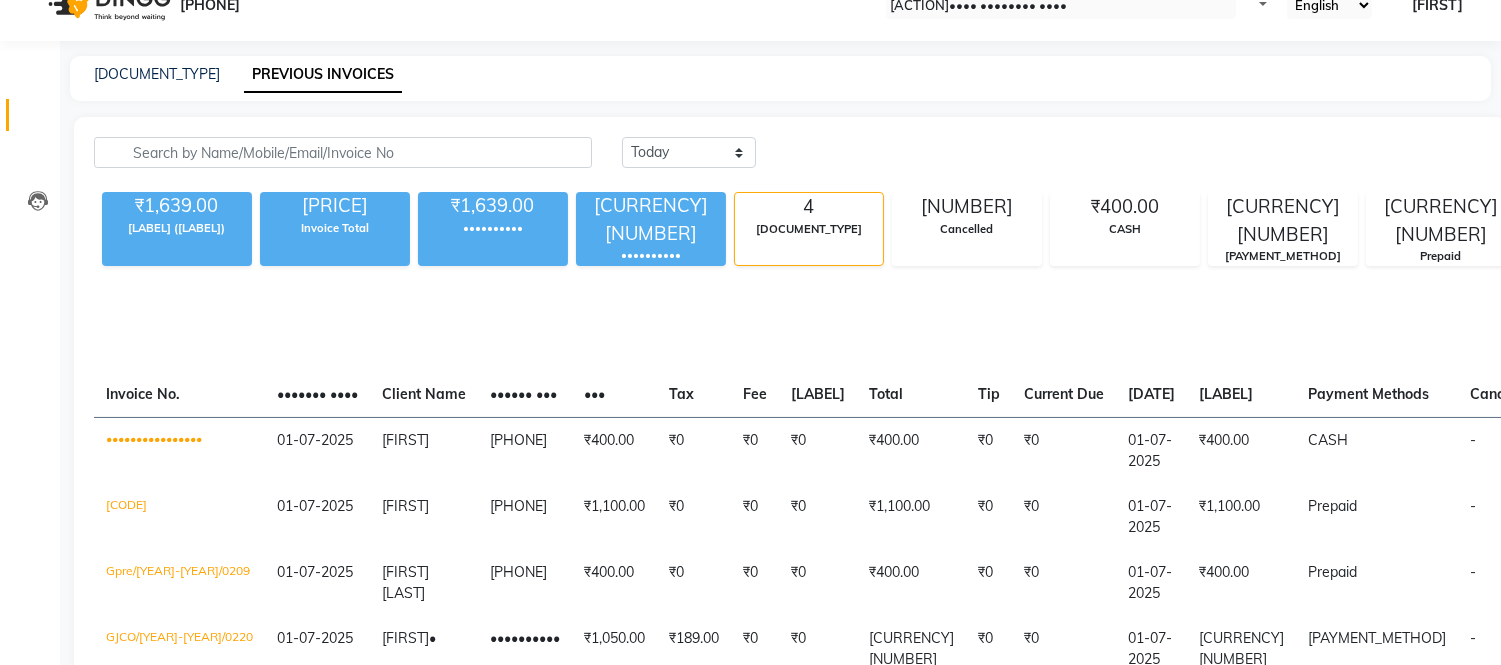click on "Today Yesterday Custom Range ₹1,639.00 Value (Ex. Redemption) ₹3,139.00 Invoice Total ₹1,639.00 Collection ₹1,500.00 Redemption 4 Bills 0 Cancelled ₹400.00 CASH ₹1,239.00 GPay ₹1,500.00 Prepaid Invoice No. Invoice Date Client Name Mobile No. Net Tax Fee Round Off Total Tip Current Due Last Payment Date Payment Amount Payment Methods Cancel Reason Status SCG/[DATE] 01-[DATE] [NAME] [PHONE] ₹400.00 ₹0 ₹0 ₹0 ₹400.00 ₹0 ₹0 01-[DATE] ₹400.00 CASH - PAID Gpre/[DATE] 01-[DATE] [NAME] [PHONE] ₹1,100.00 ₹0 ₹0 ₹0 ₹1,100.00 ₹0 ₹0 01-[DATE] ₹1,100.00 Prepaid - PAID Gpre/[DATE] 01-[DATE] [NAME] [NAME] [PHONE] ₹400.00 ₹0 ₹0 ₹0 ₹400.00 ₹0 ₹0 01-[DATE] ₹400.00 Prepaid - PAID GJCO/[DATE] 01-[DATE] [NAME] . [PHONE] ₹1,050.00 ₹189.00 ₹0 ₹0 ₹1,239.00 ₹0 ₹0 01-[DATE] ₹1,239.00 GPay - PAID Previous page 1 / 1 You're on page 1 Next page" at bounding box center [790, 439] 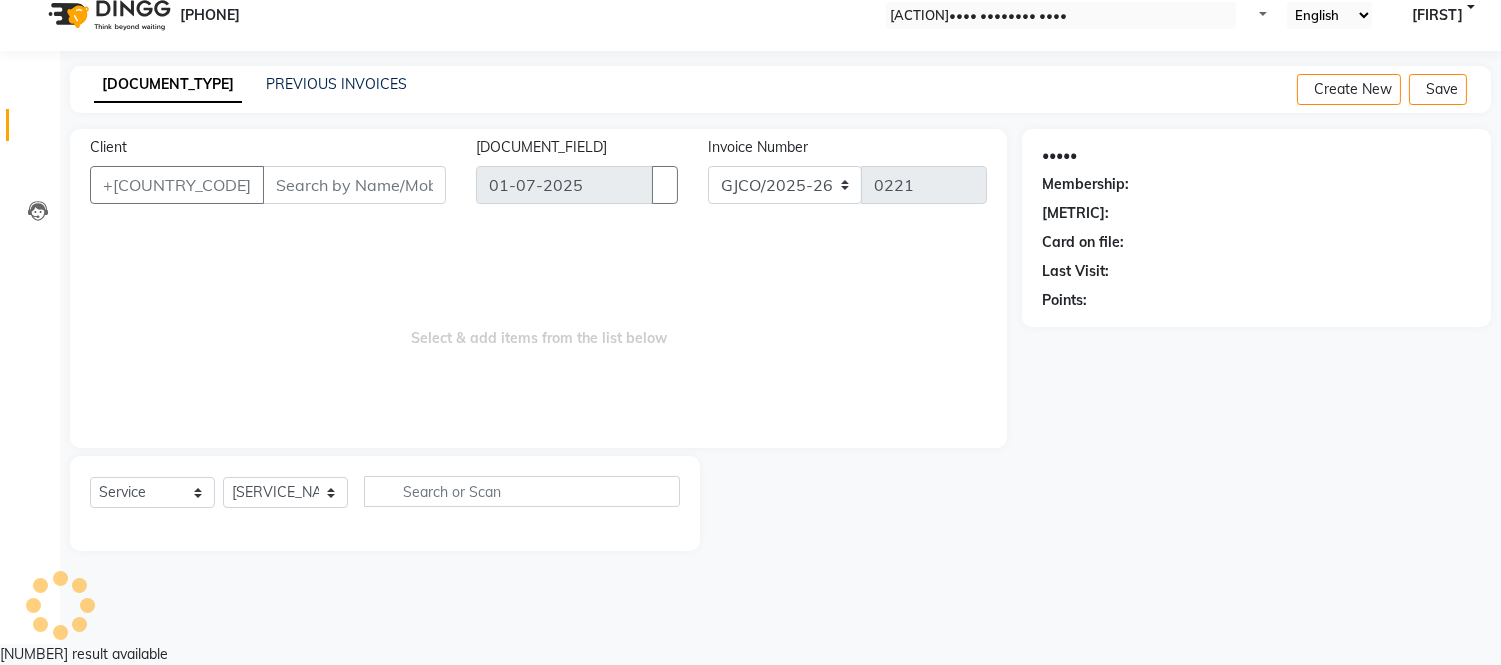 scroll, scrollTop: 0, scrollLeft: 0, axis: both 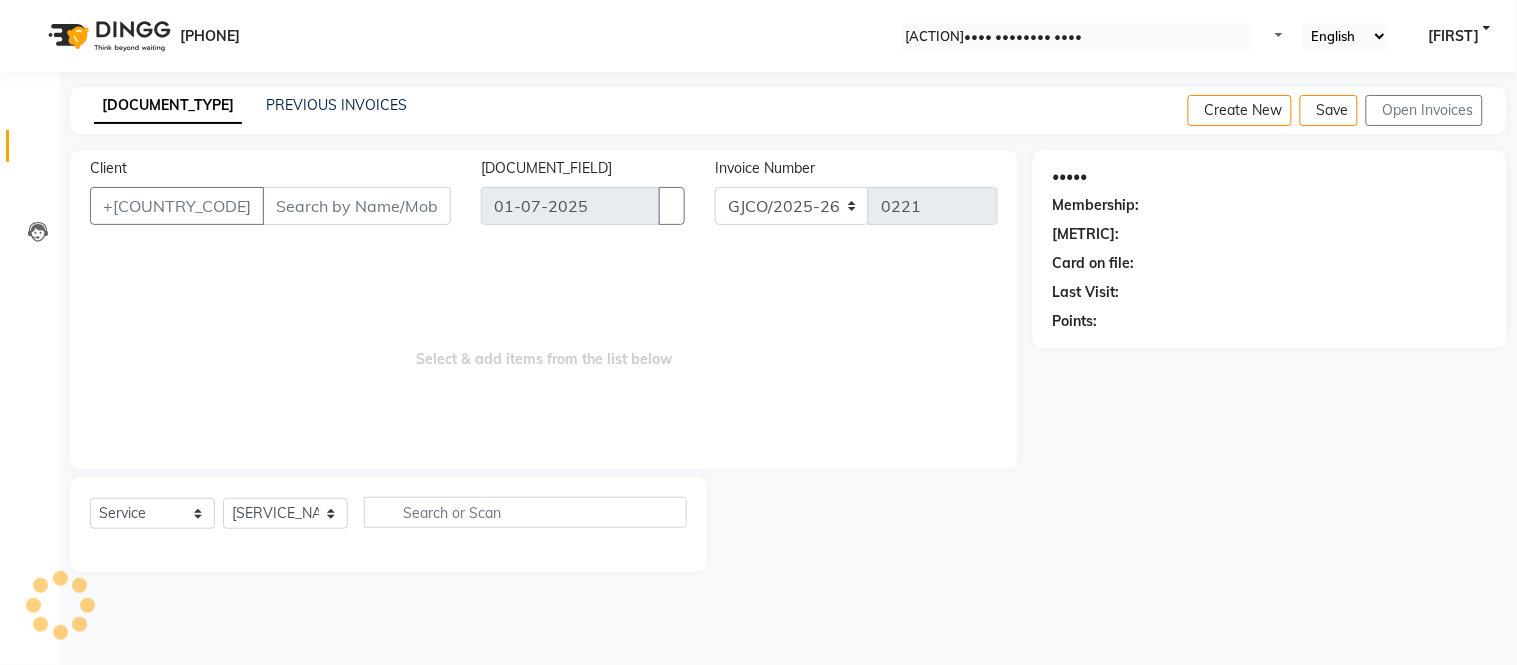 click on "Client" at bounding box center (357, 206) 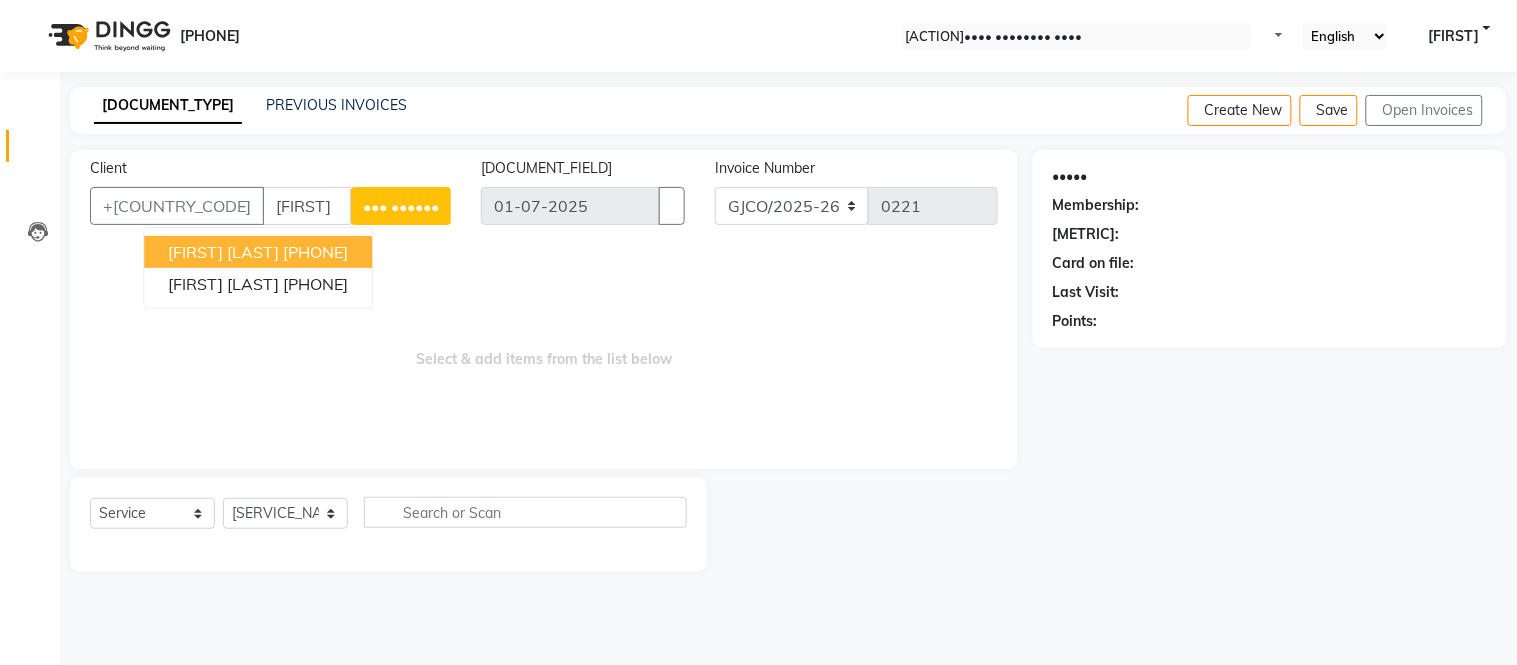 click on "[PHONE]" at bounding box center [315, 252] 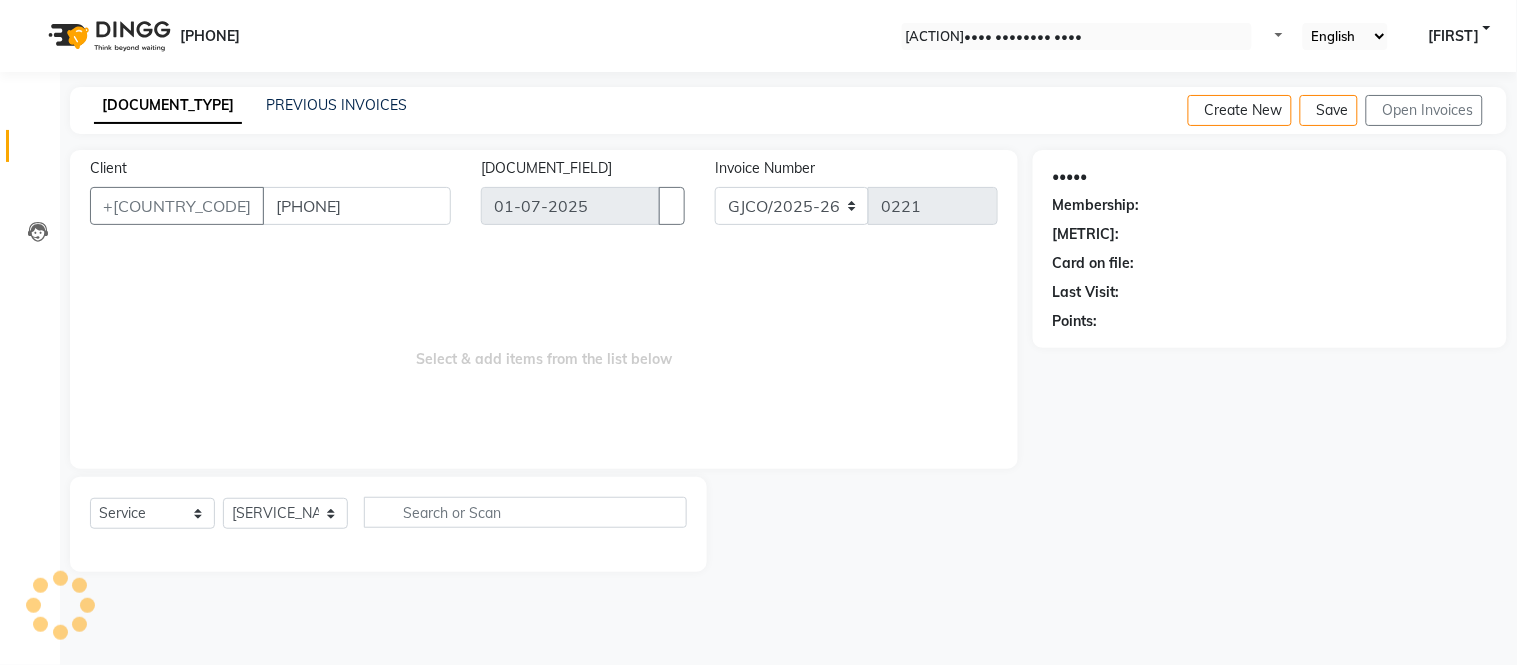 type on "[PHONE]" 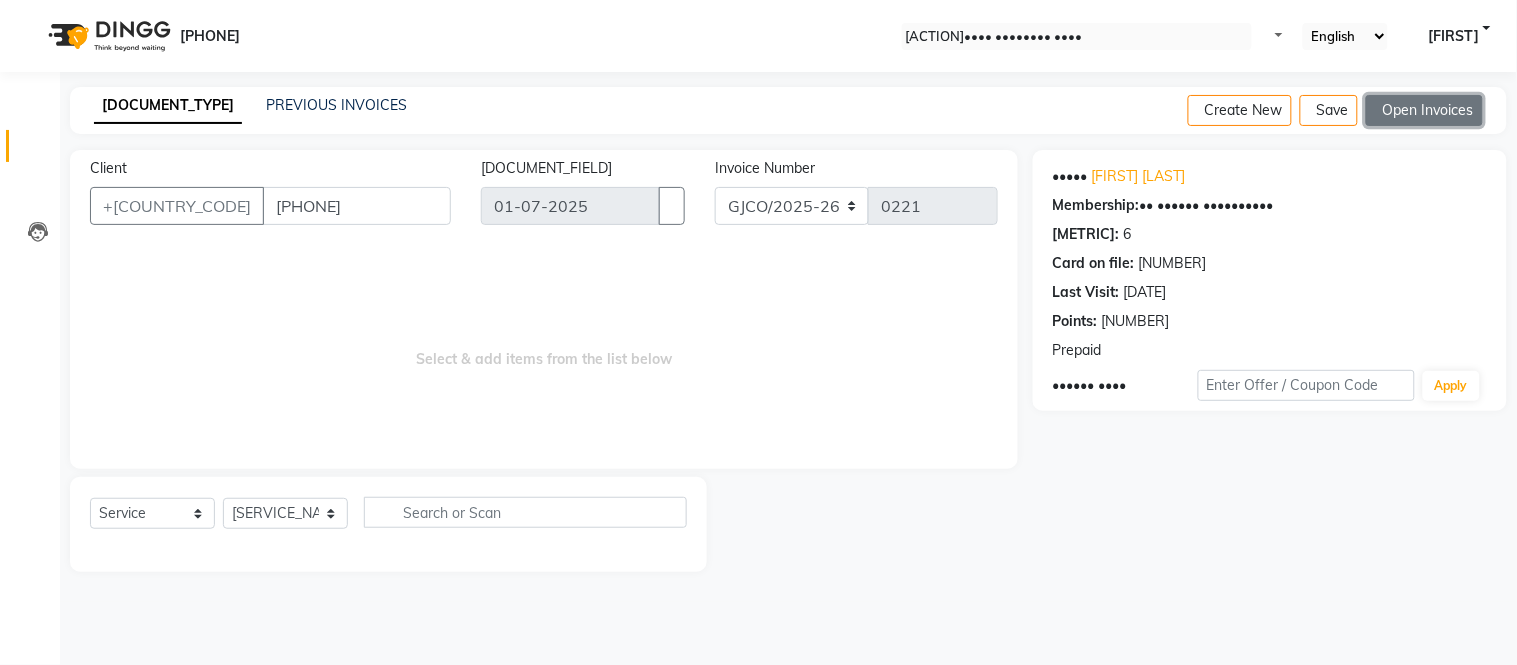 click on "Open Invoices" at bounding box center [1424, 110] 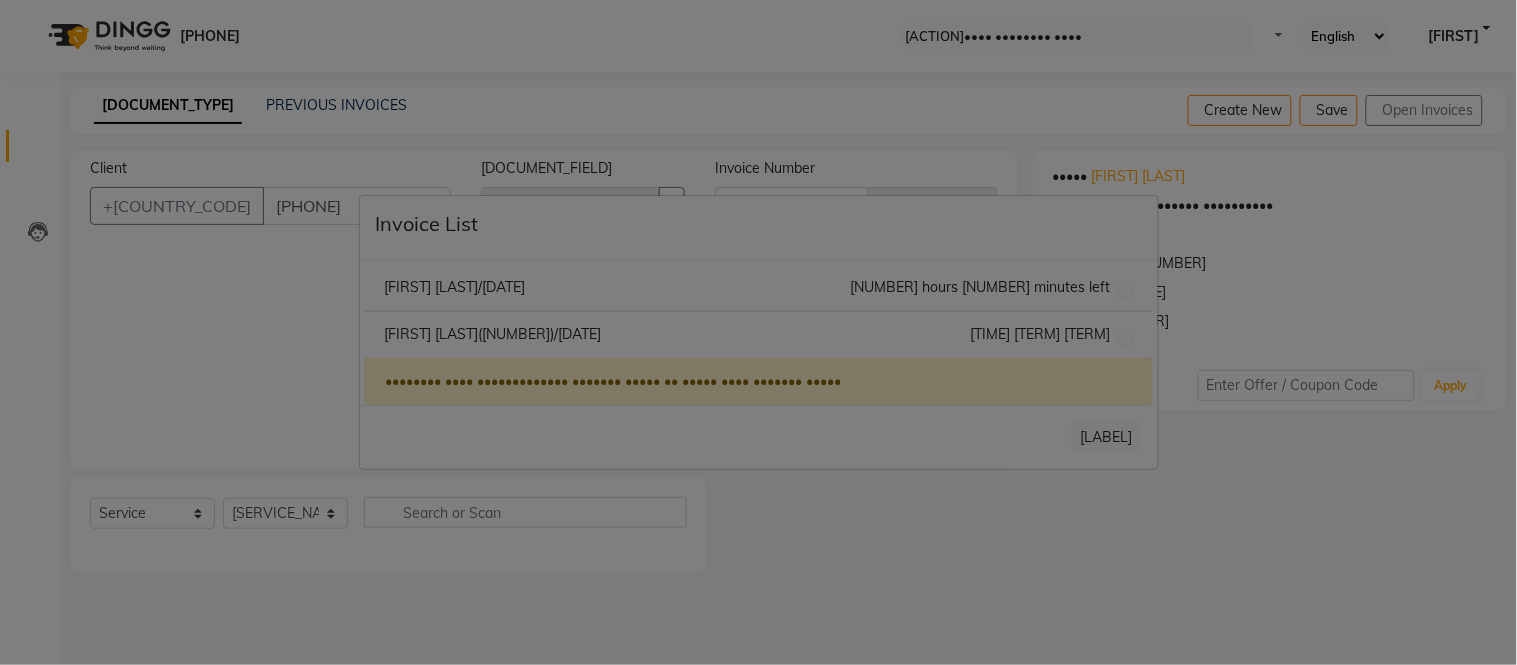 click on "[FIRST] [LAST]([NUMBER])/[DATE]" at bounding box center (454, 287) 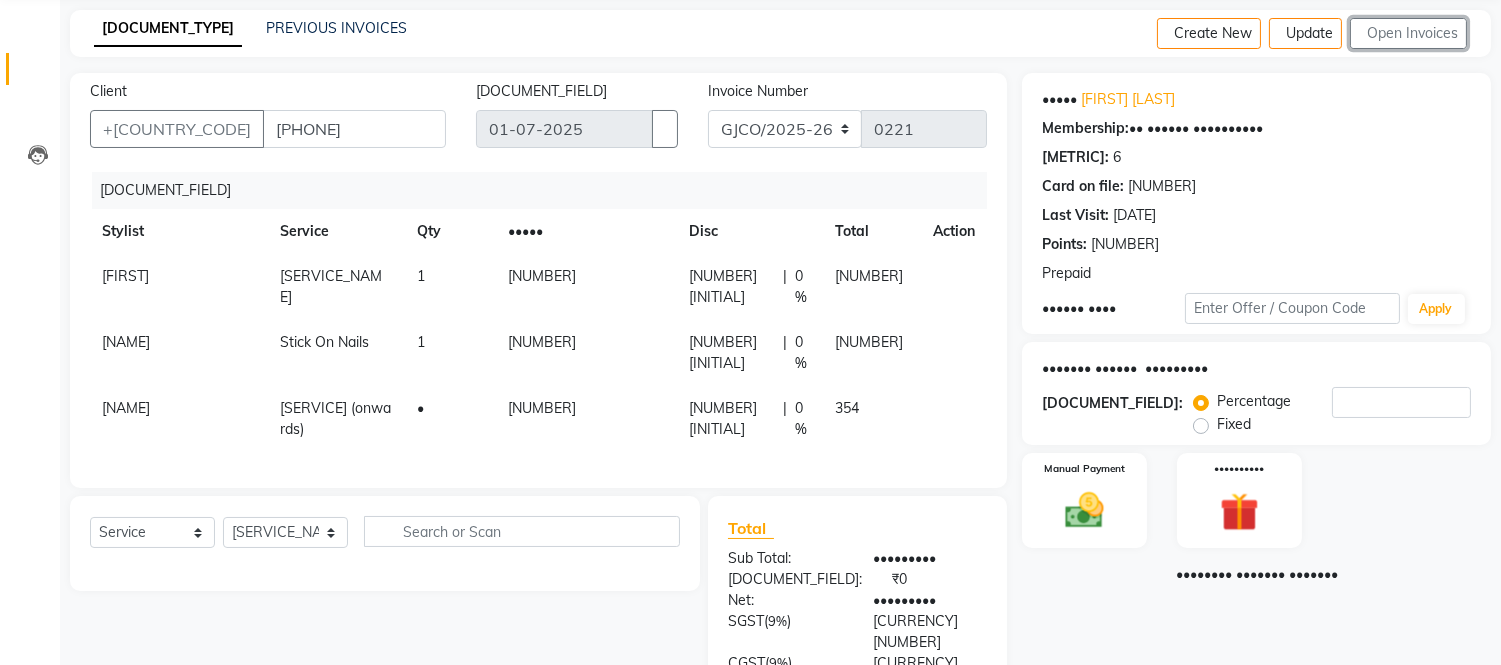 scroll, scrollTop: 84, scrollLeft: 0, axis: vertical 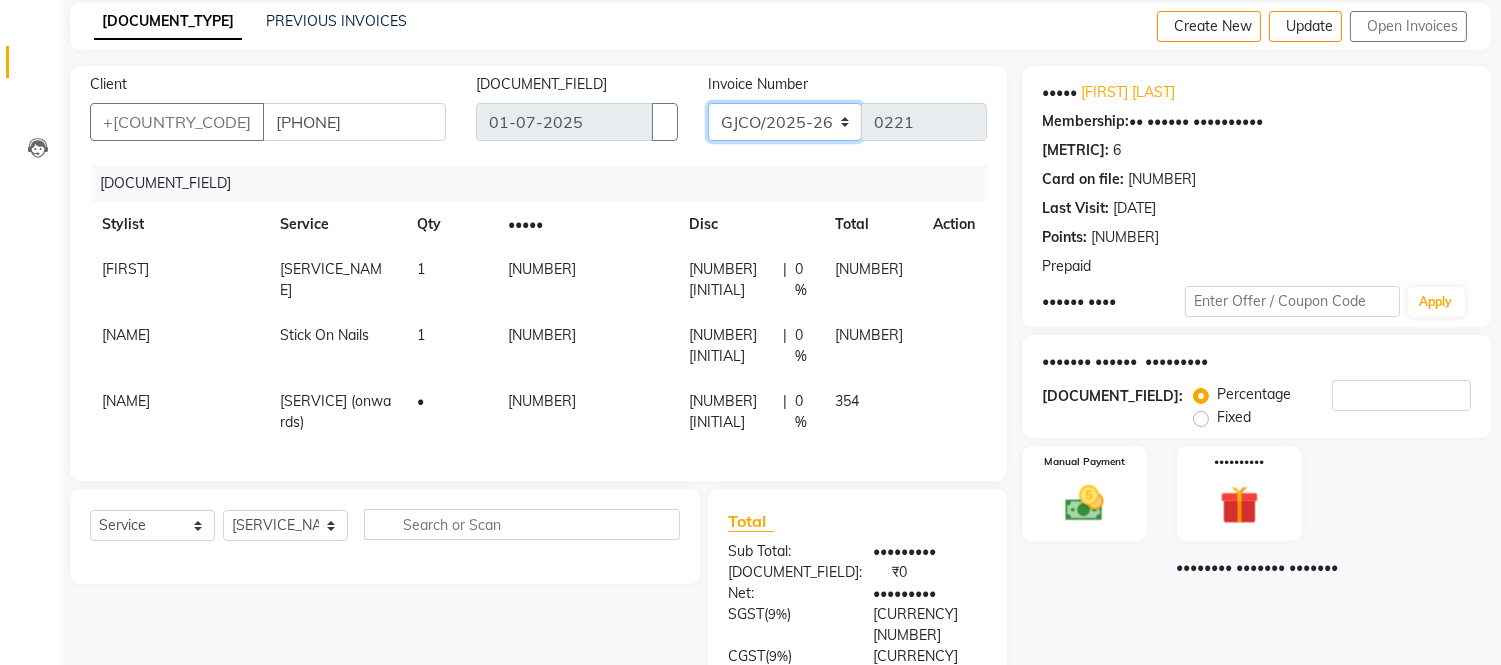 click on "GJCO/2025-26 SCG/2025-26 Gpre/2025-26" at bounding box center (785, 122) 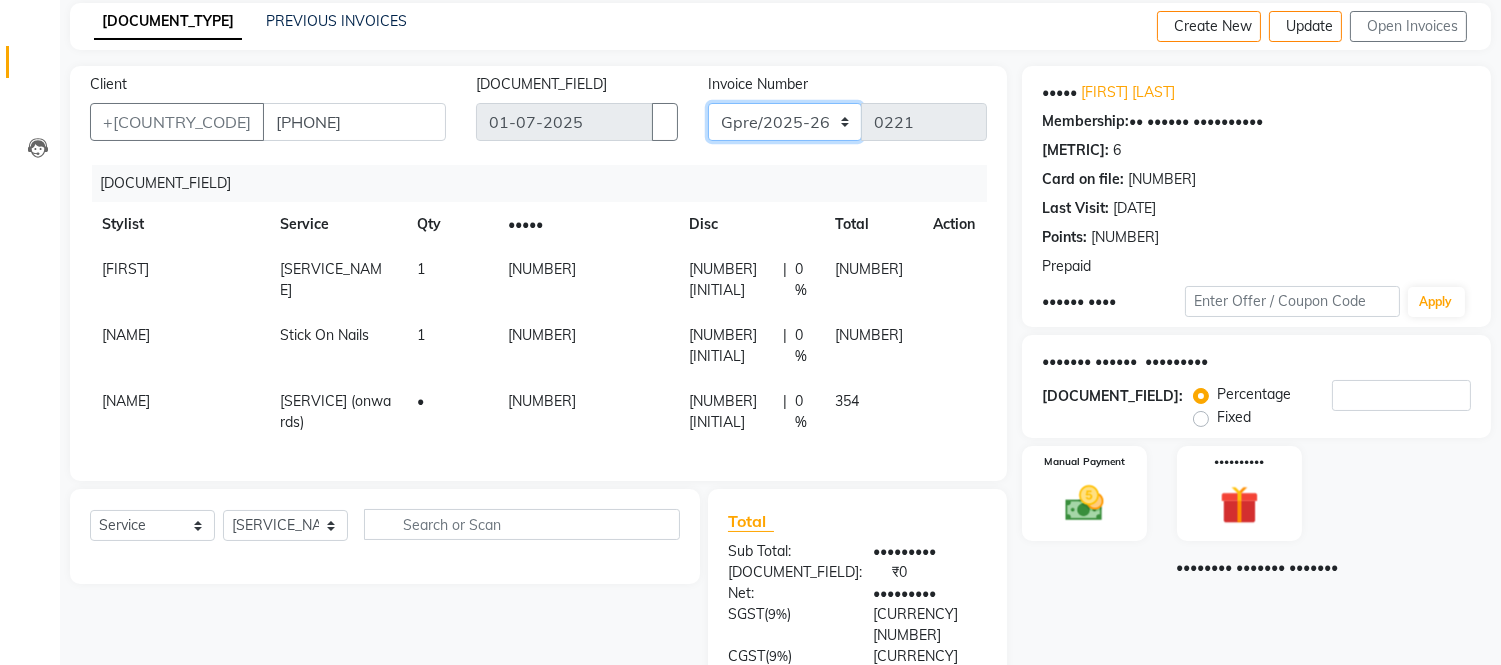 click on "GJCO/2025-26 SCG/2025-26 Gpre/2025-26" at bounding box center [785, 122] 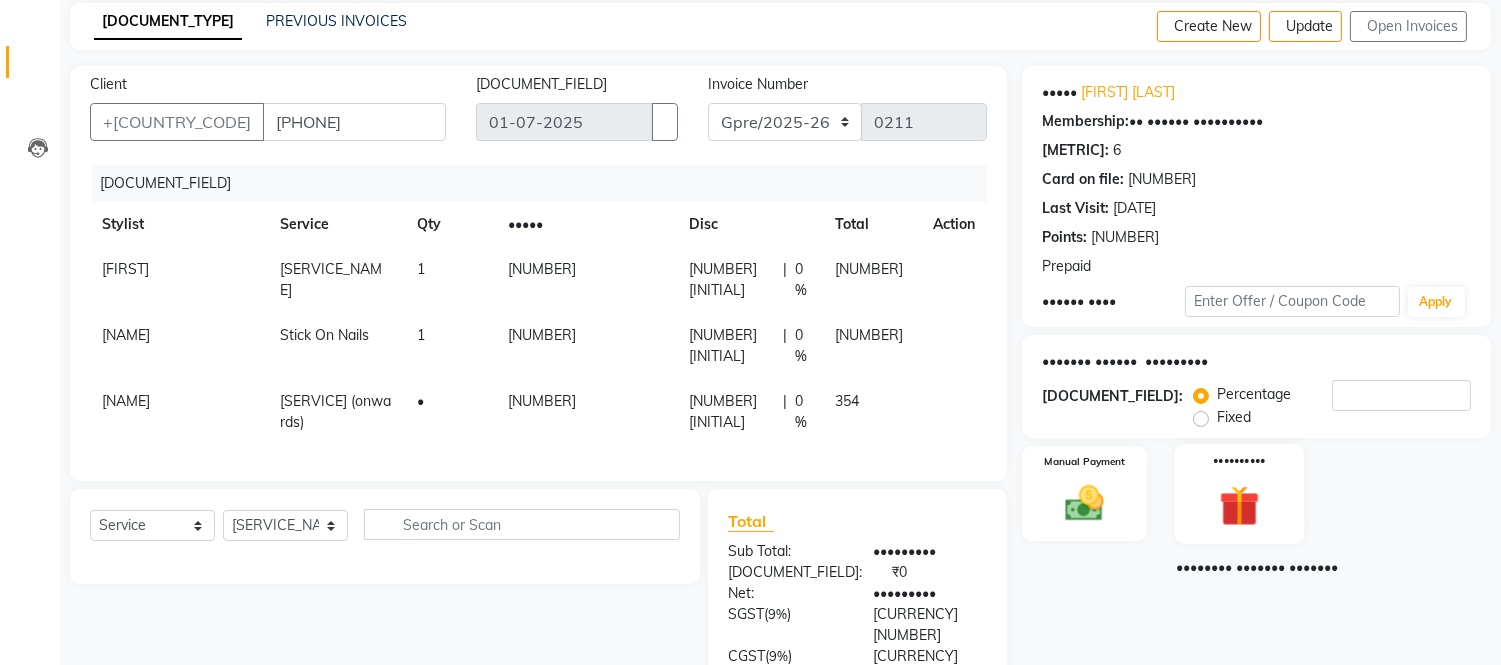 click at bounding box center (1084, 503) 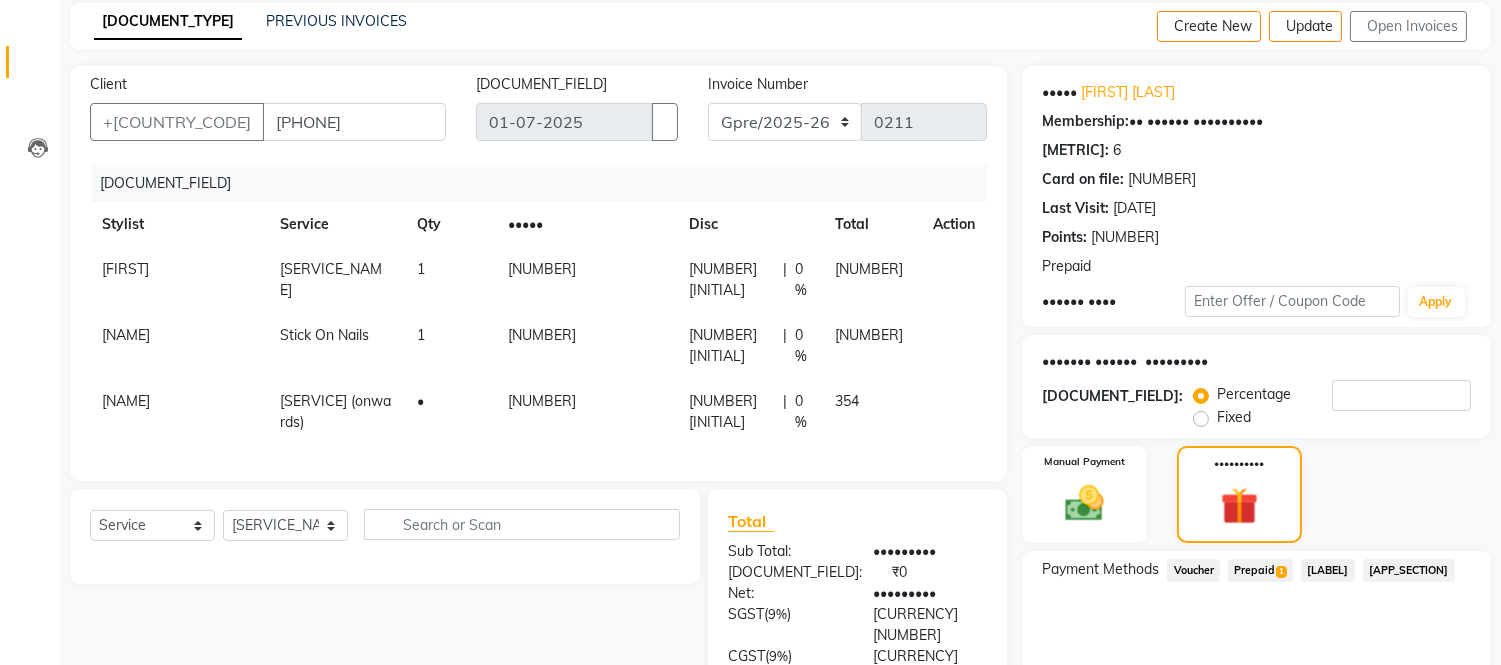 click on "Prepaid  1" at bounding box center [1193, 570] 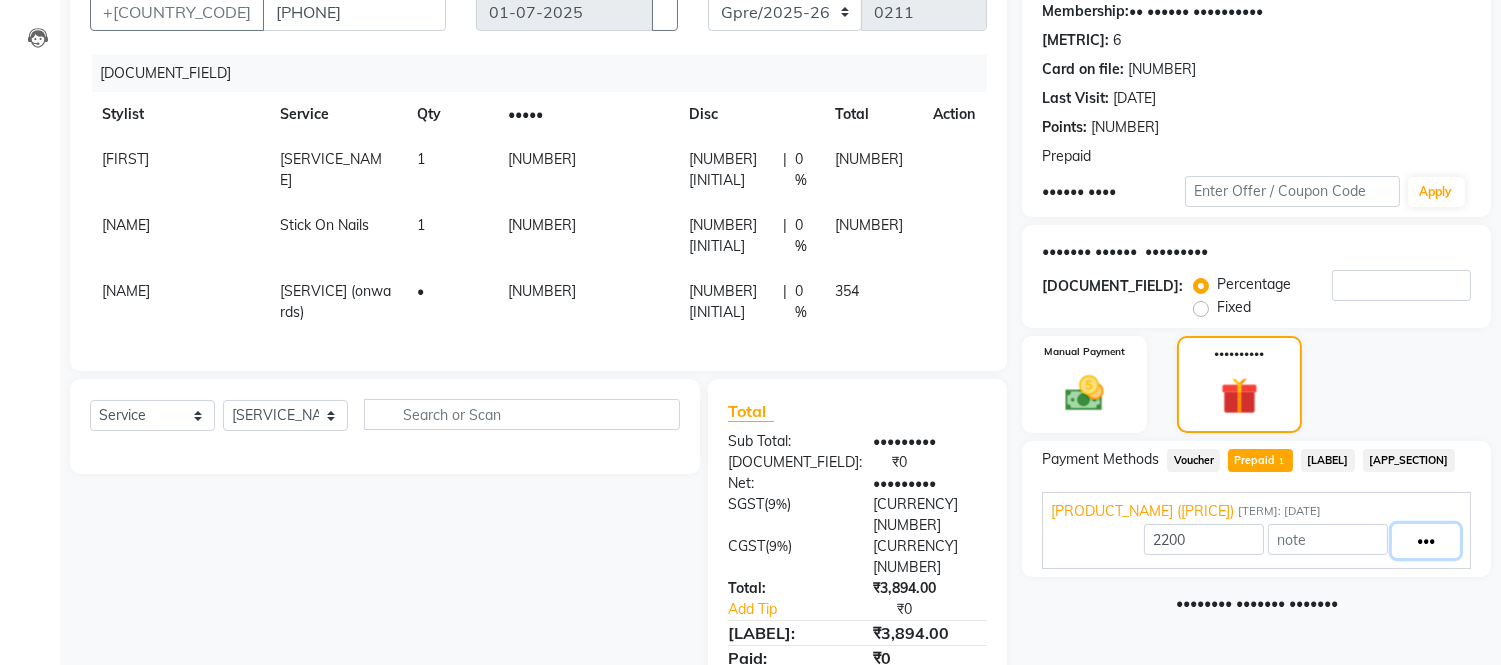 click on "•••" at bounding box center (1426, 541) 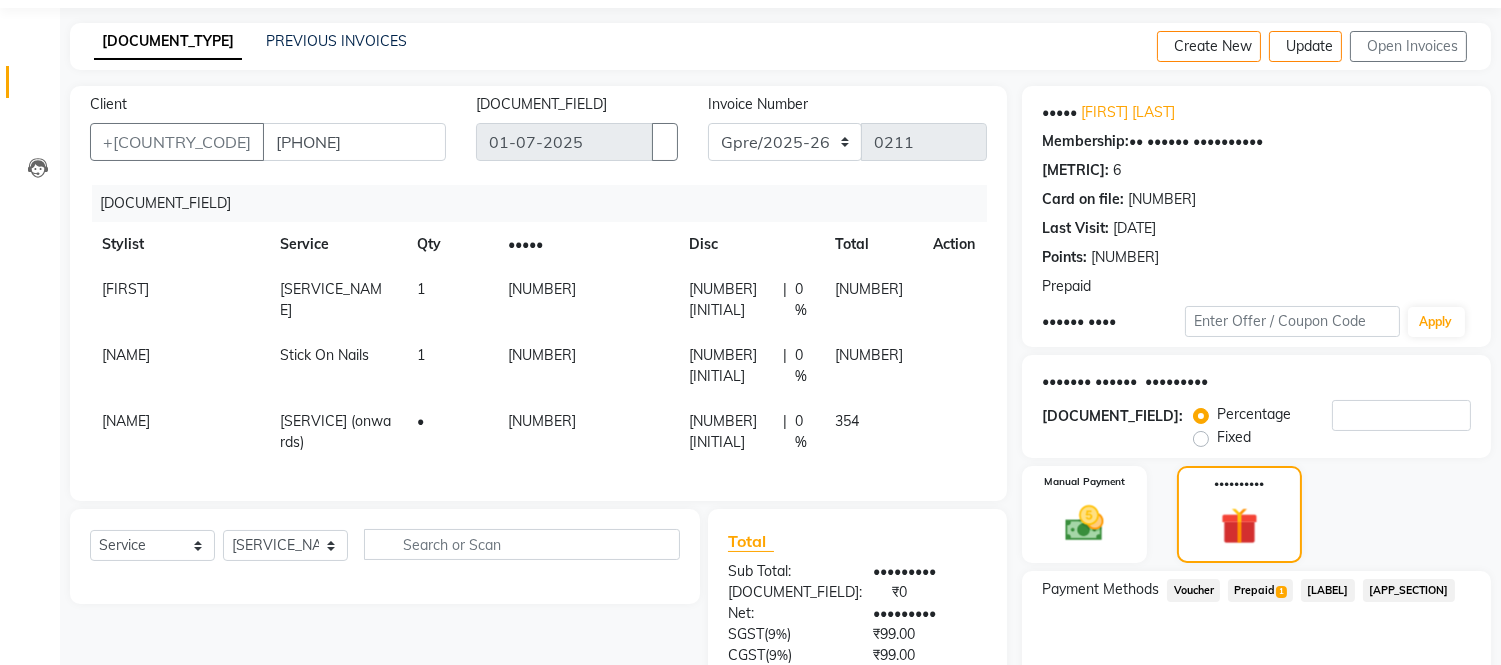 scroll, scrollTop: 56, scrollLeft: 0, axis: vertical 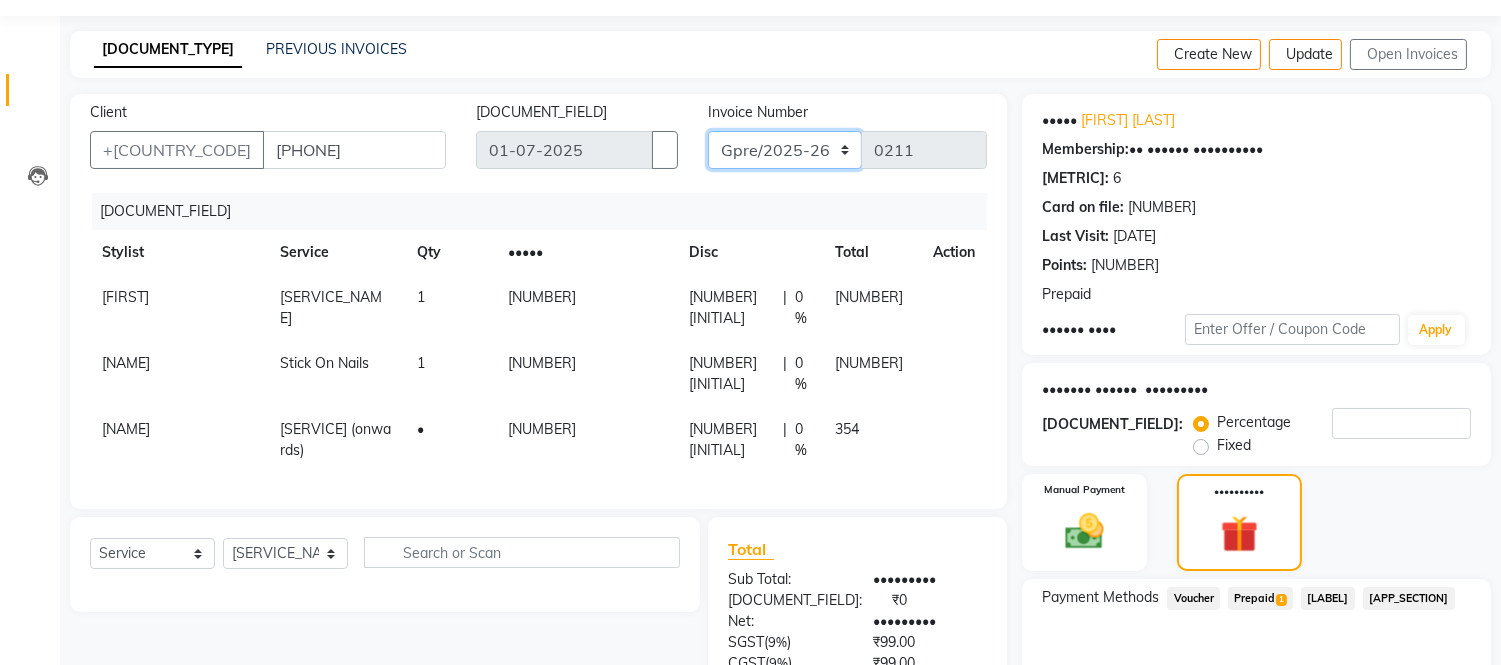click on "GJCO/2025-26 SCG/2025-26 Gpre/2025-26" at bounding box center (785, 150) 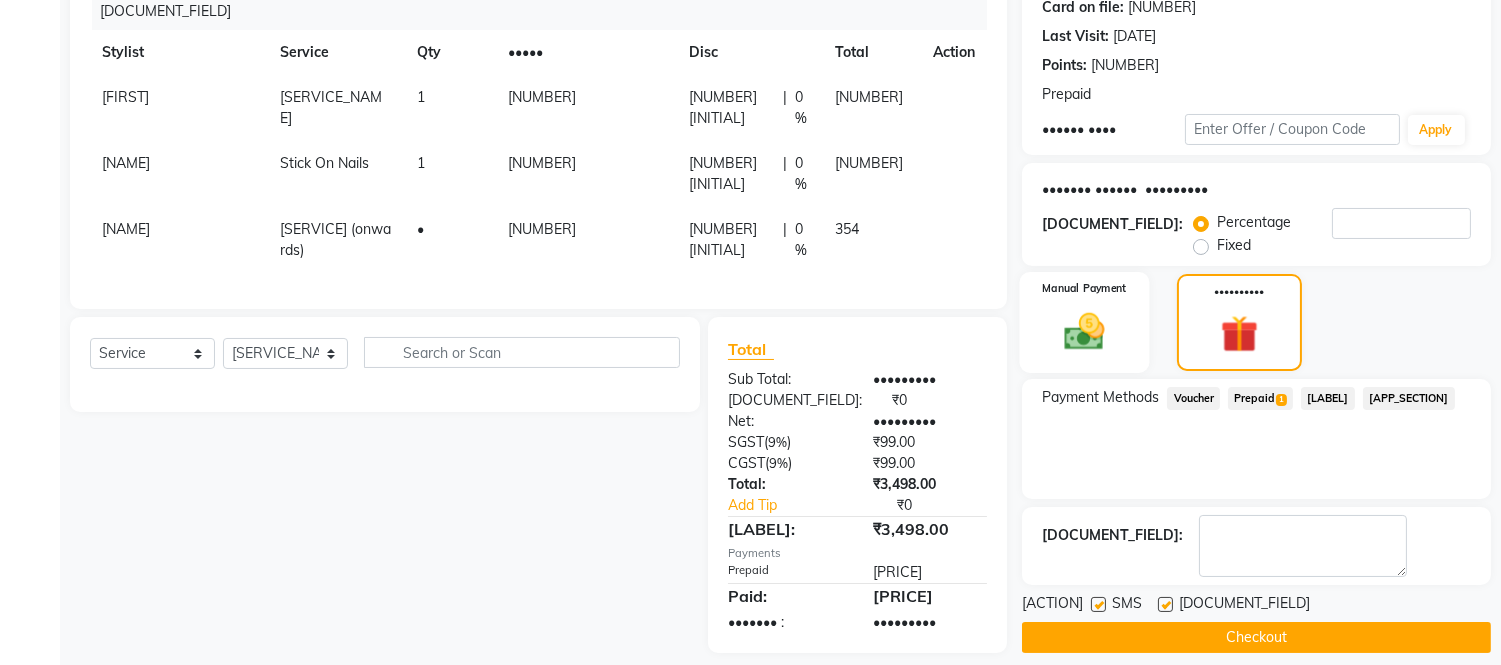 click on "Manual Payment" at bounding box center (1085, 322) 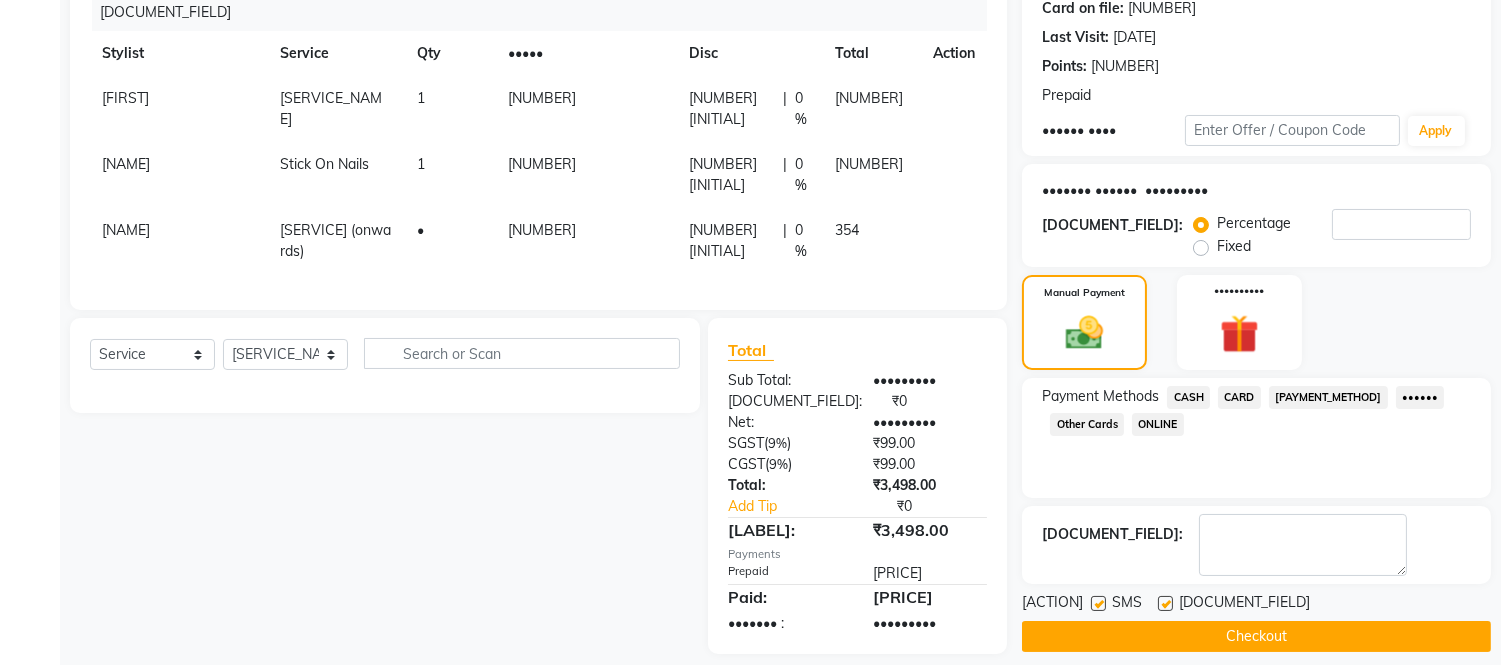 click on "CASH" at bounding box center [1188, 397] 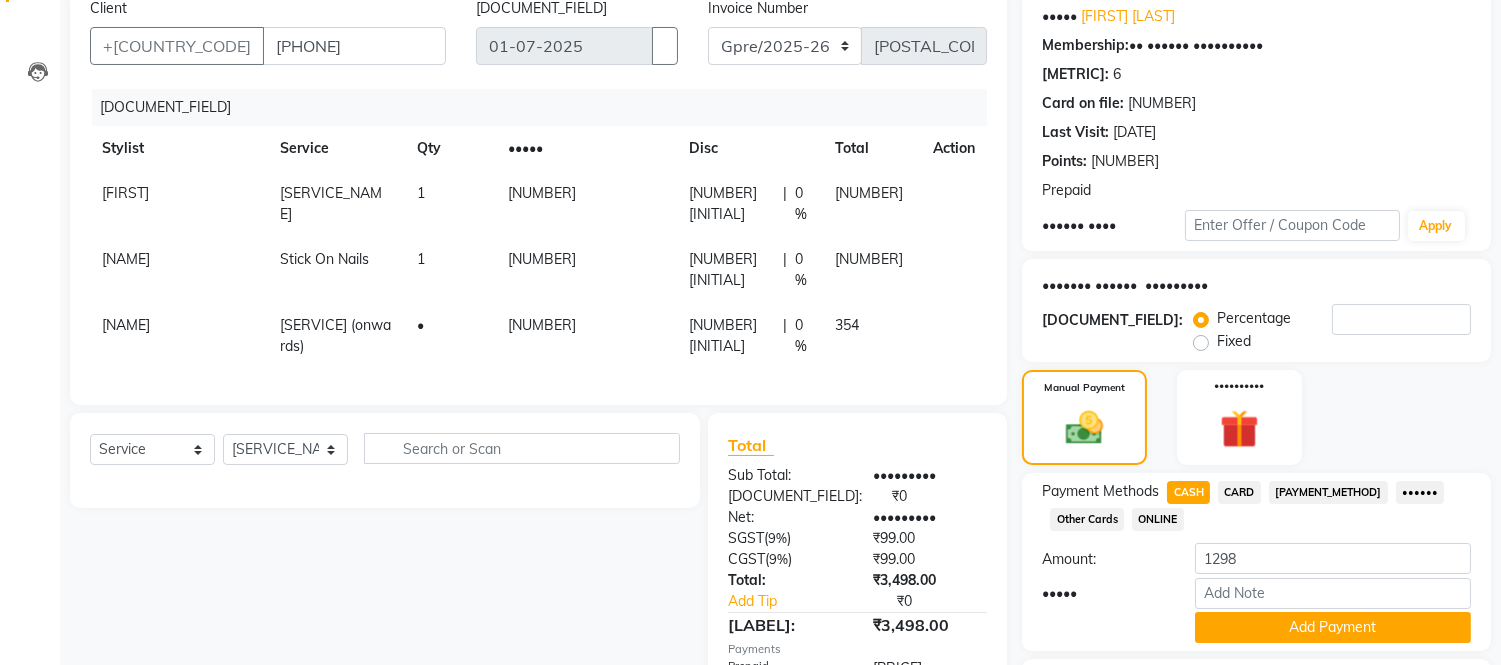 scroll, scrollTop: 40, scrollLeft: 0, axis: vertical 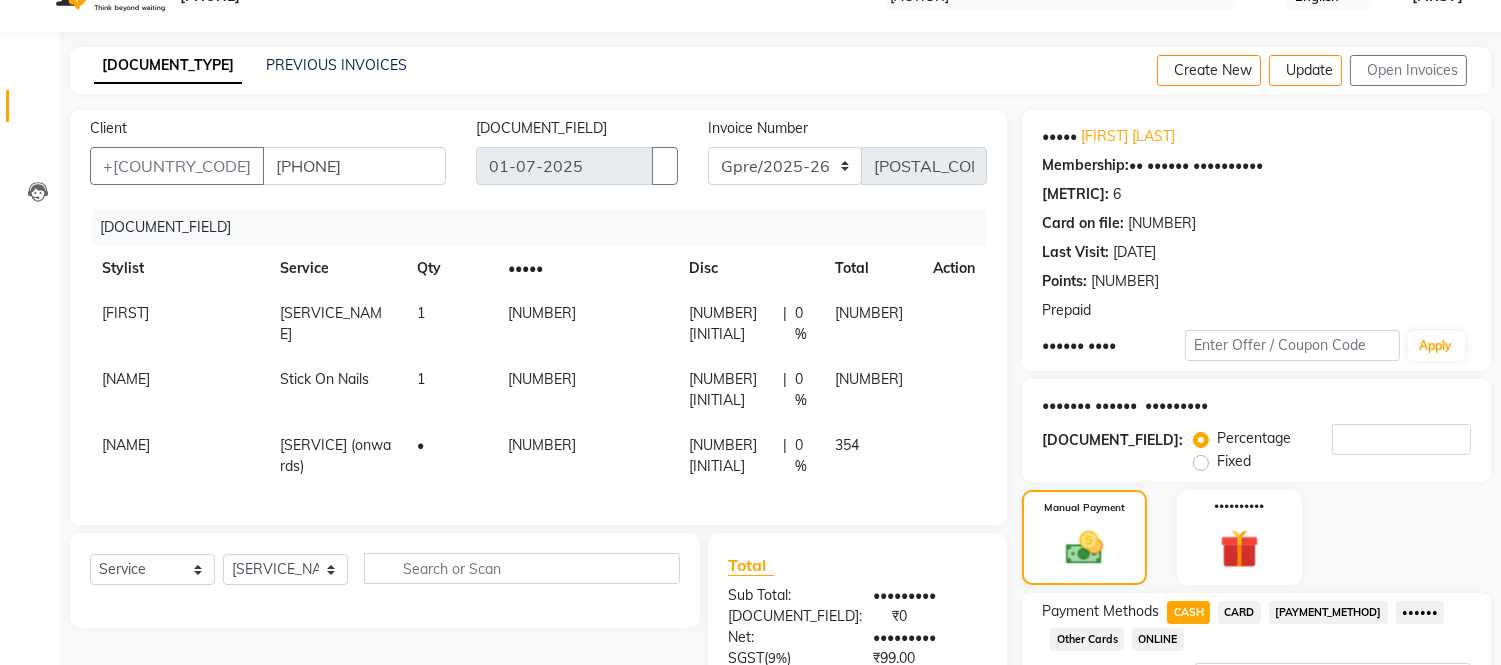 click at bounding box center (1475, 70) 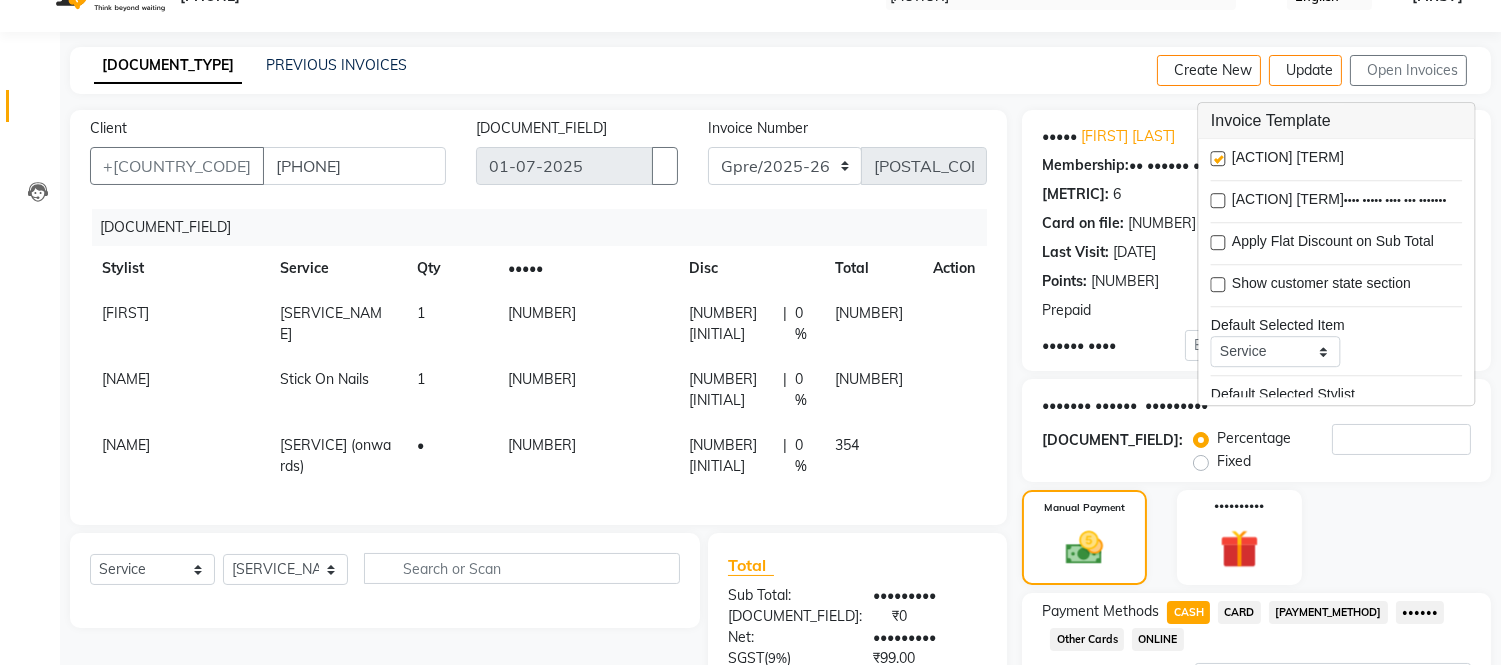 click at bounding box center (1218, 158) 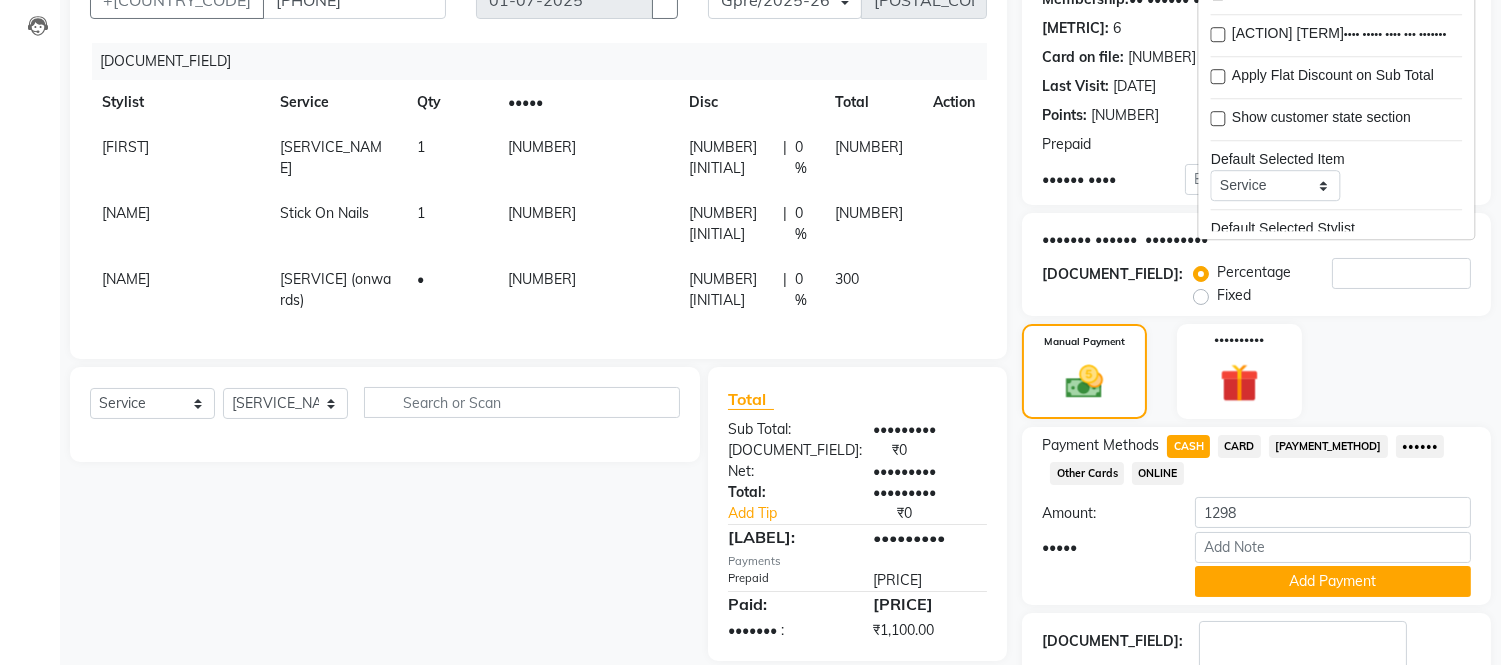 scroll, scrollTop: 313, scrollLeft: 0, axis: vertical 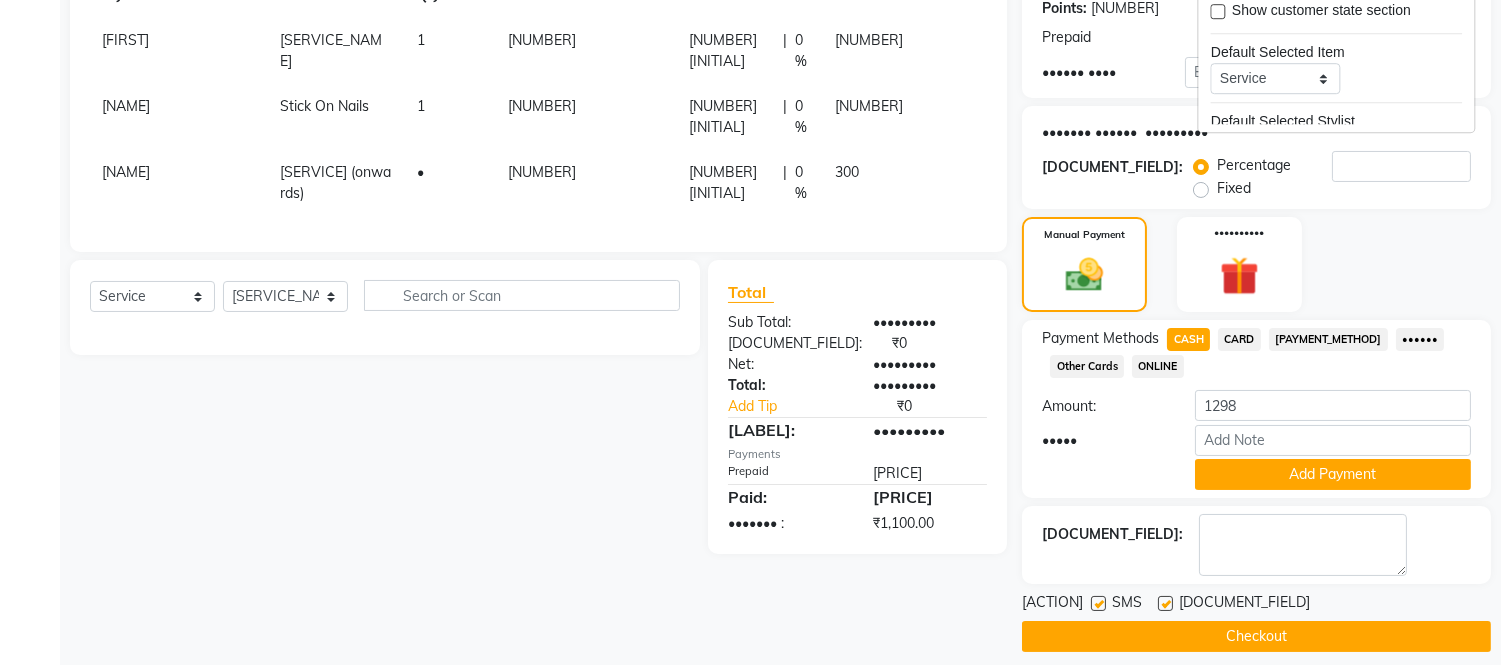 click on "CARD" at bounding box center [1188, 339] 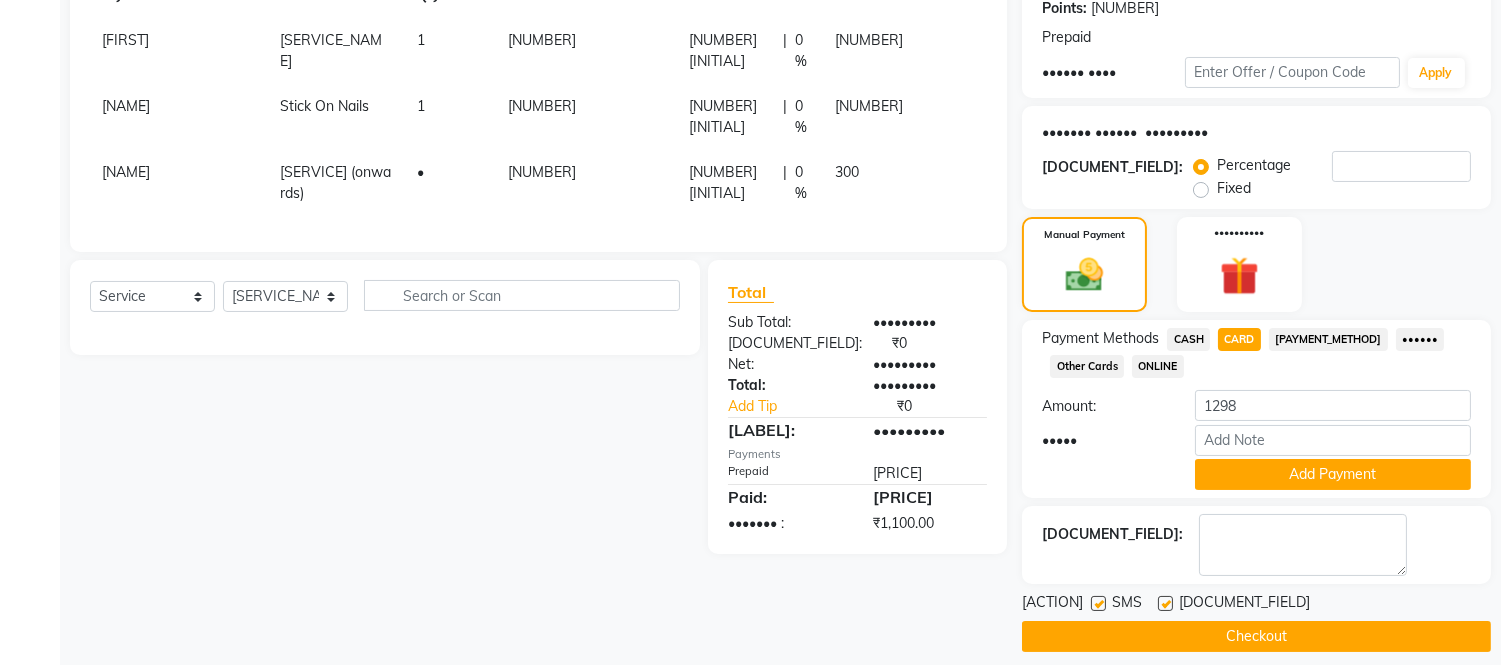 click on "CASH" at bounding box center [1188, 339] 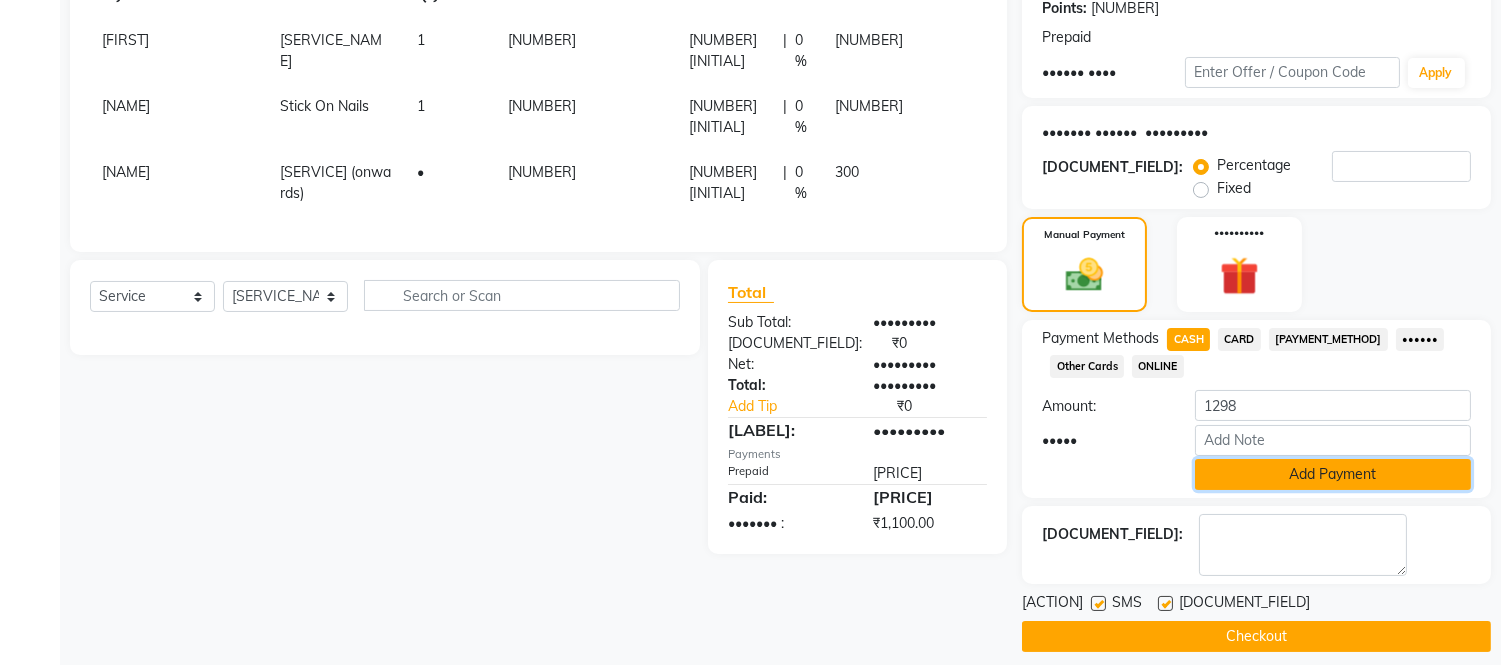 click on "Add Payment" at bounding box center [1333, 474] 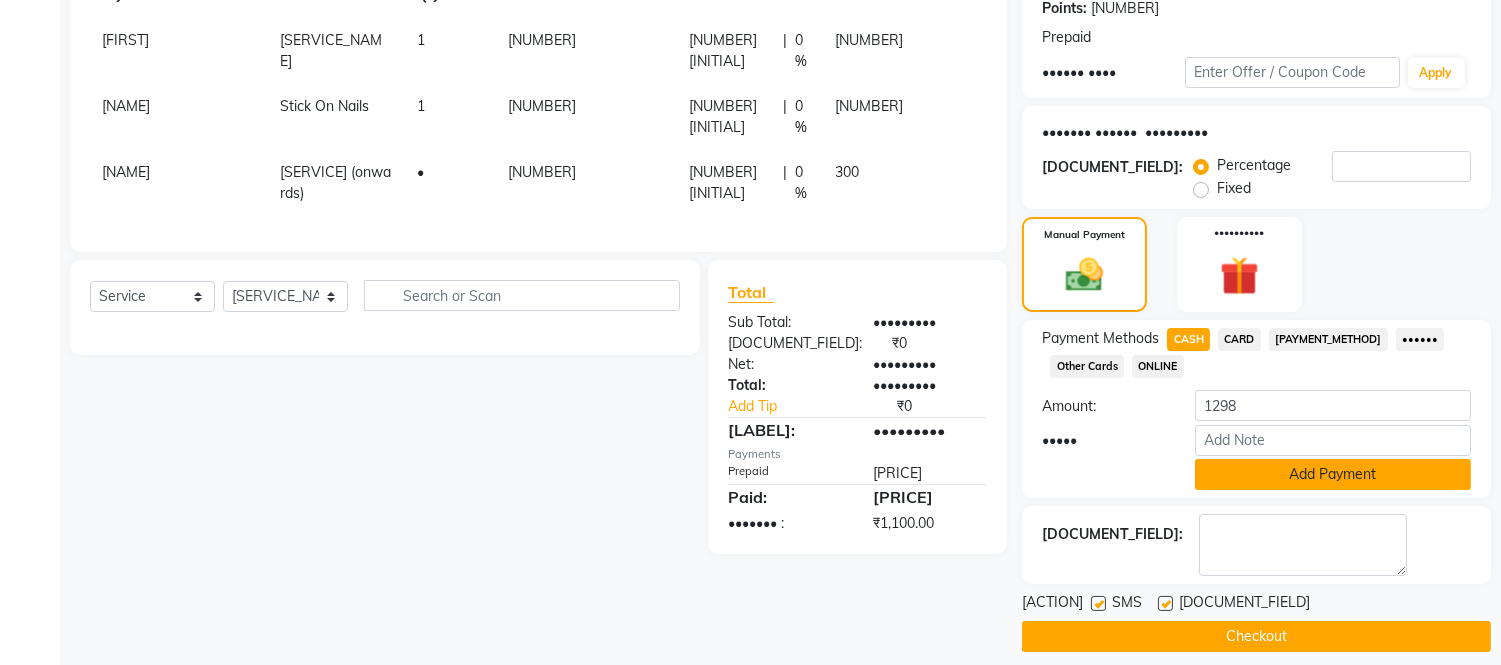 scroll, scrollTop: 255, scrollLeft: 0, axis: vertical 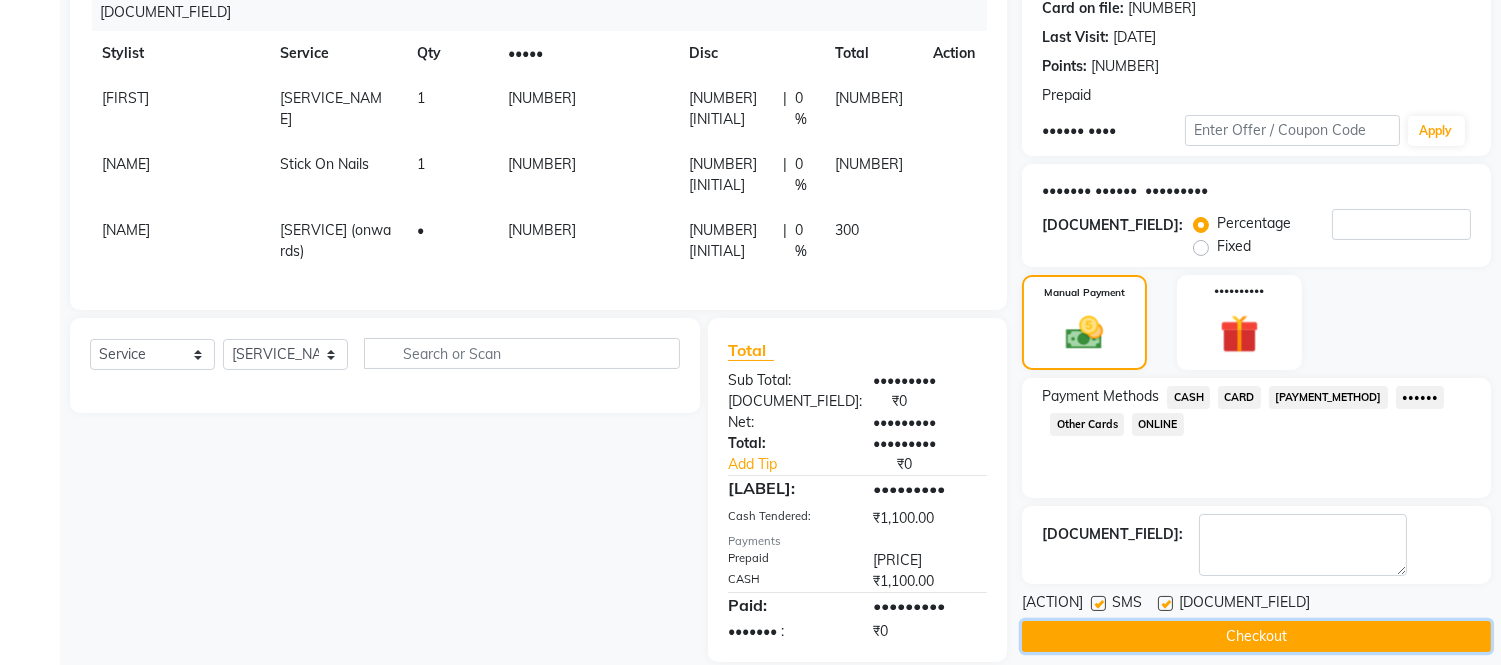 click on "Checkout" at bounding box center [1256, 636] 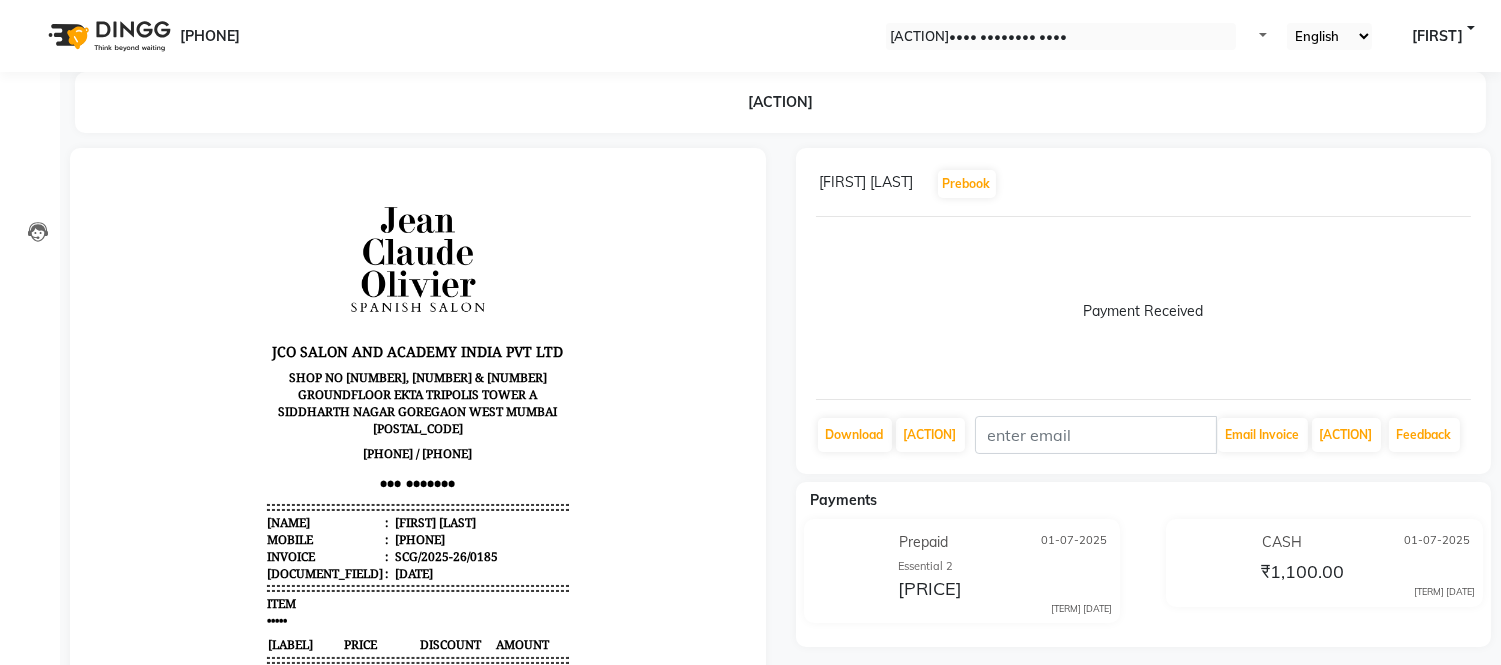 scroll, scrollTop: 0, scrollLeft: 0, axis: both 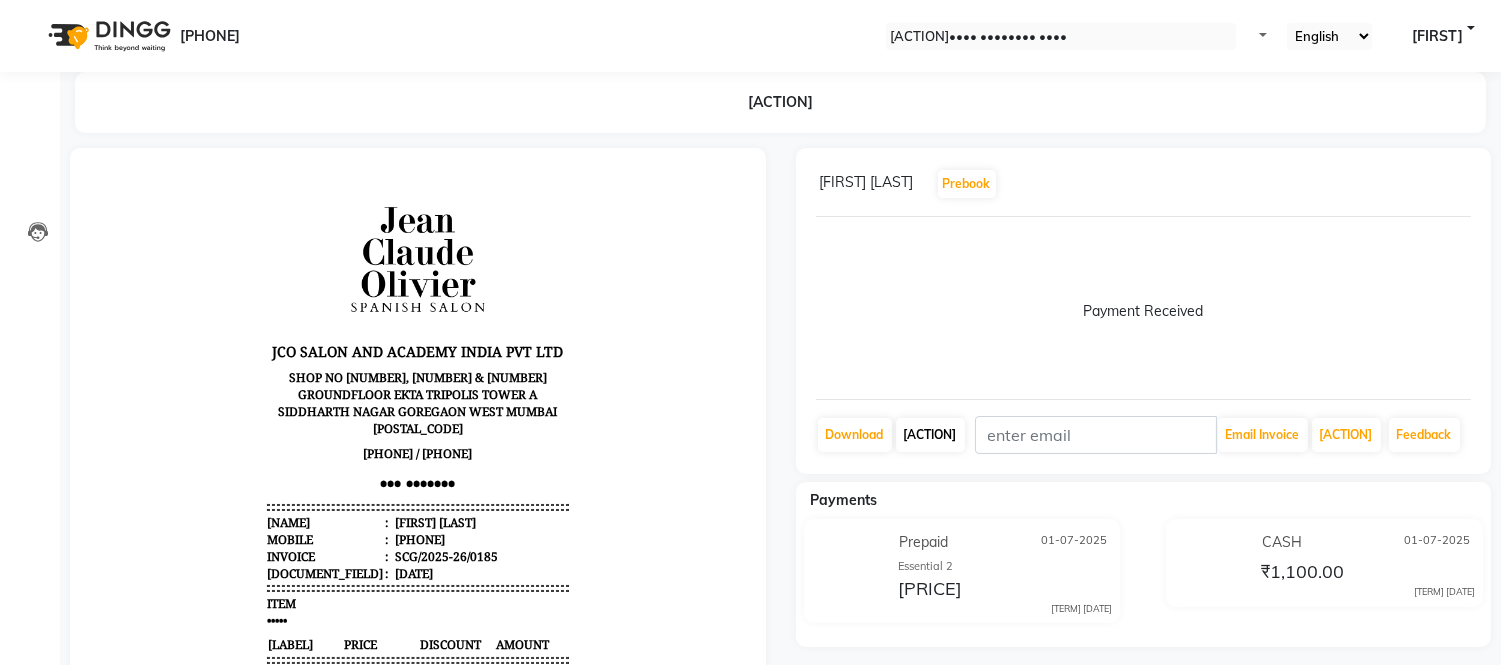 click on "[ACTION]" at bounding box center (855, 435) 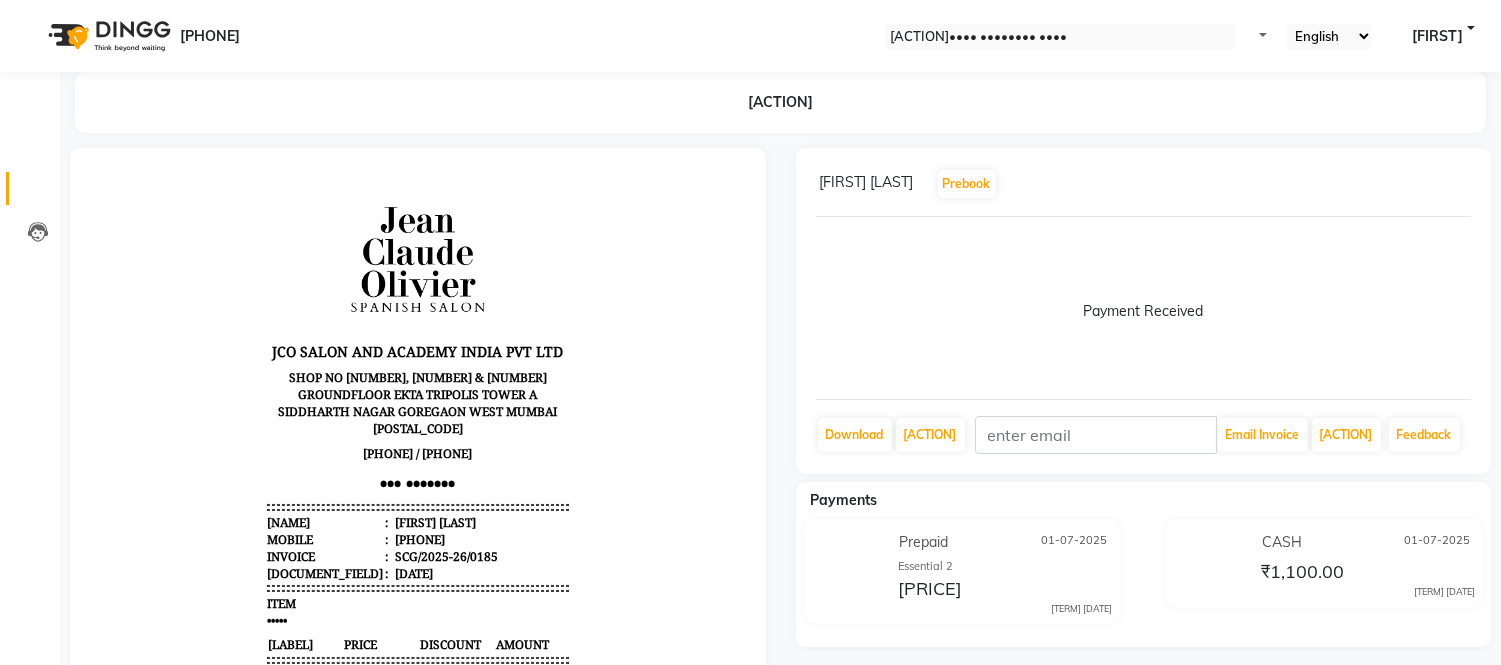 click at bounding box center [38, 193] 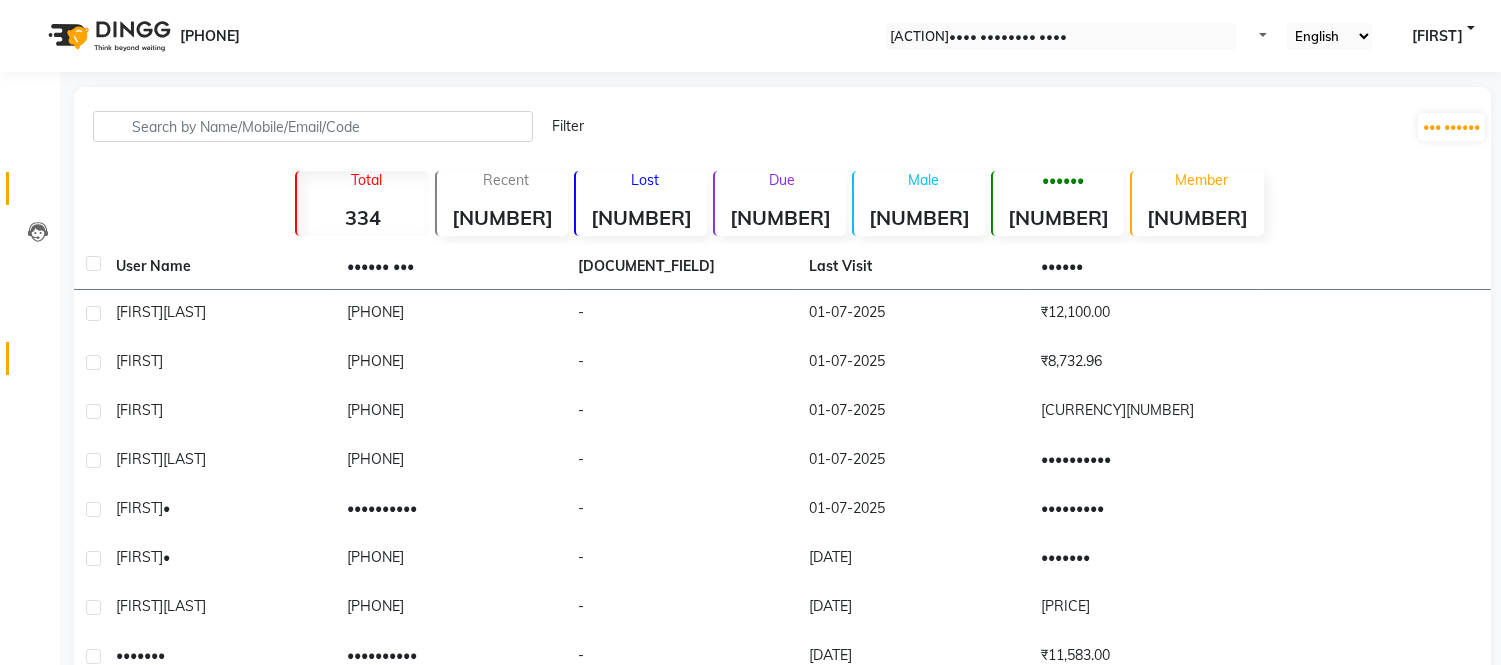 click at bounding box center (38, 363) 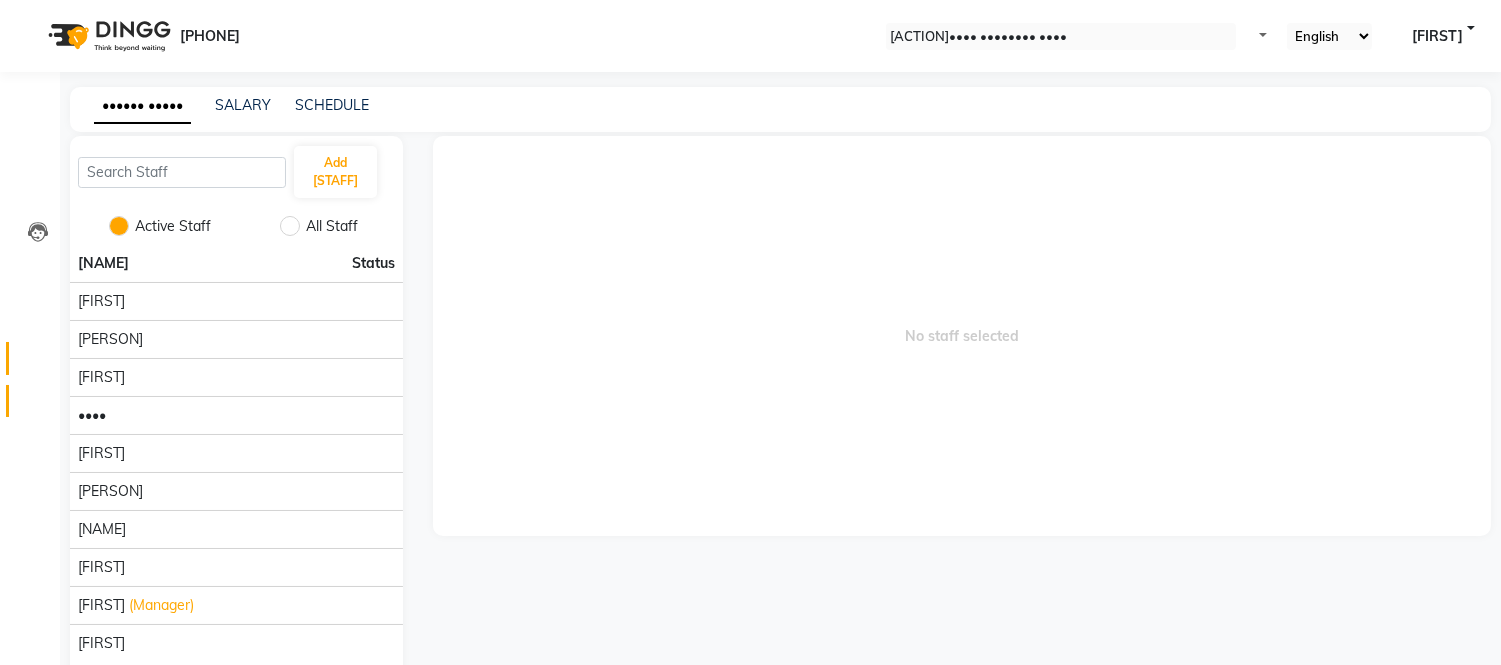 click at bounding box center (38, 406) 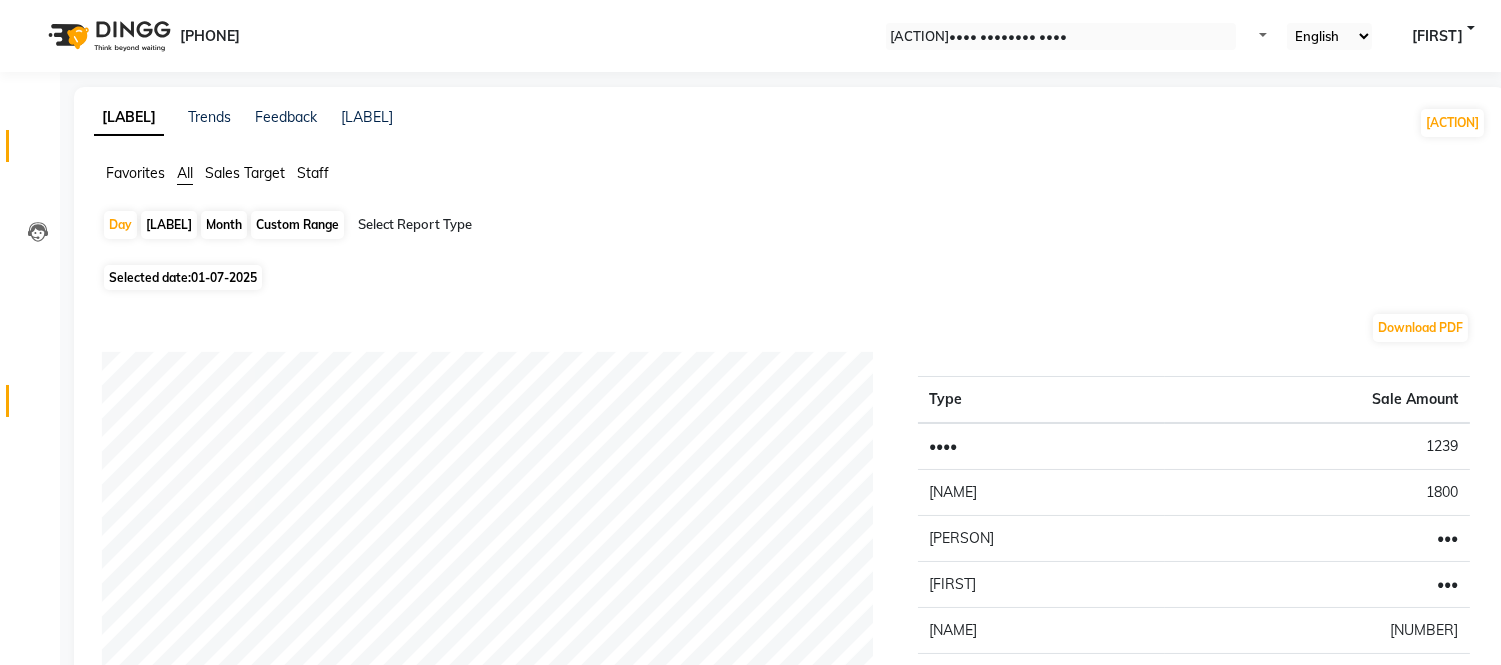 click at bounding box center [38, 151] 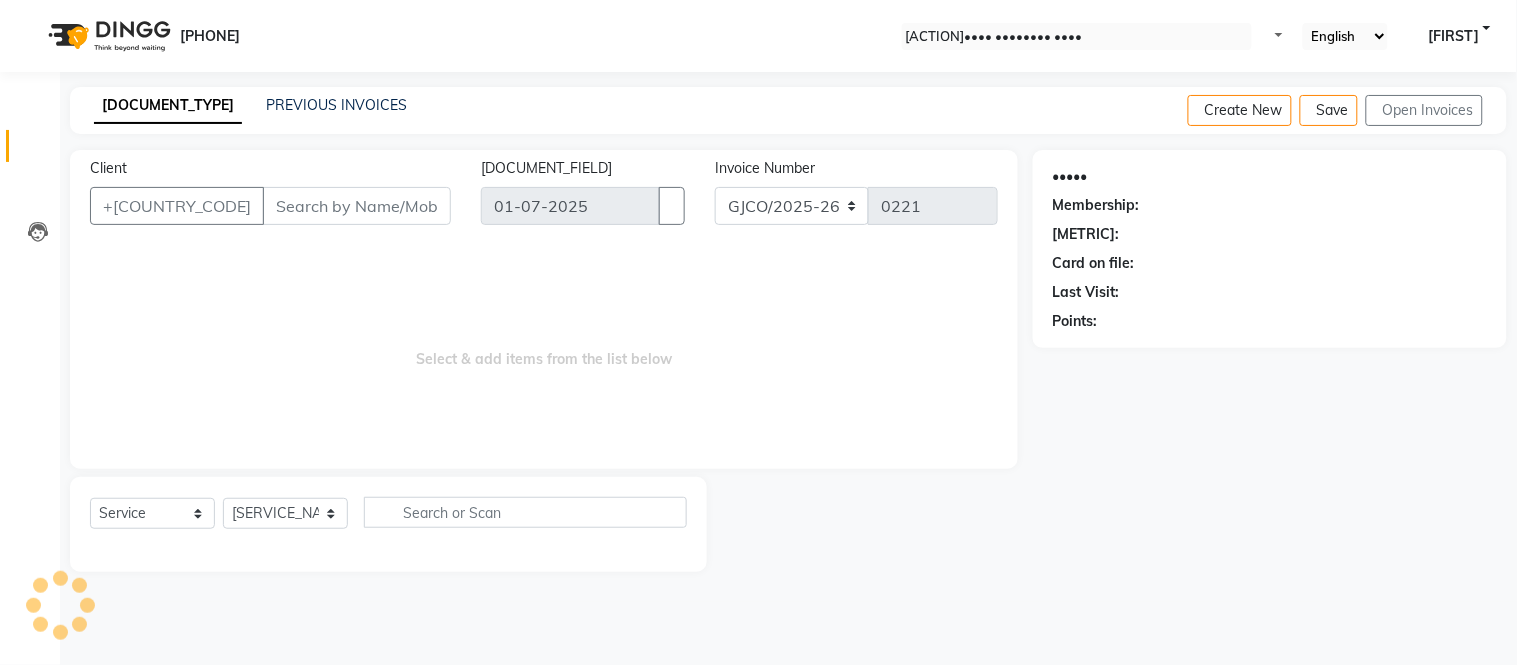 click on "Client" at bounding box center [357, 206] 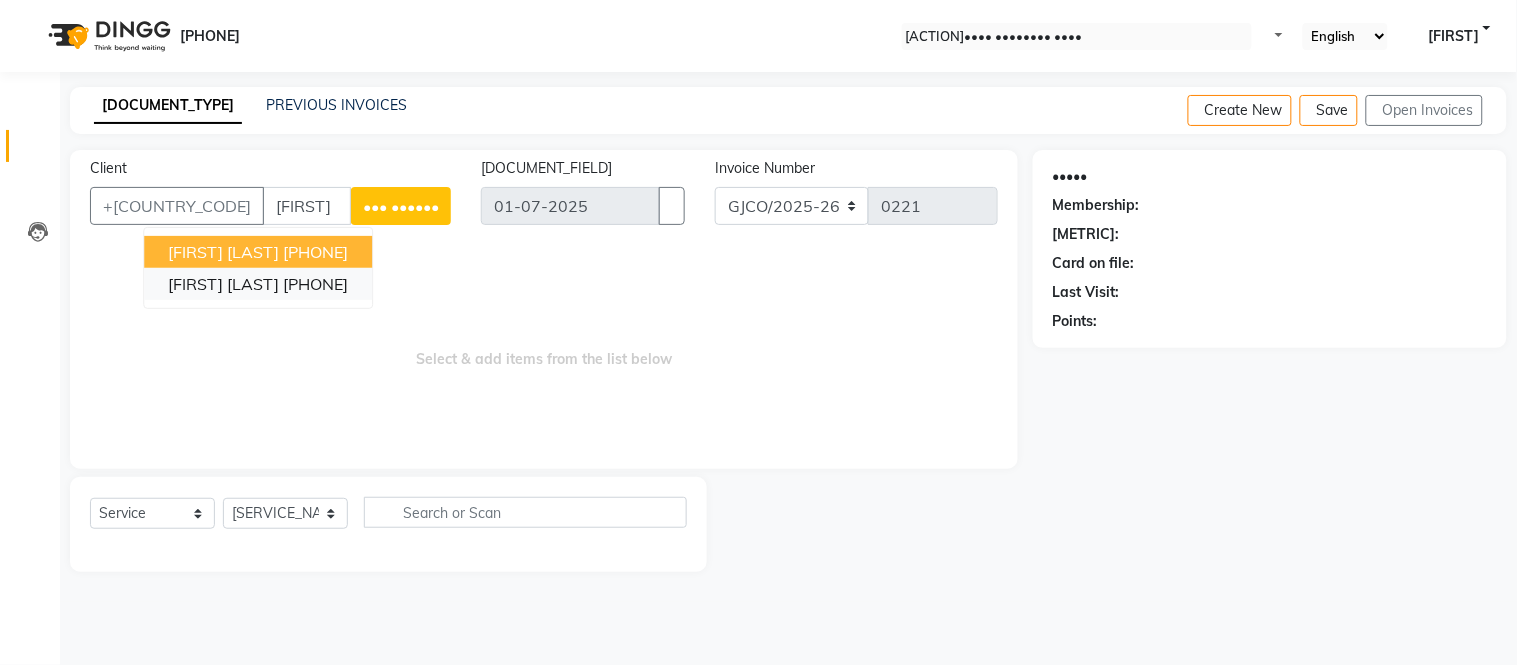 click on "[PHONE]" at bounding box center [315, 284] 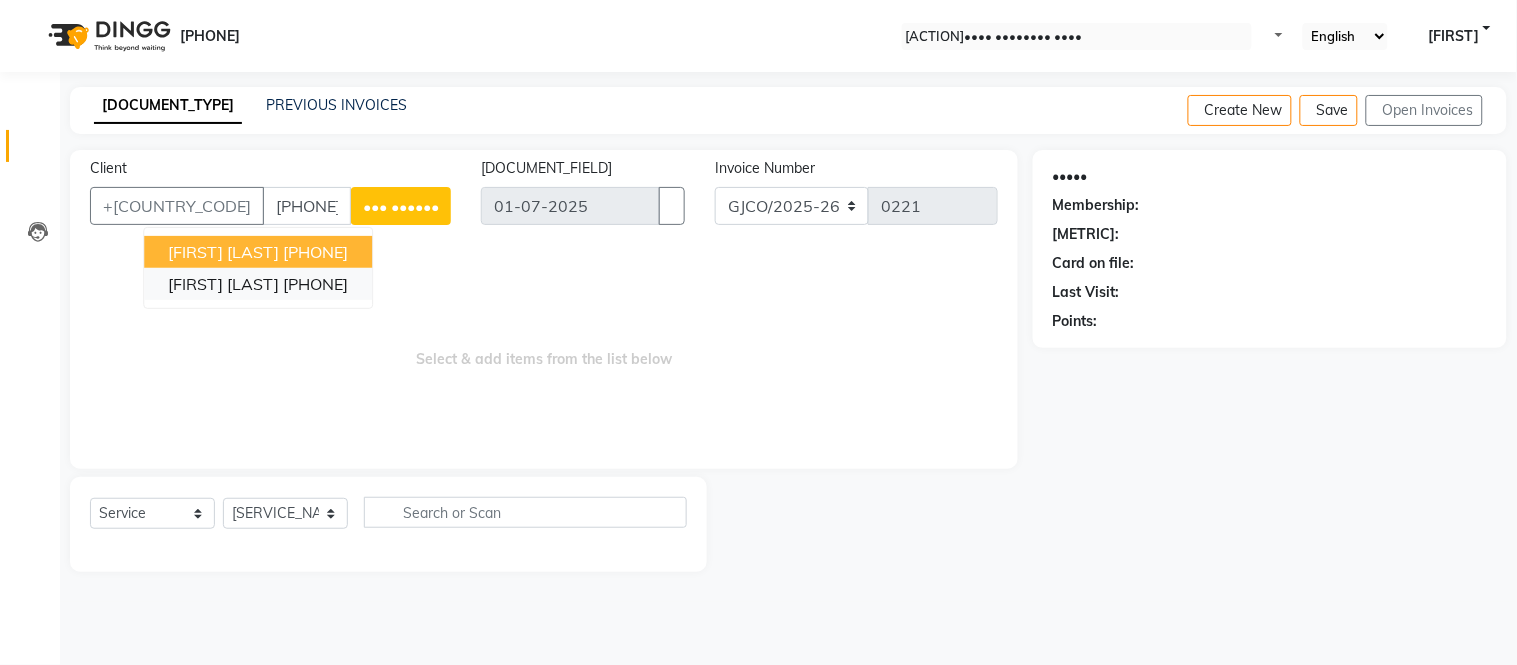 type on "[PHONE]" 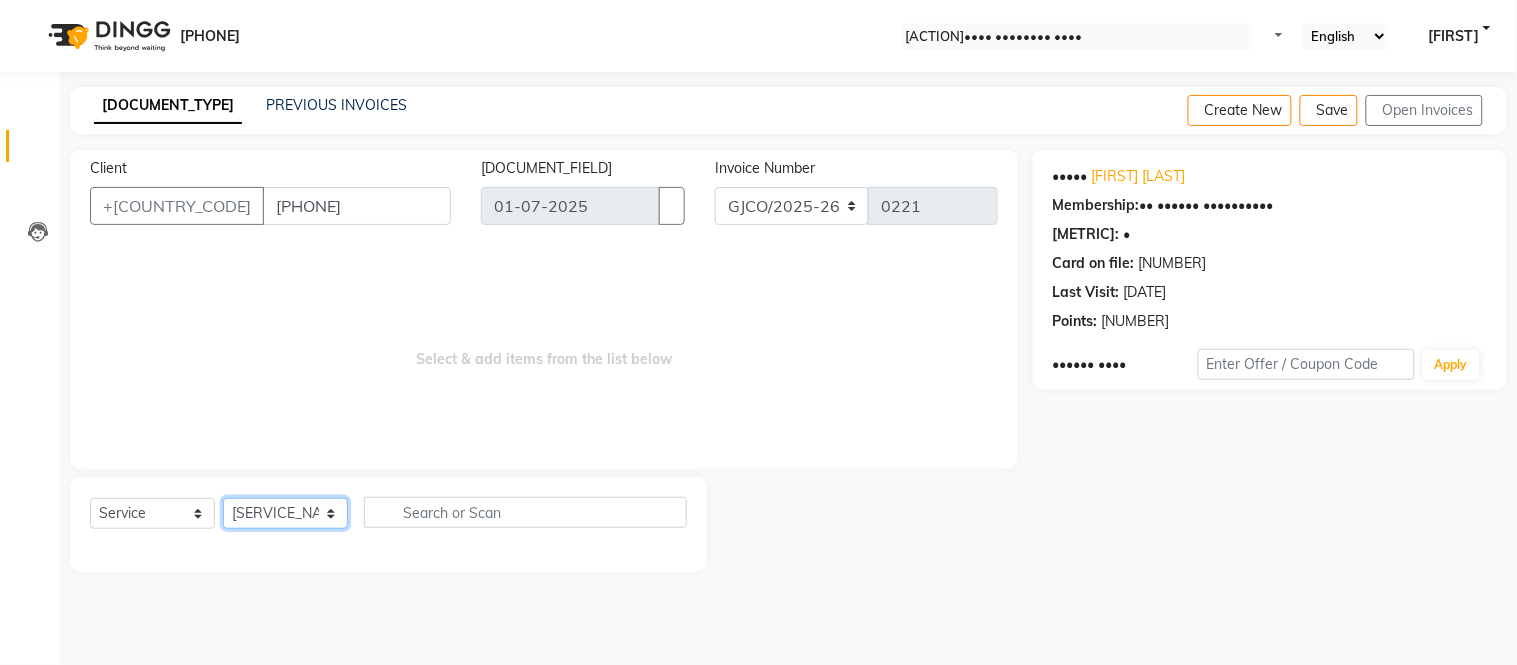 click on "•••••• ••••••• ••••• ••••  ••••• •••• ••••••• •••••••• ••••• ••••• ••••••••• ••••• ••••• •••••• ••••• •••••• ••••• •••• •••• •••• ••••••• ••••• •••••• •••••• ••••• •••••• ••••••• •••••• •••••• ••••••• ••••• ••••••• •• •••••• ••••• •••••••" at bounding box center (285, 513) 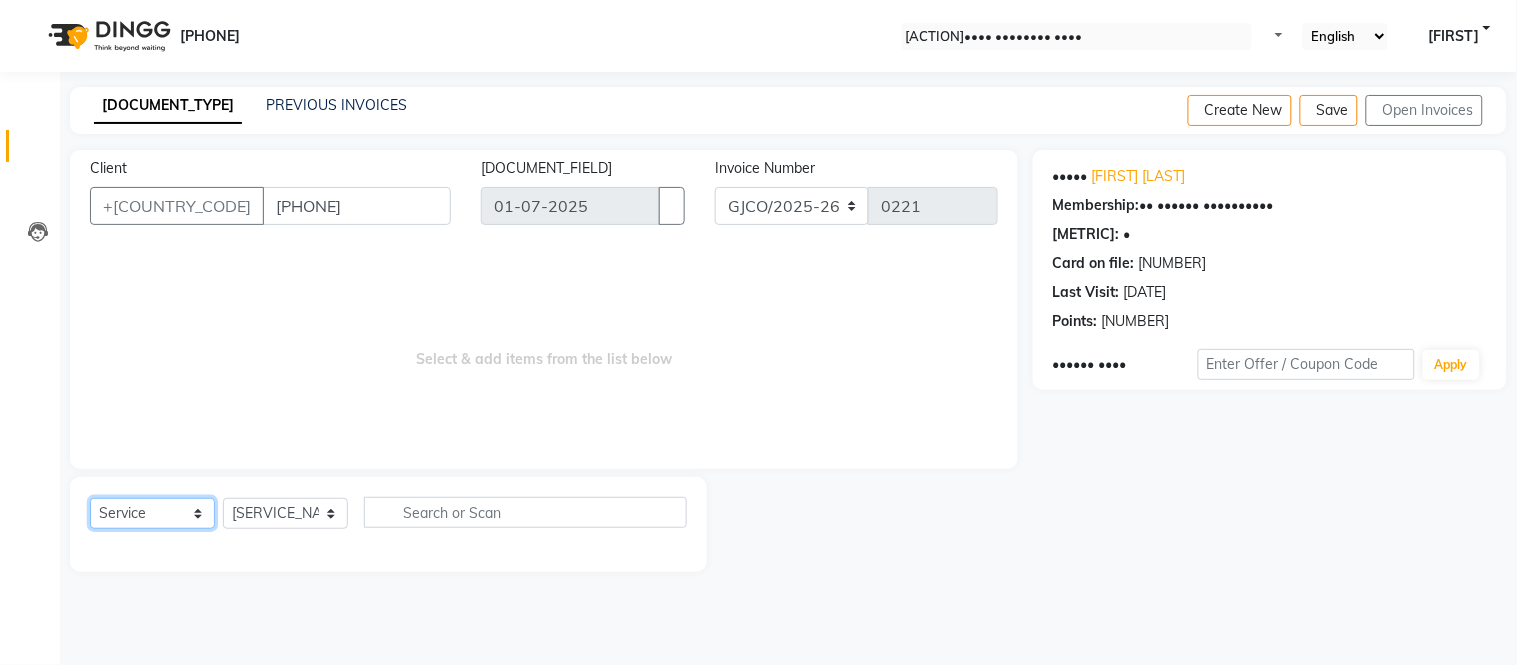 click on "Select Service Product Membership Package Voucher Prepaid Gift Card" at bounding box center (152, 513) 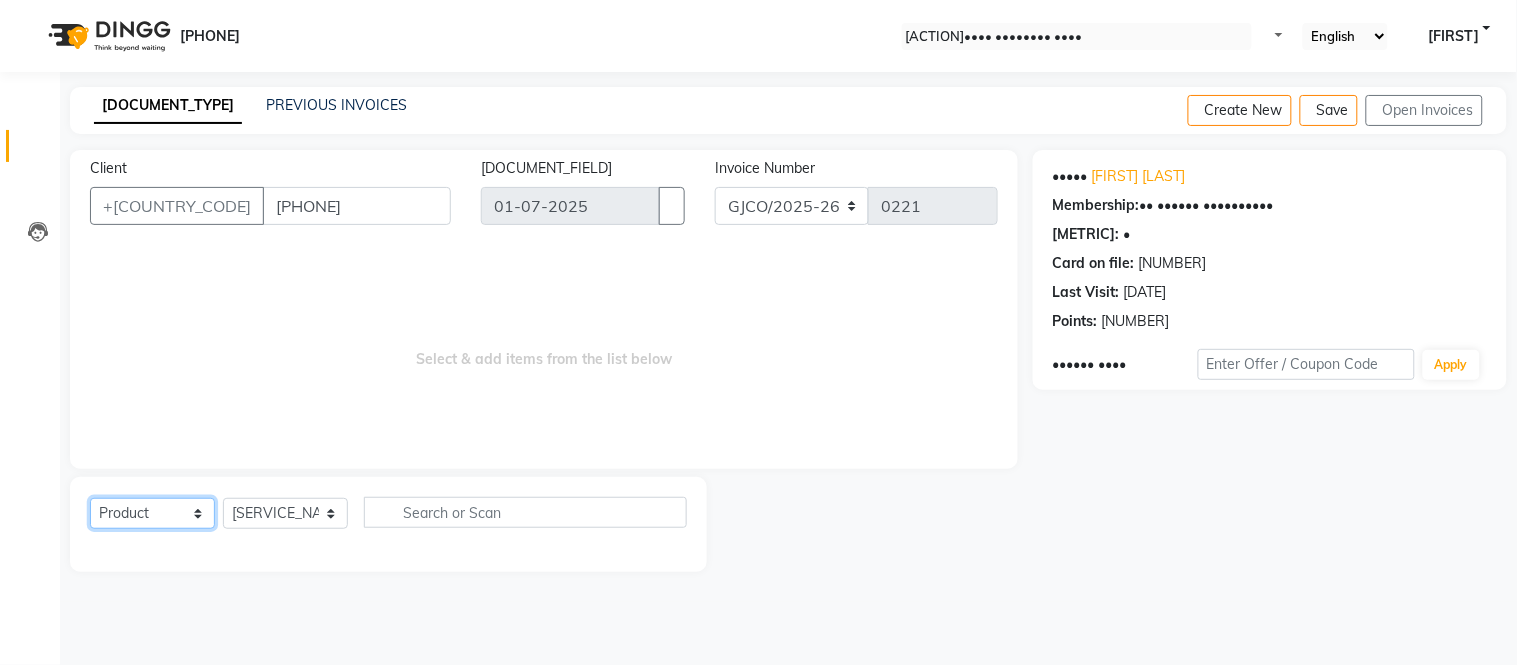 click on "Select Service Product Membership Package Voucher Prepaid Gift Card" at bounding box center [152, 513] 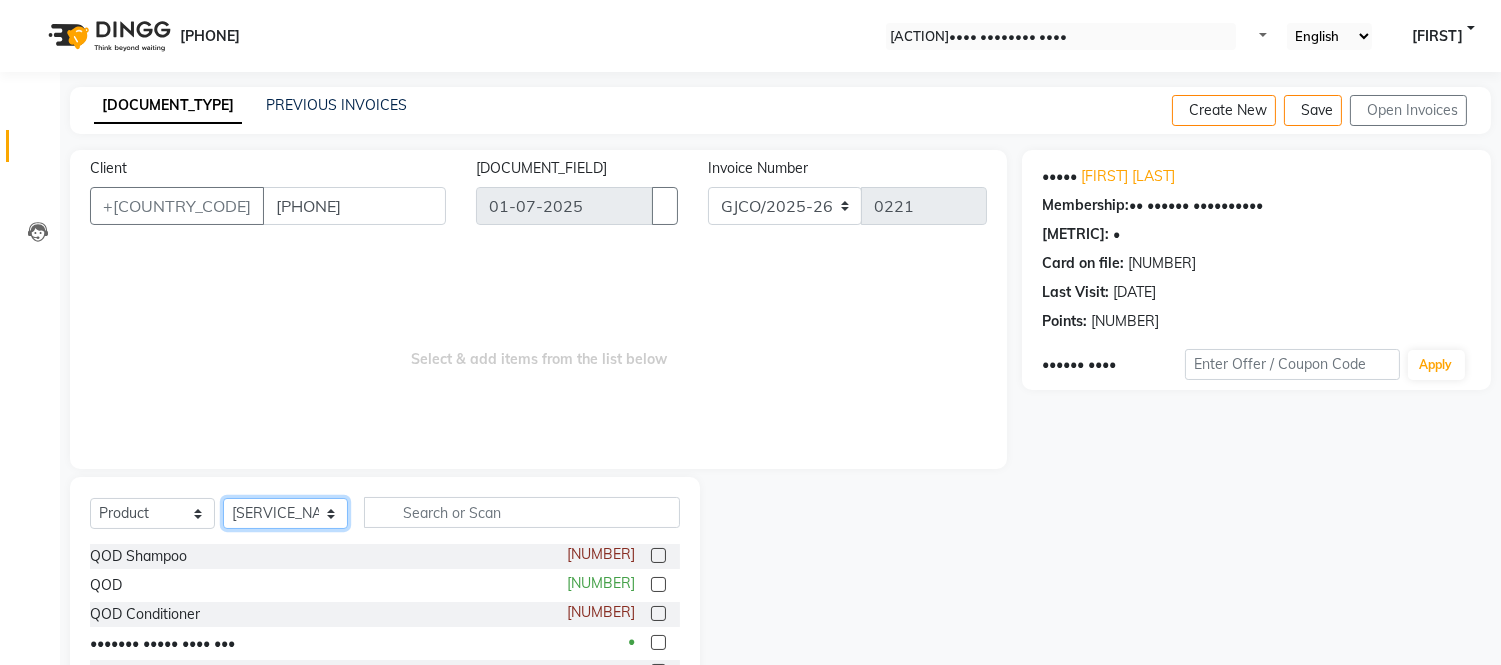 click on "•••••• ••••••• ••••• ••••  ••••• •••• ••••••• •••••••• ••••• ••••• ••••••••• ••••• ••••• •••••• ••••• •••••• ••••• •••• •••• •••• ••••••• ••••• •••••• •••••• ••••• •••••• ••••••• •••••• •••••• ••••••• ••••• ••••••• •• •••••• ••••• •••••••" at bounding box center (285, 513) 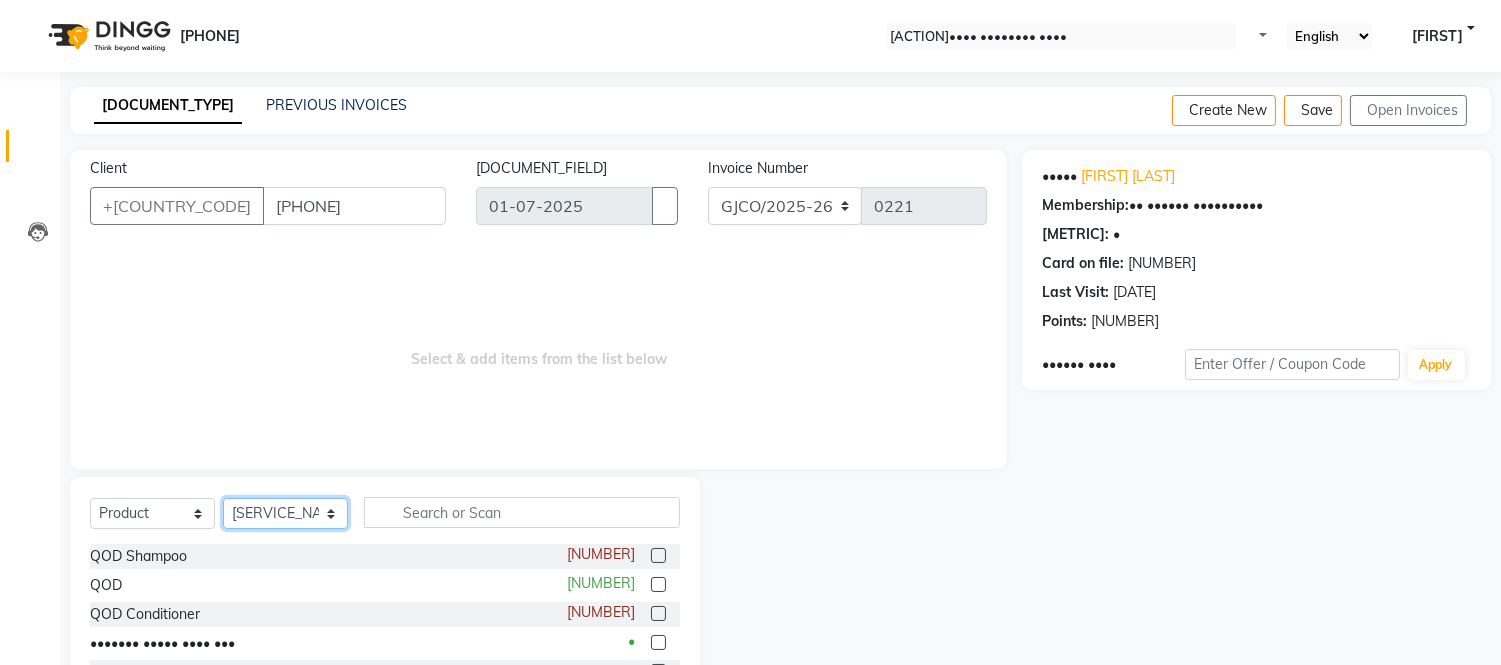 click on "•••••• ••••••• ••••• ••••  ••••• •••• ••••••• •••••••• ••••• ••••• ••••••••• ••••• ••••• •••••• ••••• •••••• ••••• •••• •••• •••• ••••••• ••••• •••••• •••••• ••••• •••••• ••••••• •••••• •••••• ••••••• ••••• ••••••• •• •••••• ••••• •••••••" at bounding box center (285, 513) 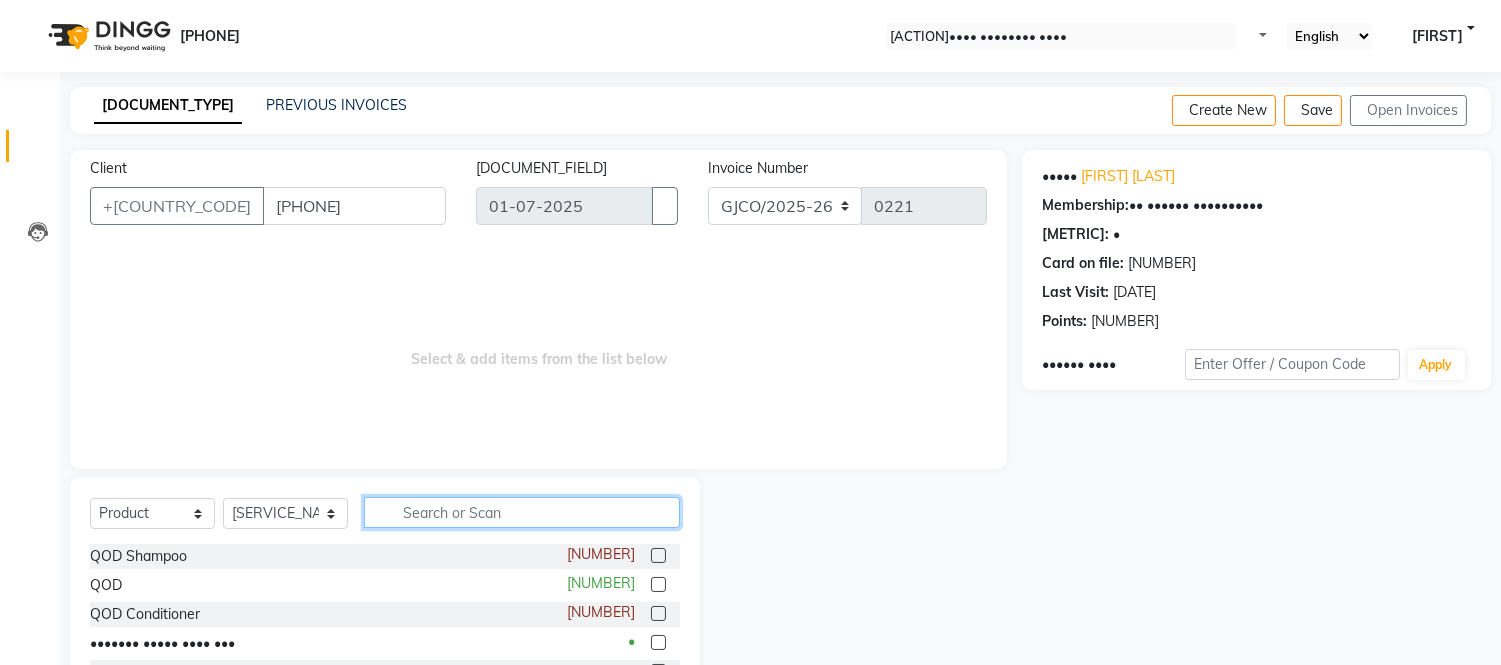 click at bounding box center [522, 512] 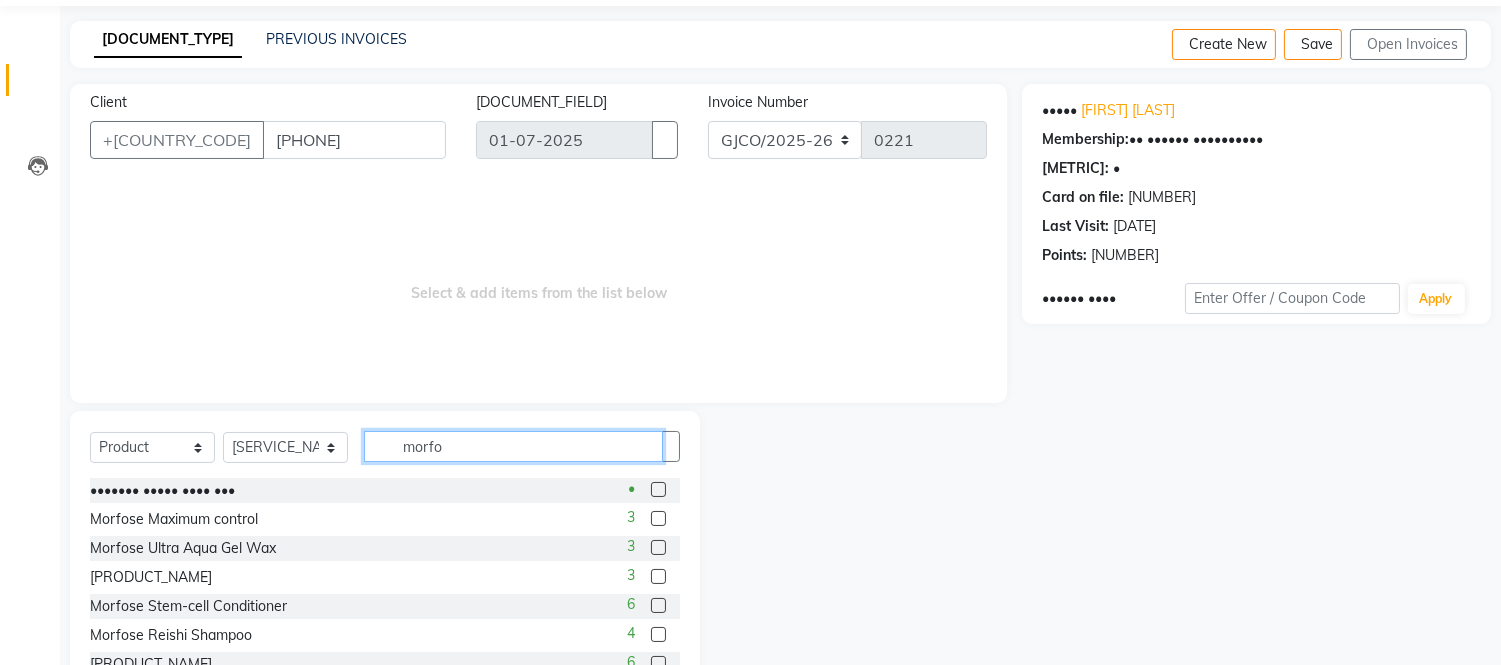 scroll, scrollTop: 135, scrollLeft: 0, axis: vertical 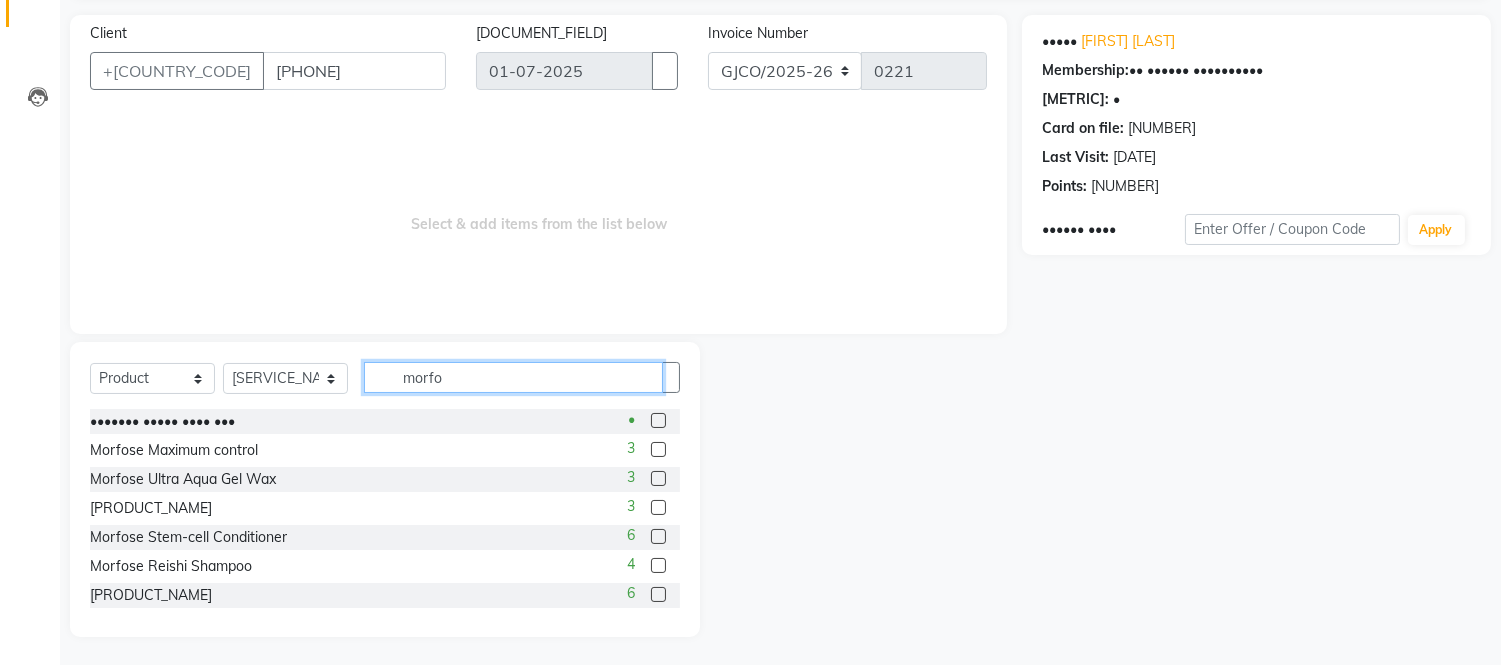 type on "morfo" 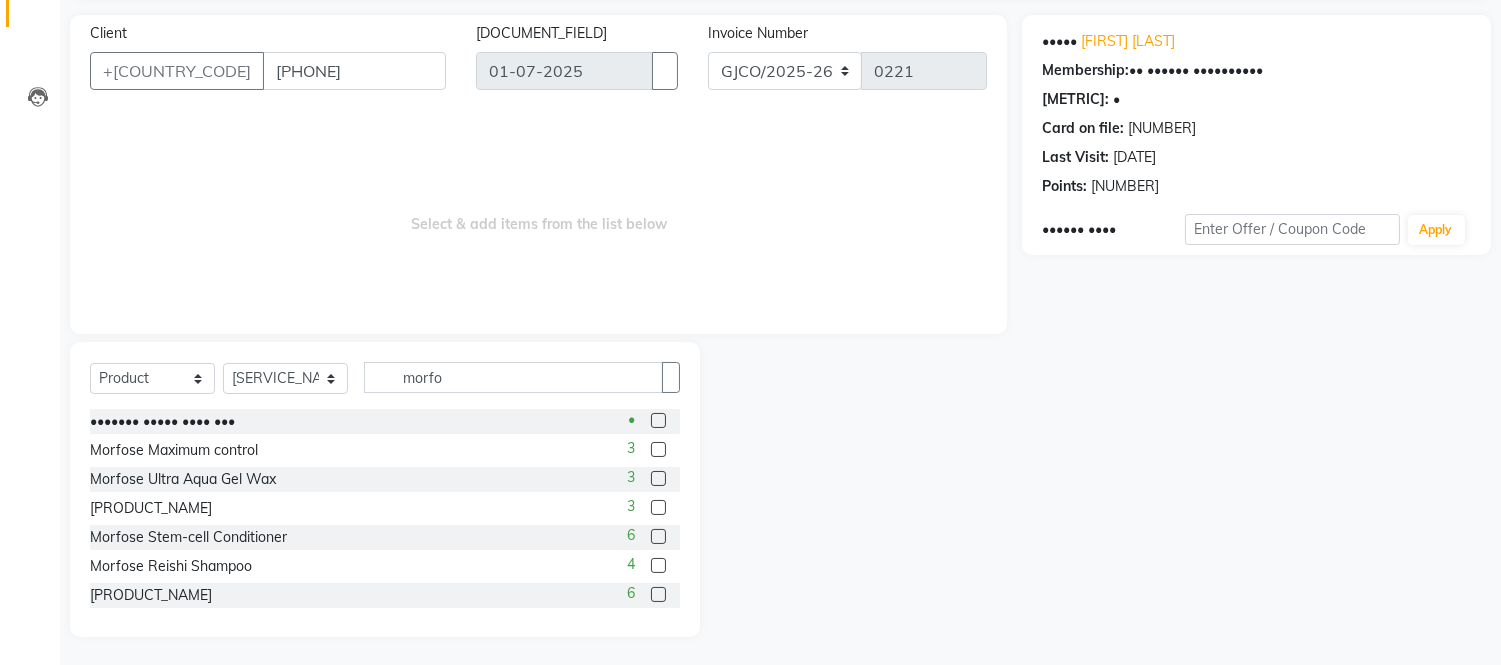 click at bounding box center (658, 565) 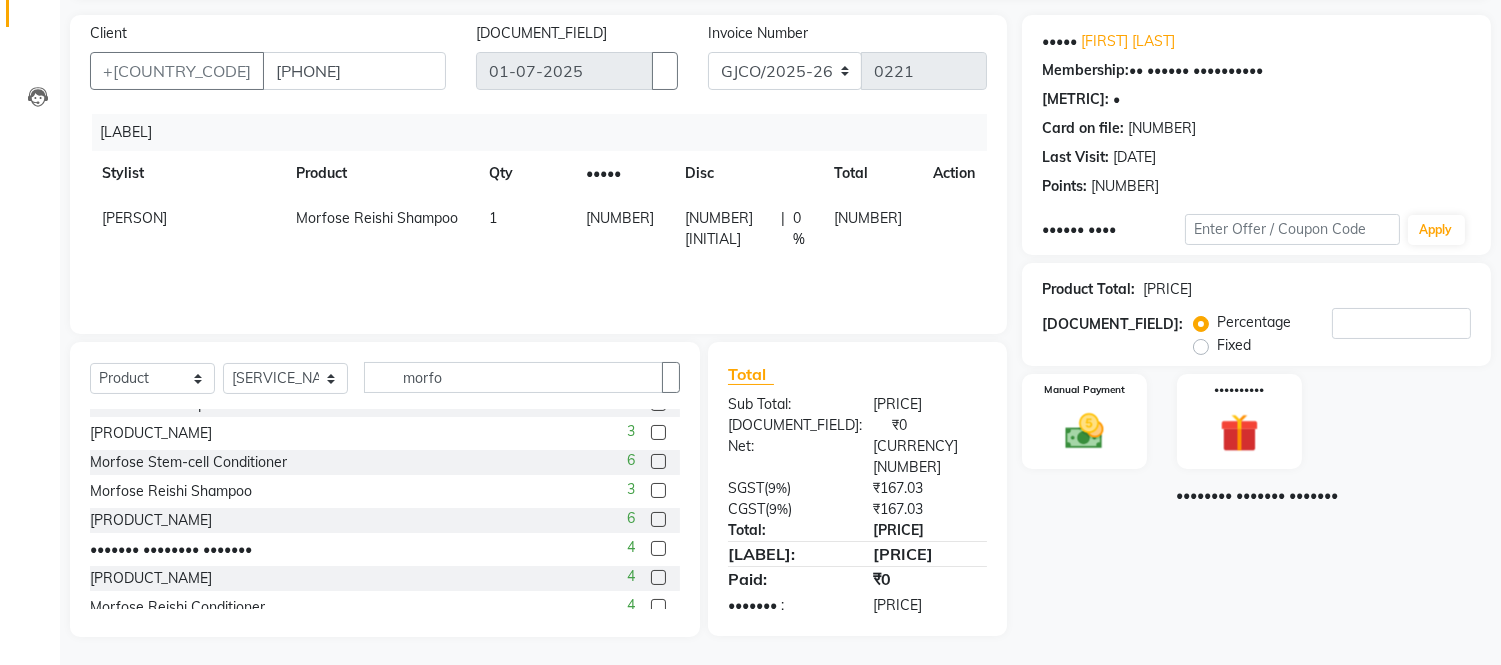 scroll, scrollTop: 90, scrollLeft: 0, axis: vertical 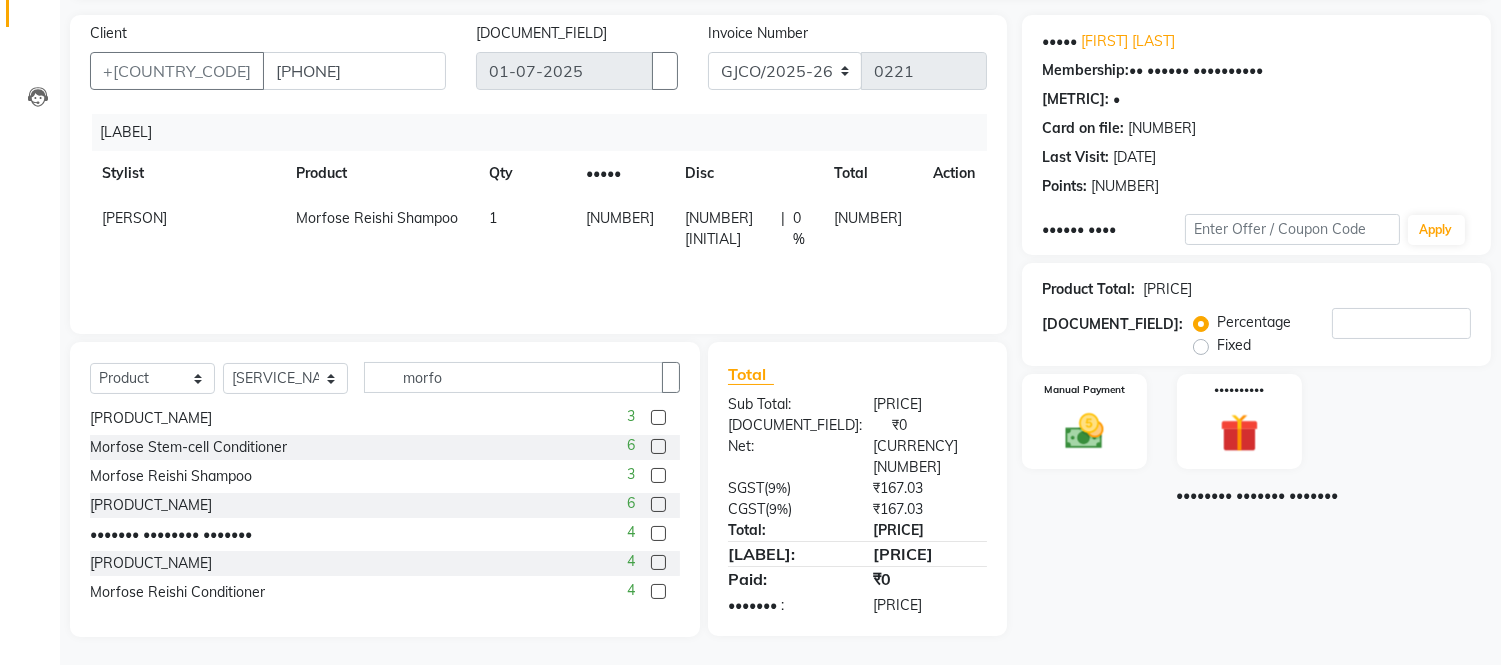 click at bounding box center [658, 591] 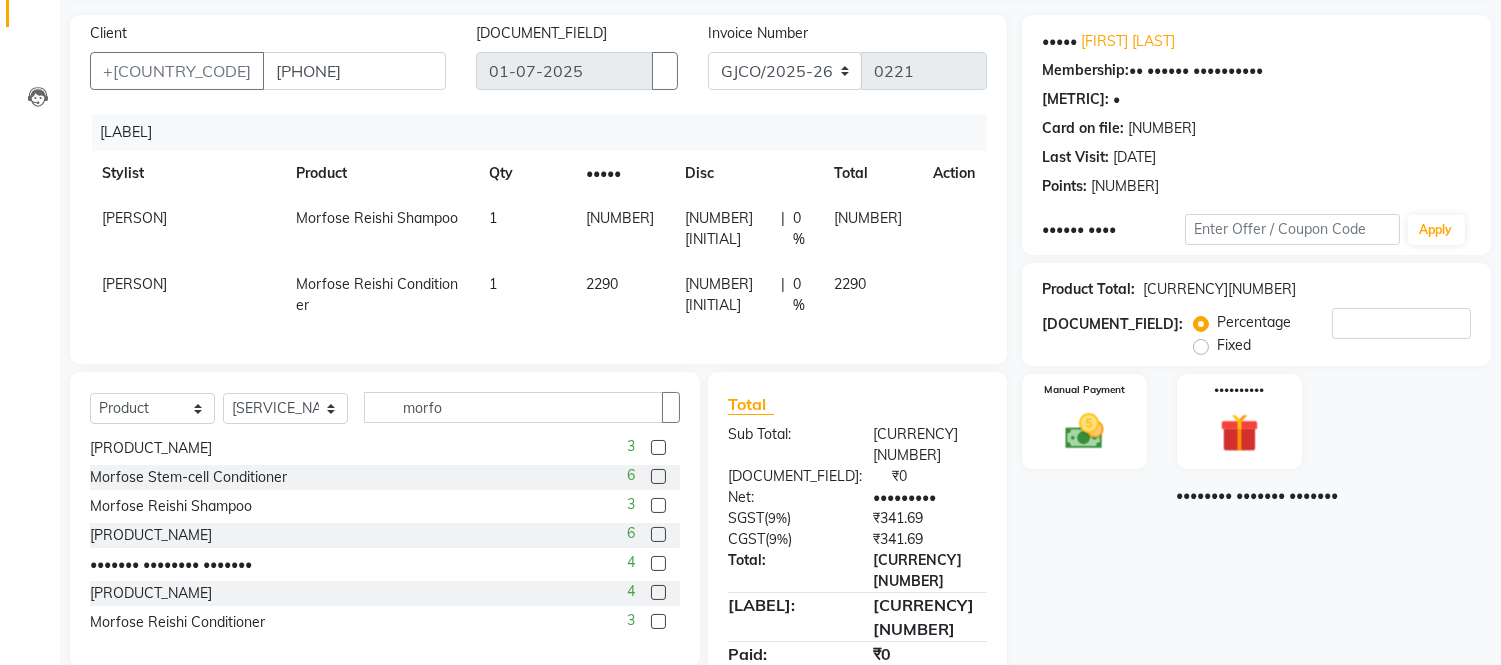 click on "0 F | 0 %" at bounding box center (747, 229) 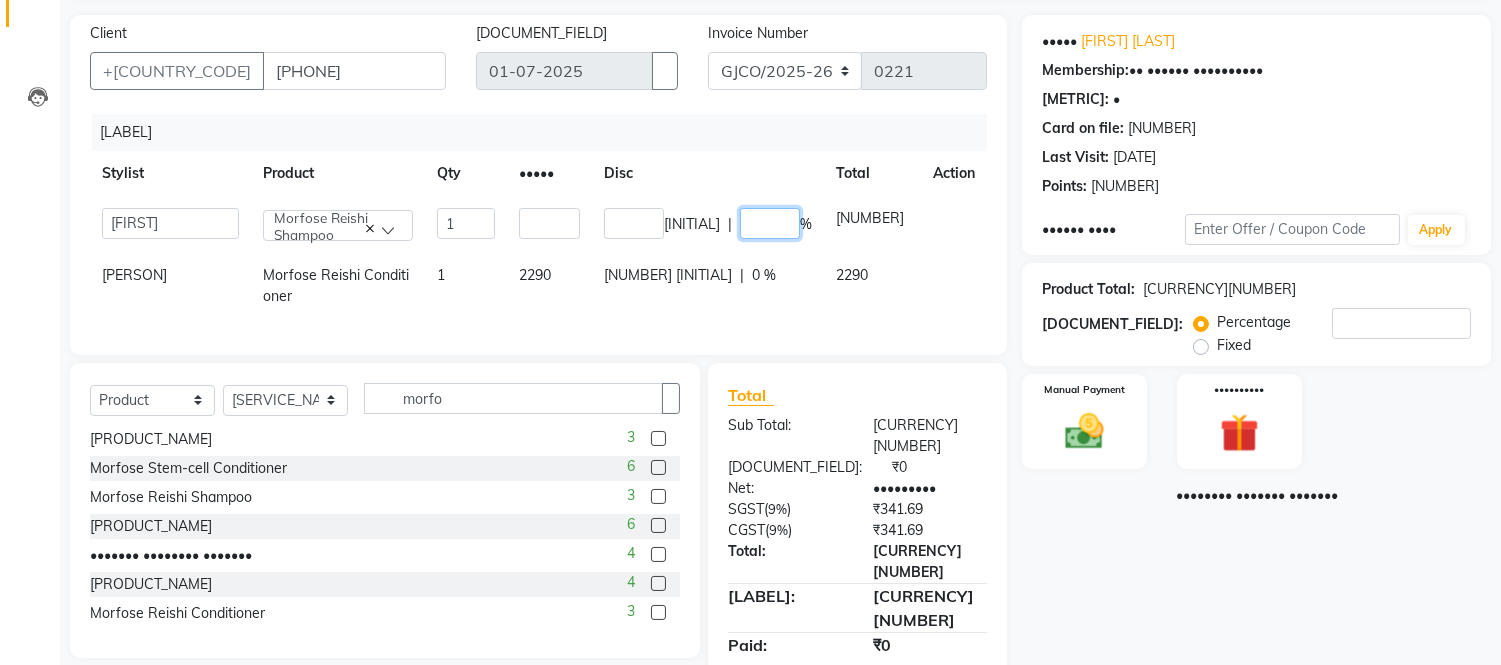click on "[NUMBER]" at bounding box center [770, 223] 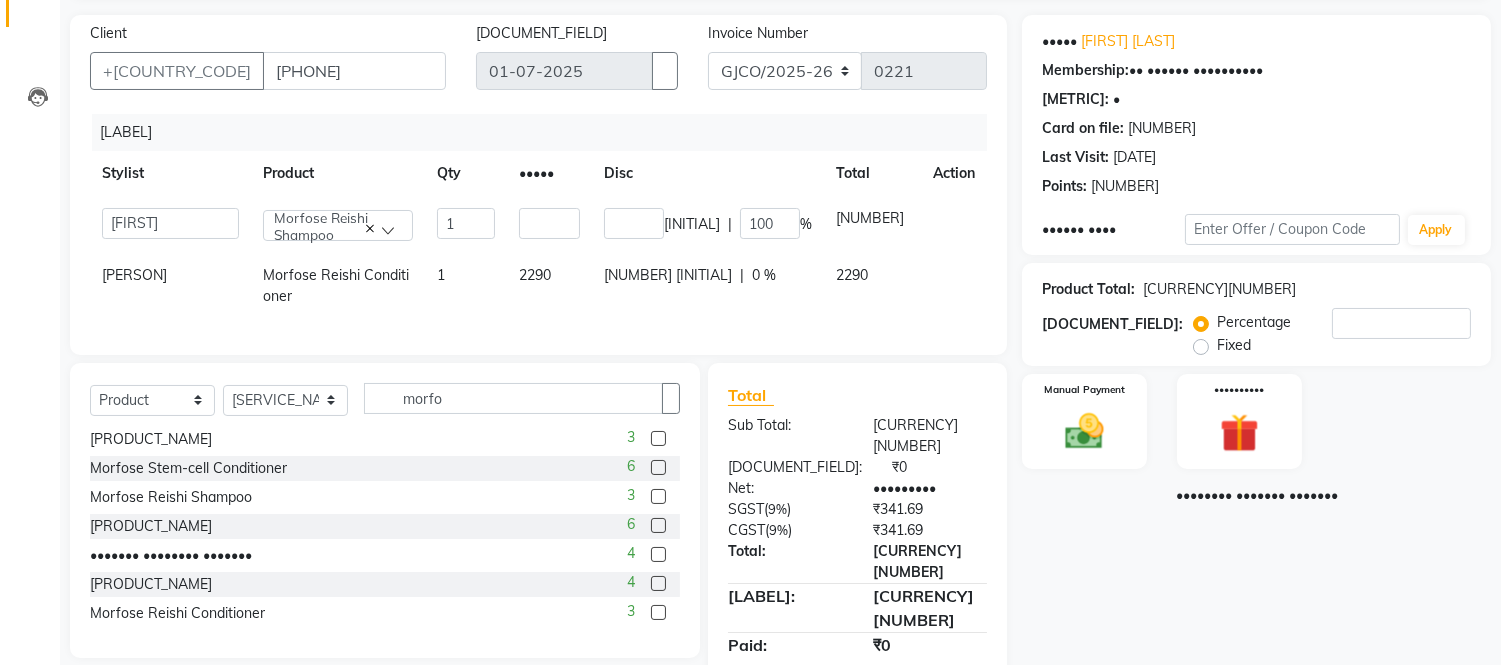 click on "0 F | 0 %" at bounding box center [708, 224] 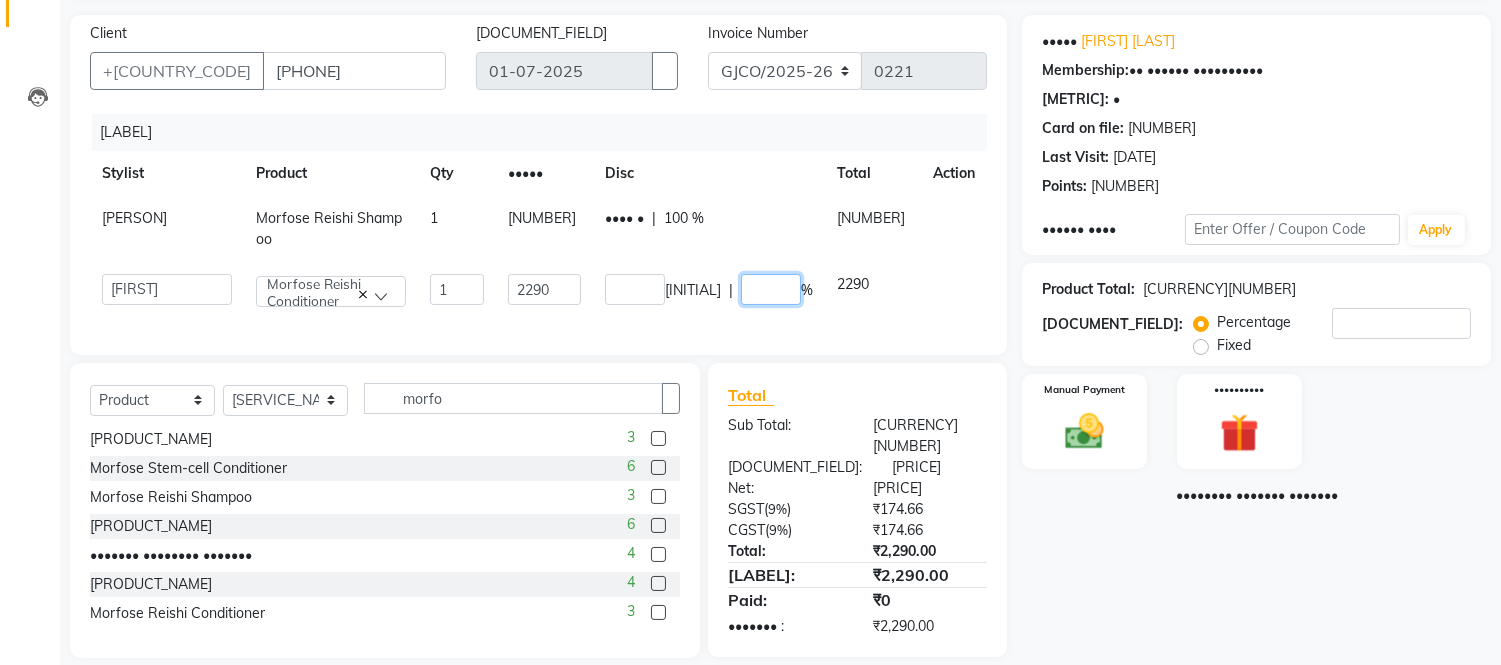 click on "[NUMBER]" at bounding box center [771, 289] 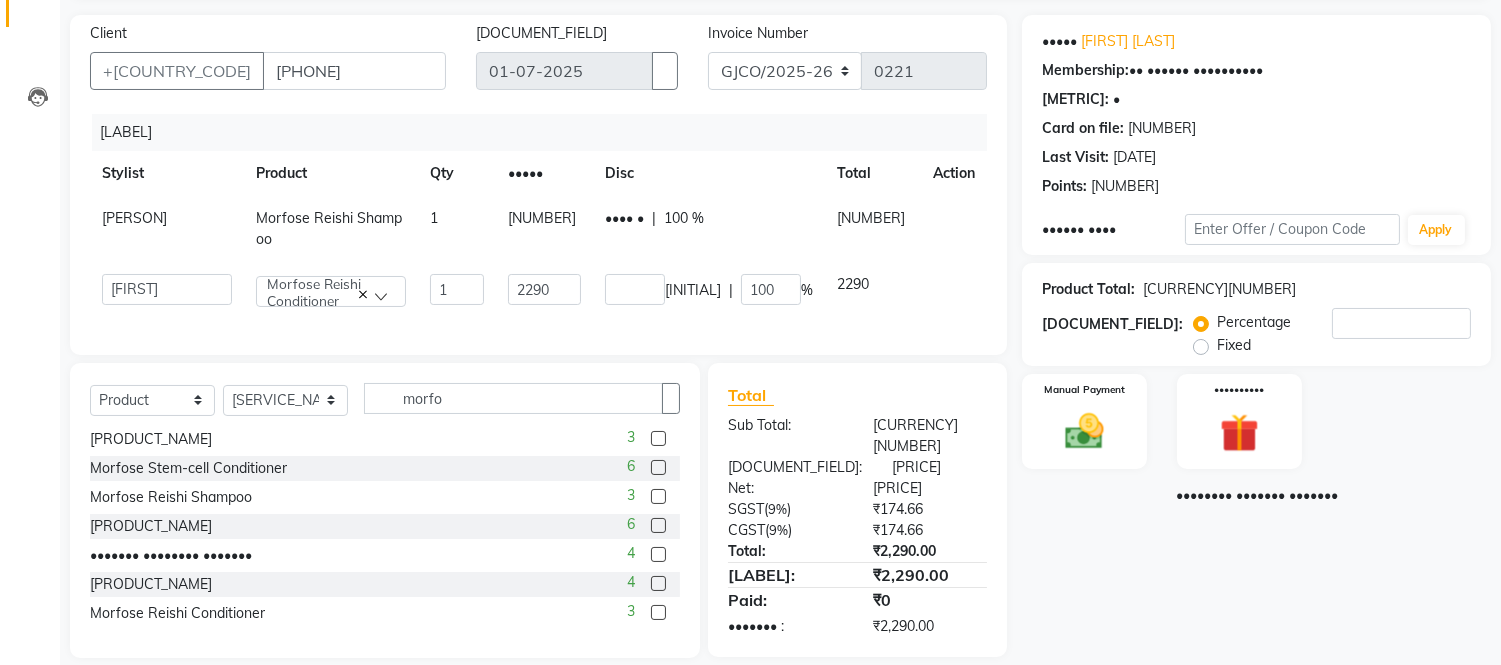click on "2290" at bounding box center [873, 229] 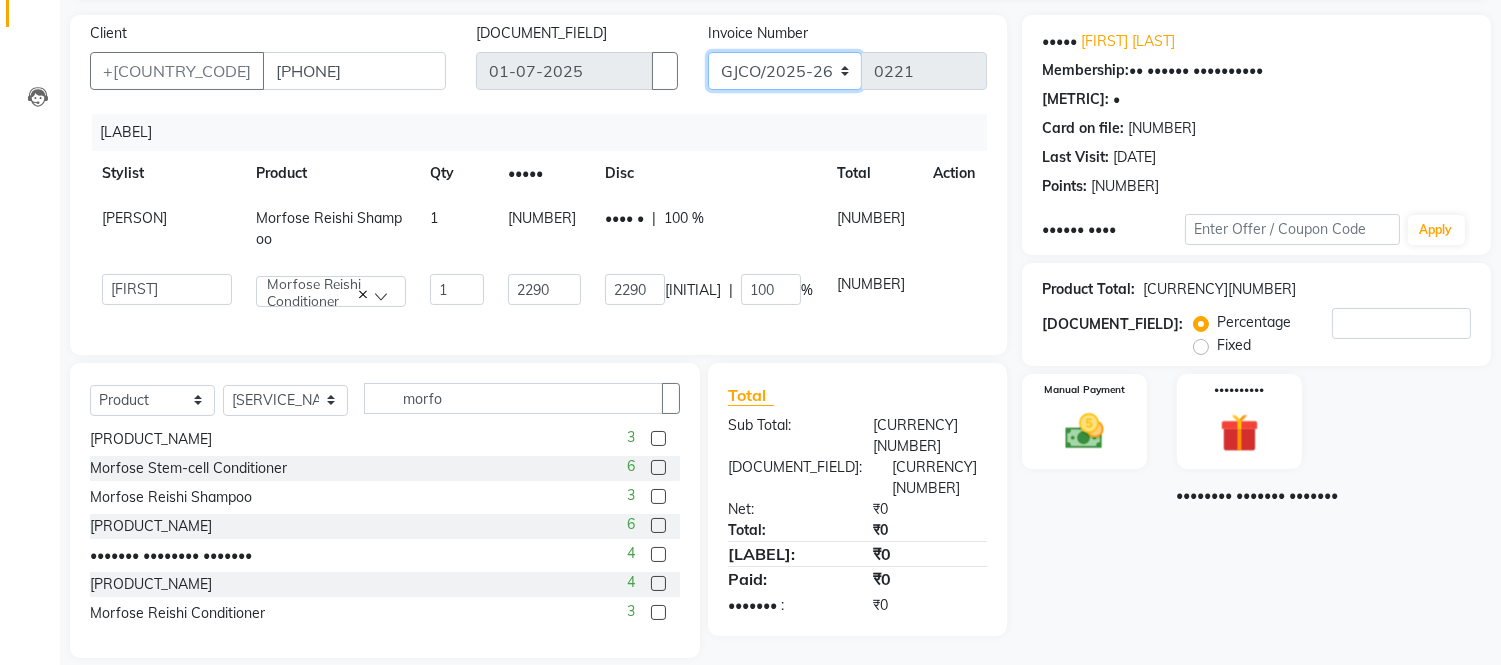 click on "GJCO/2025-26 SCG/2025-26 Gpre/2025-26" at bounding box center [785, 71] 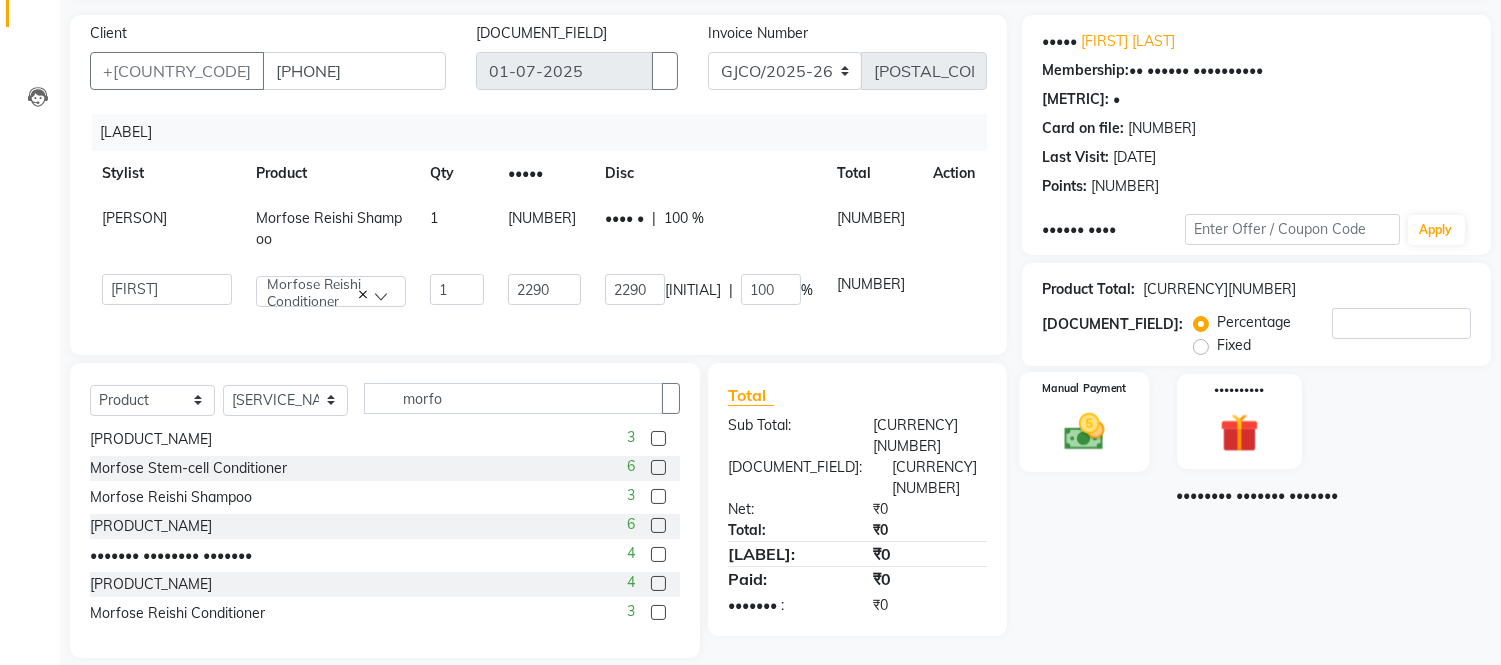 click at bounding box center [1085, 431] 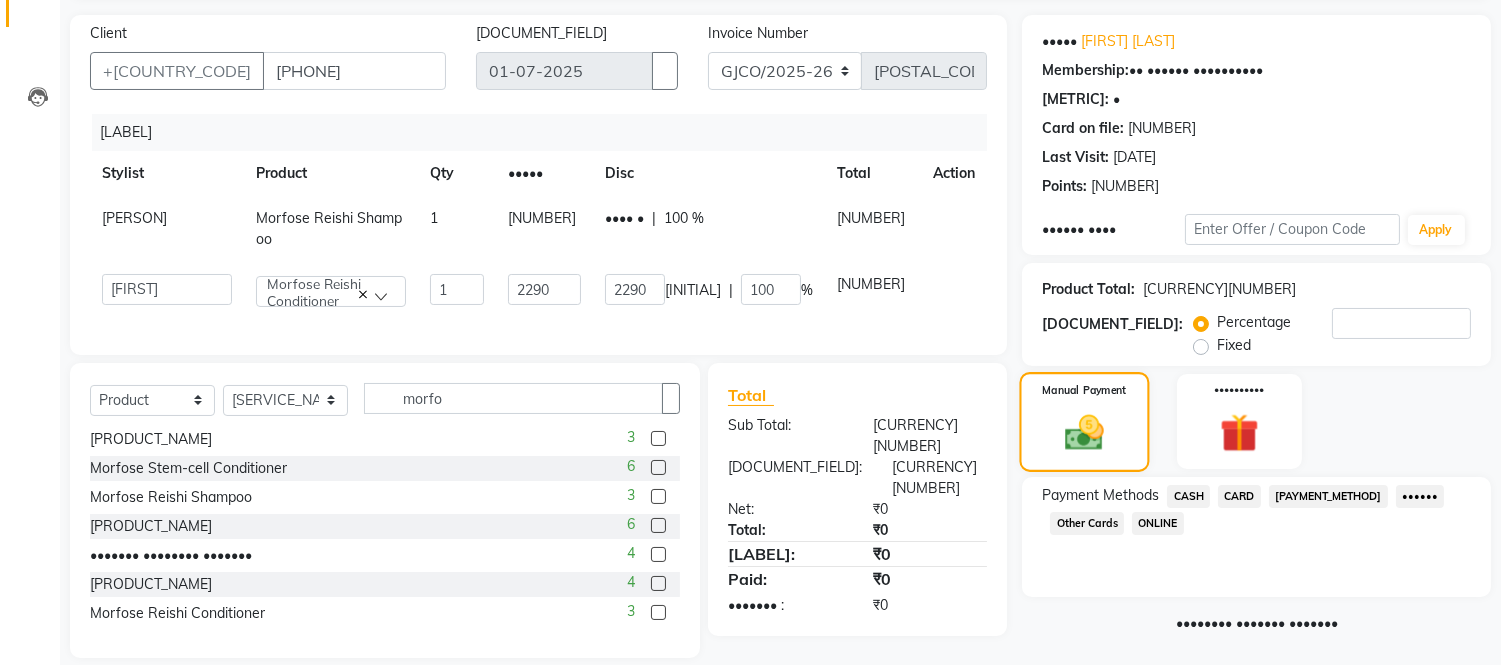 scroll, scrollTop: 154, scrollLeft: 0, axis: vertical 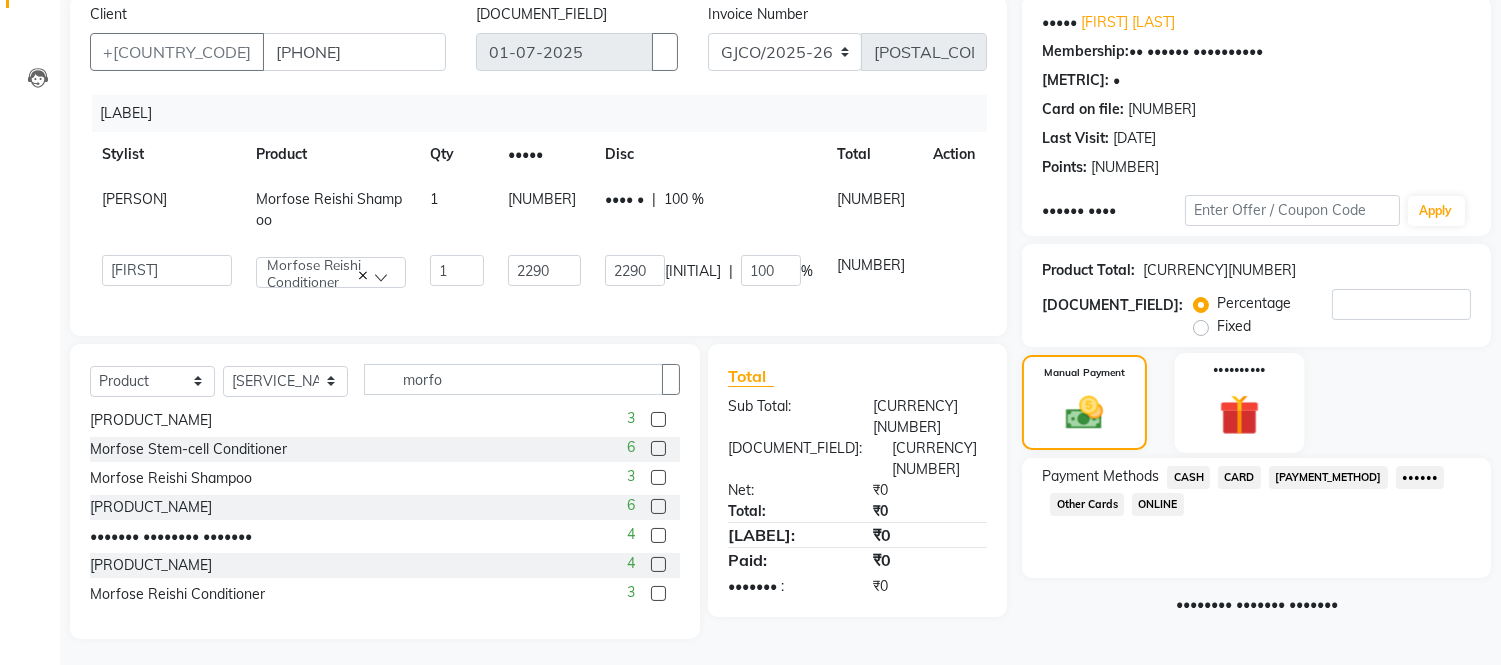 click at bounding box center (1084, 413) 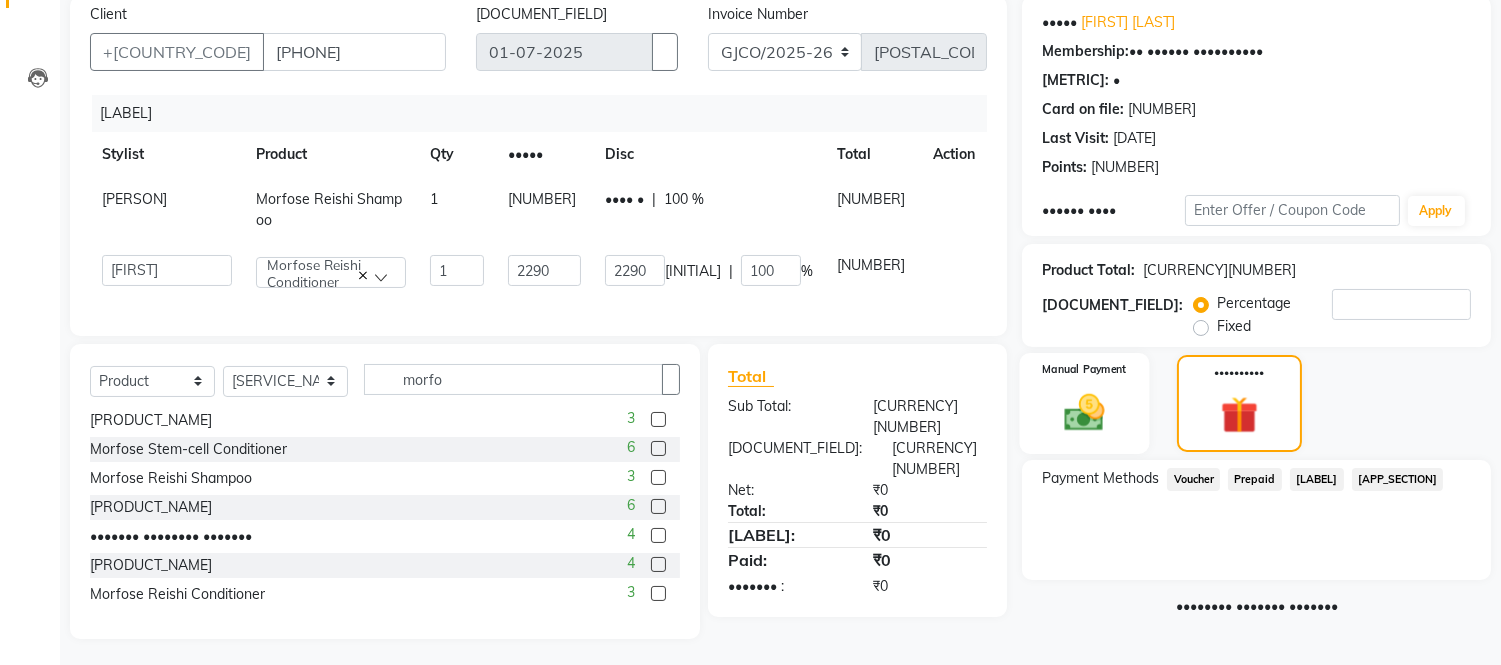 click at bounding box center [1085, 412] 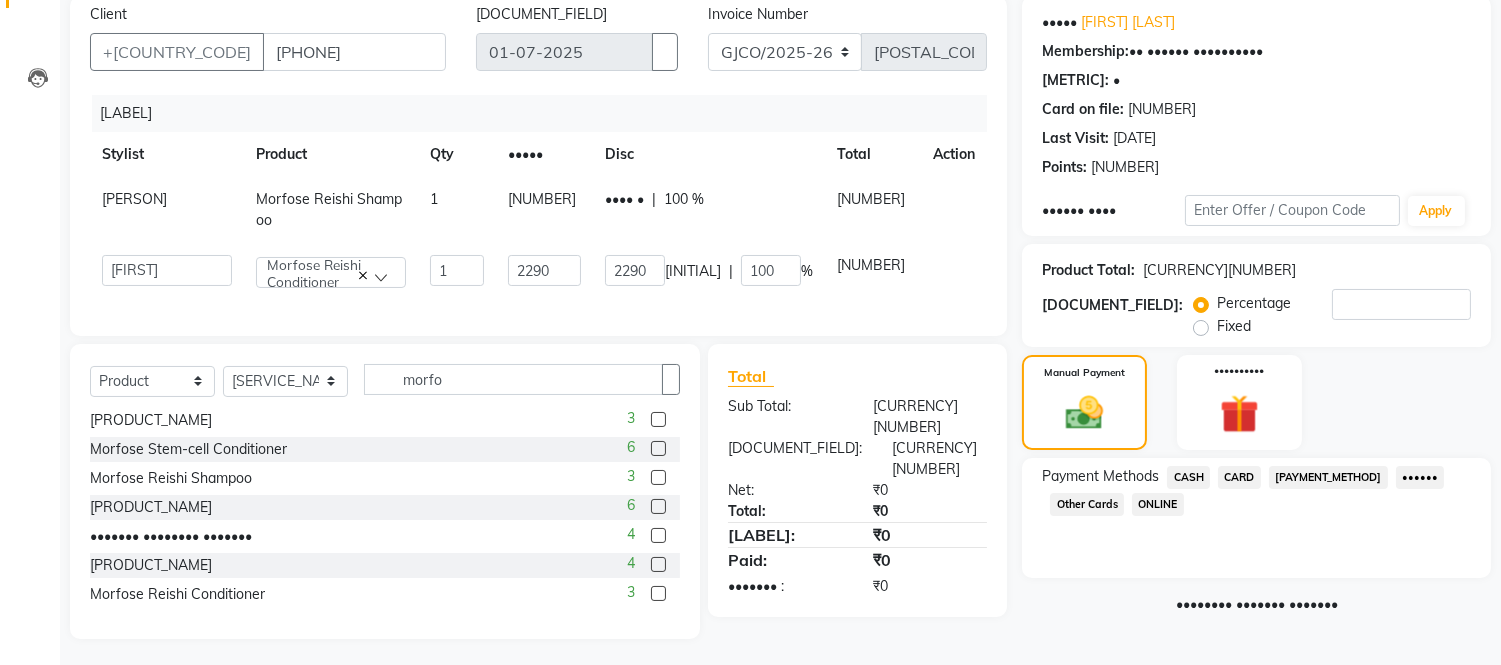 click on "CASH" at bounding box center [1188, 477] 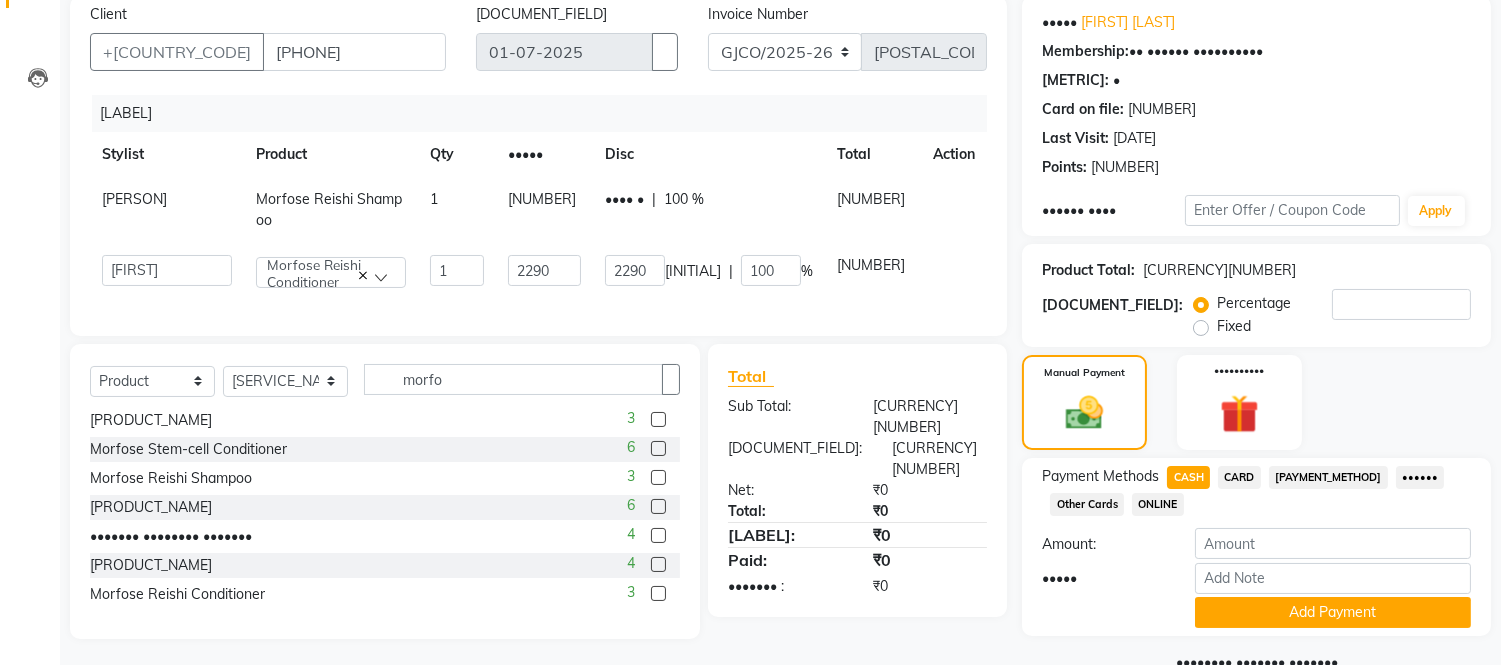 scroll, scrollTop: 178, scrollLeft: 0, axis: vertical 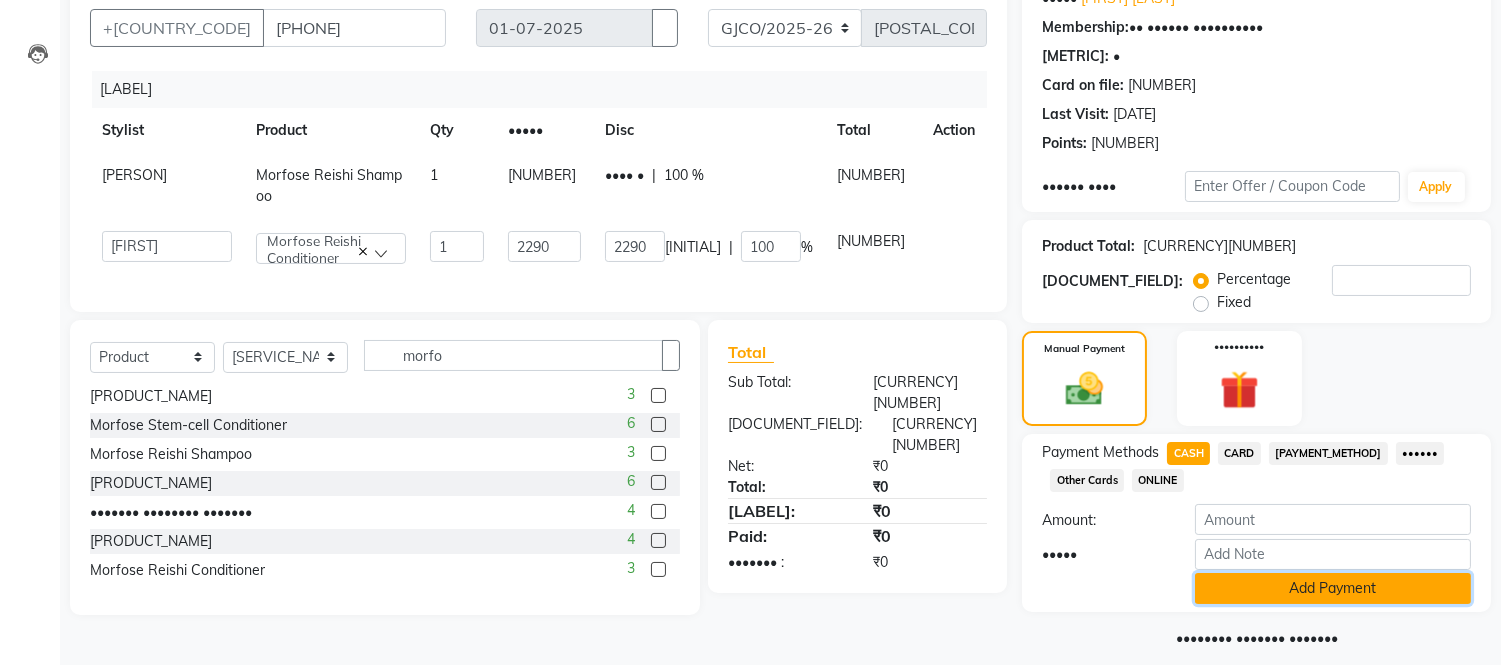 click on "Add Payment" at bounding box center (1333, 588) 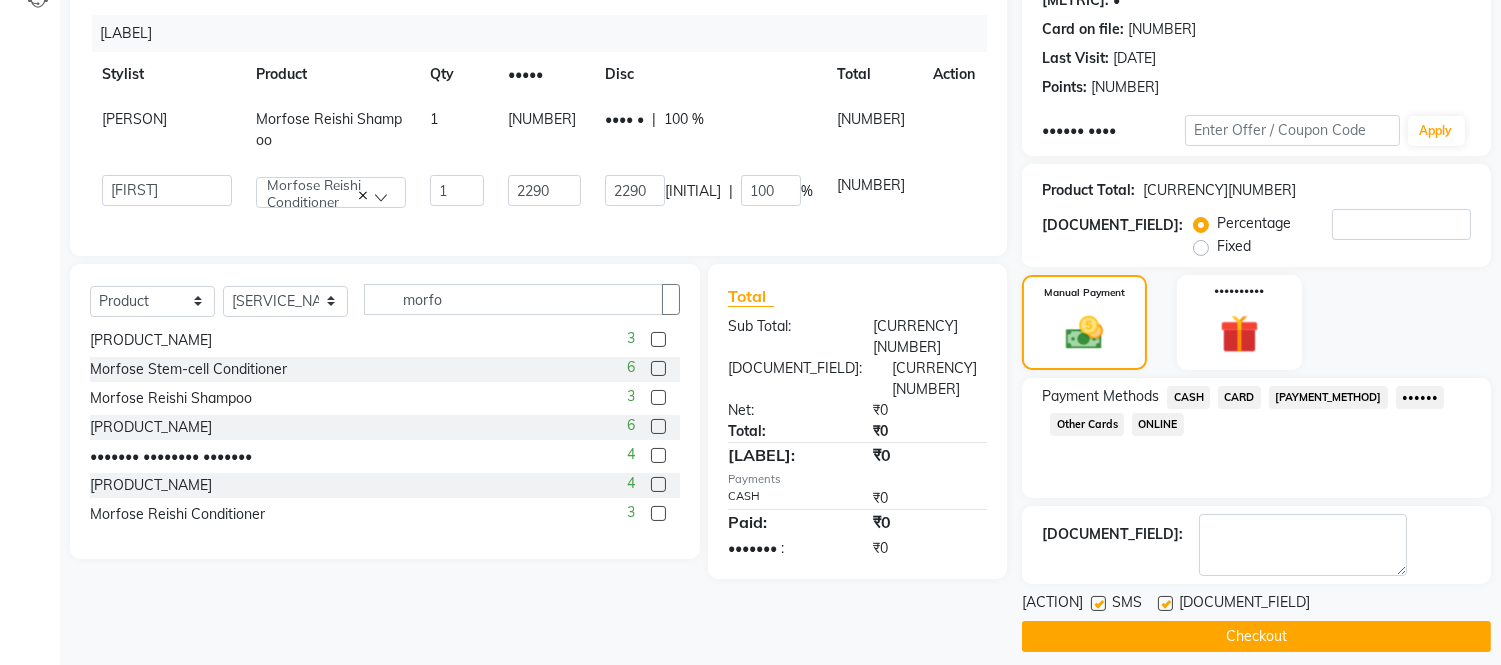 scroll, scrollTop: 232, scrollLeft: 0, axis: vertical 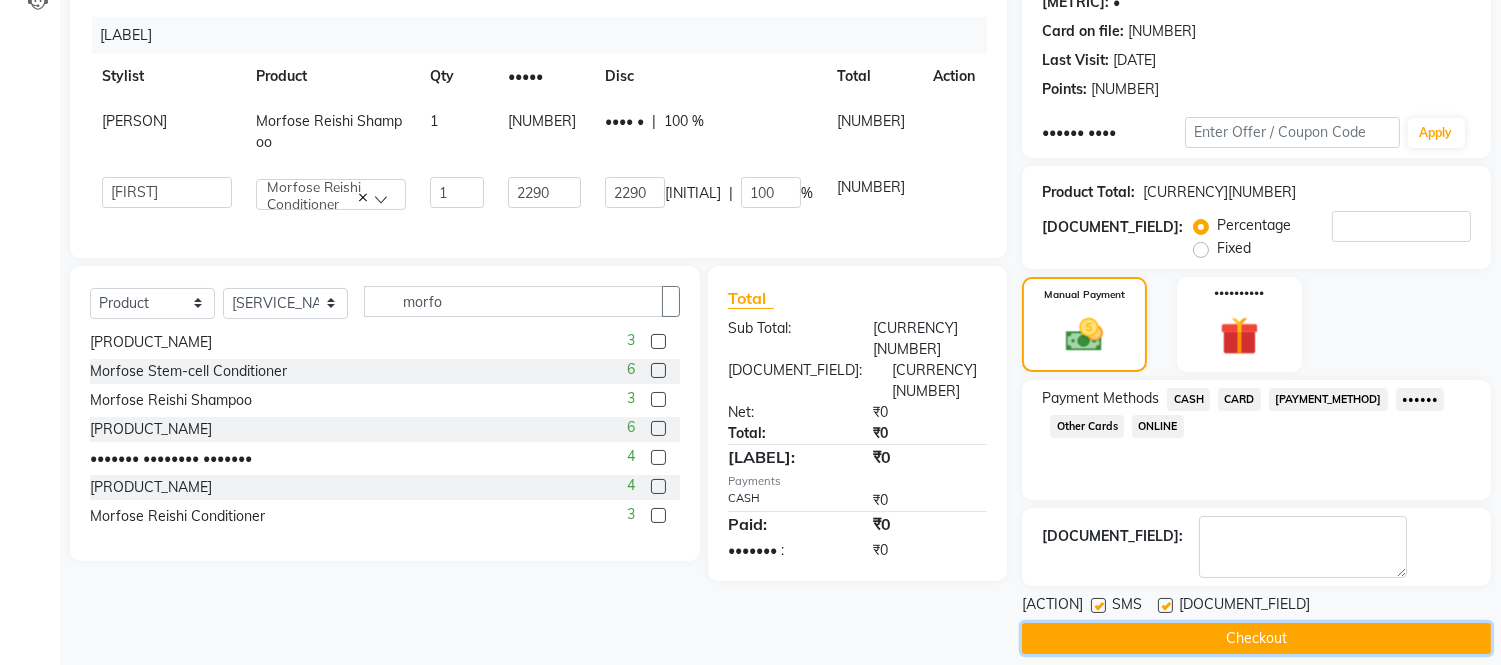 click on "Checkout" at bounding box center (1256, 638) 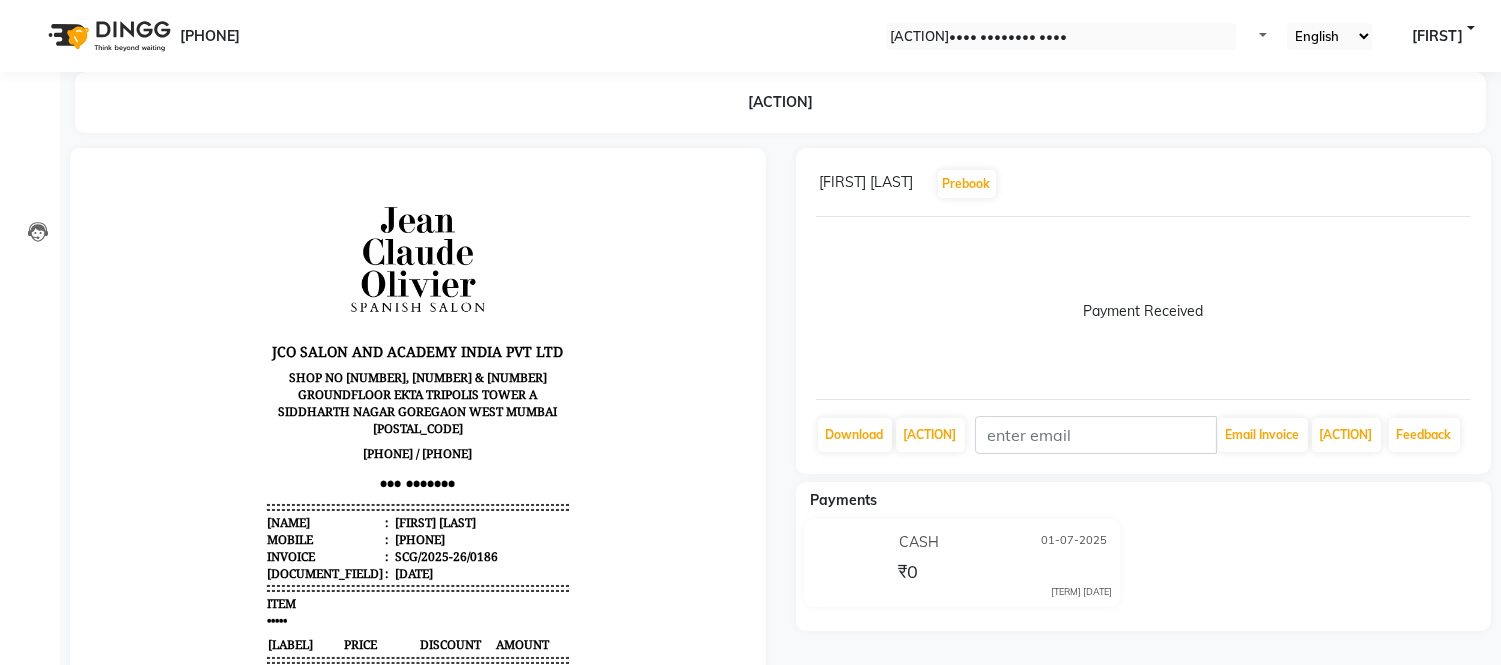scroll, scrollTop: 0, scrollLeft: 0, axis: both 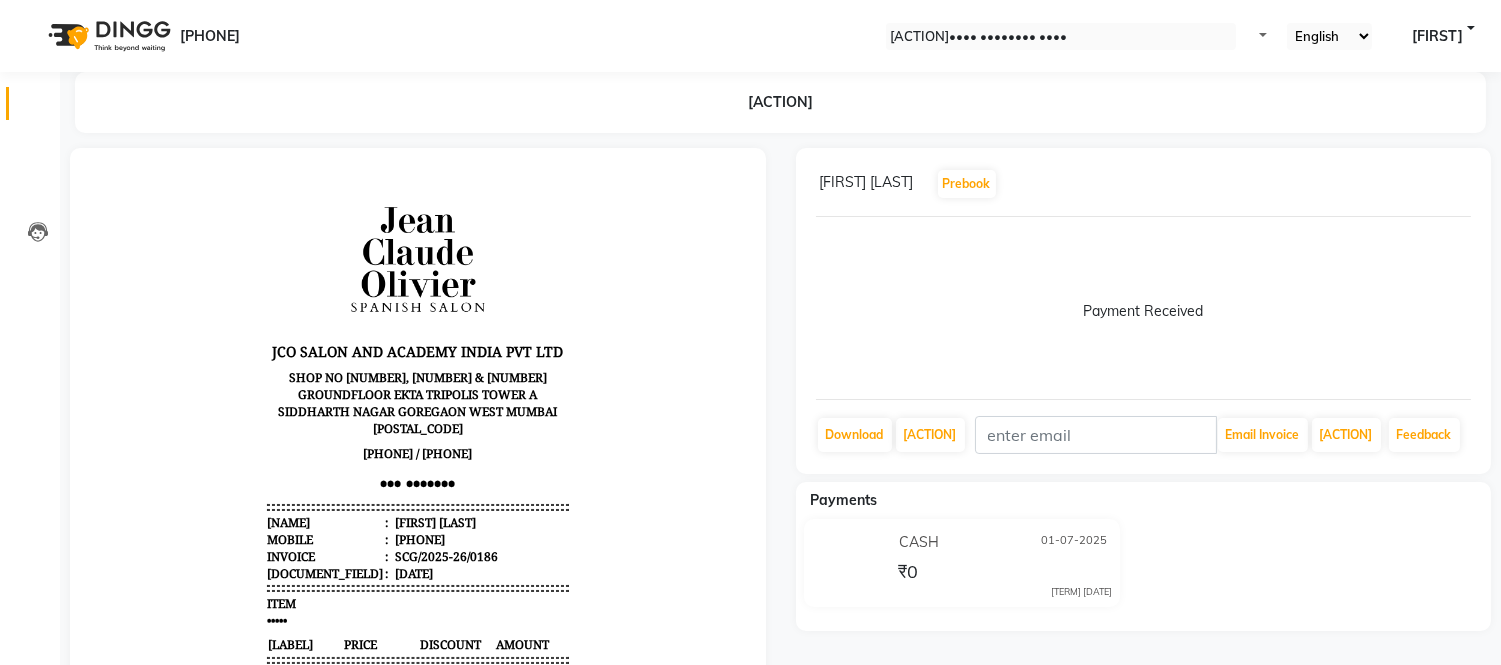 click at bounding box center [38, 108] 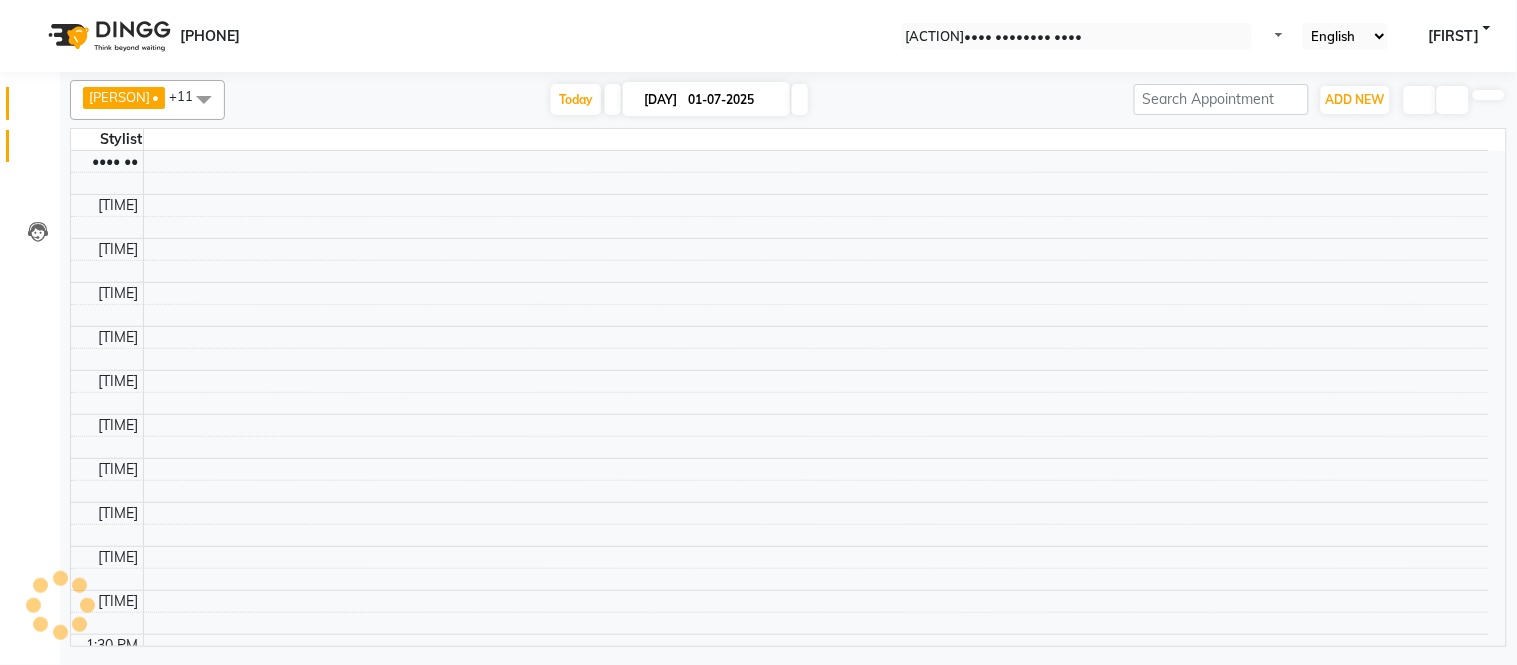 click at bounding box center [38, 151] 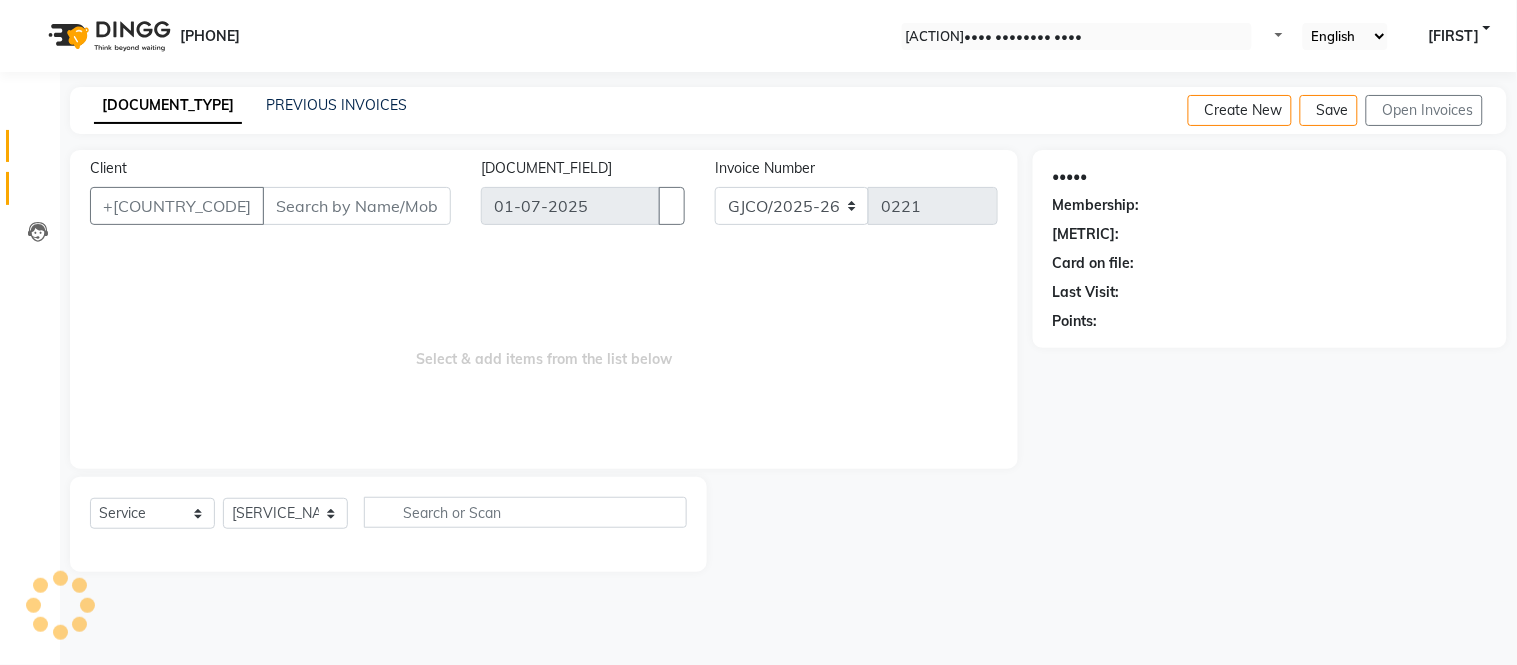 click at bounding box center (38, 193) 